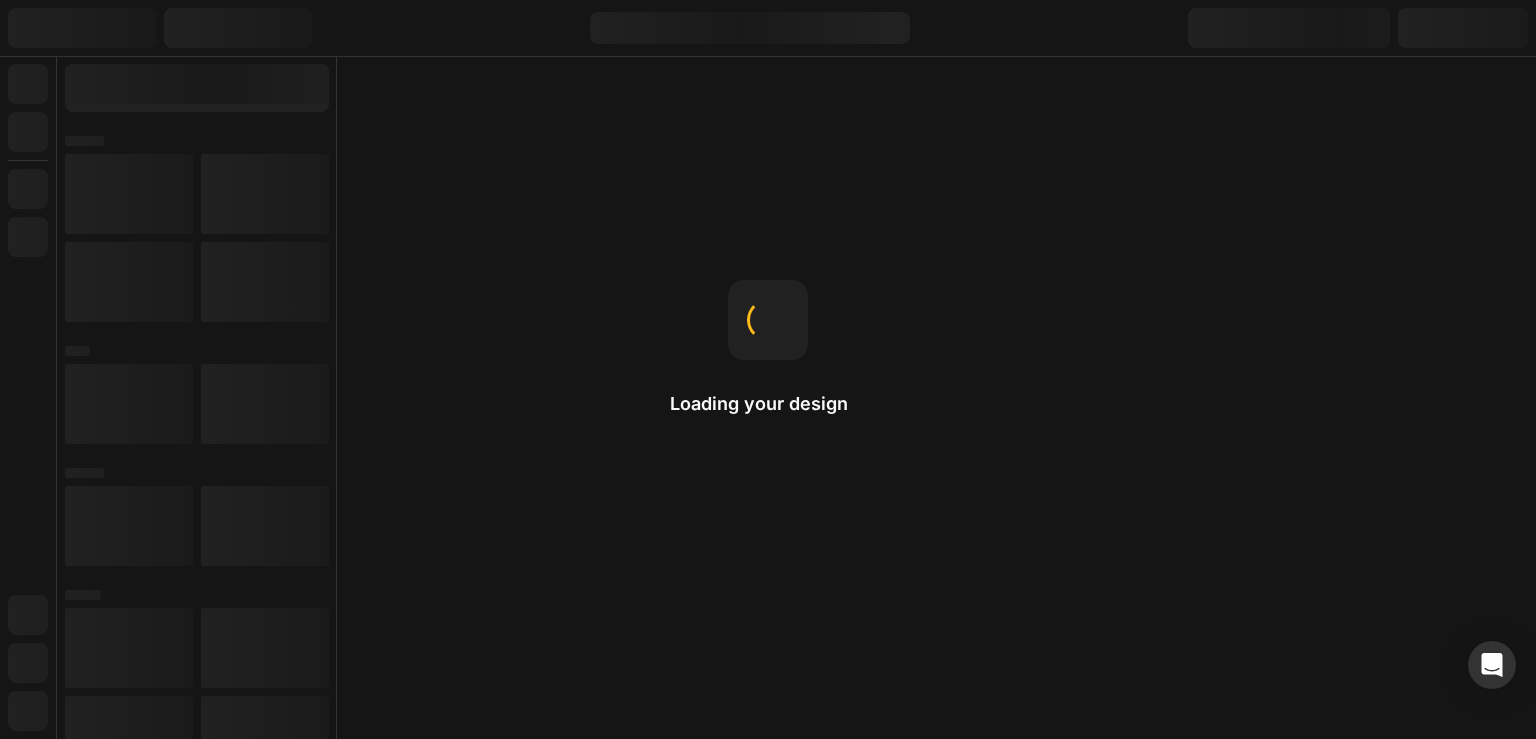 scroll, scrollTop: 0, scrollLeft: 0, axis: both 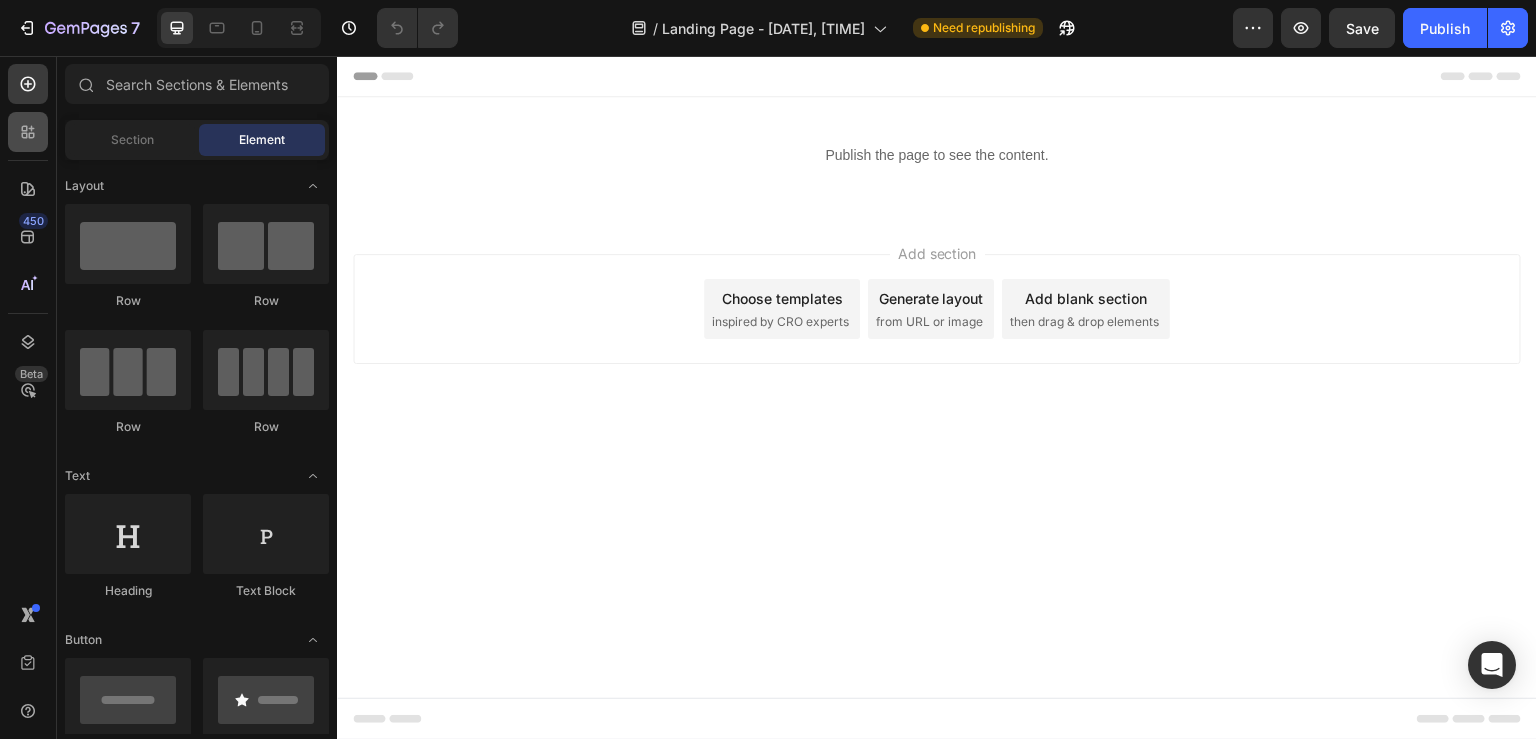 click 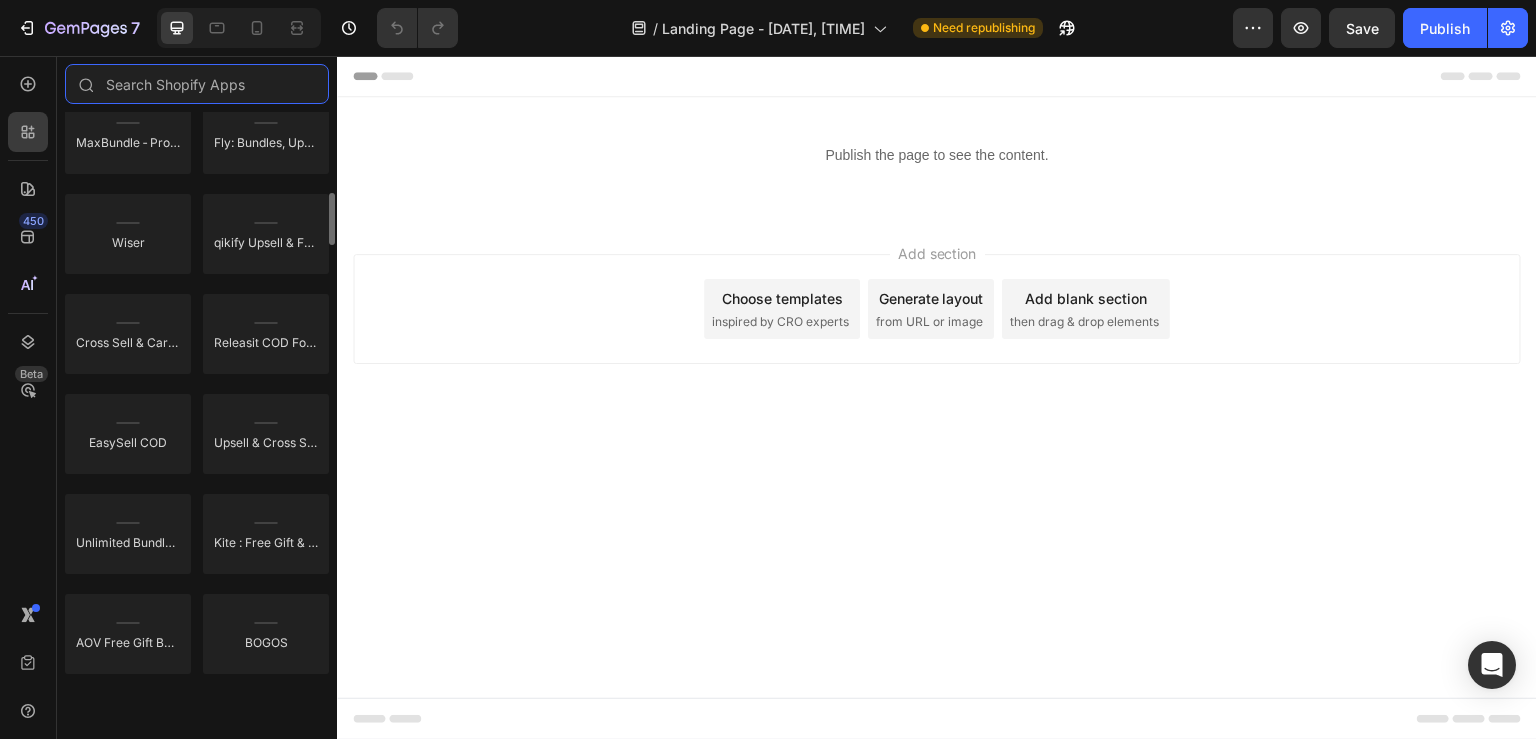 scroll, scrollTop: 899, scrollLeft: 0, axis: vertical 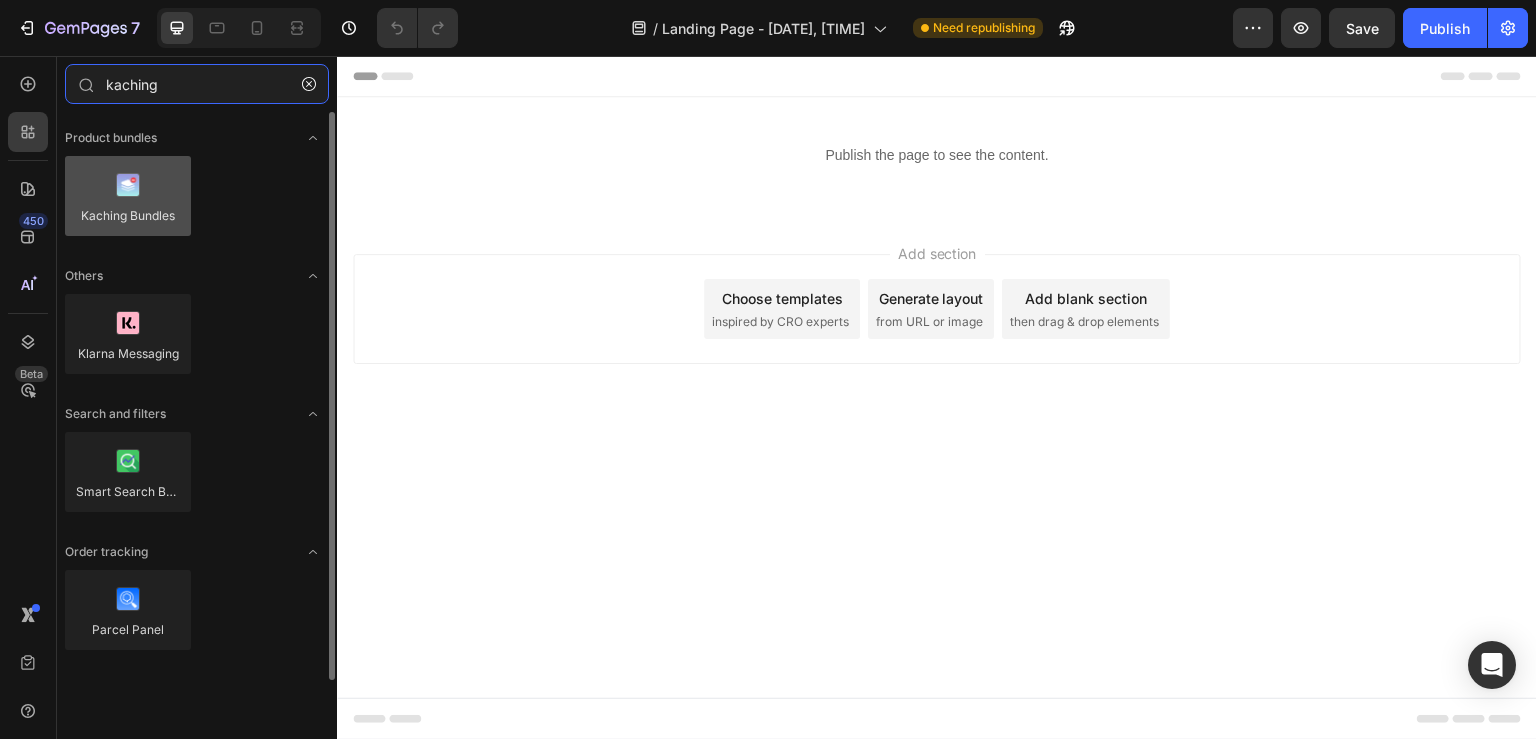 type on "kaching" 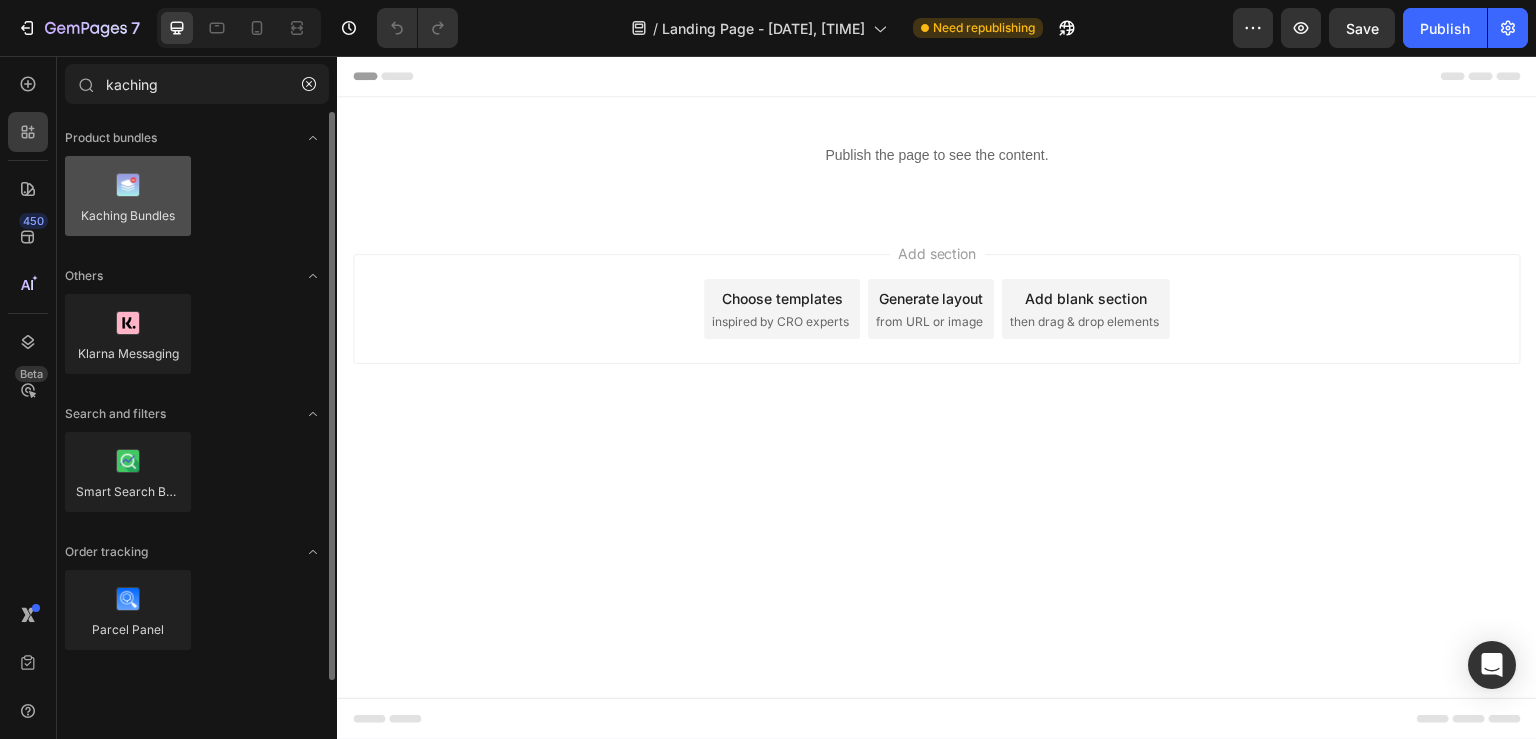 click at bounding box center [128, 196] 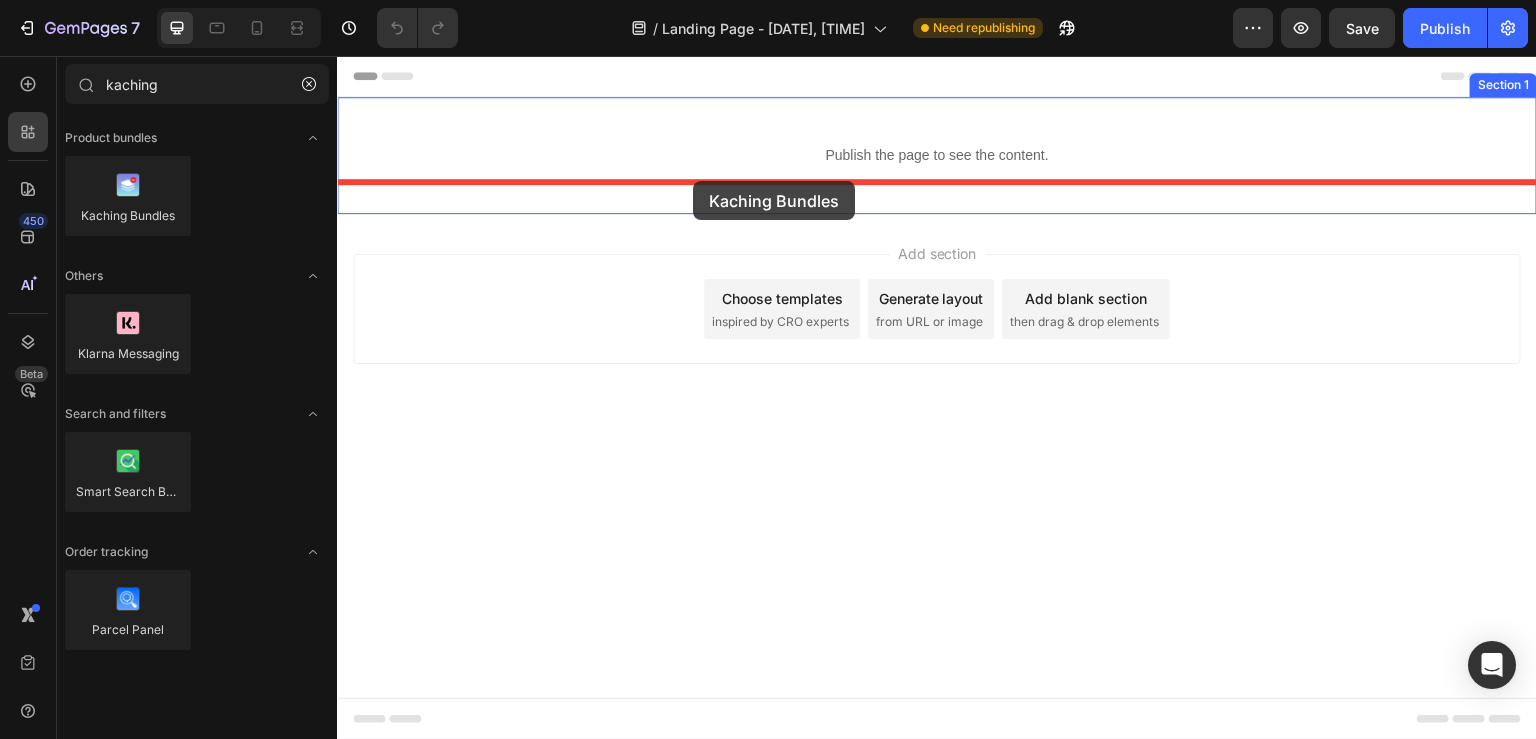 drag, startPoint x: 484, startPoint y: 280, endPoint x: 696, endPoint y: 183, distance: 233.1373 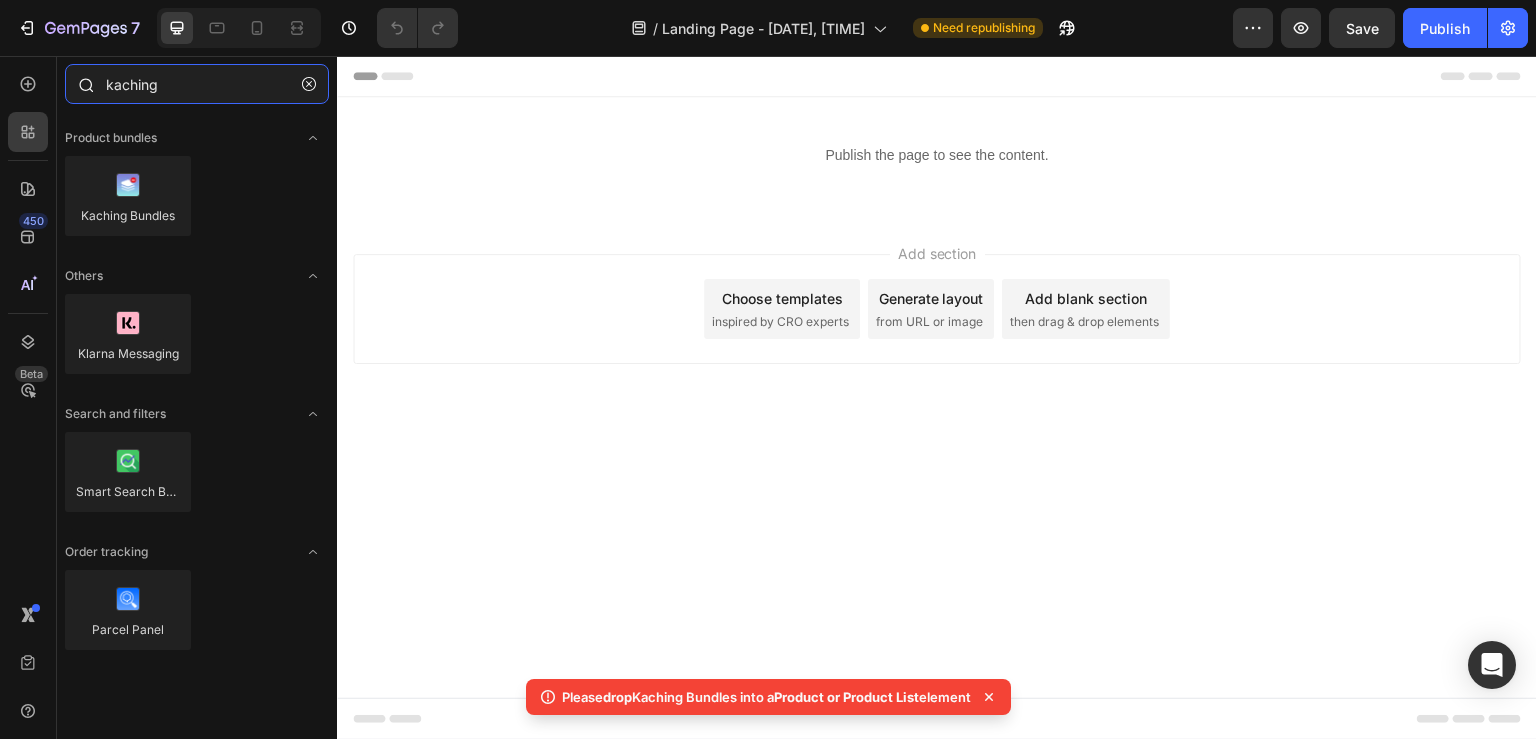 click on "kaching" at bounding box center [197, 84] 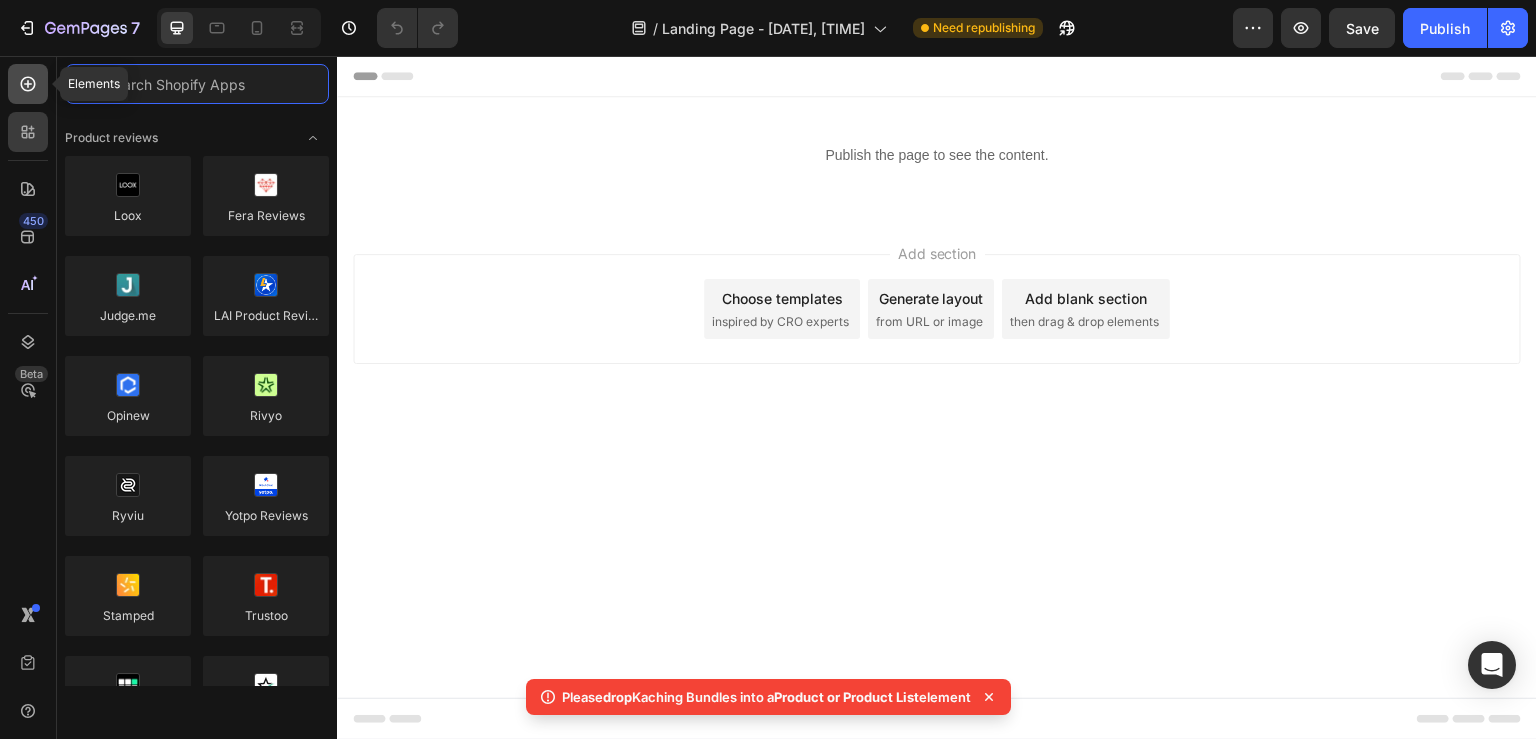 type 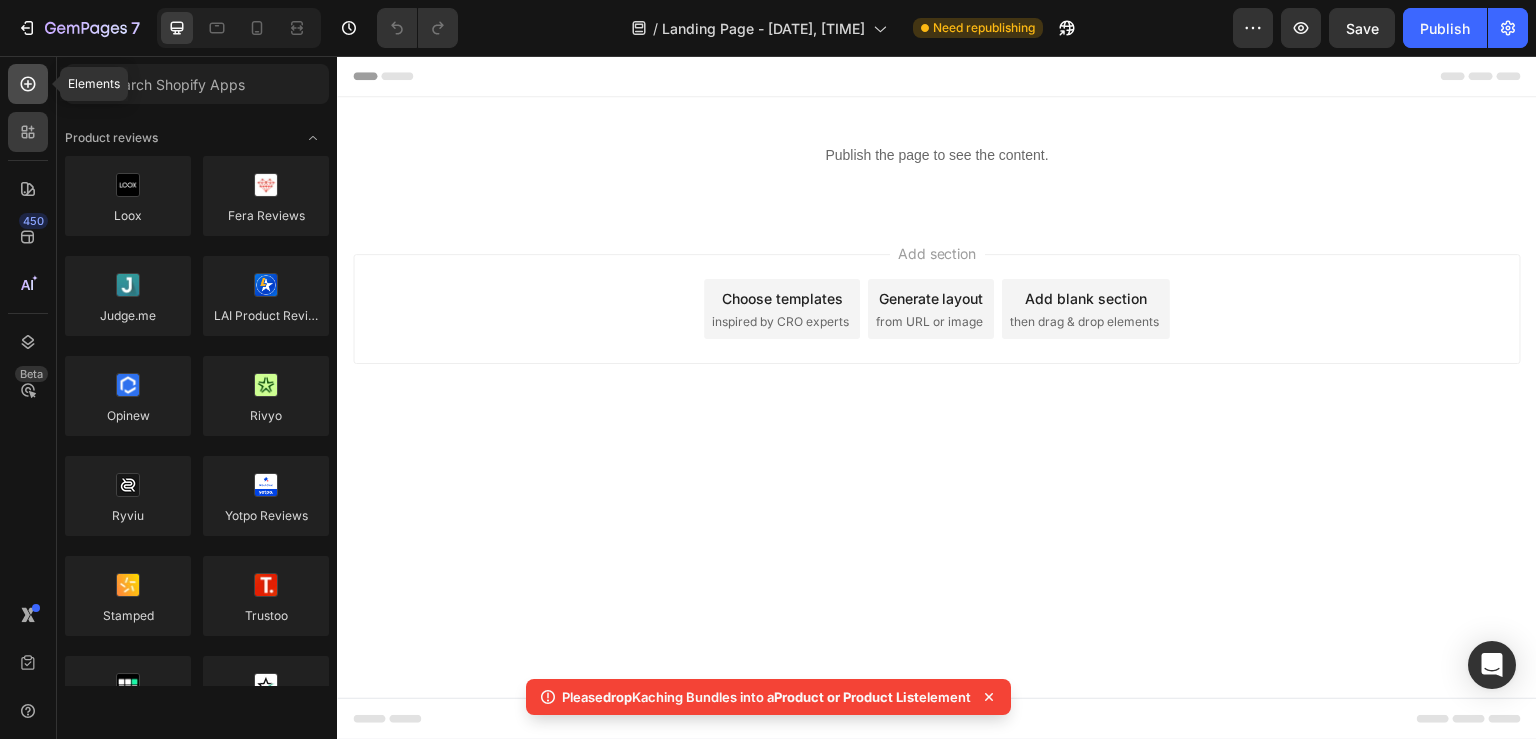 click 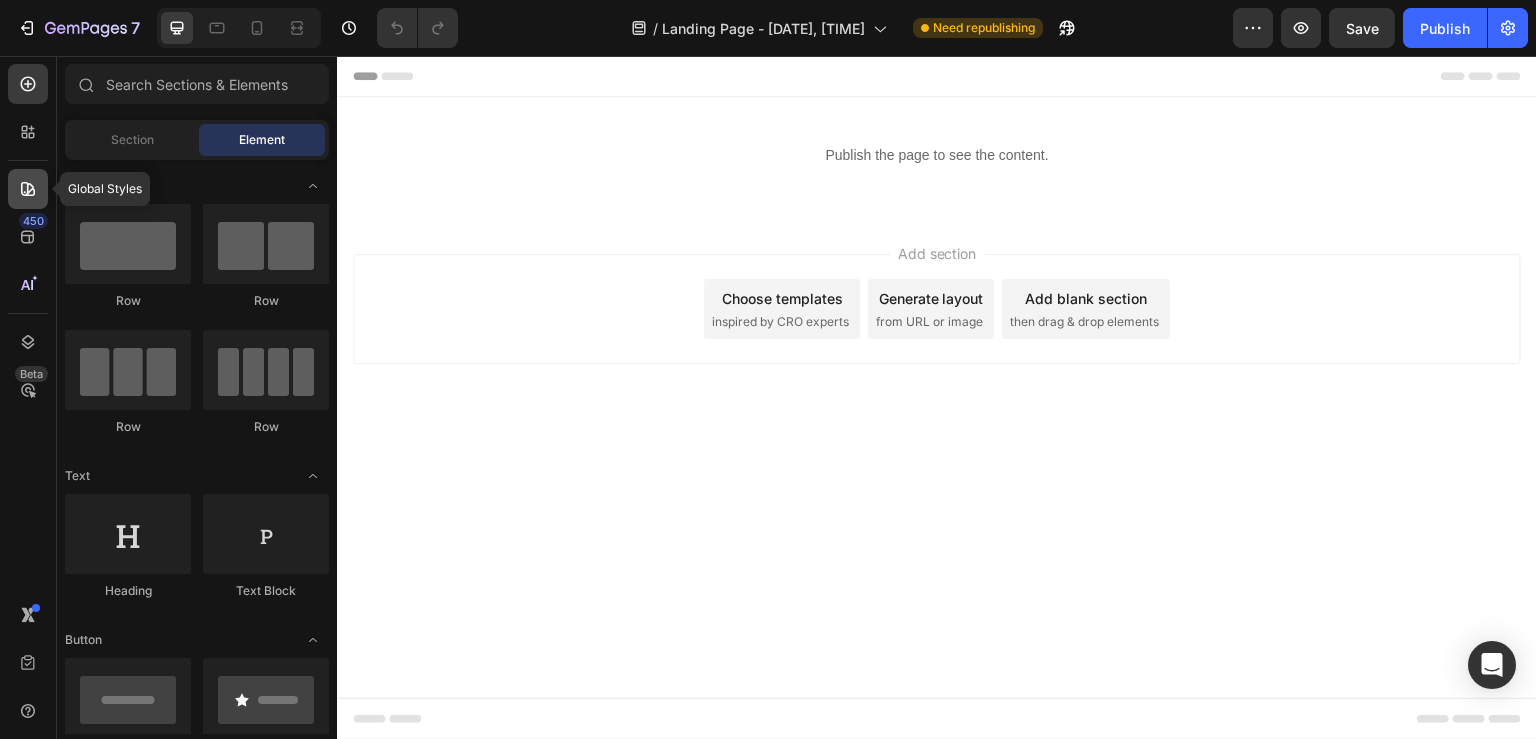 click 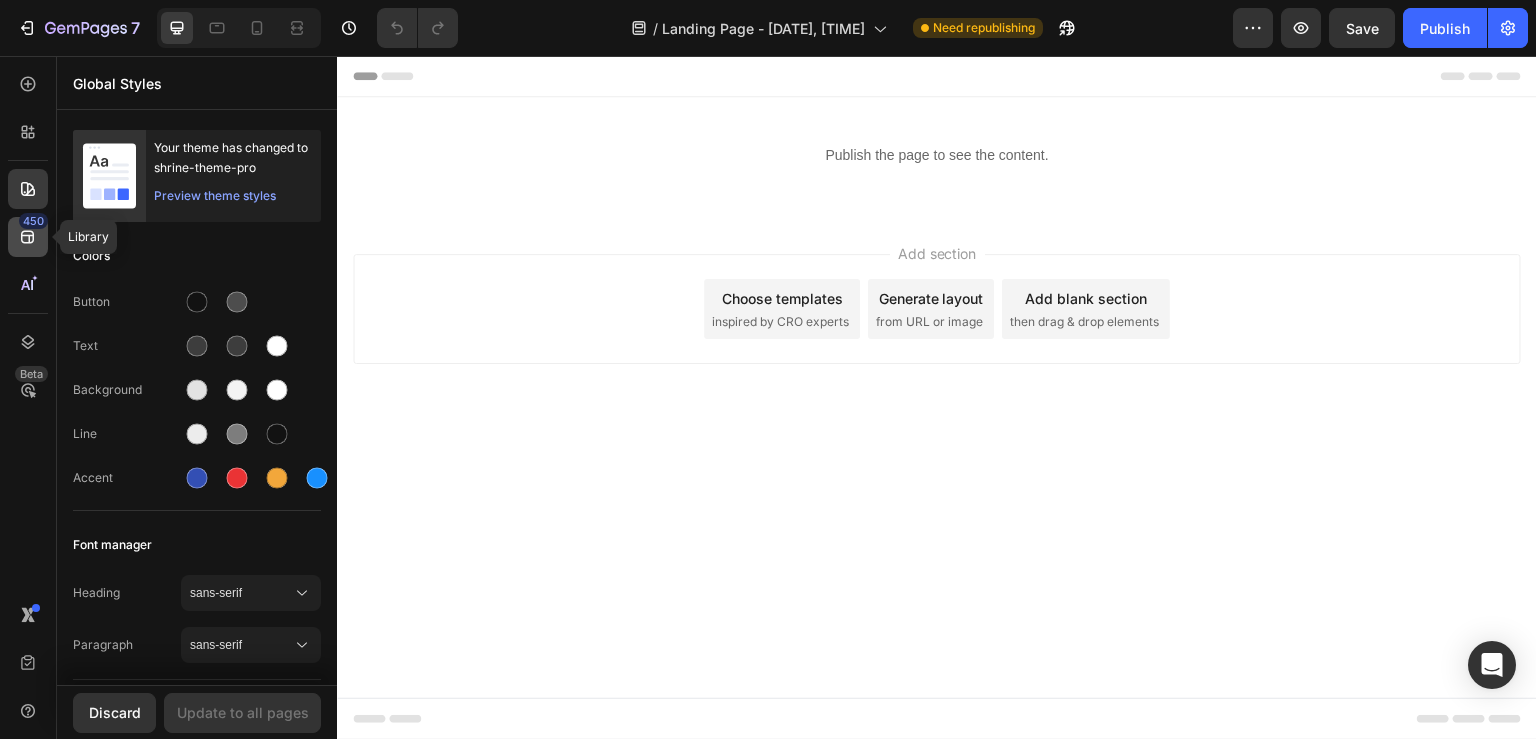 click on "450" 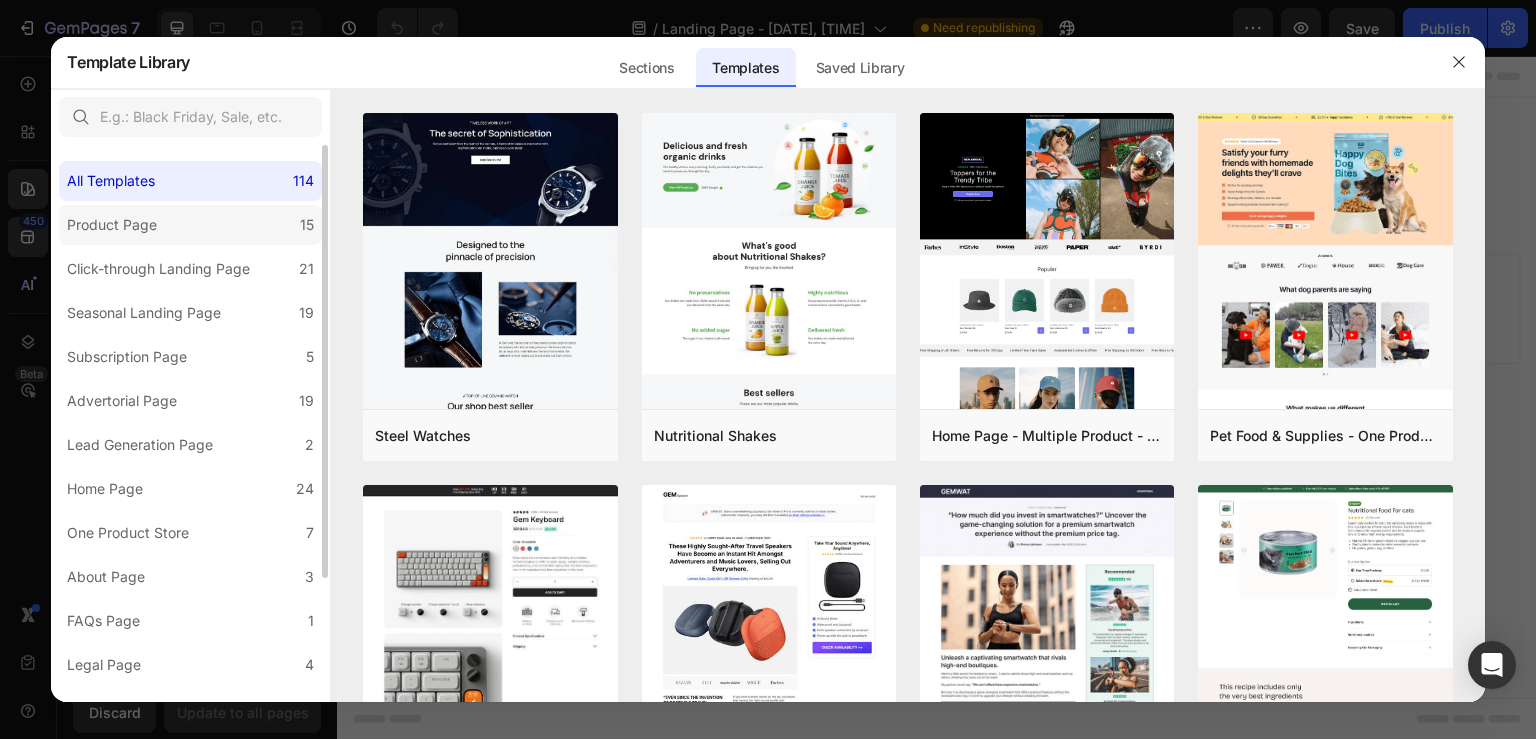 click on "Product Page 15" 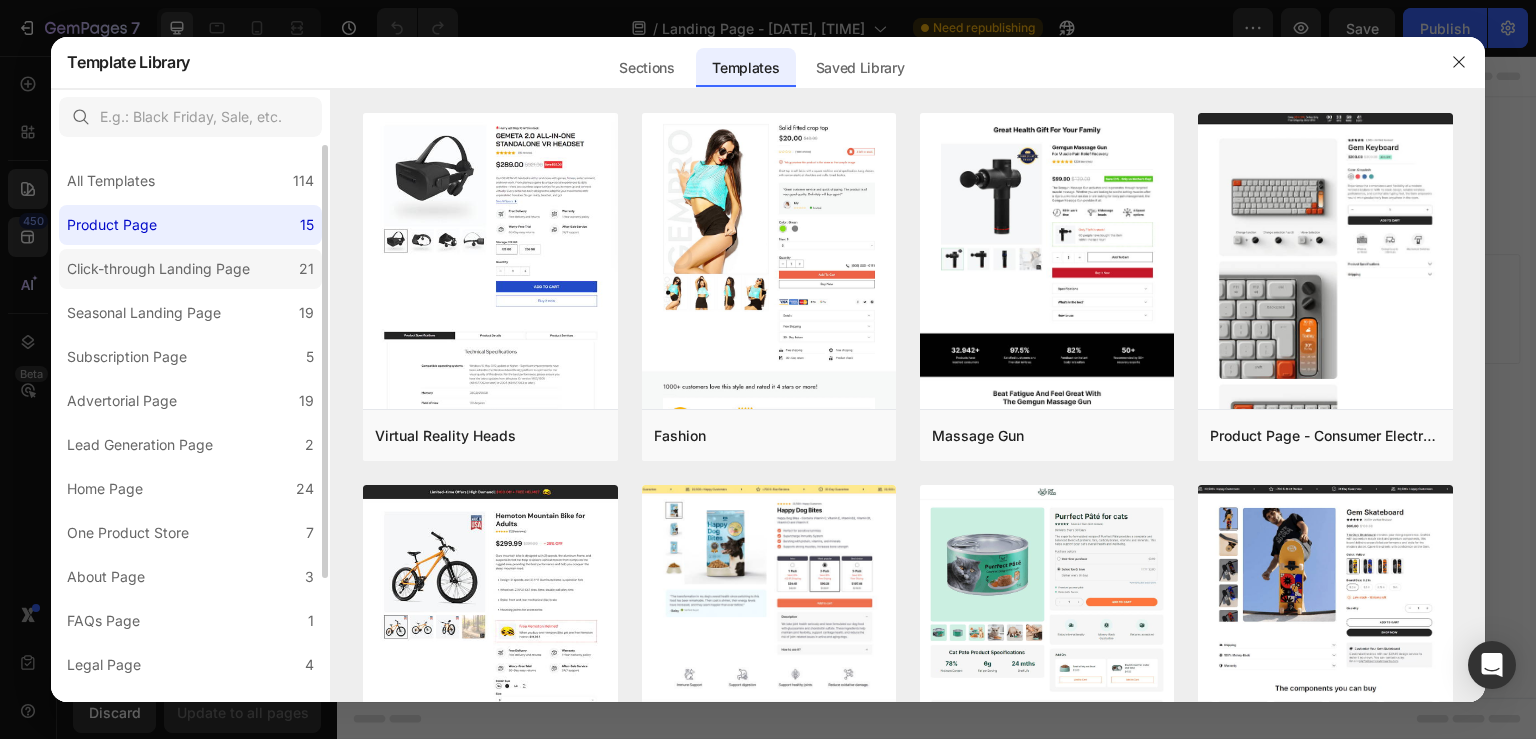 click on "Click-through Landing Page 21" 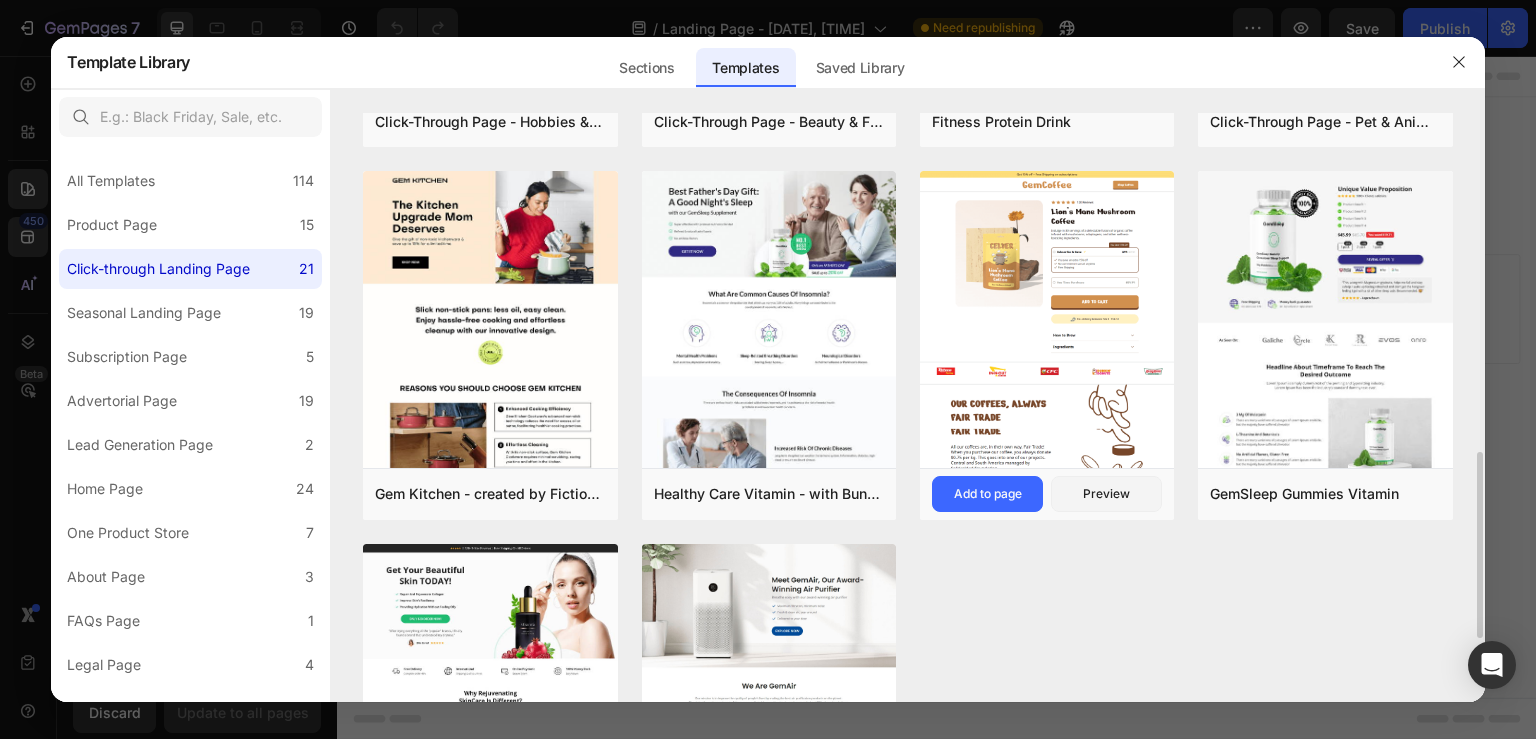 scroll, scrollTop: 1062, scrollLeft: 0, axis: vertical 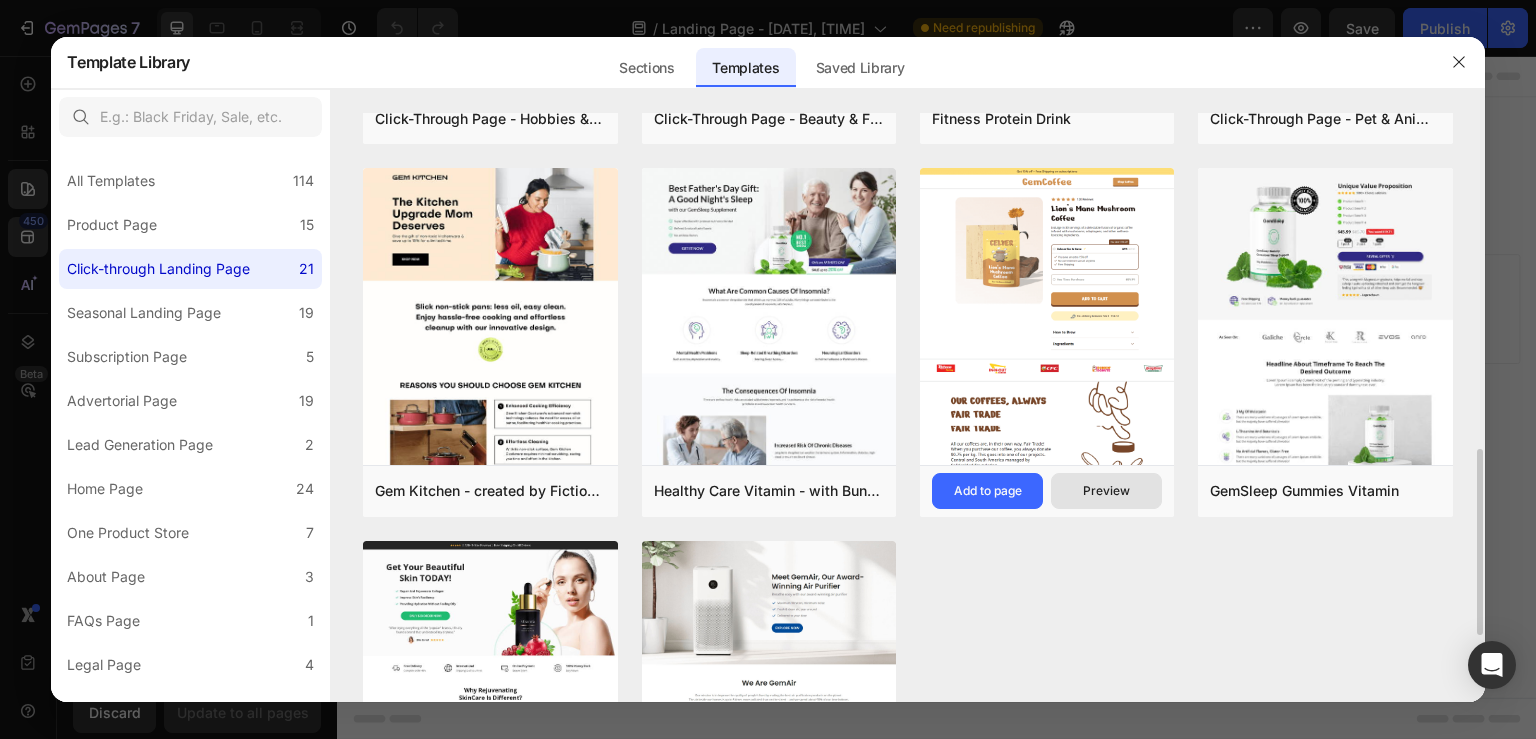 click on "Preview" at bounding box center (1106, 491) 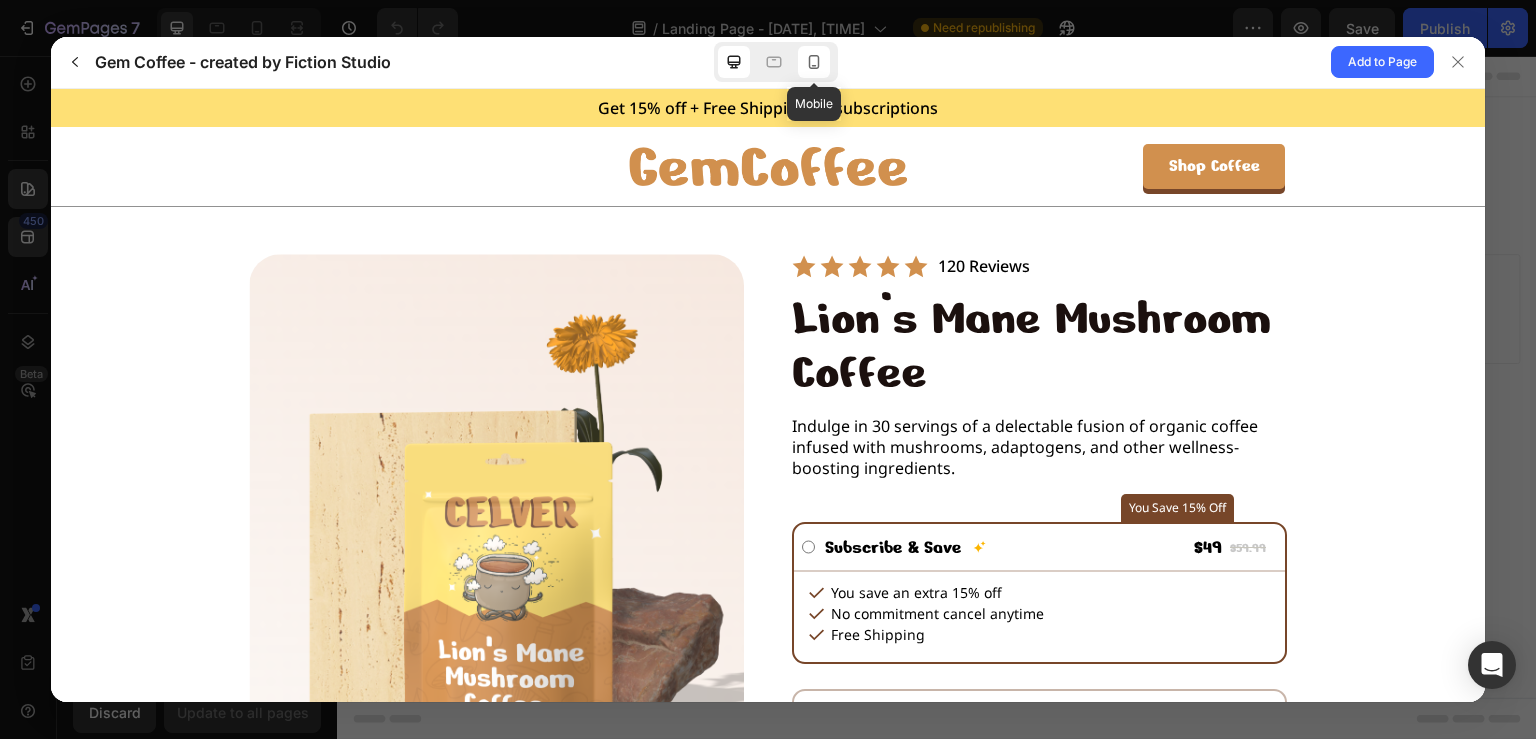 scroll, scrollTop: 0, scrollLeft: 0, axis: both 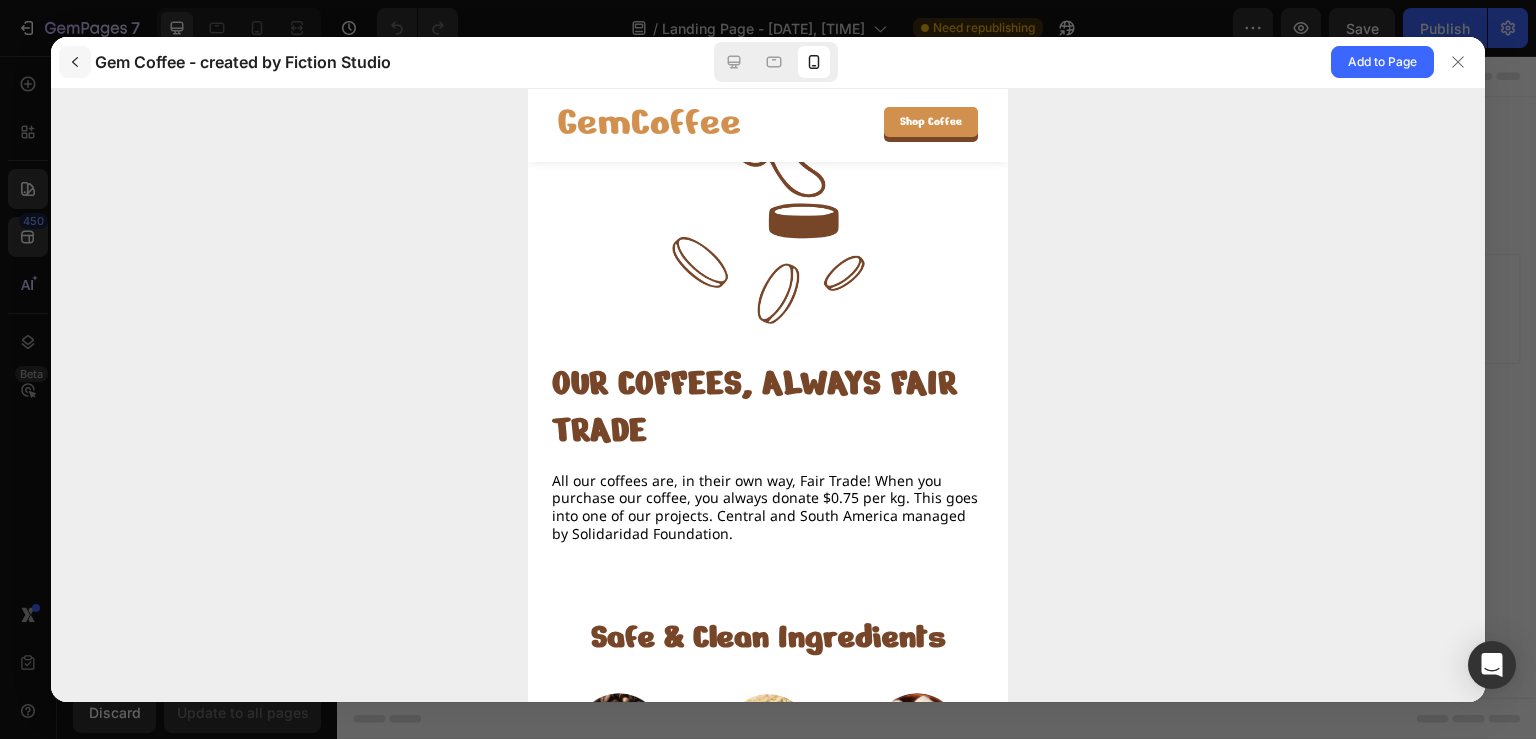click at bounding box center [75, 62] 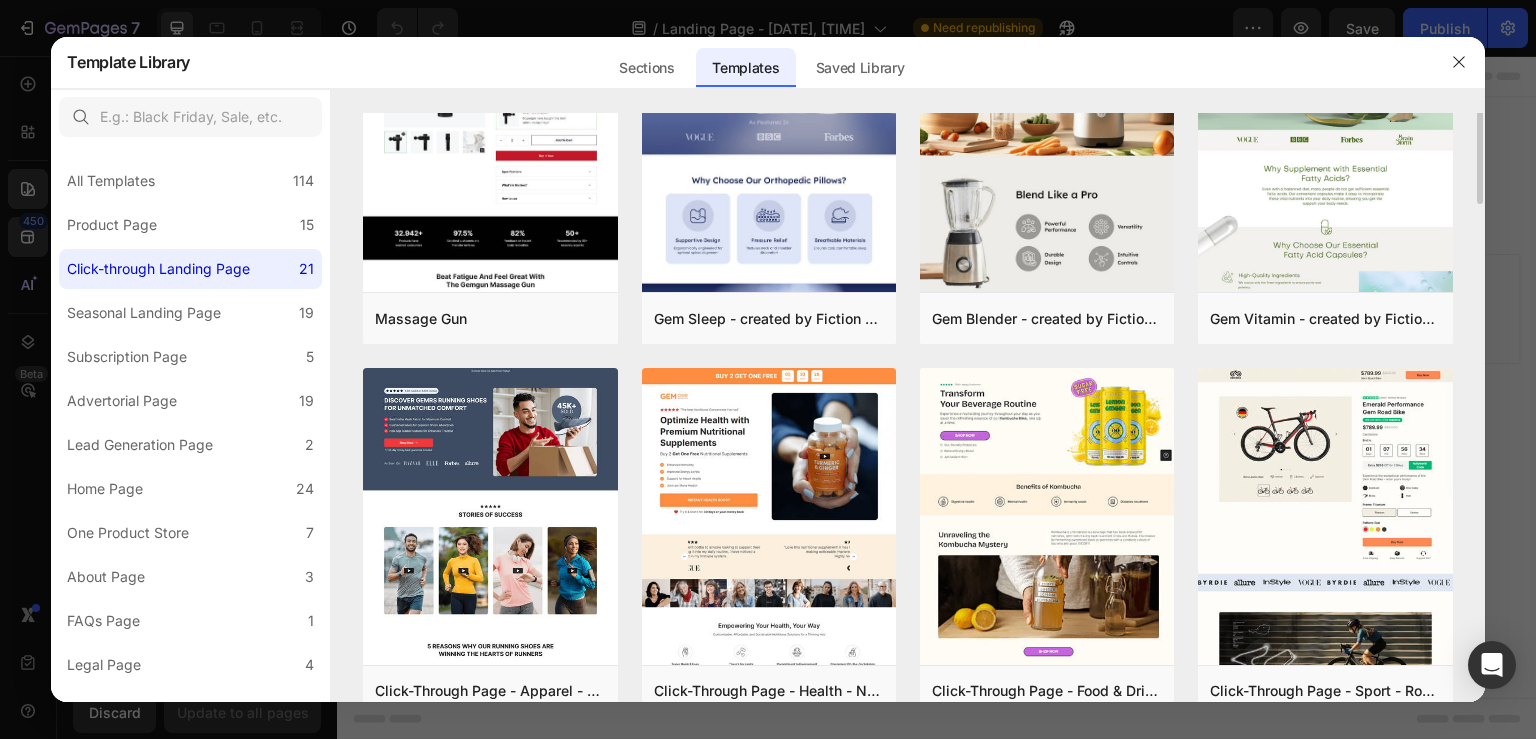 scroll, scrollTop: 0, scrollLeft: 0, axis: both 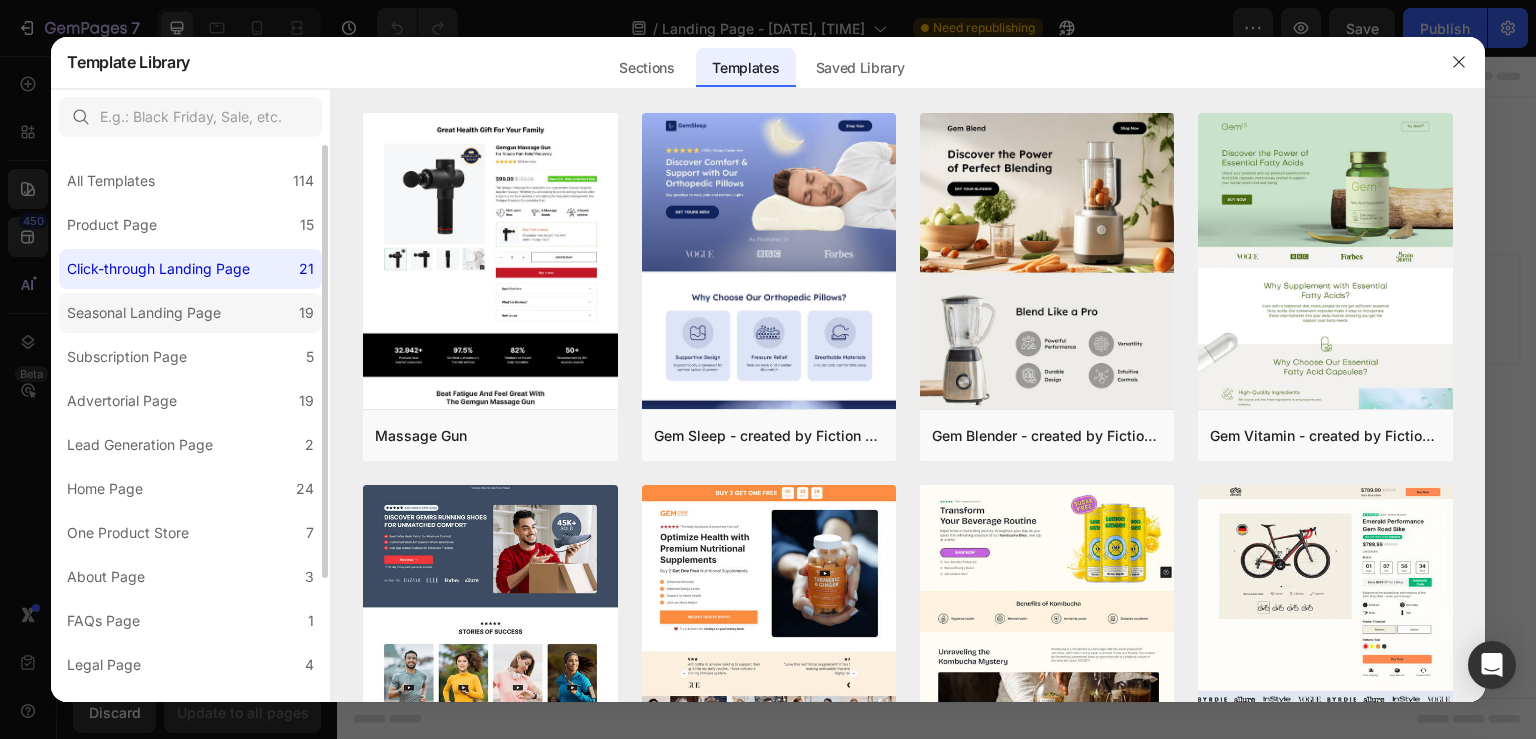 click on "Seasonal Landing Page 19" 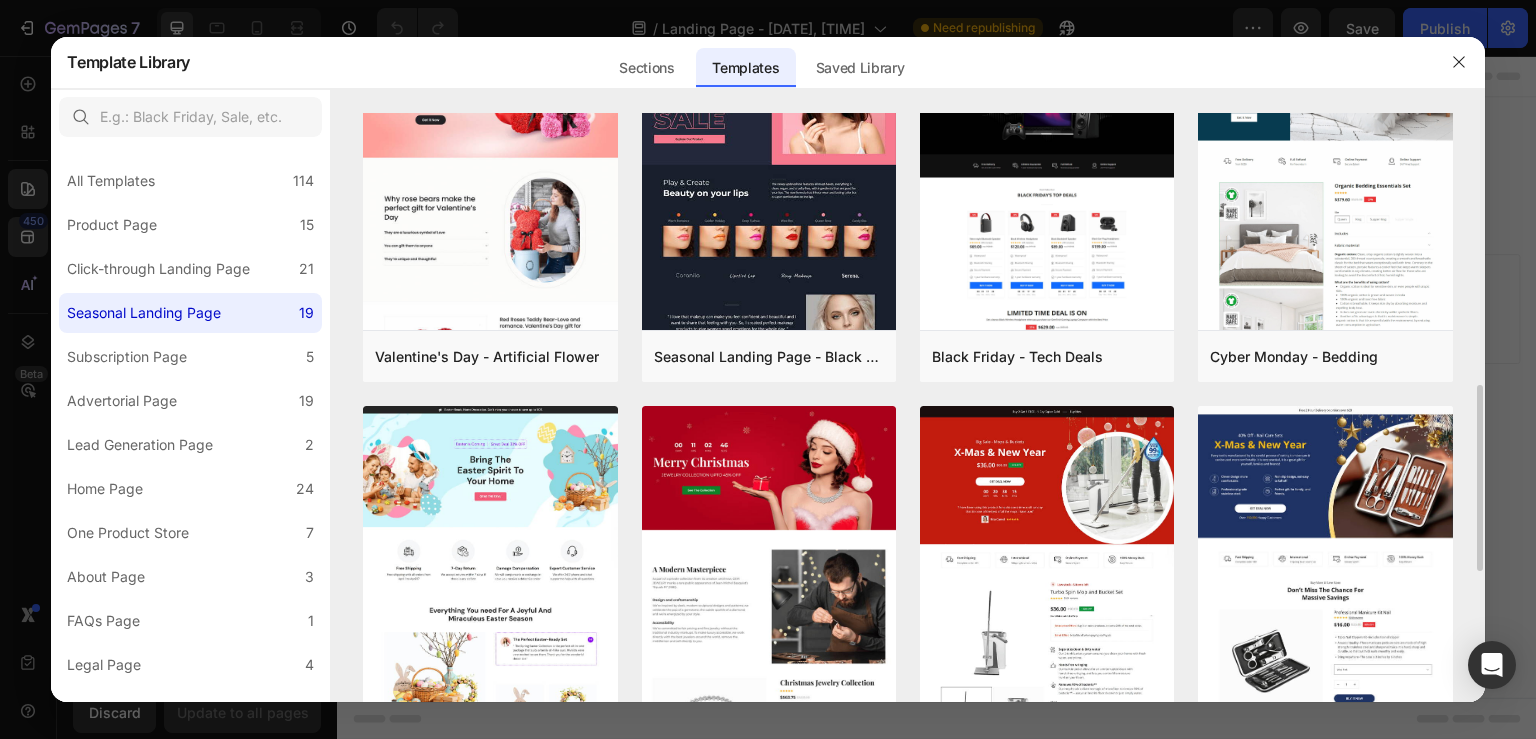 scroll, scrollTop: 883, scrollLeft: 0, axis: vertical 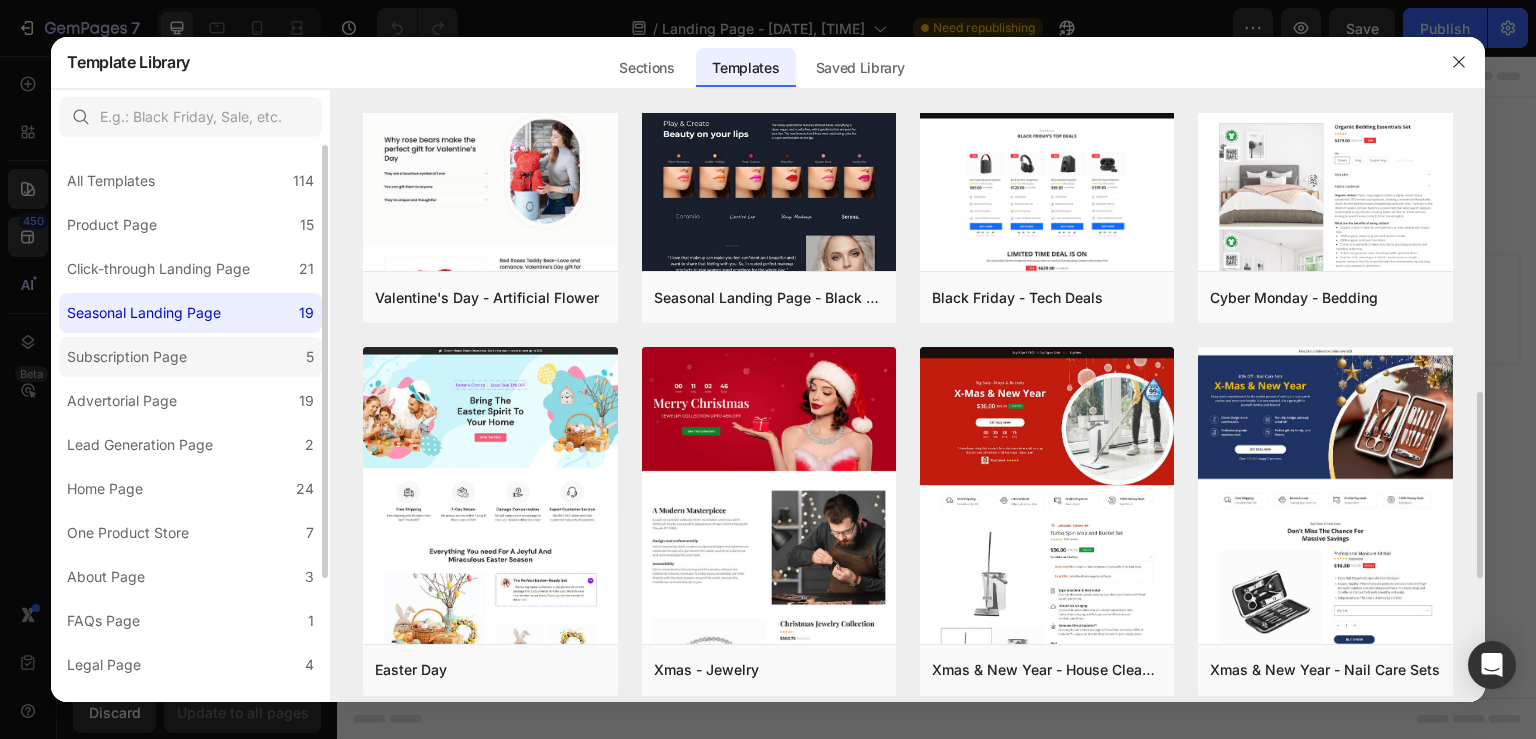 click on "Subscription Page 5" 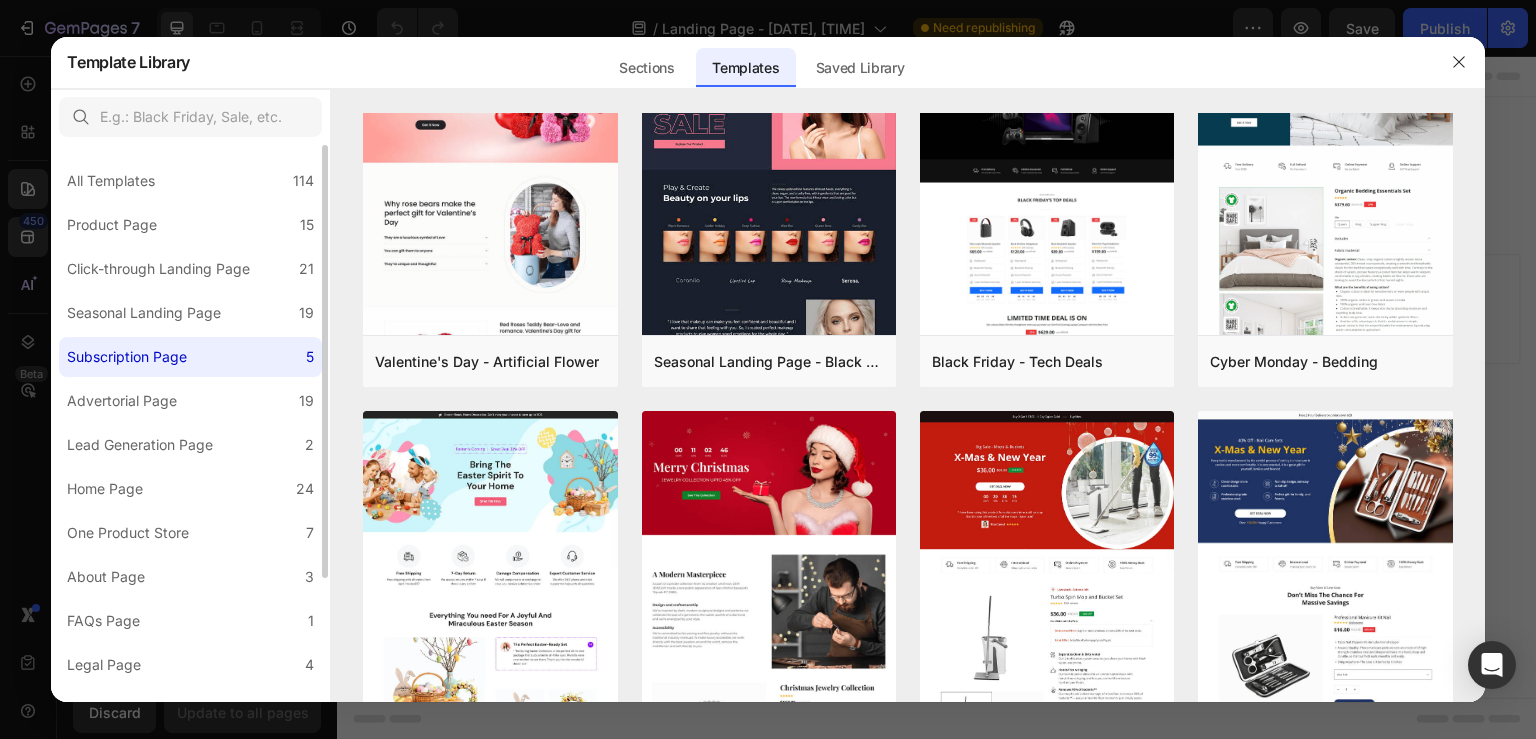 scroll, scrollTop: 0, scrollLeft: 0, axis: both 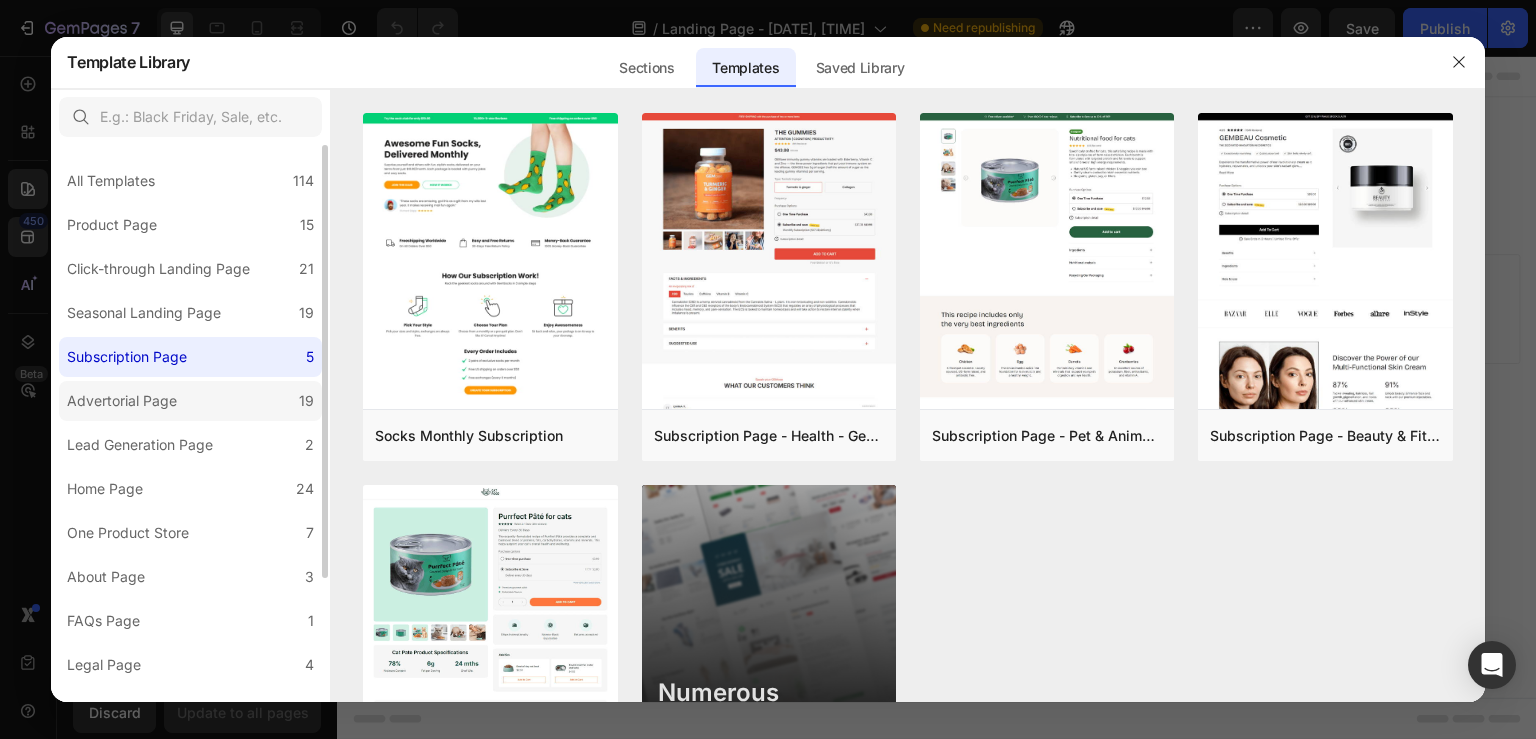 click on "Advertorial Page 19" 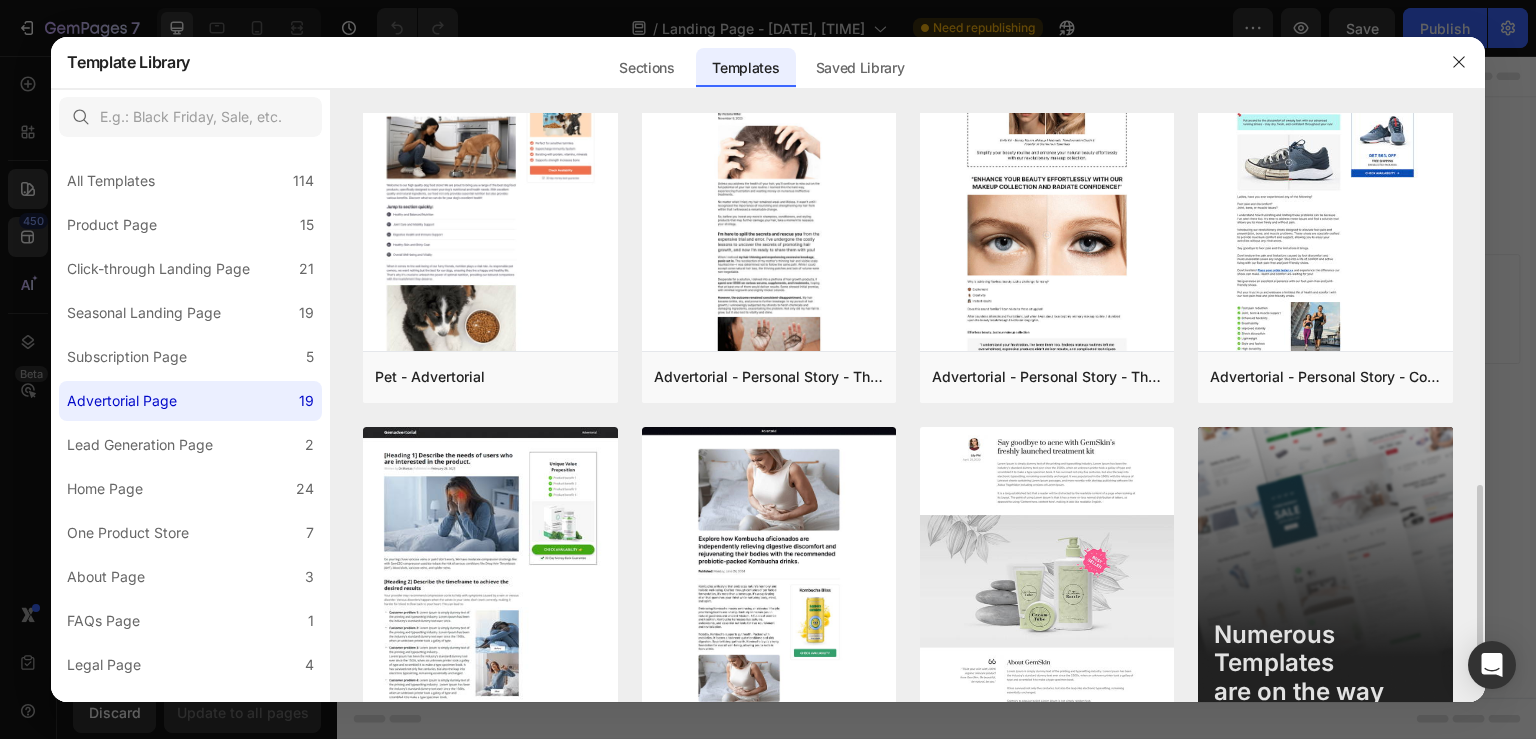 scroll, scrollTop: 1272, scrollLeft: 0, axis: vertical 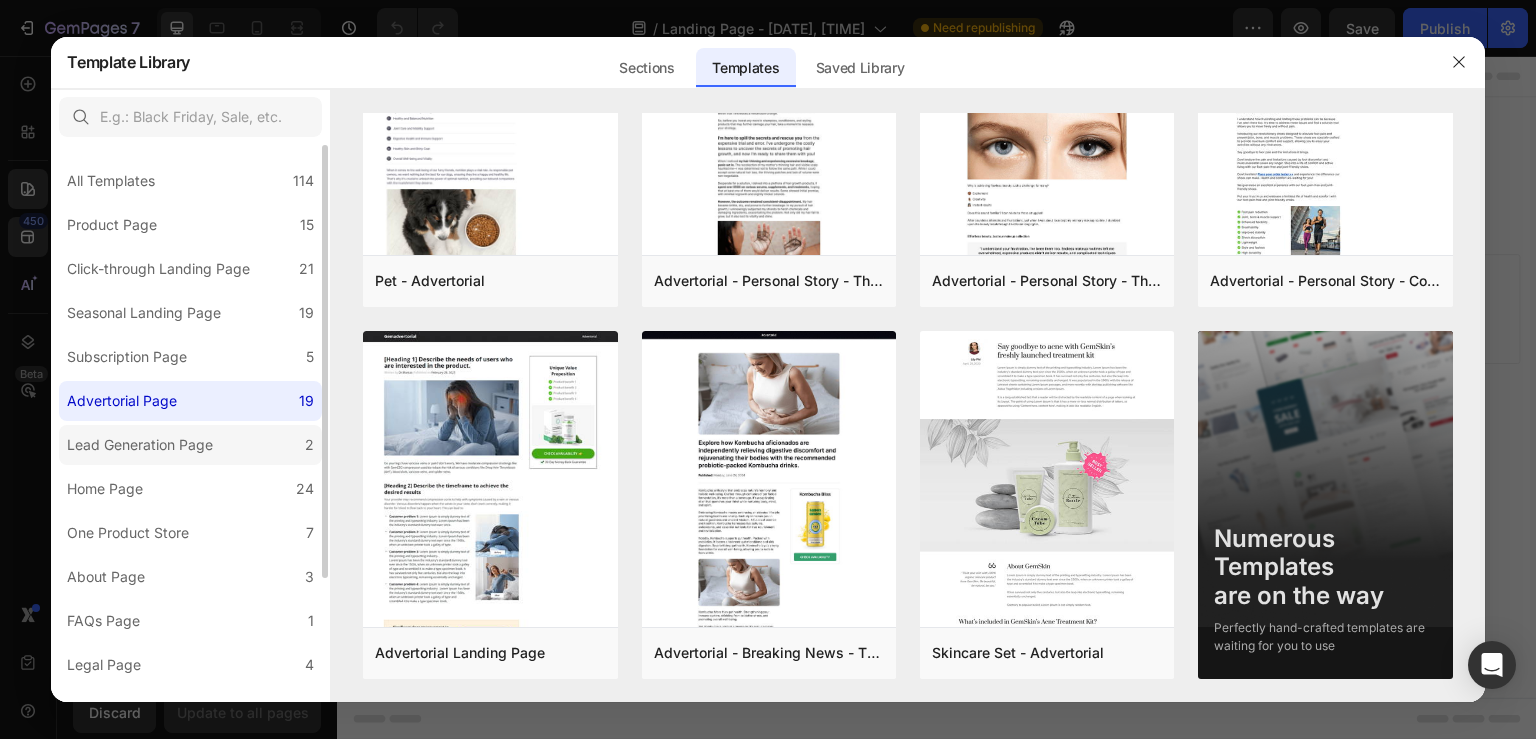 click on "Lead Generation Page" at bounding box center (140, 445) 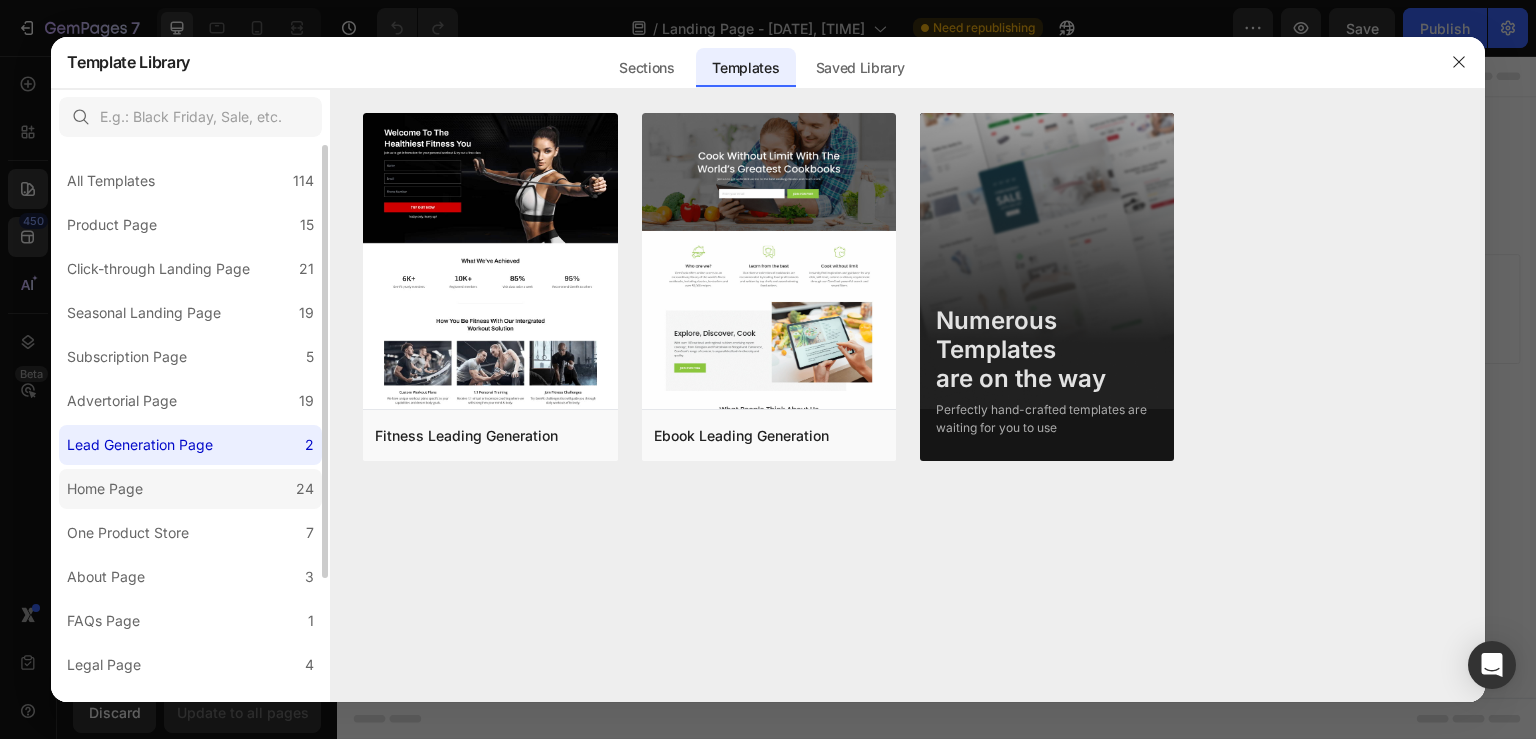 click on "Home Page 24" 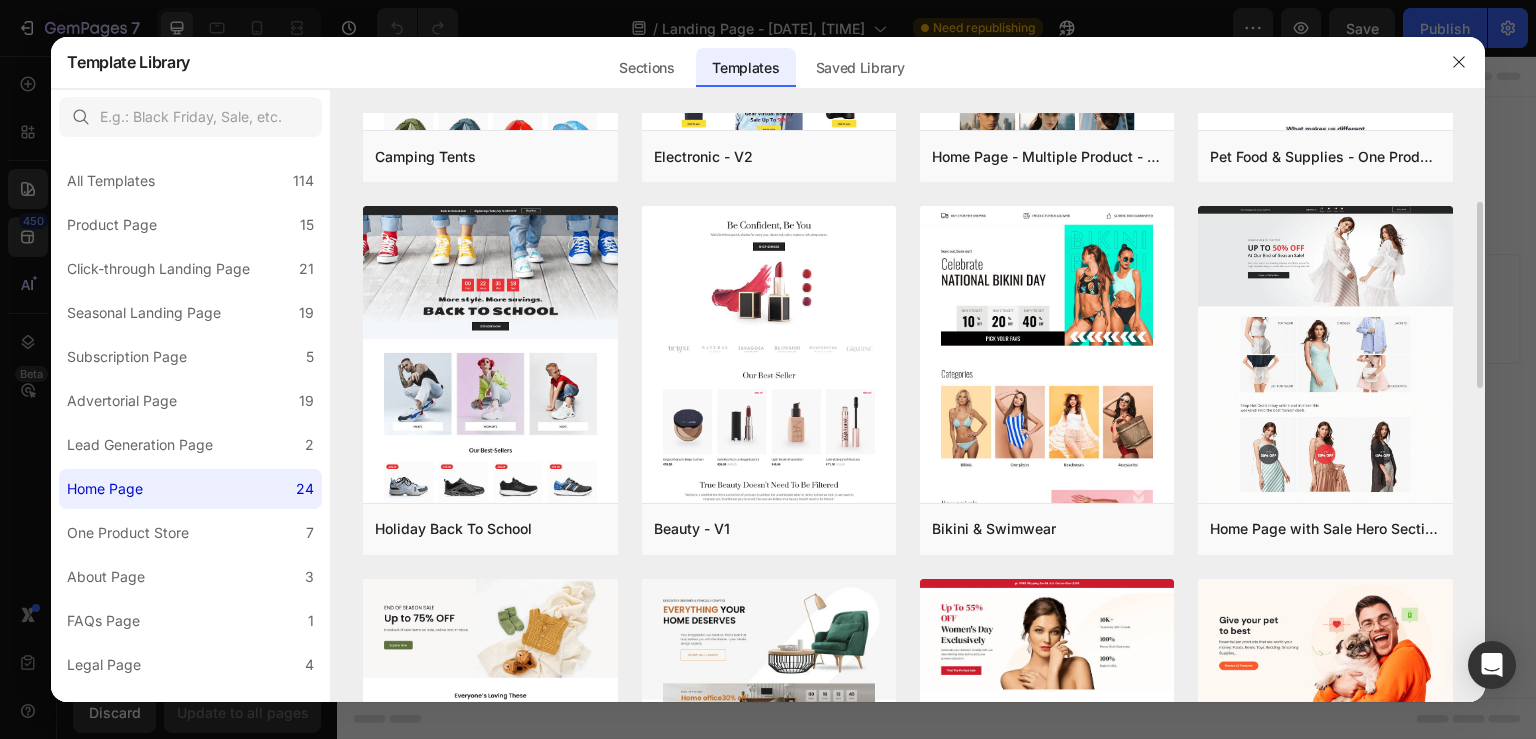 scroll, scrollTop: 280, scrollLeft: 0, axis: vertical 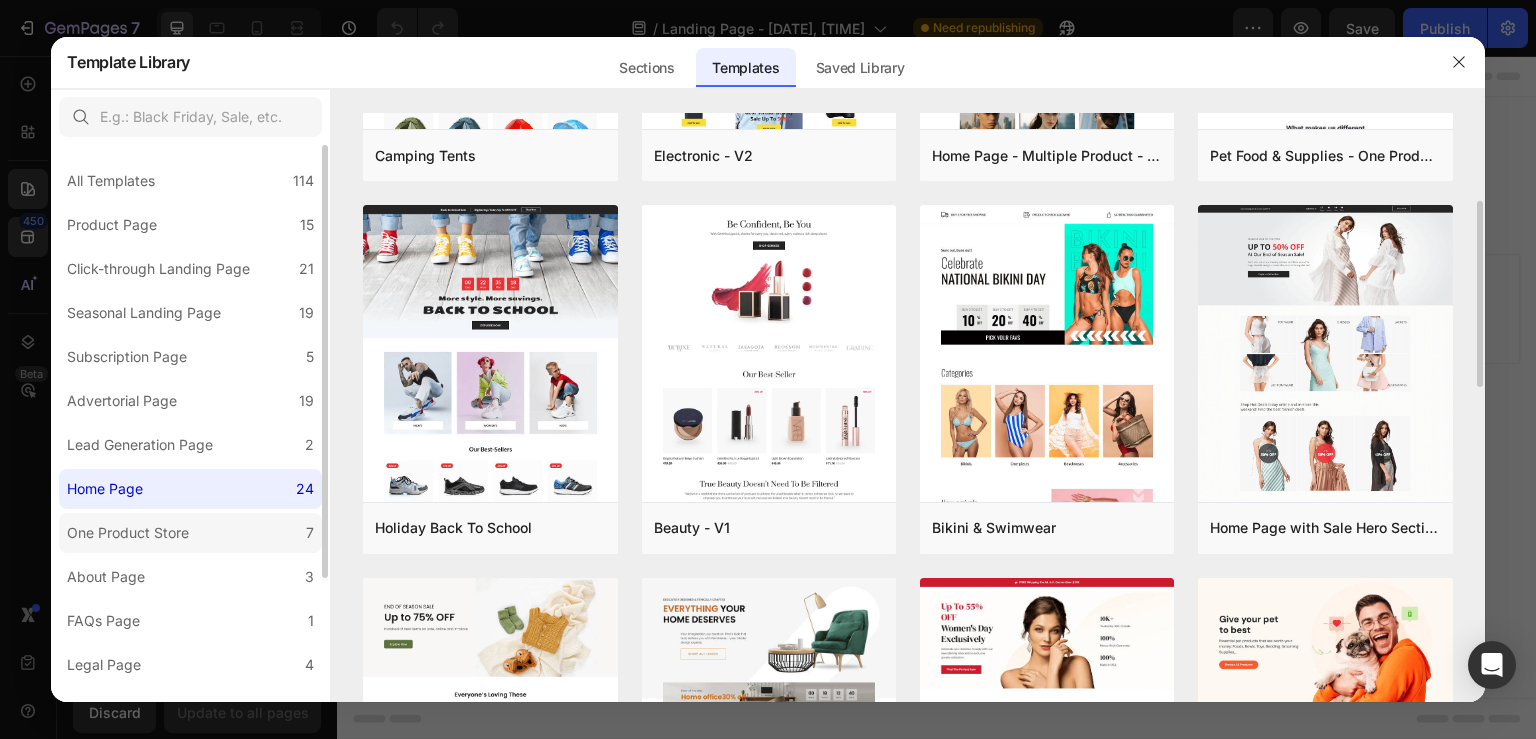 click on "One Product Store 7" 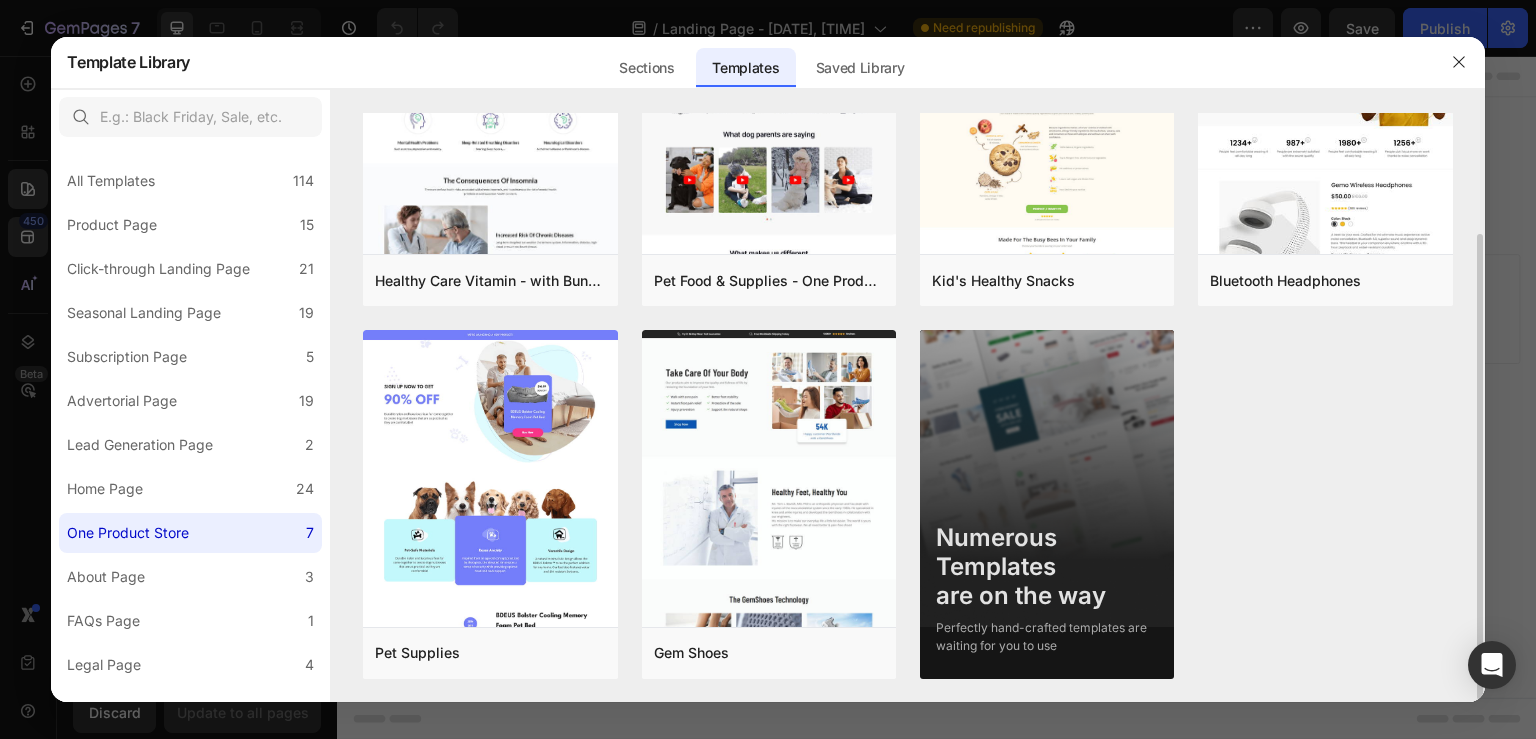 scroll, scrollTop: 0, scrollLeft: 0, axis: both 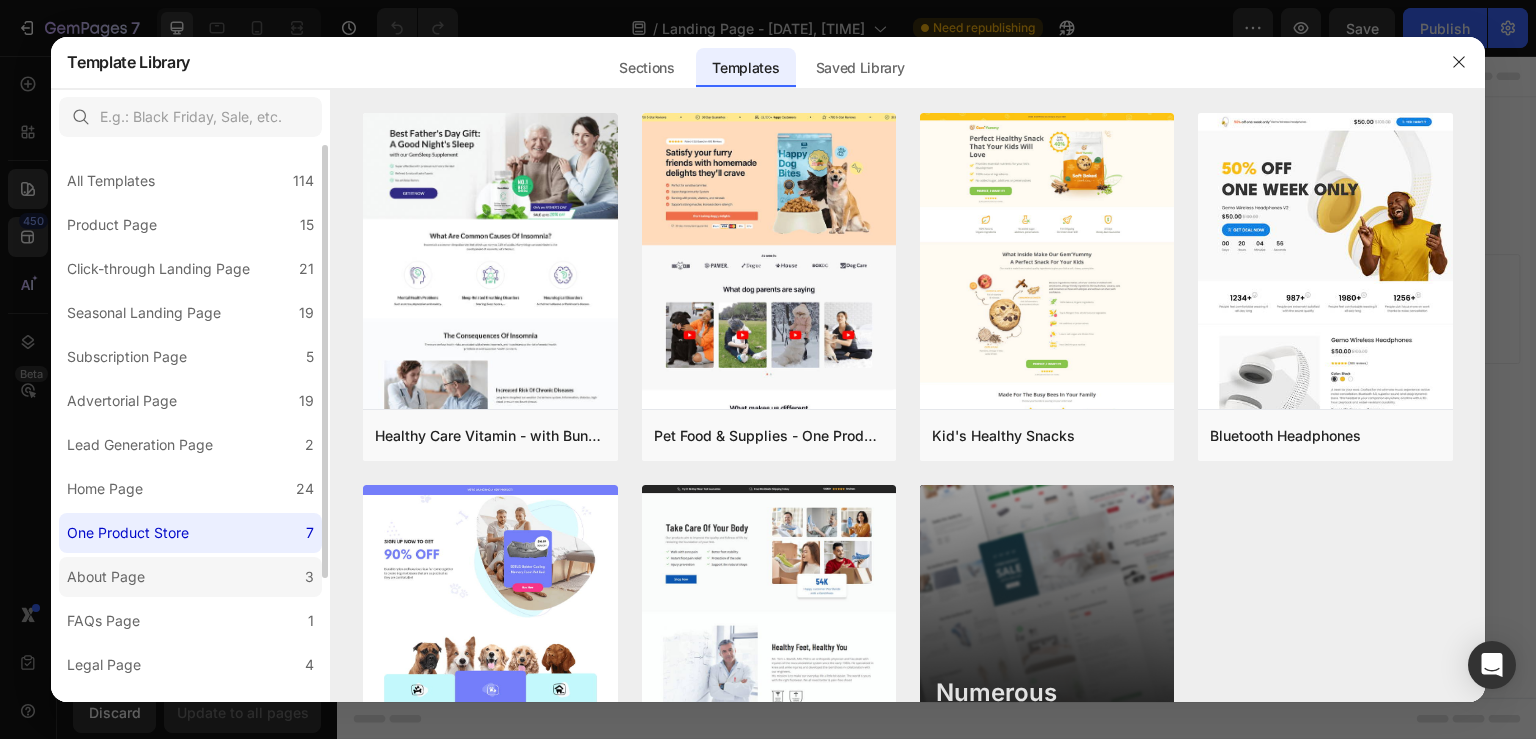 click on "About Page 3" 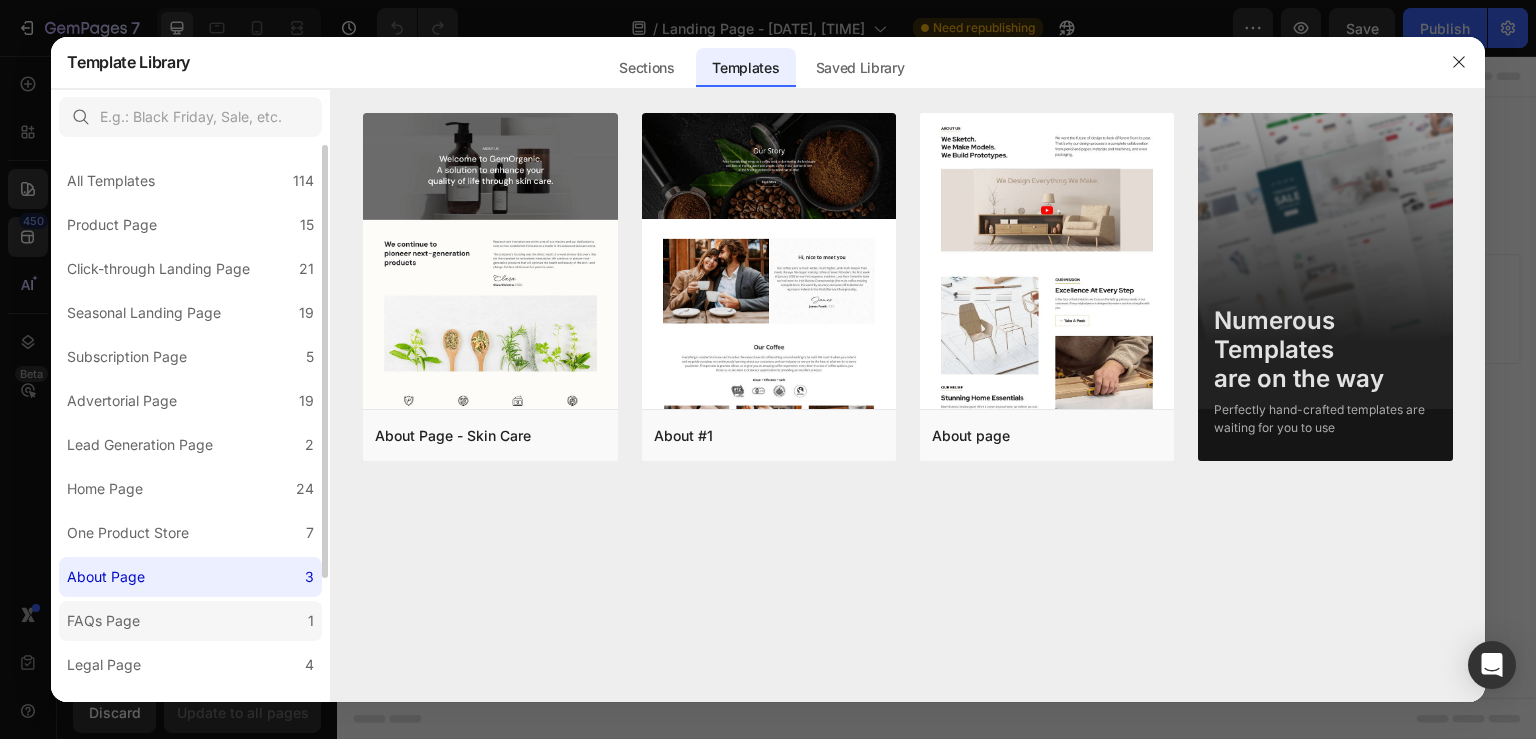 click on "FAQs Page 1" 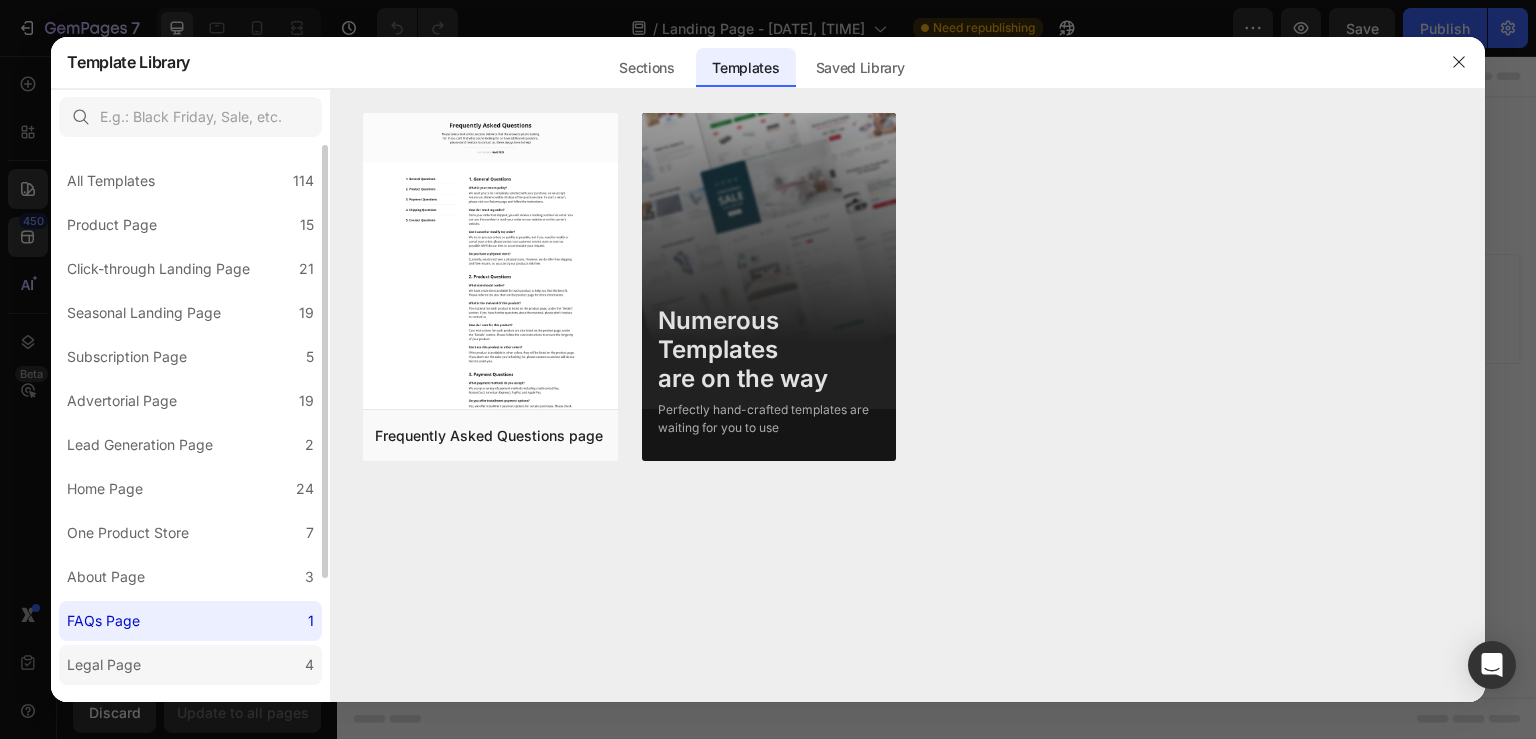 click on "Legal Page 4" 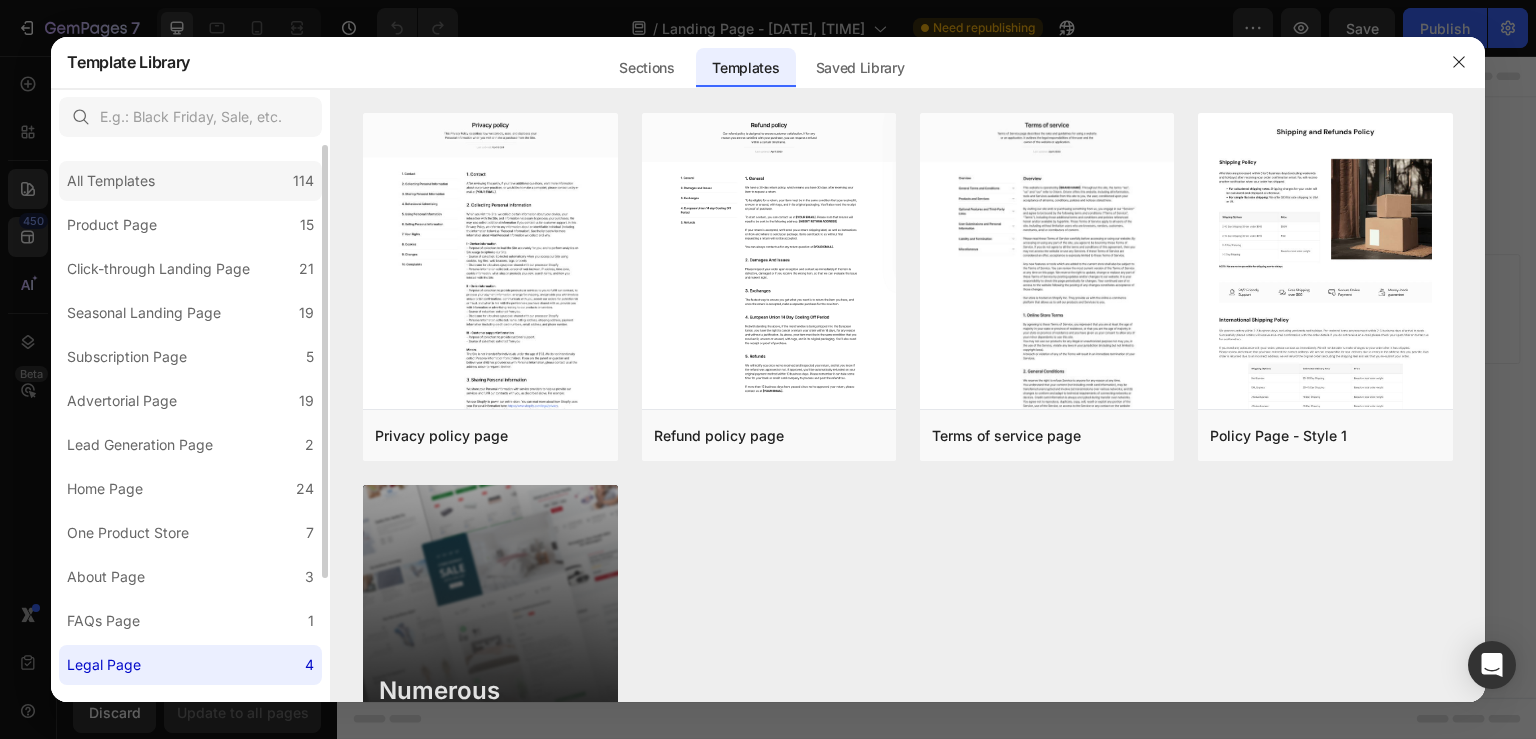 click on "All Templates 114" 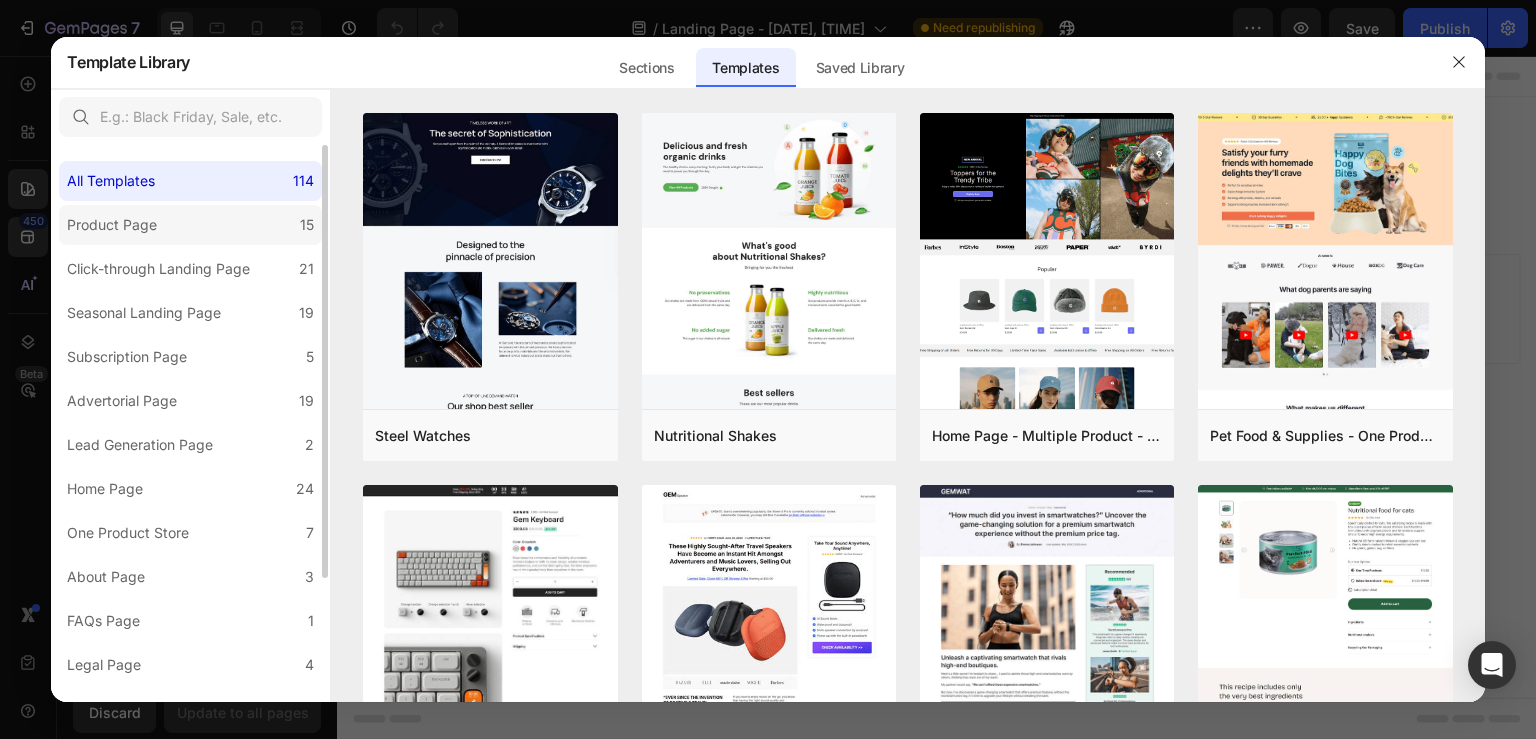 click on "Product Page" at bounding box center [116, 225] 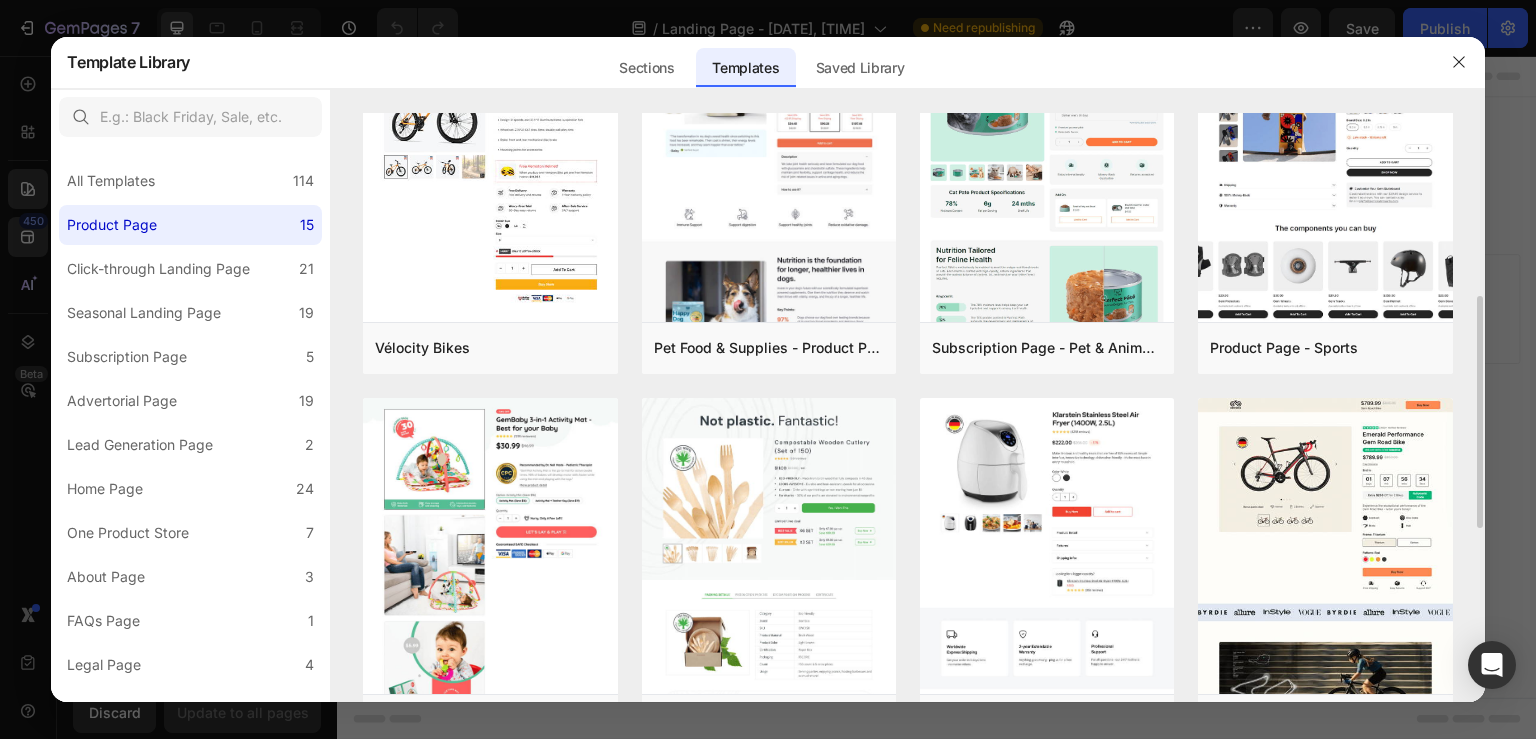 scroll, scrollTop: 469, scrollLeft: 0, axis: vertical 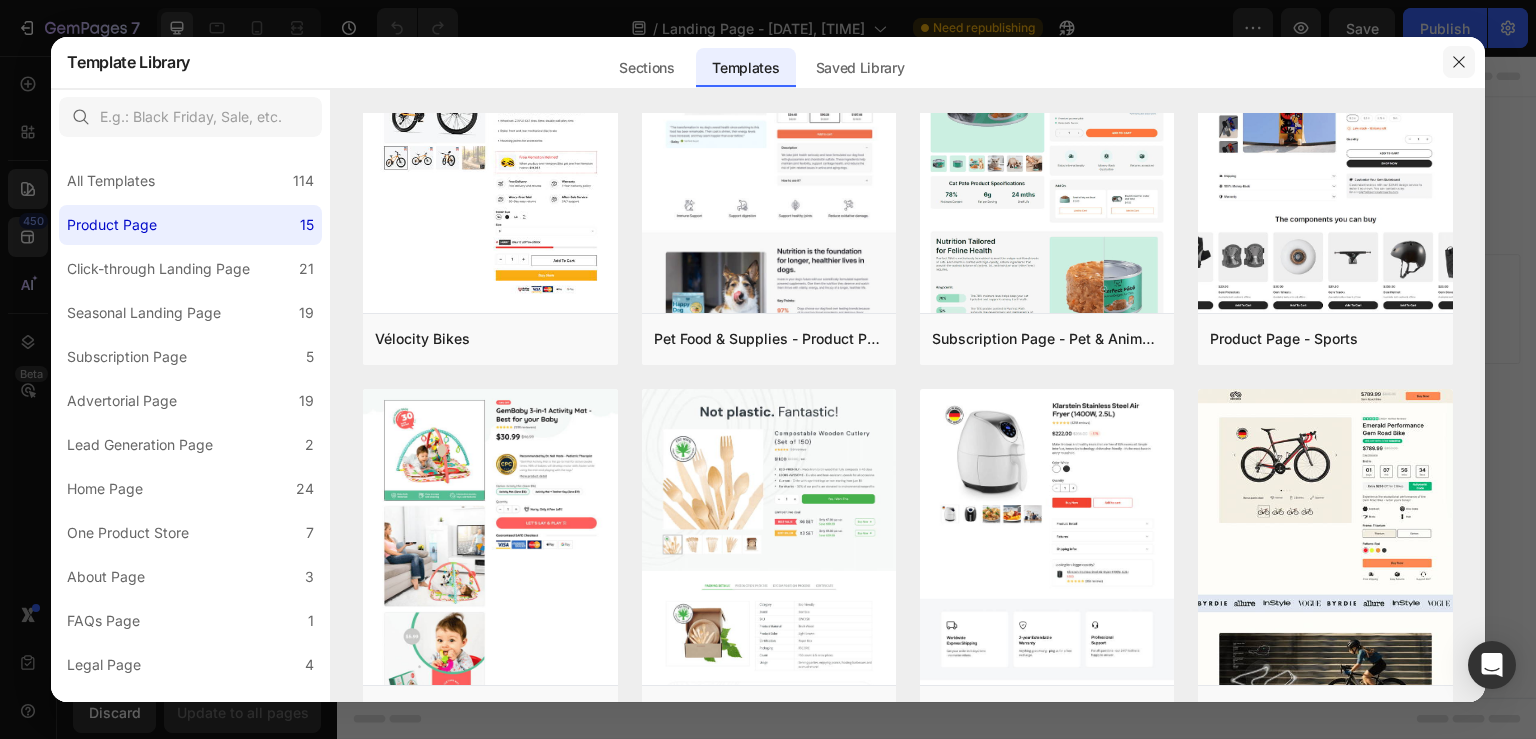 click 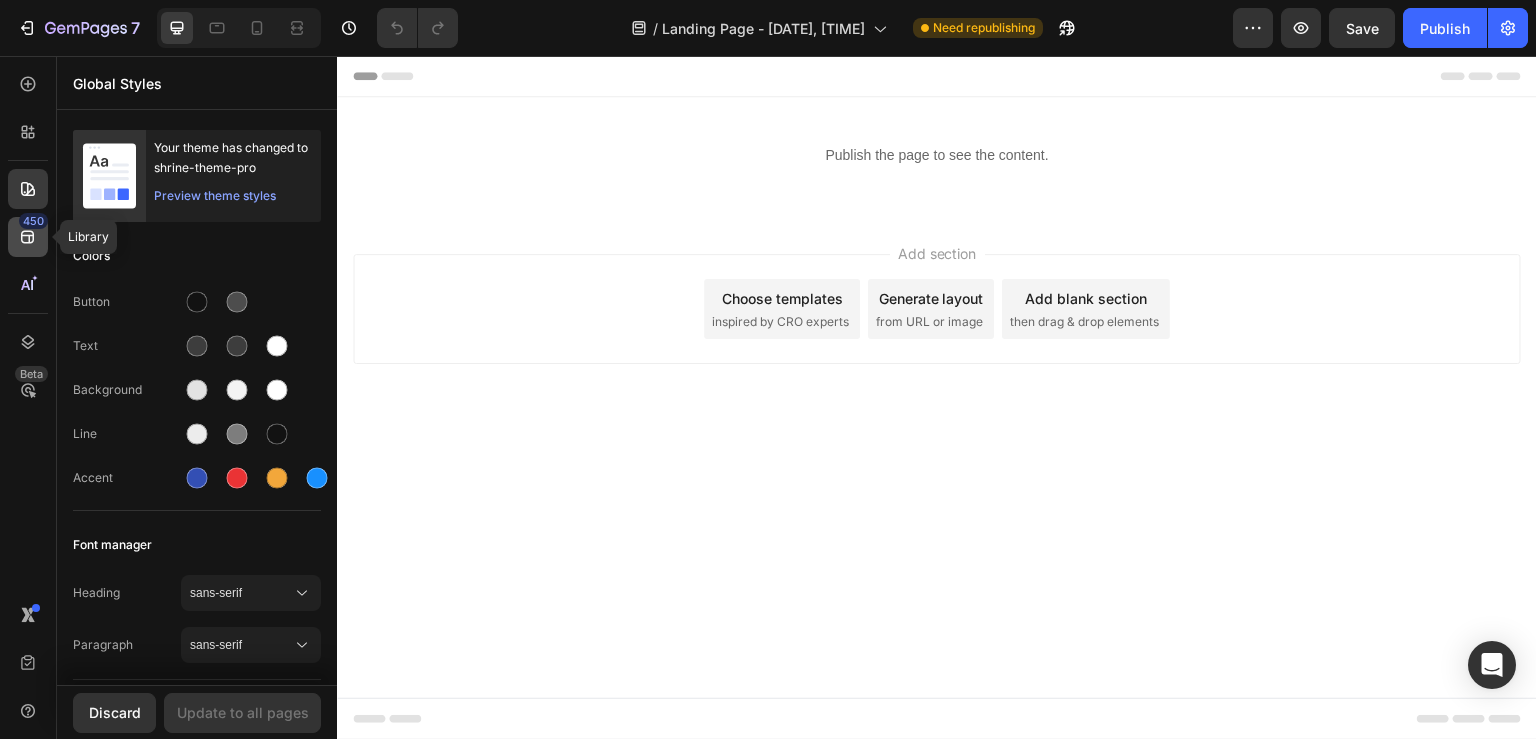 click on "450" 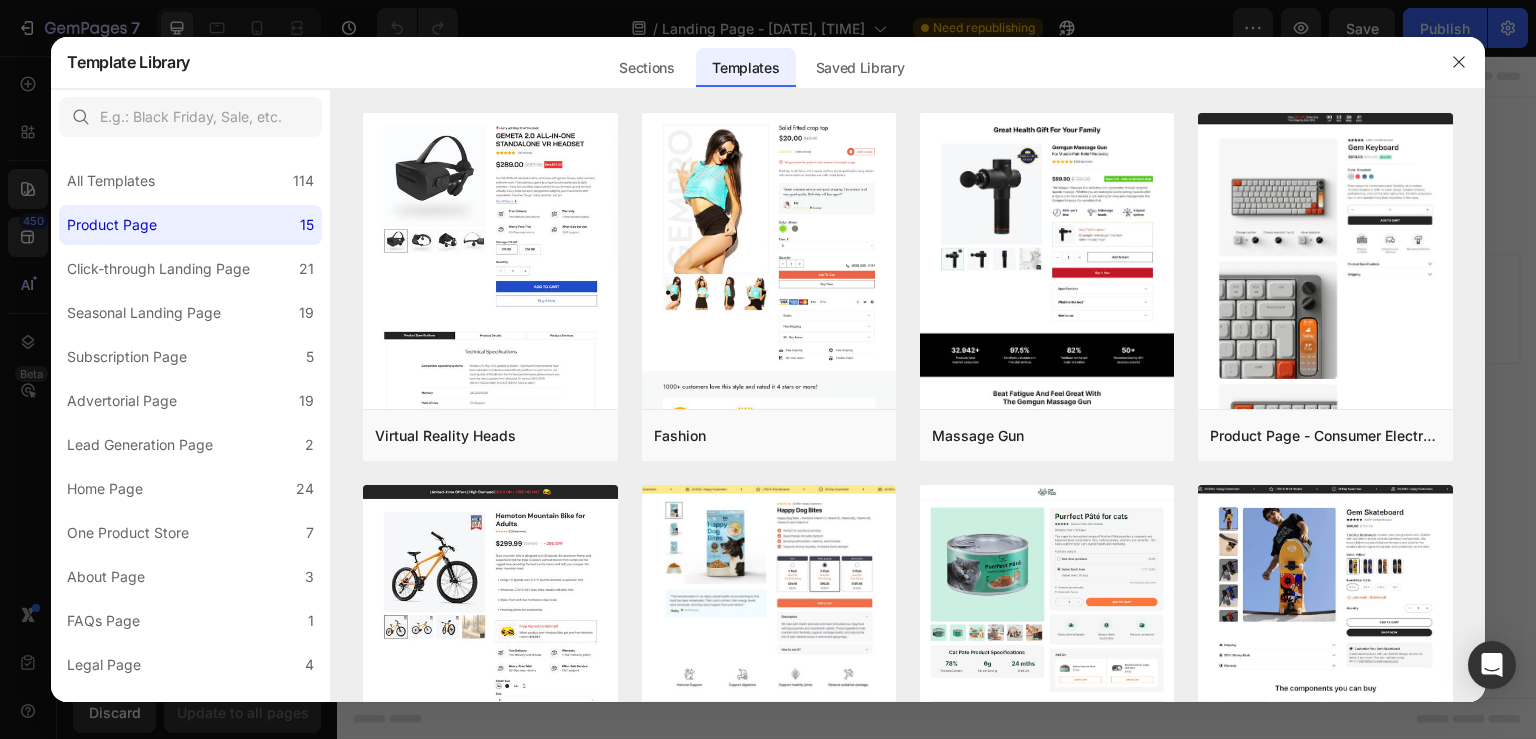 click at bounding box center (768, 369) 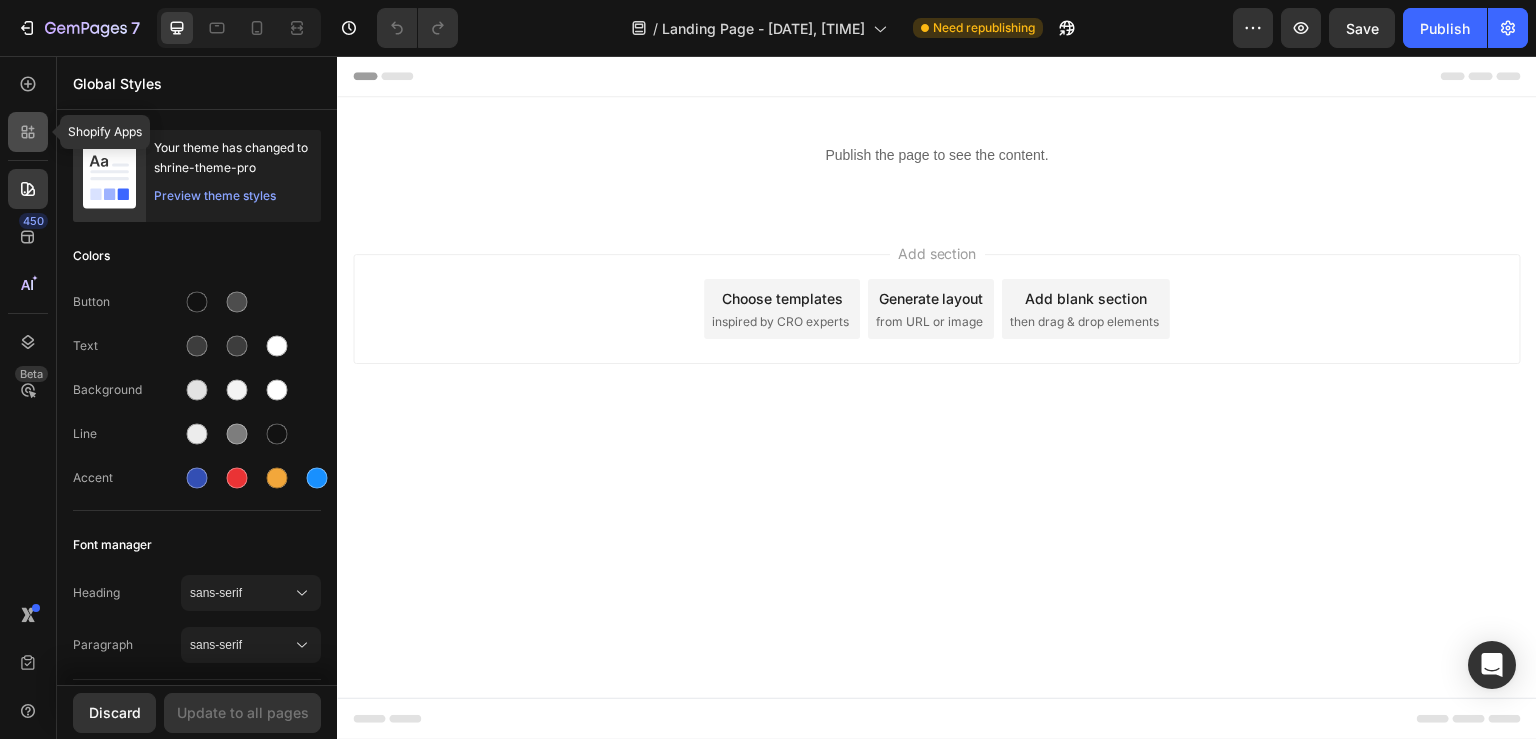 click 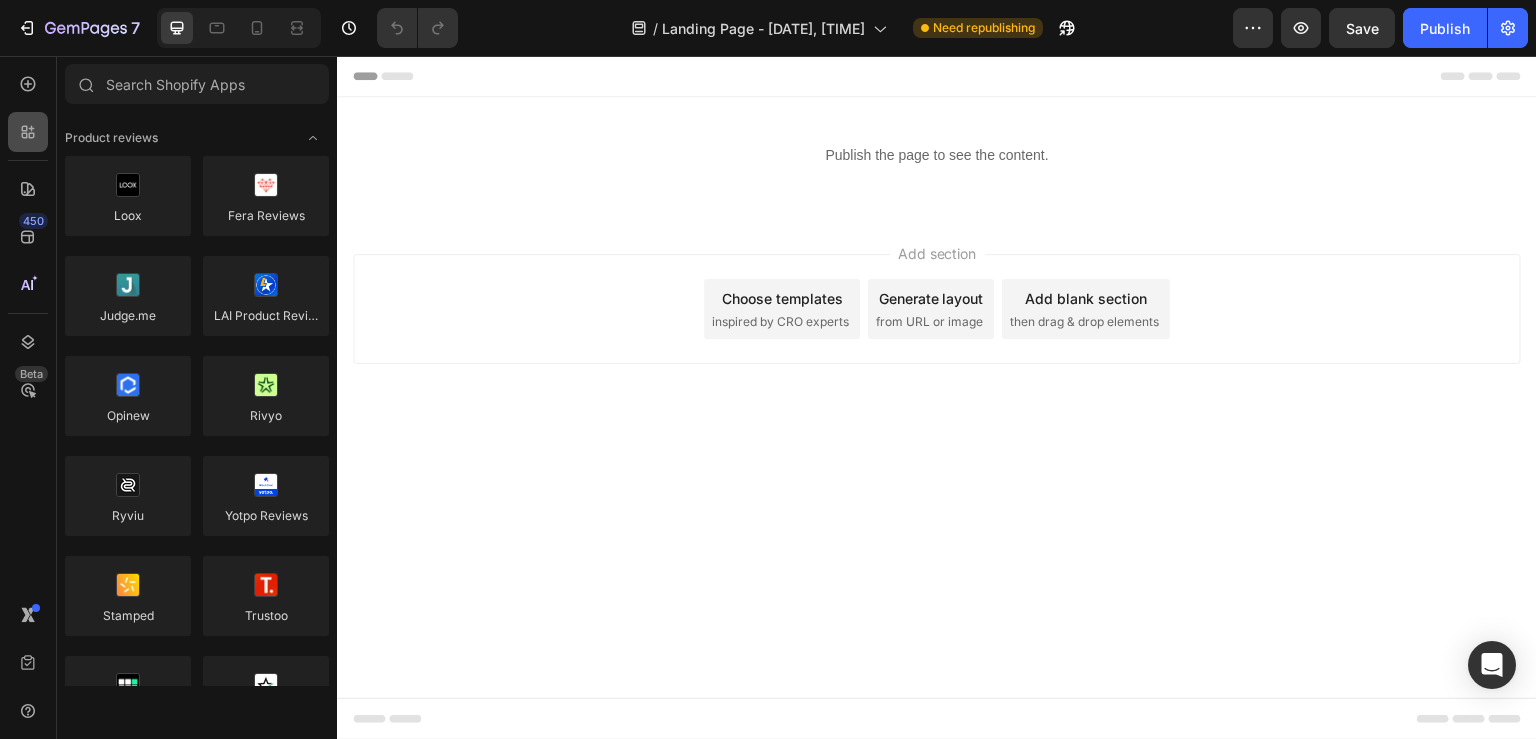 scroll, scrollTop: 899, scrollLeft: 0, axis: vertical 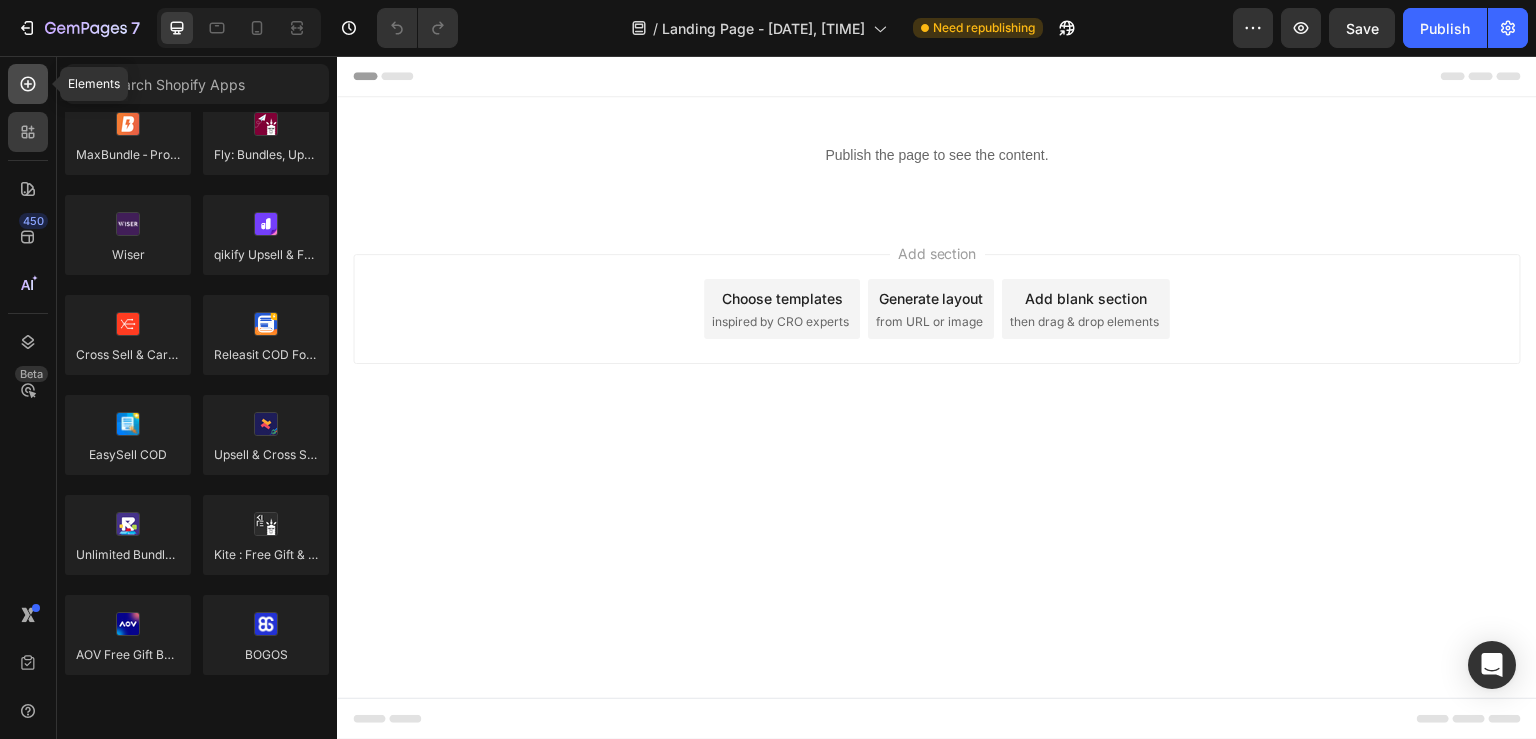 click 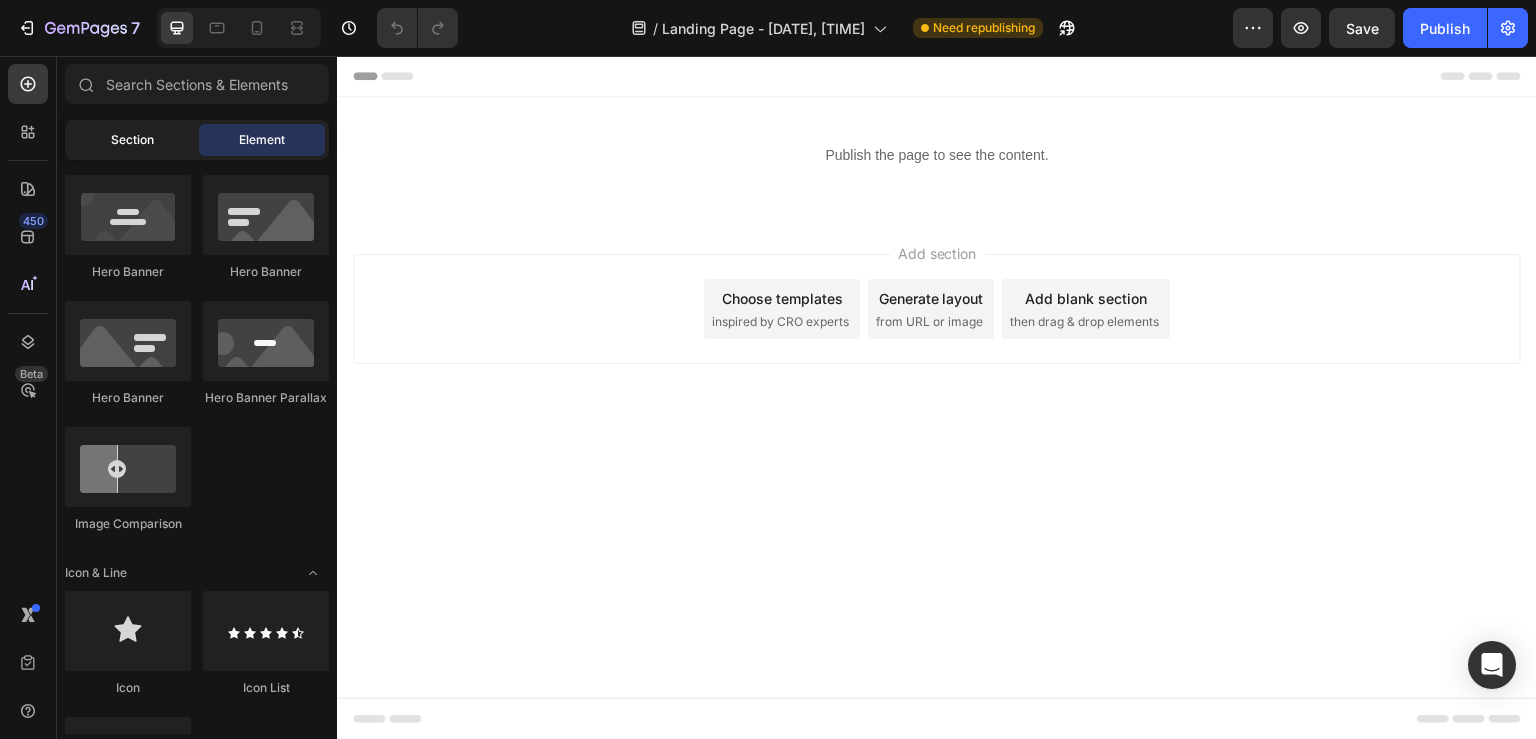 click on "Section" at bounding box center [132, 140] 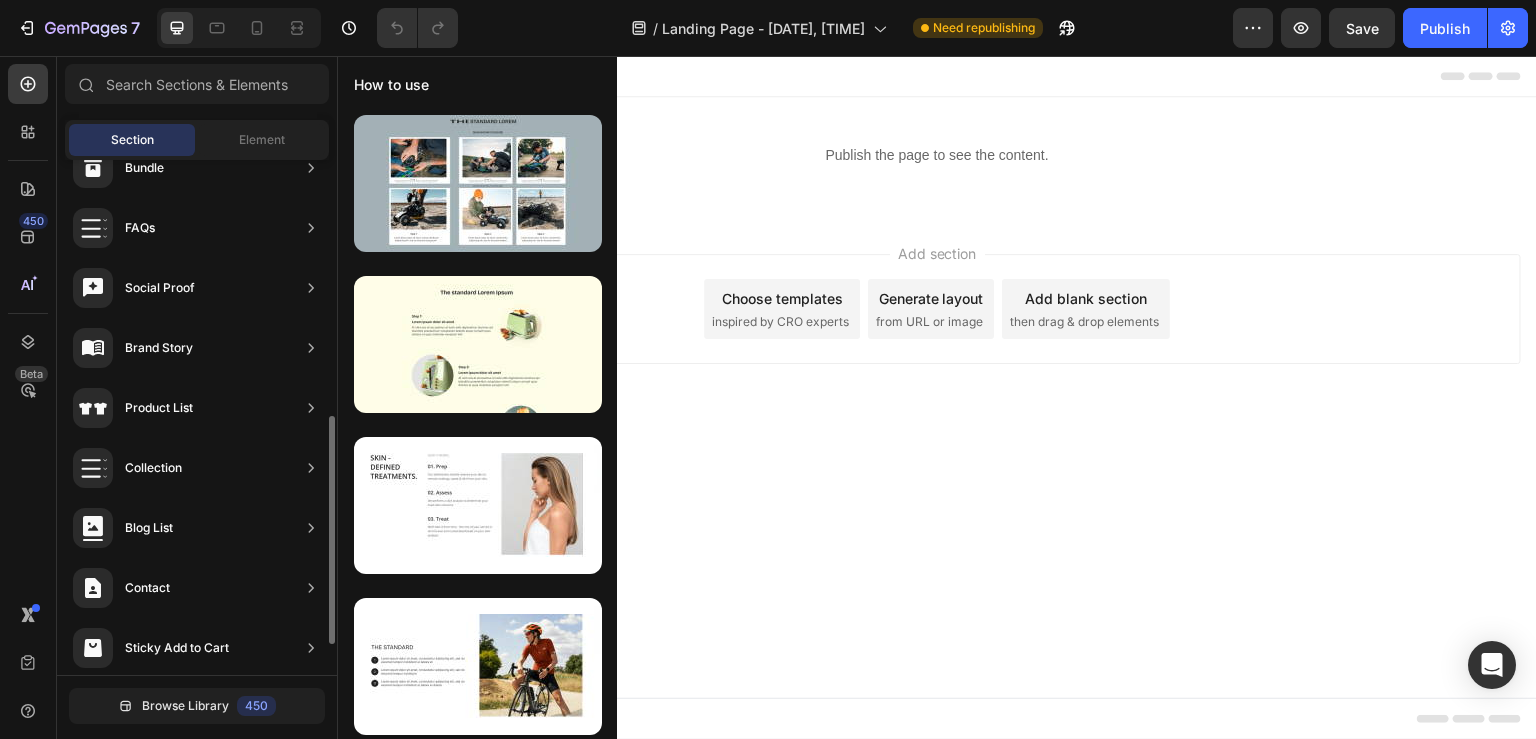 scroll, scrollTop: 644, scrollLeft: 0, axis: vertical 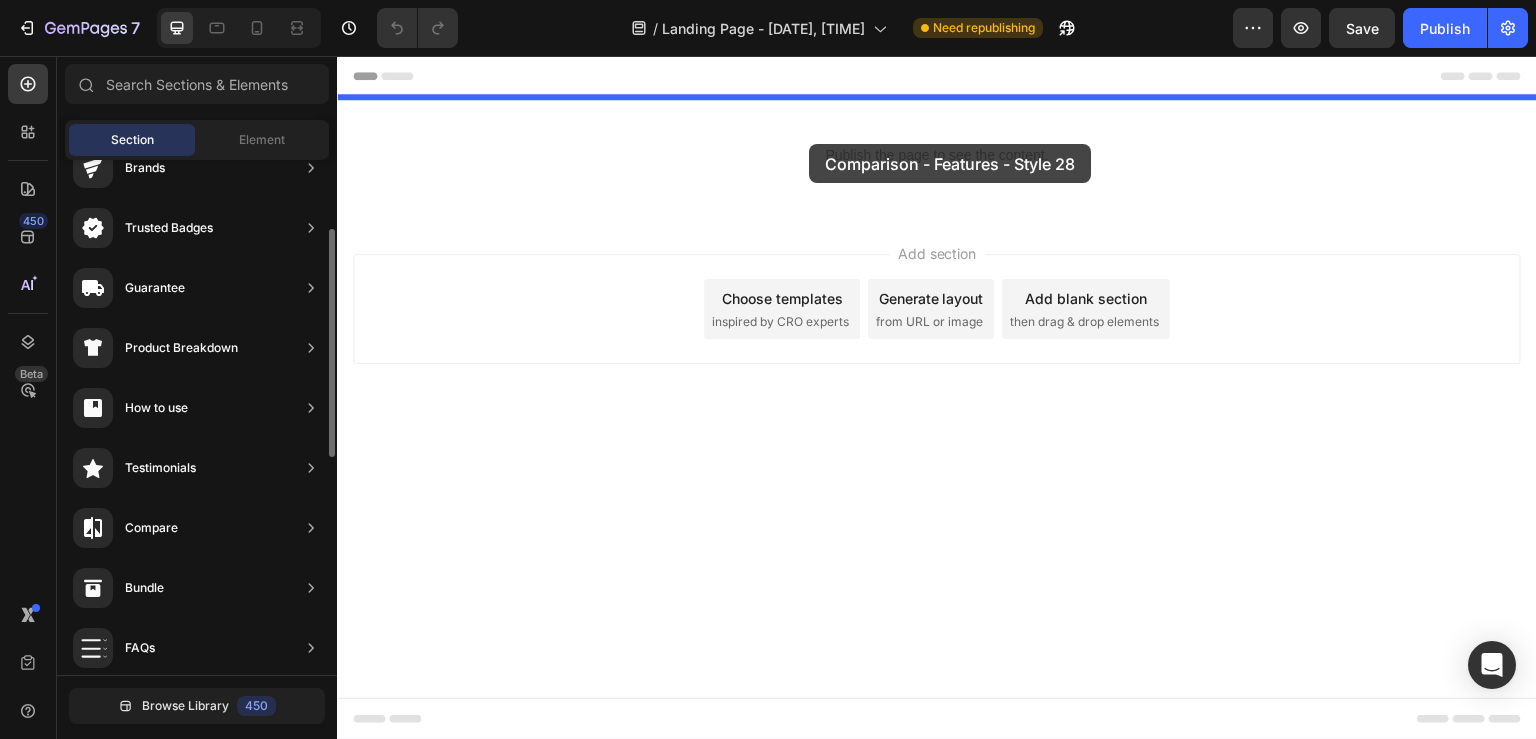 drag, startPoint x: 835, startPoint y: 273, endPoint x: 816, endPoint y: 146, distance: 128.41339 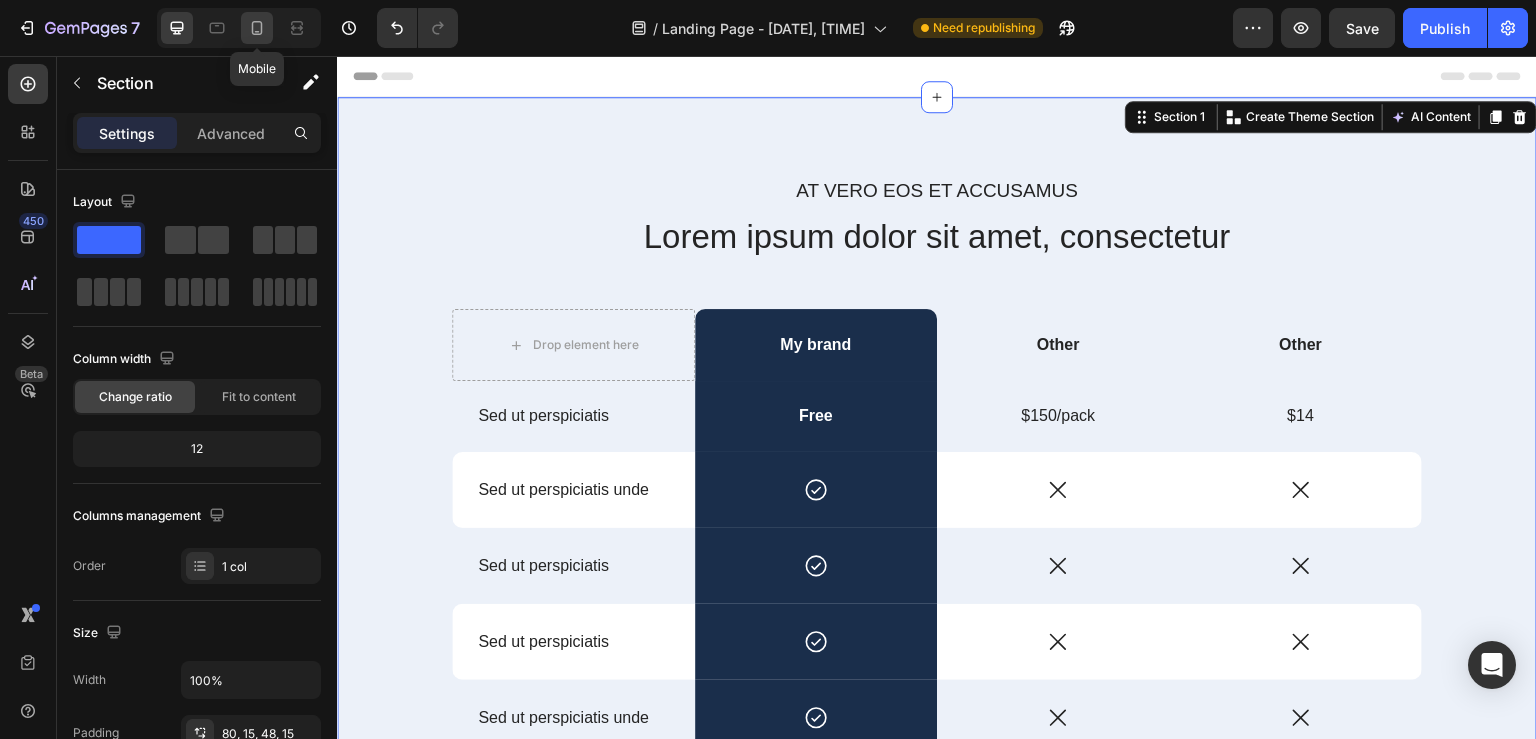 click 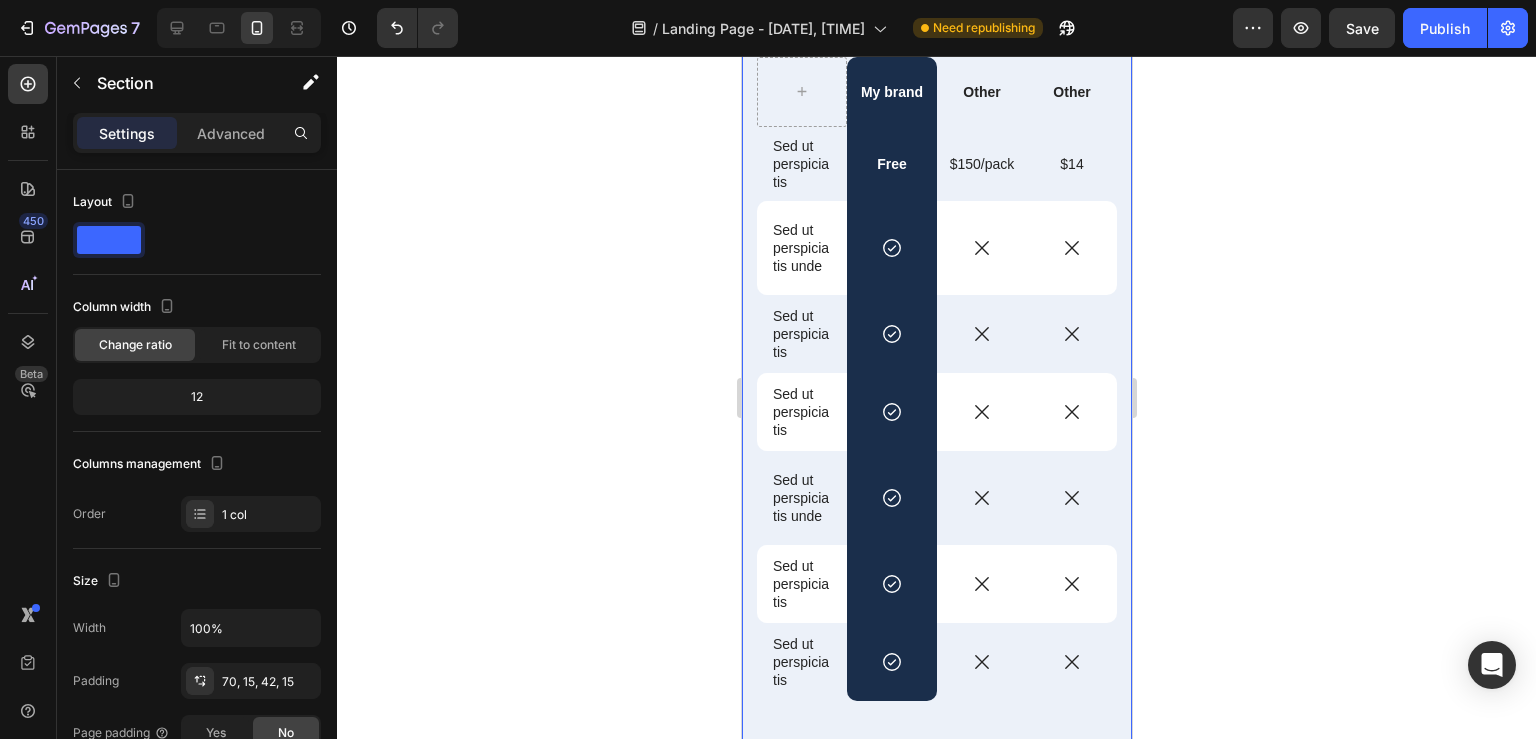scroll, scrollTop: 0, scrollLeft: 0, axis: both 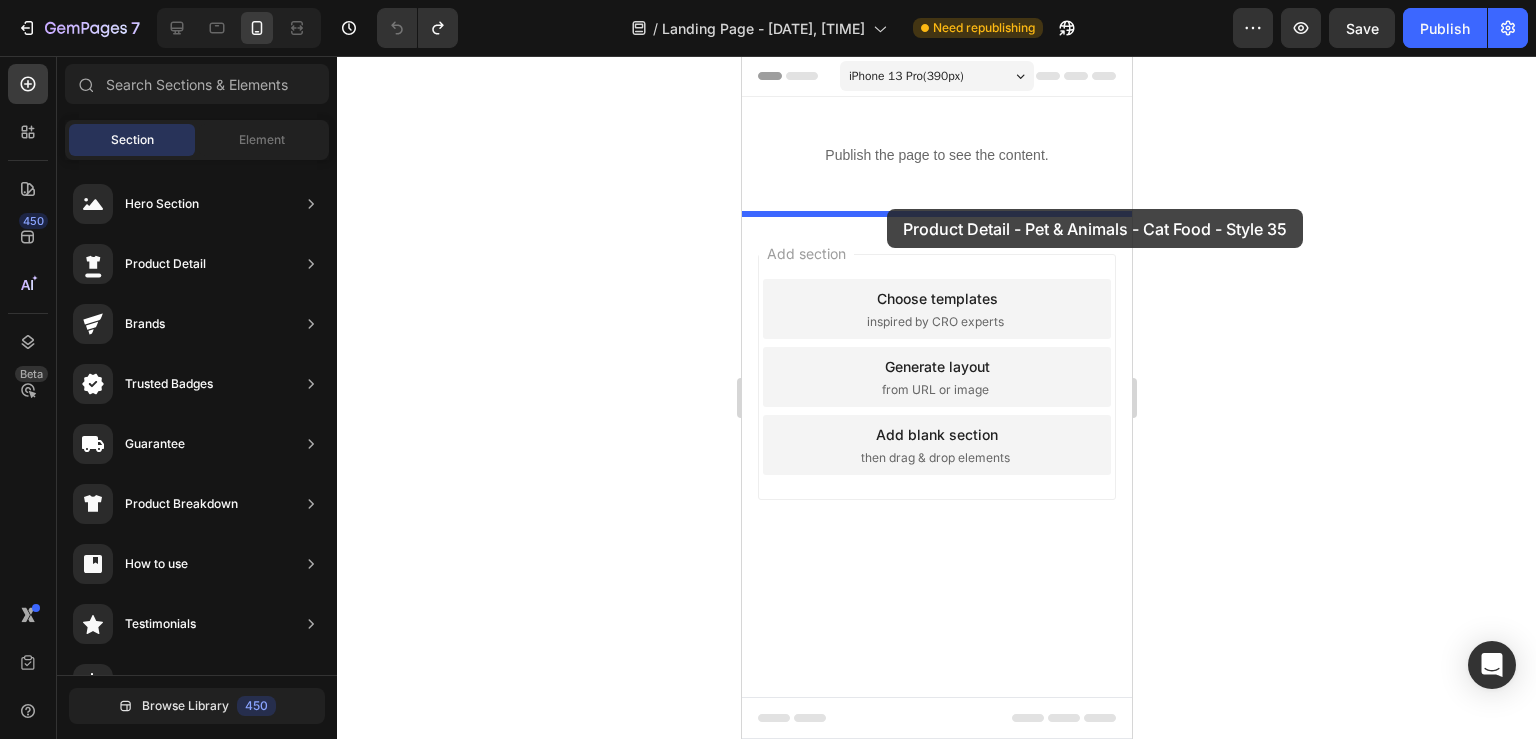 drag, startPoint x: 1247, startPoint y: 427, endPoint x: 886, endPoint y: 209, distance: 421.71674 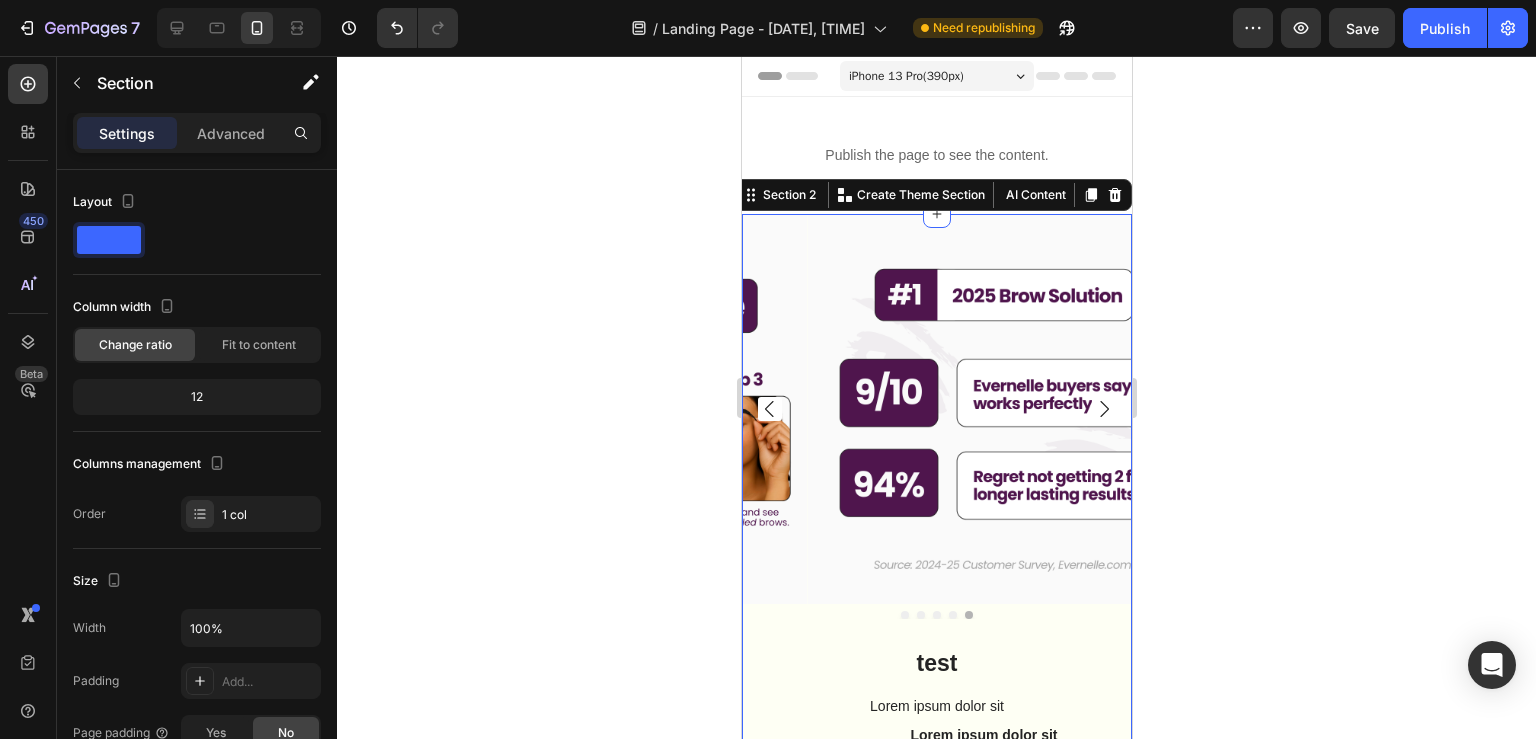 click 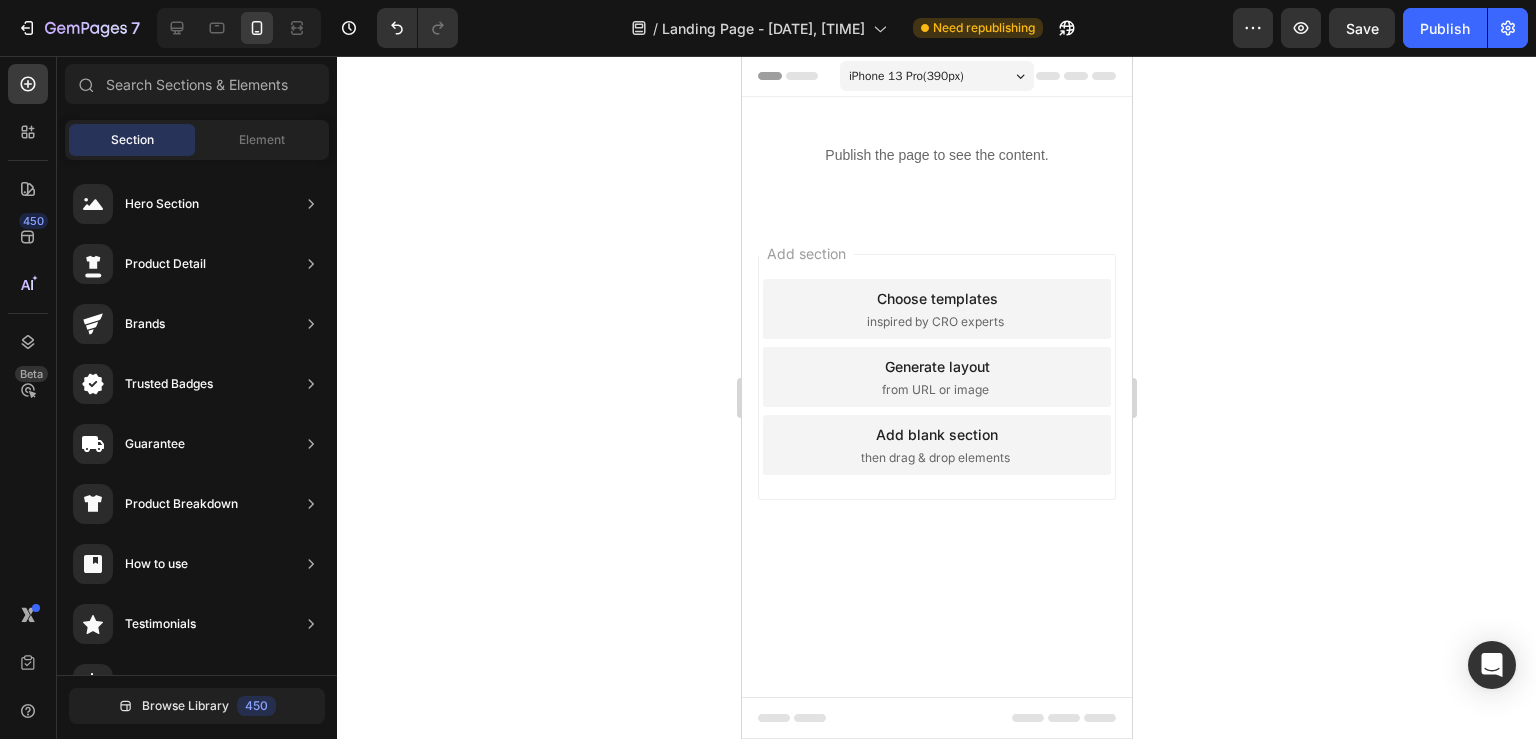 scroll, scrollTop: 0, scrollLeft: 0, axis: both 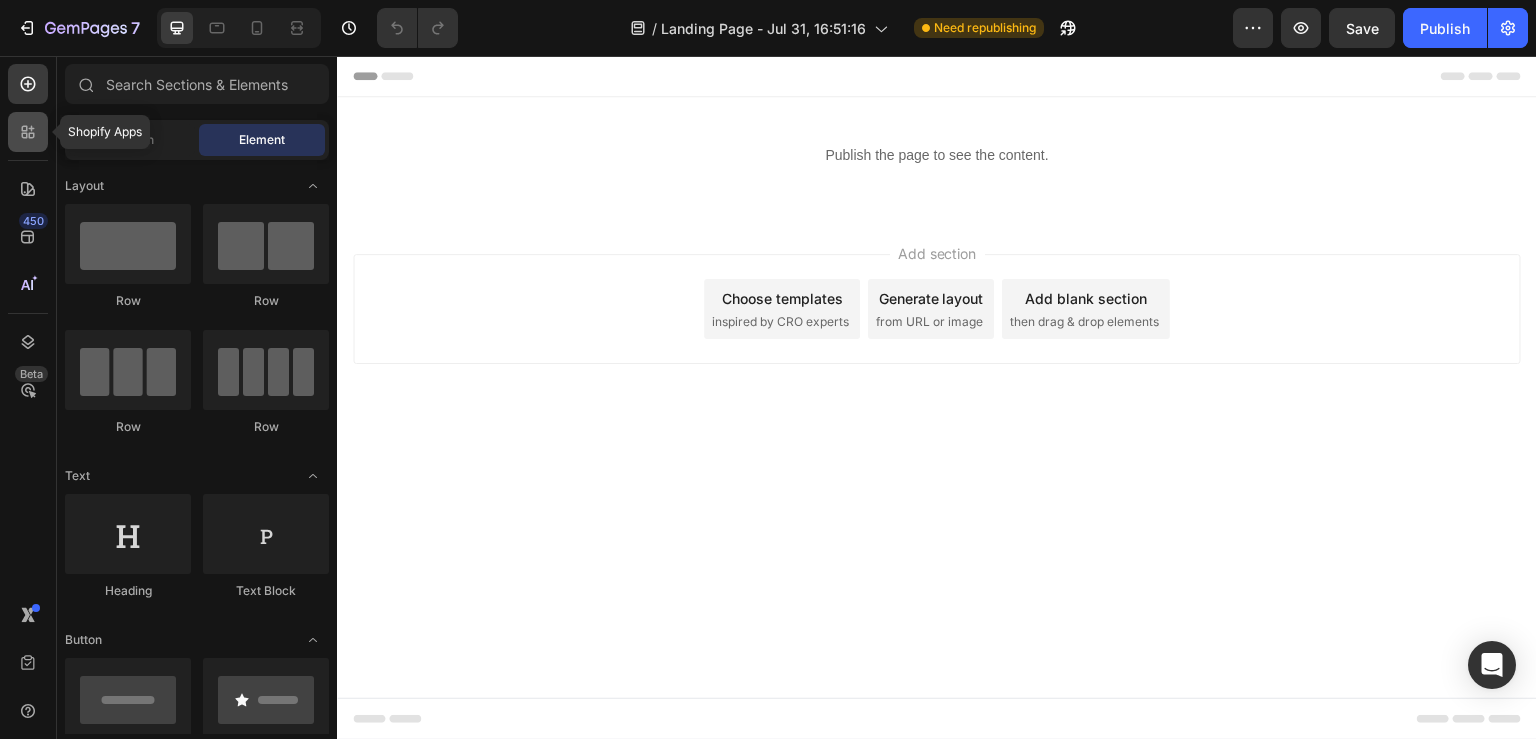 click 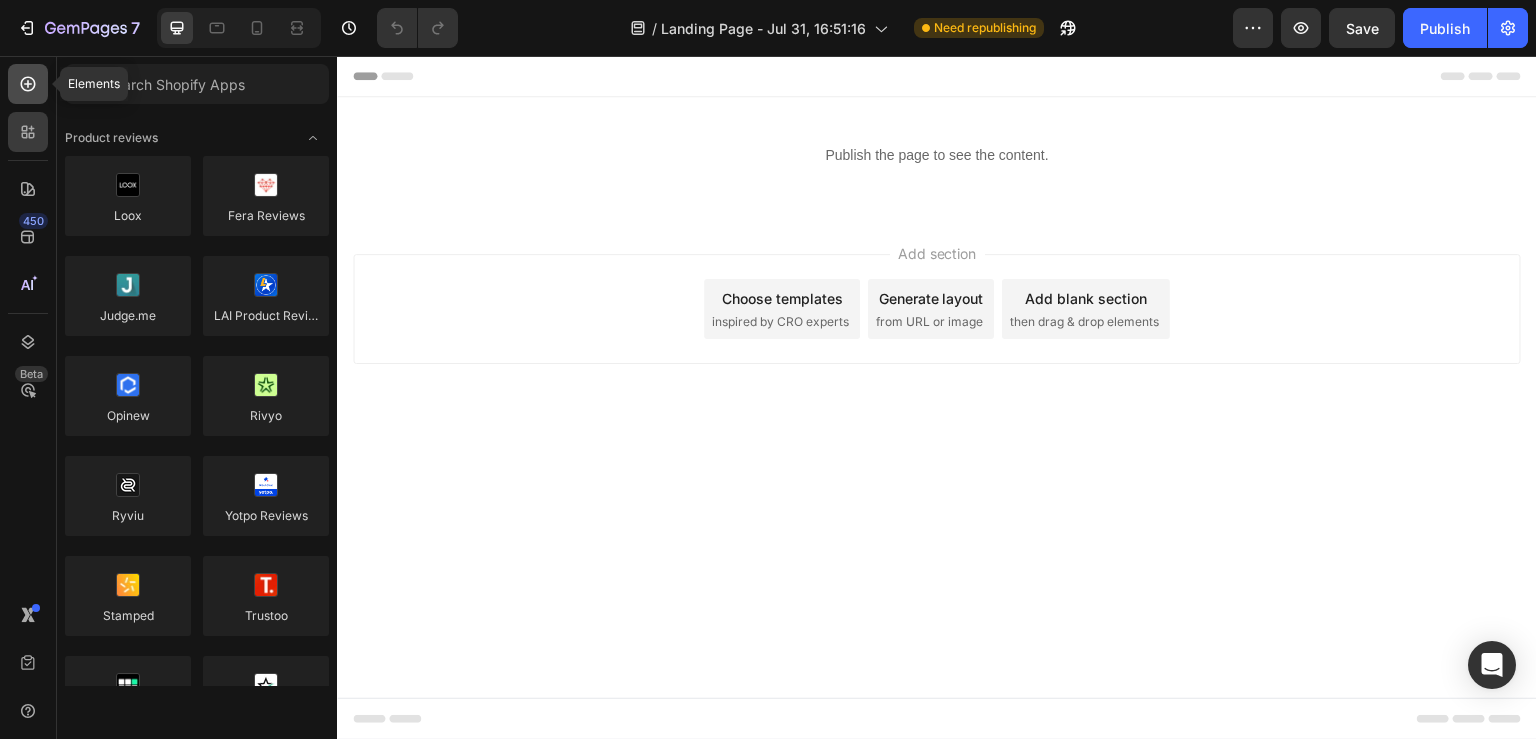 click 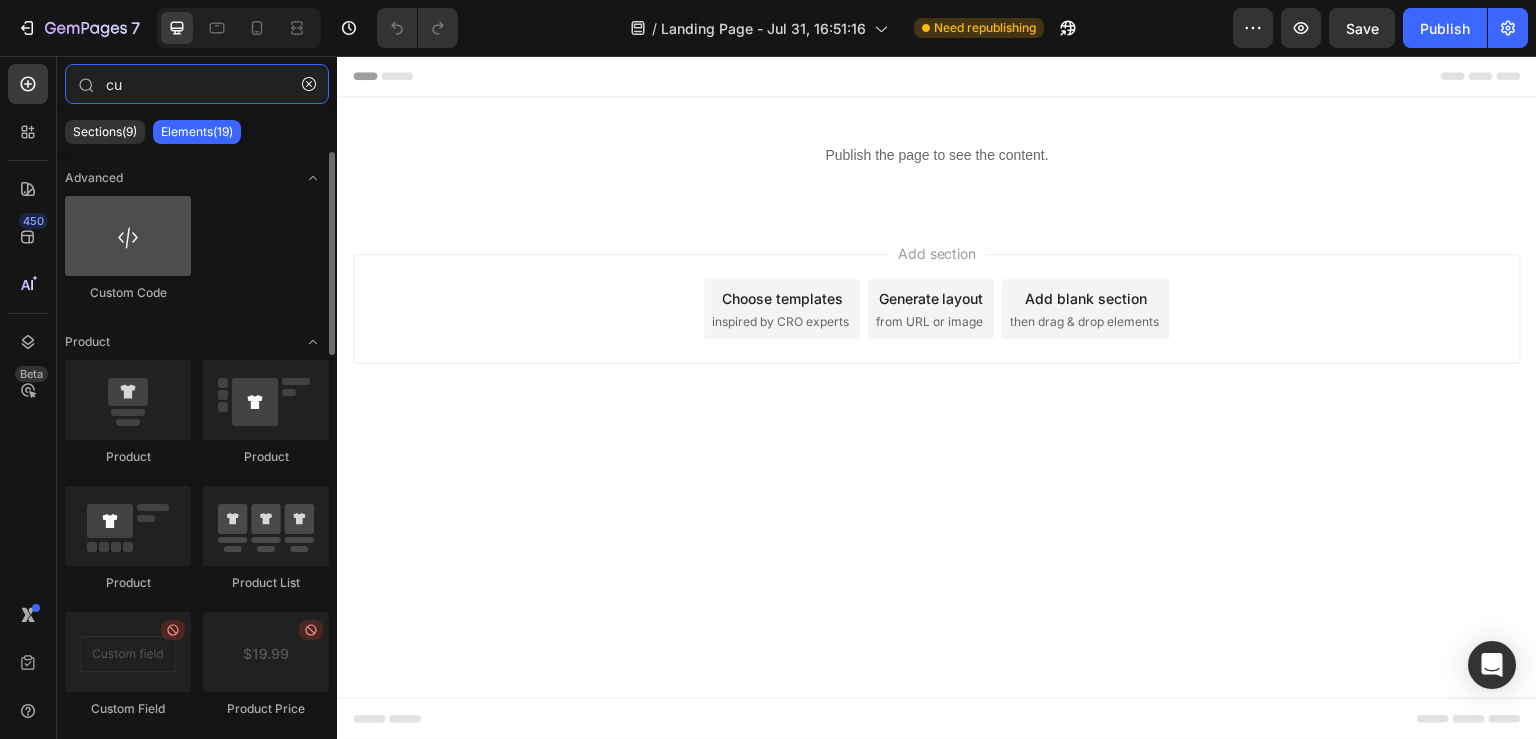 type on "cu" 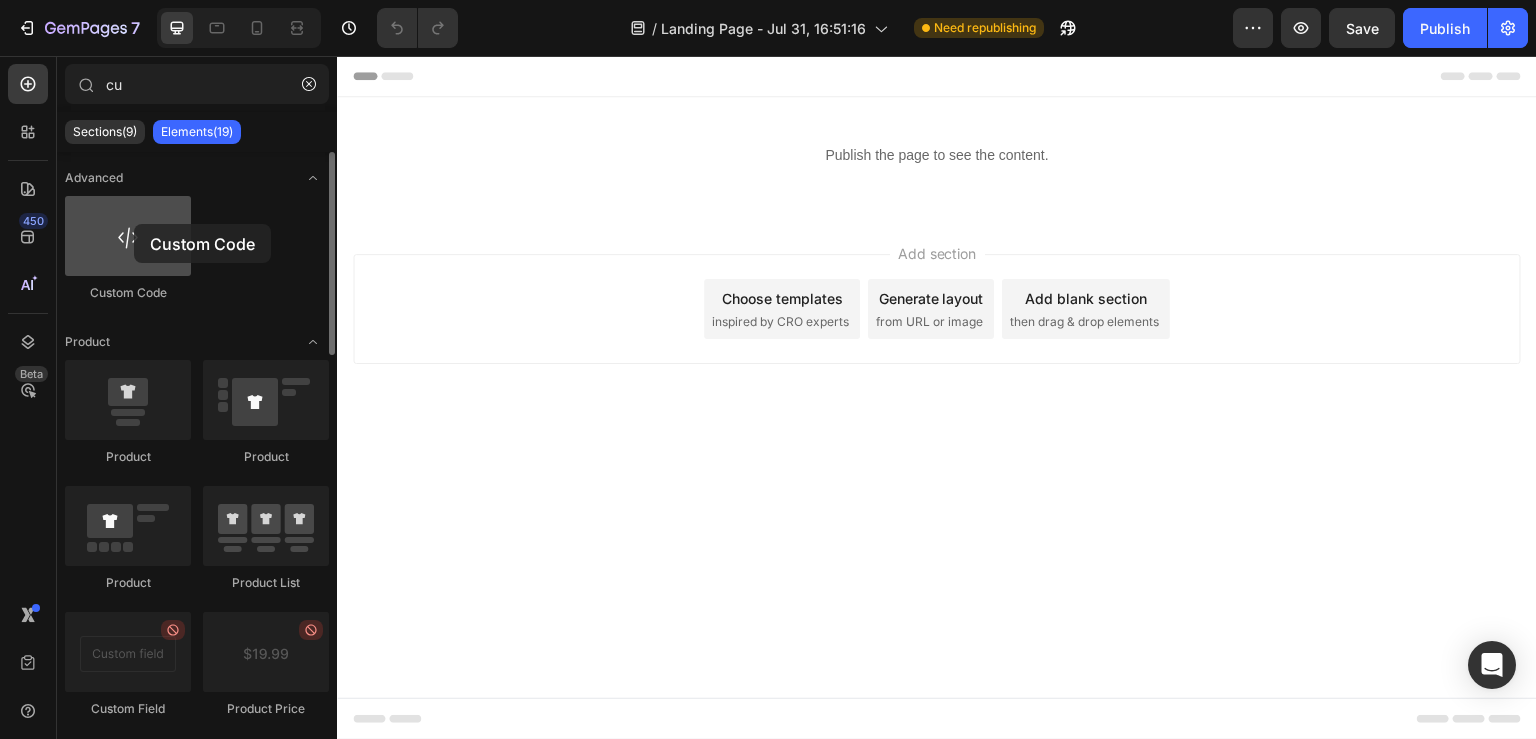 click at bounding box center (128, 236) 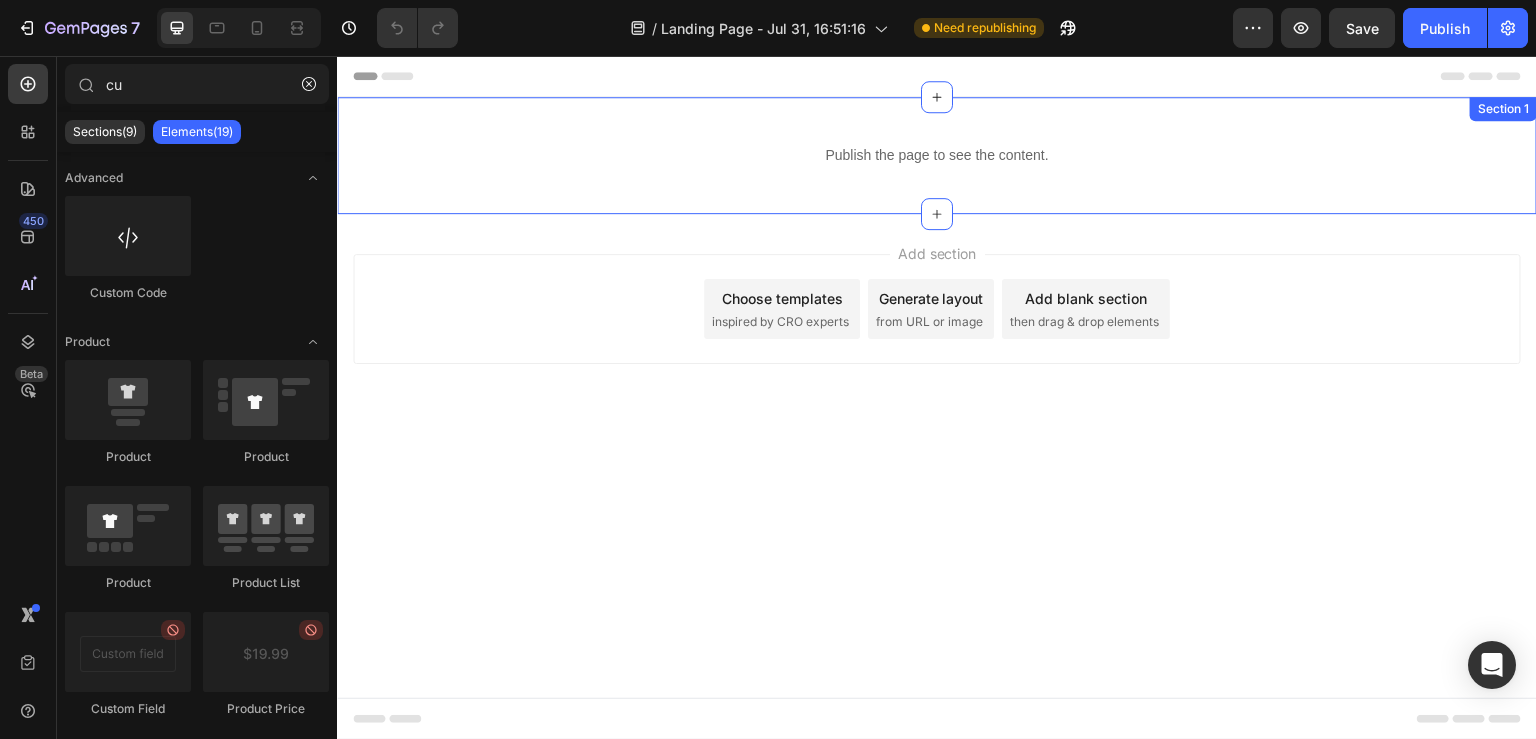 click on "Publish the page to see the content.
Custom Code Section 1" at bounding box center [937, 155] 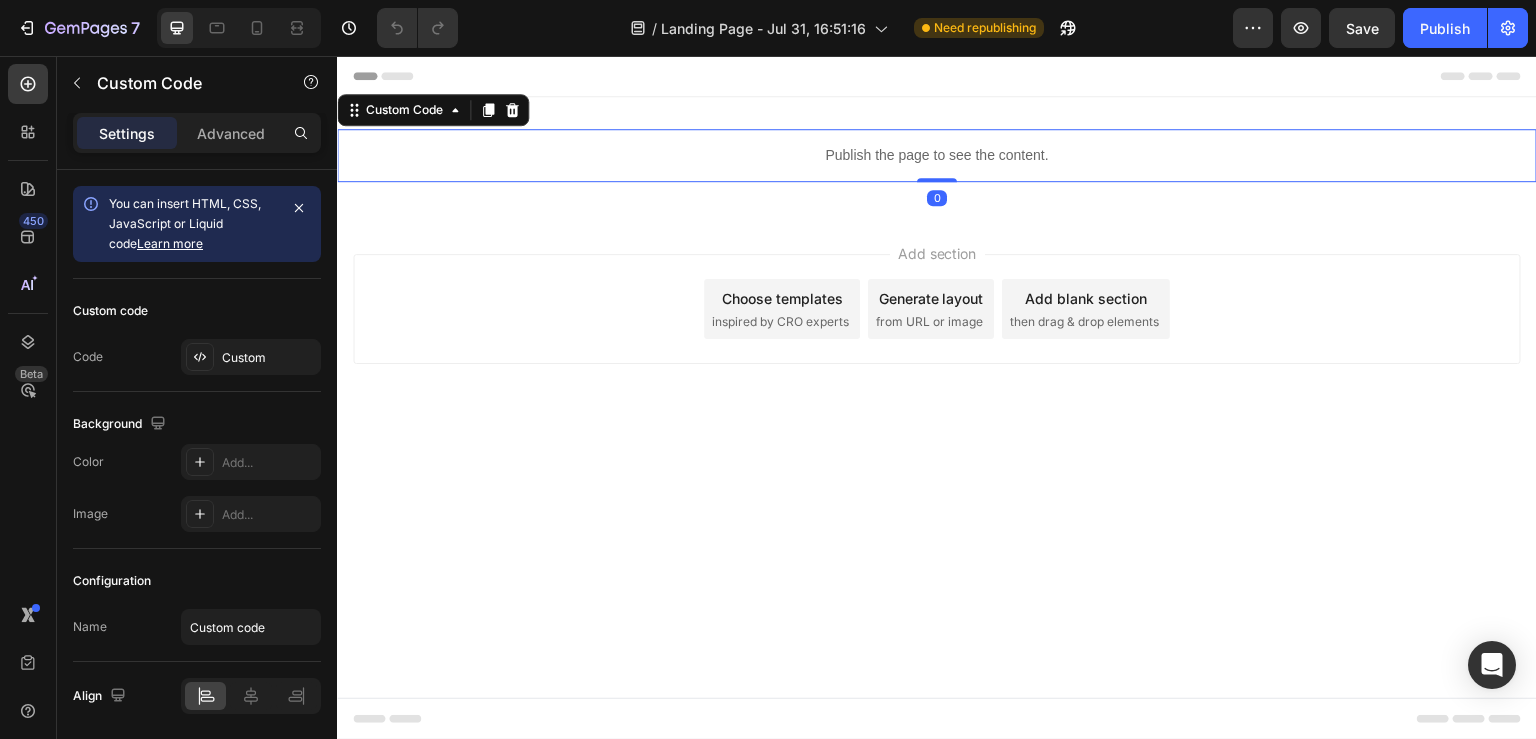 click on "Publish the page to see the content." at bounding box center [937, 155] 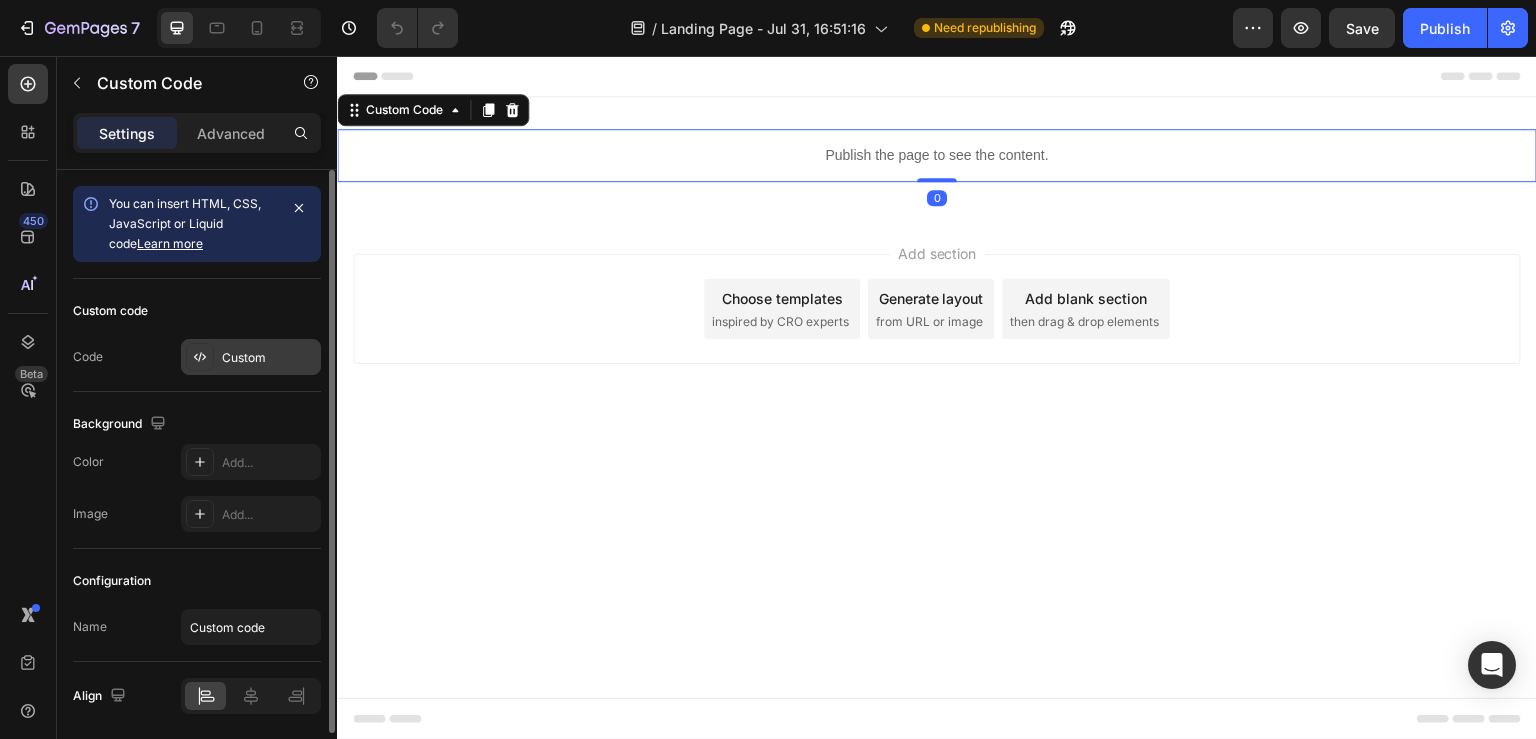 click on "Custom" at bounding box center [269, 358] 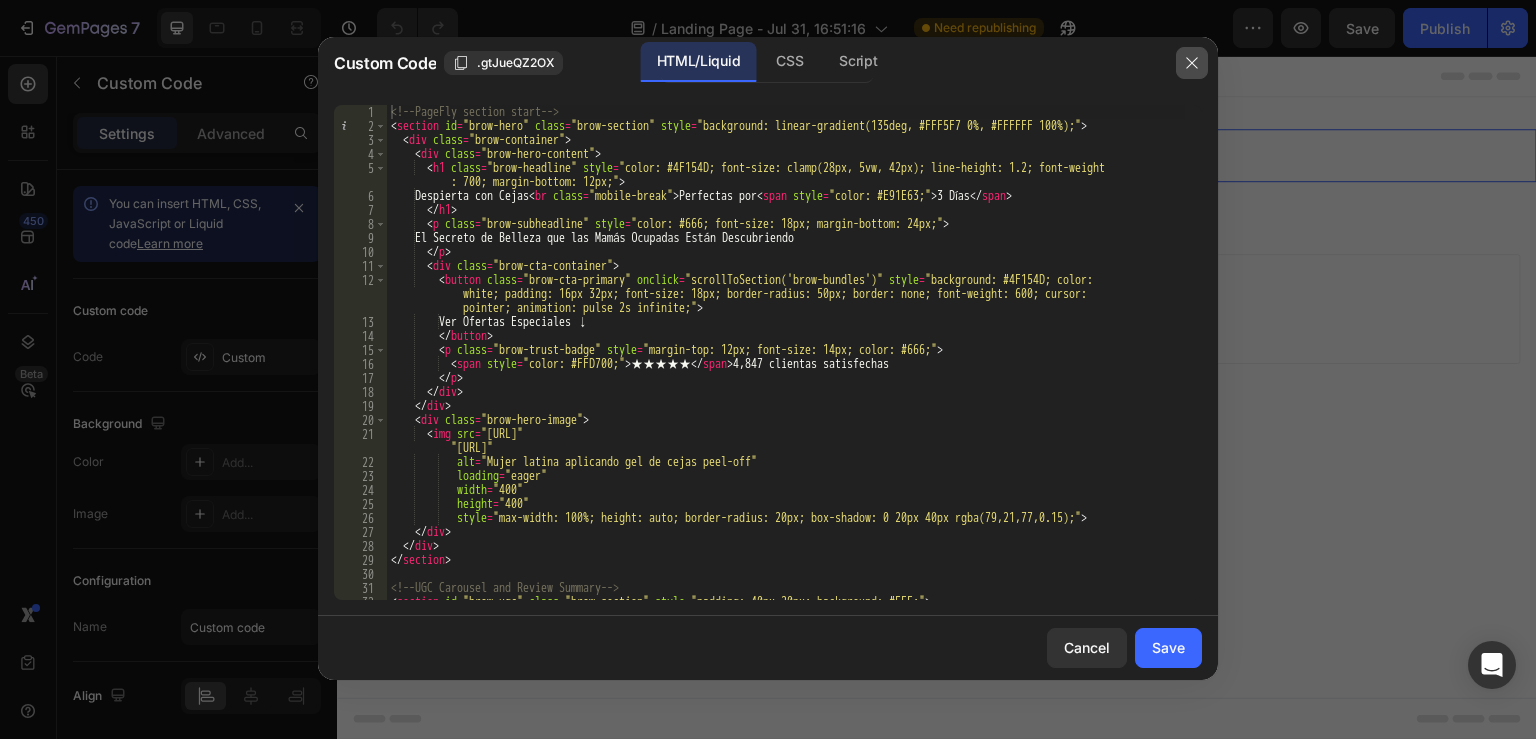 click 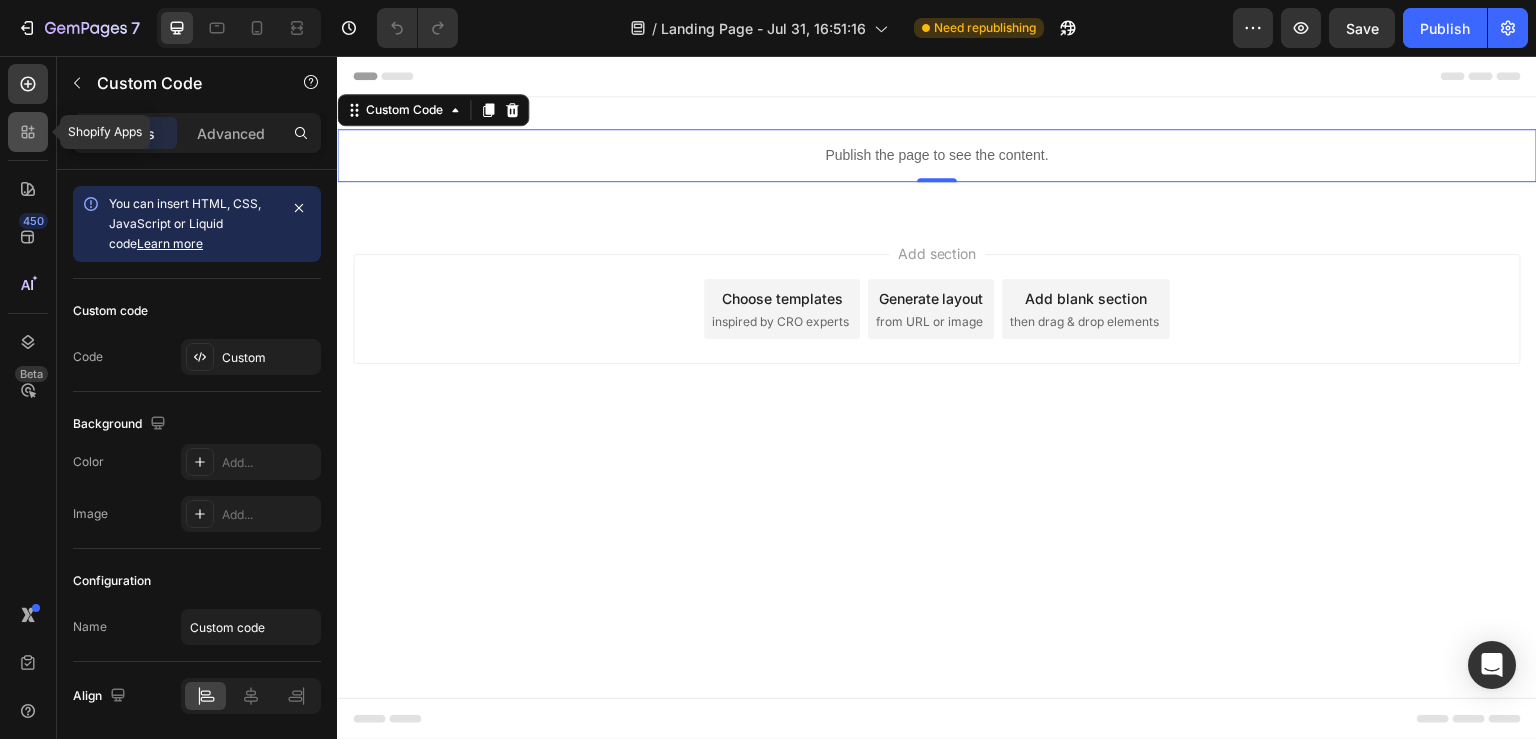 click 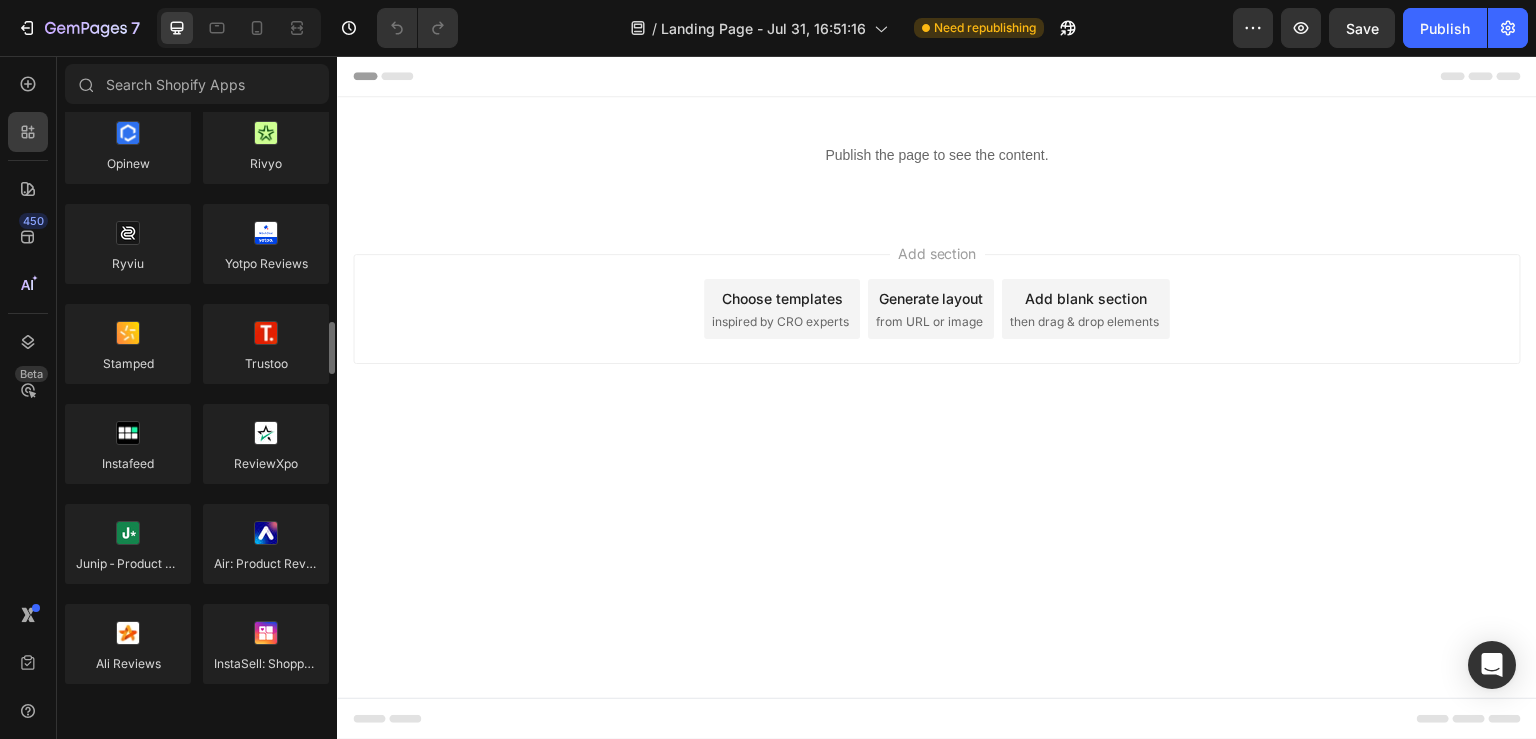 scroll, scrollTop: 0, scrollLeft: 0, axis: both 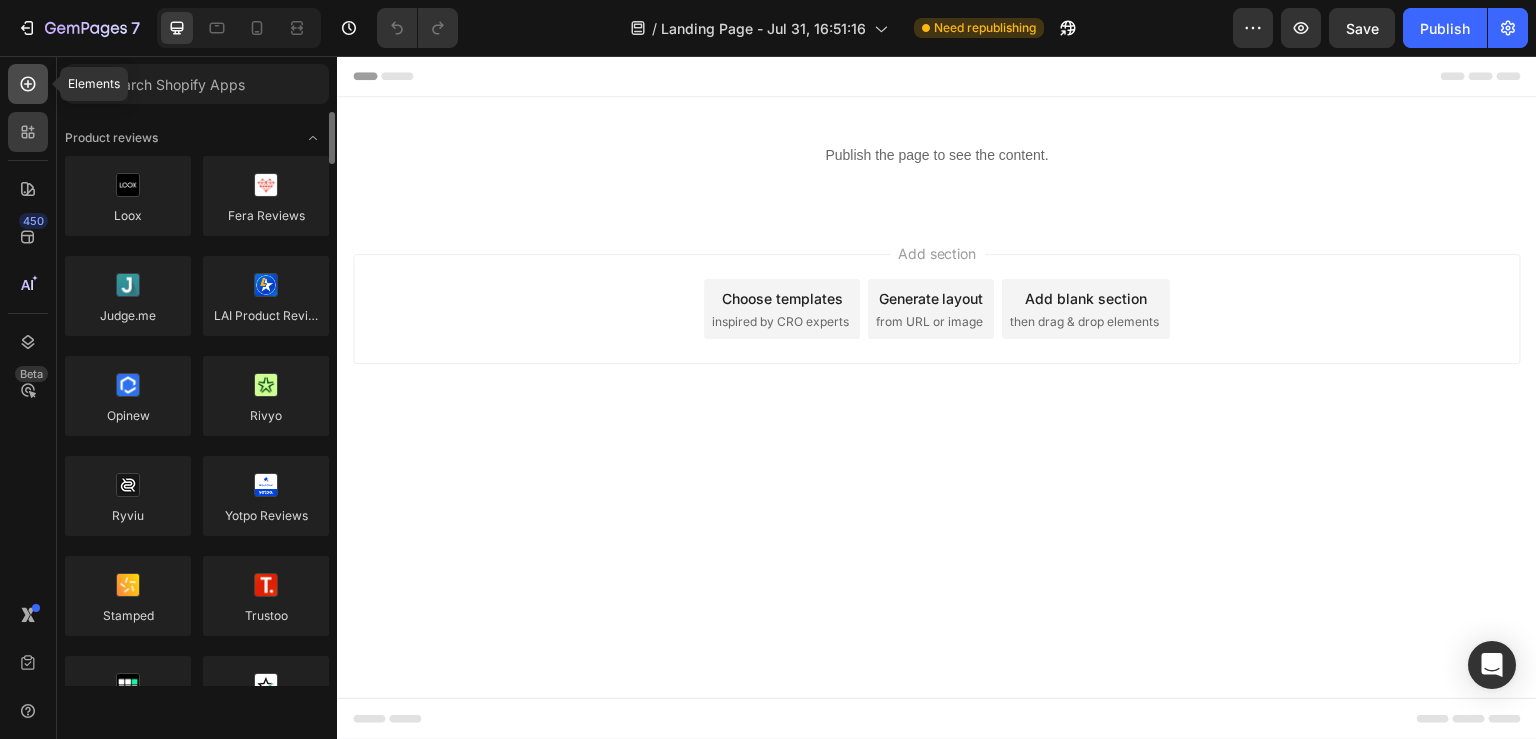 click 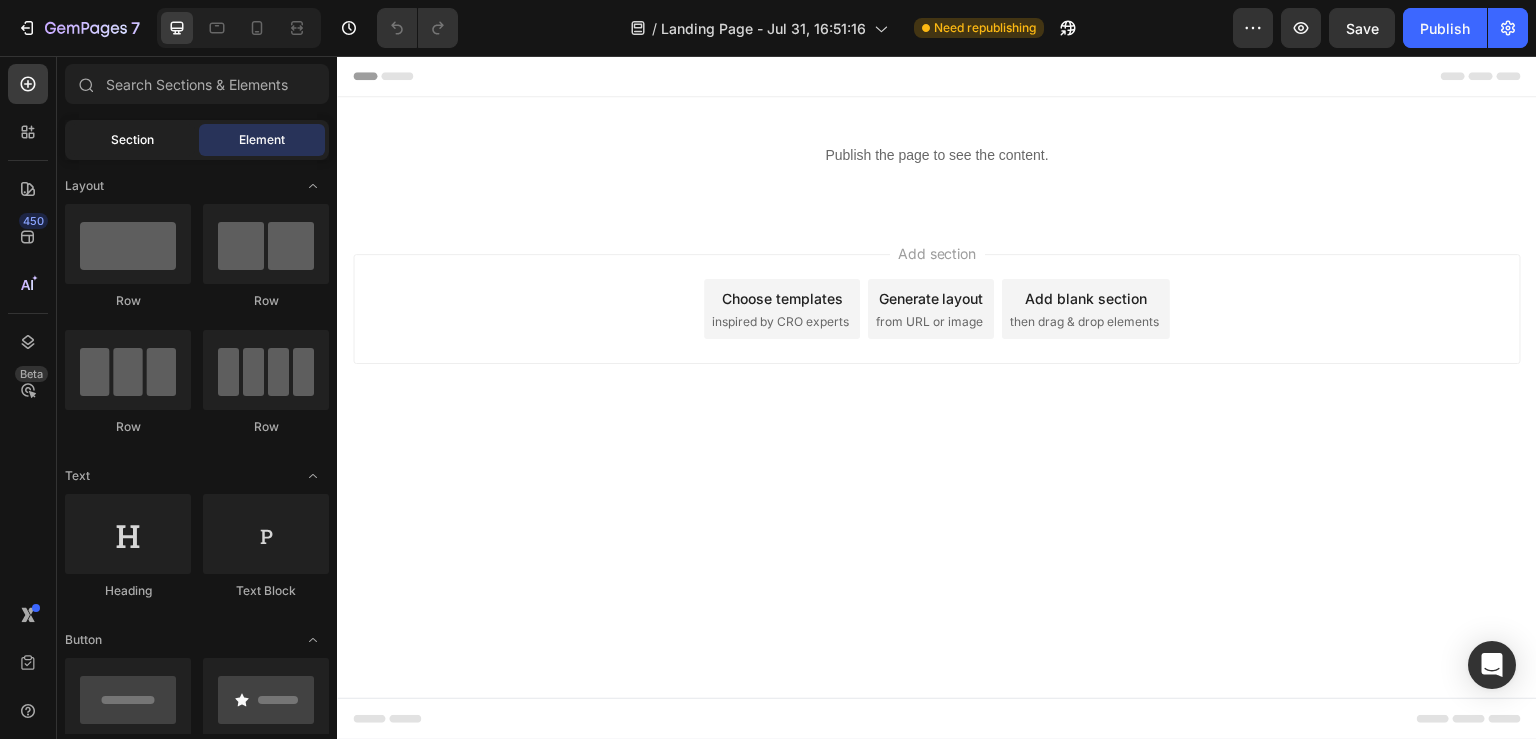click on "Section" at bounding box center (132, 140) 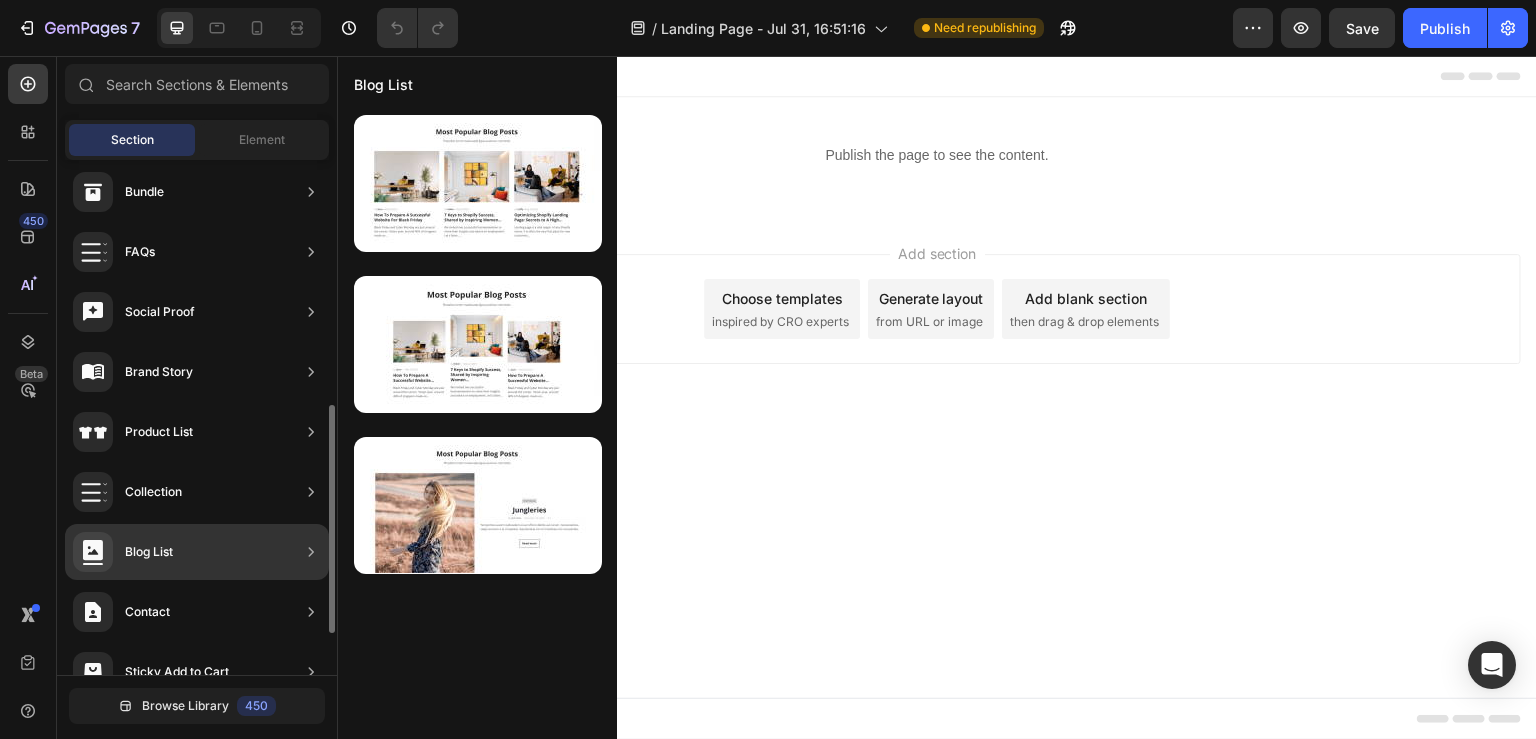 scroll, scrollTop: 644, scrollLeft: 0, axis: vertical 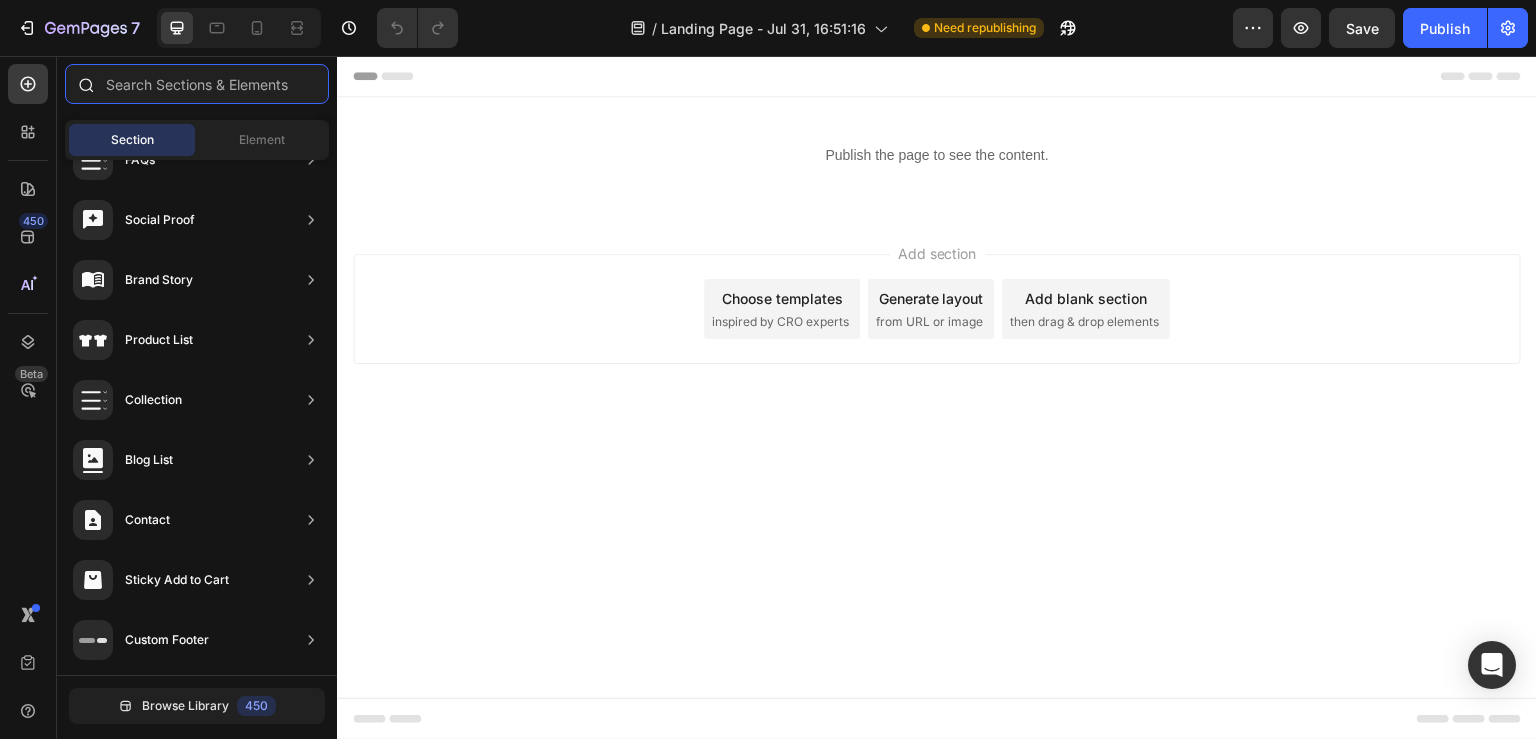 click at bounding box center (197, 84) 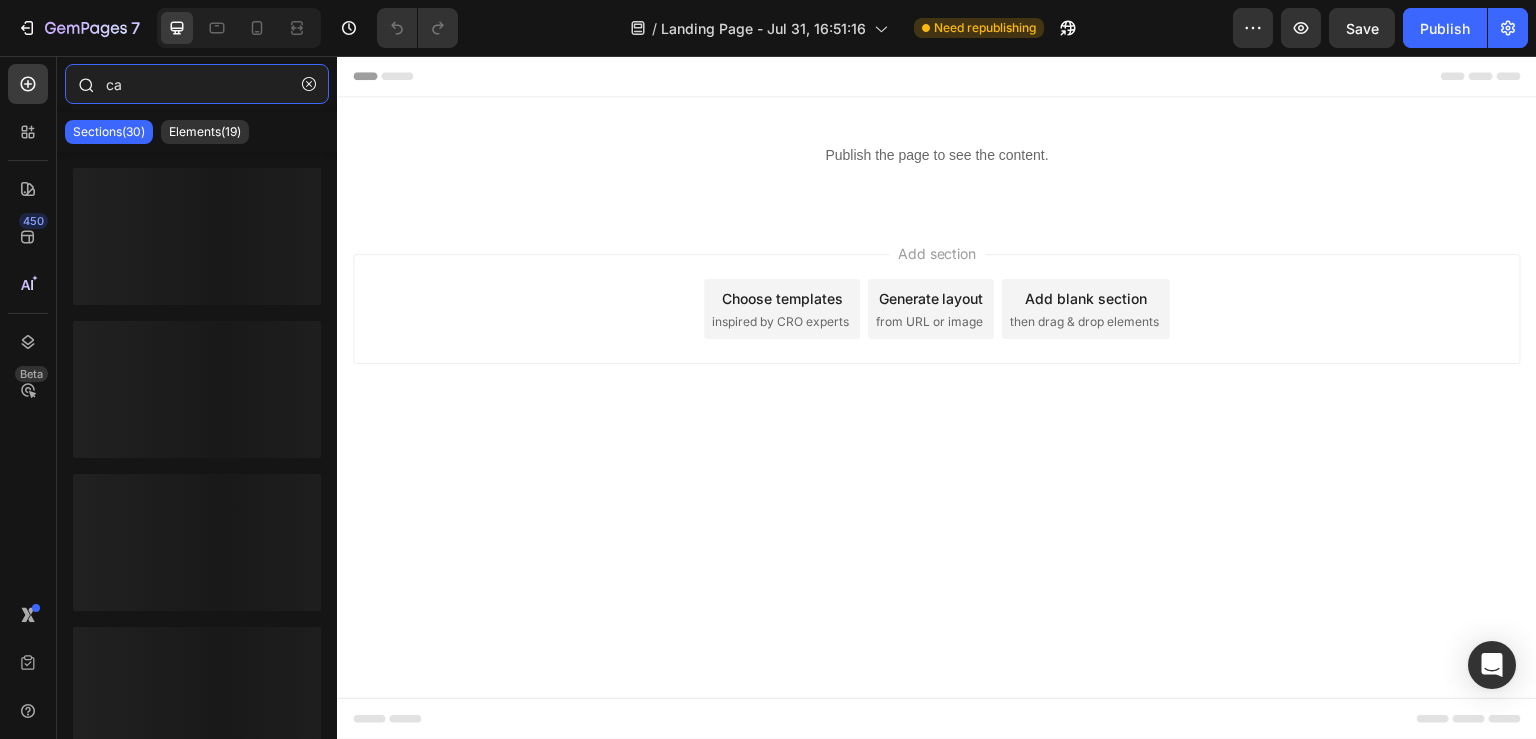type on "c" 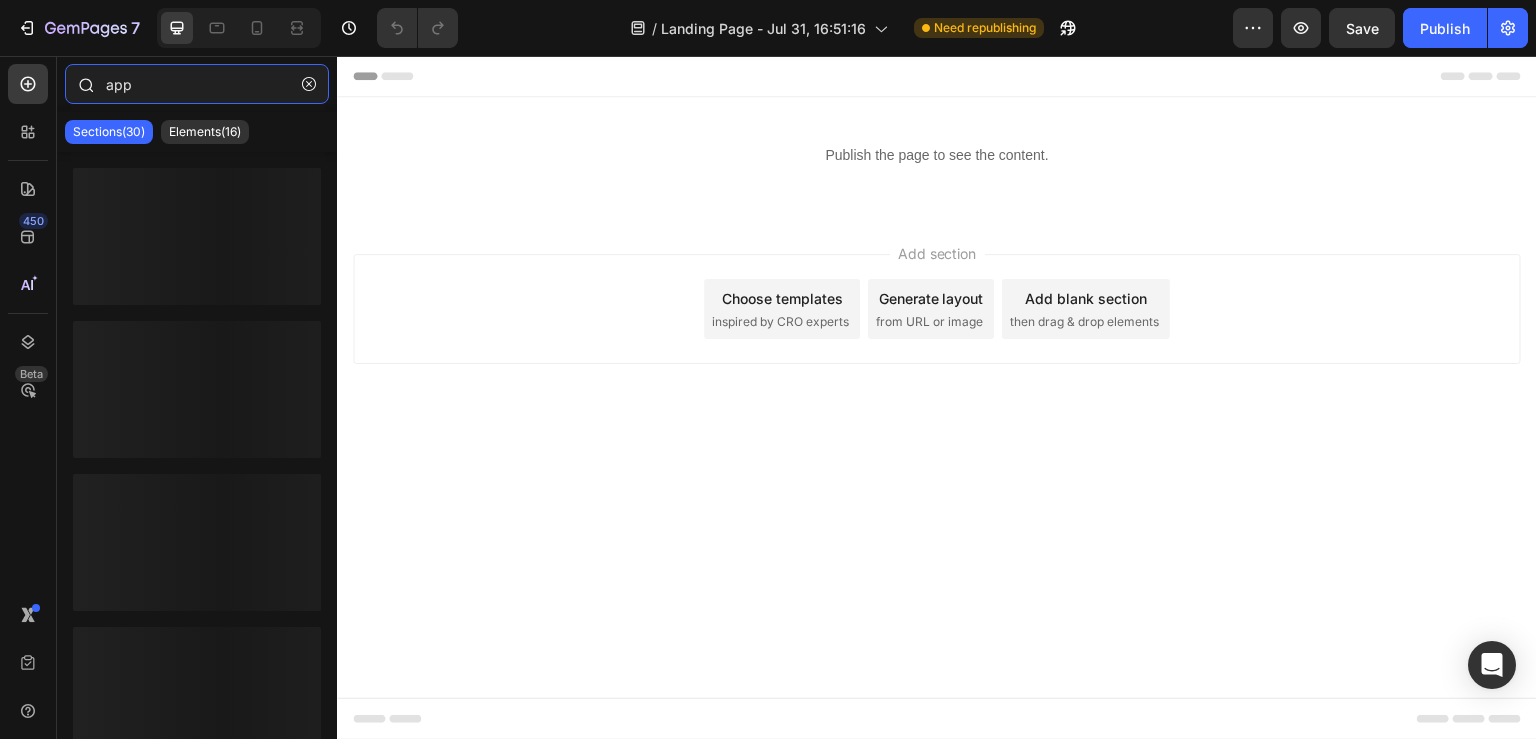 type on "apps" 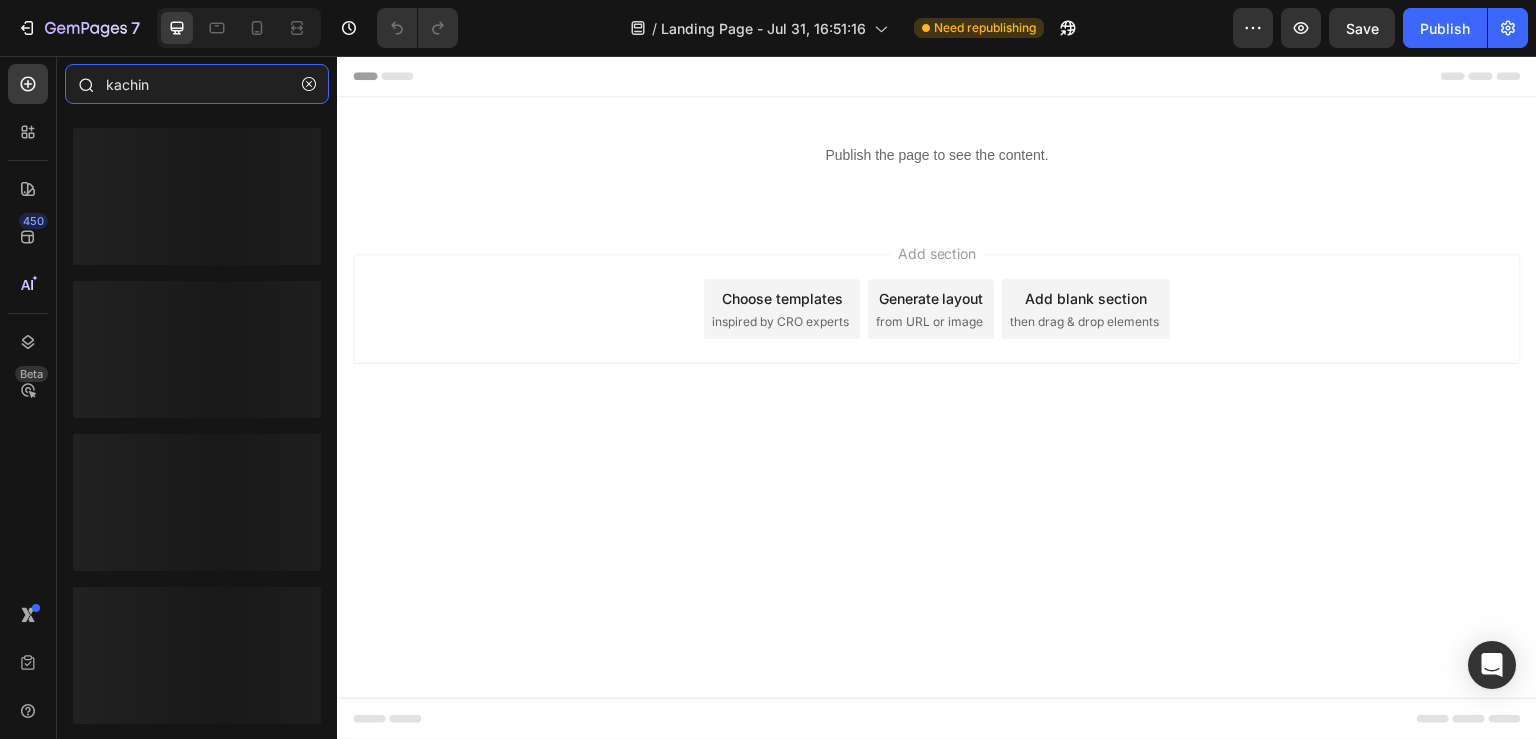 type on "kaching" 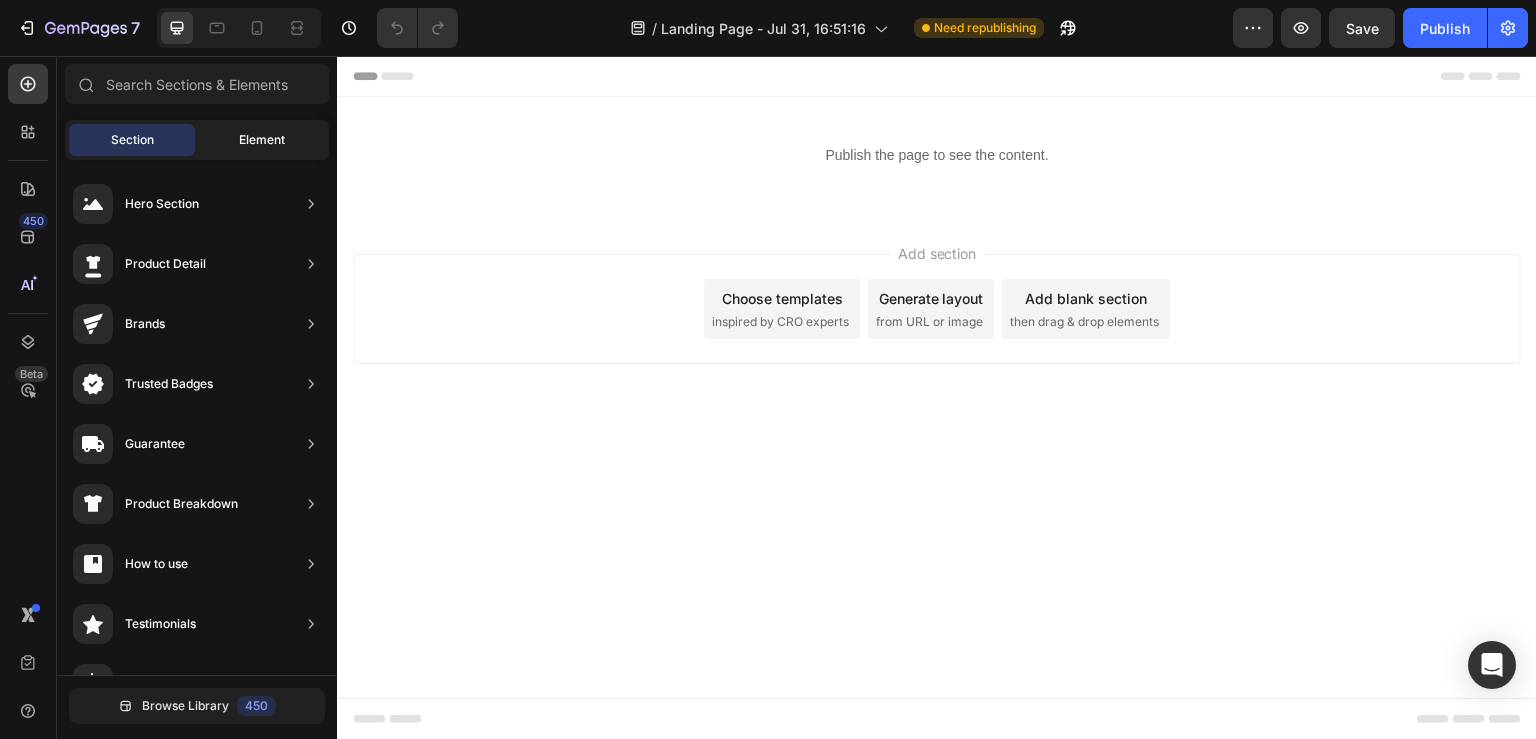 click on "Element" at bounding box center (262, 140) 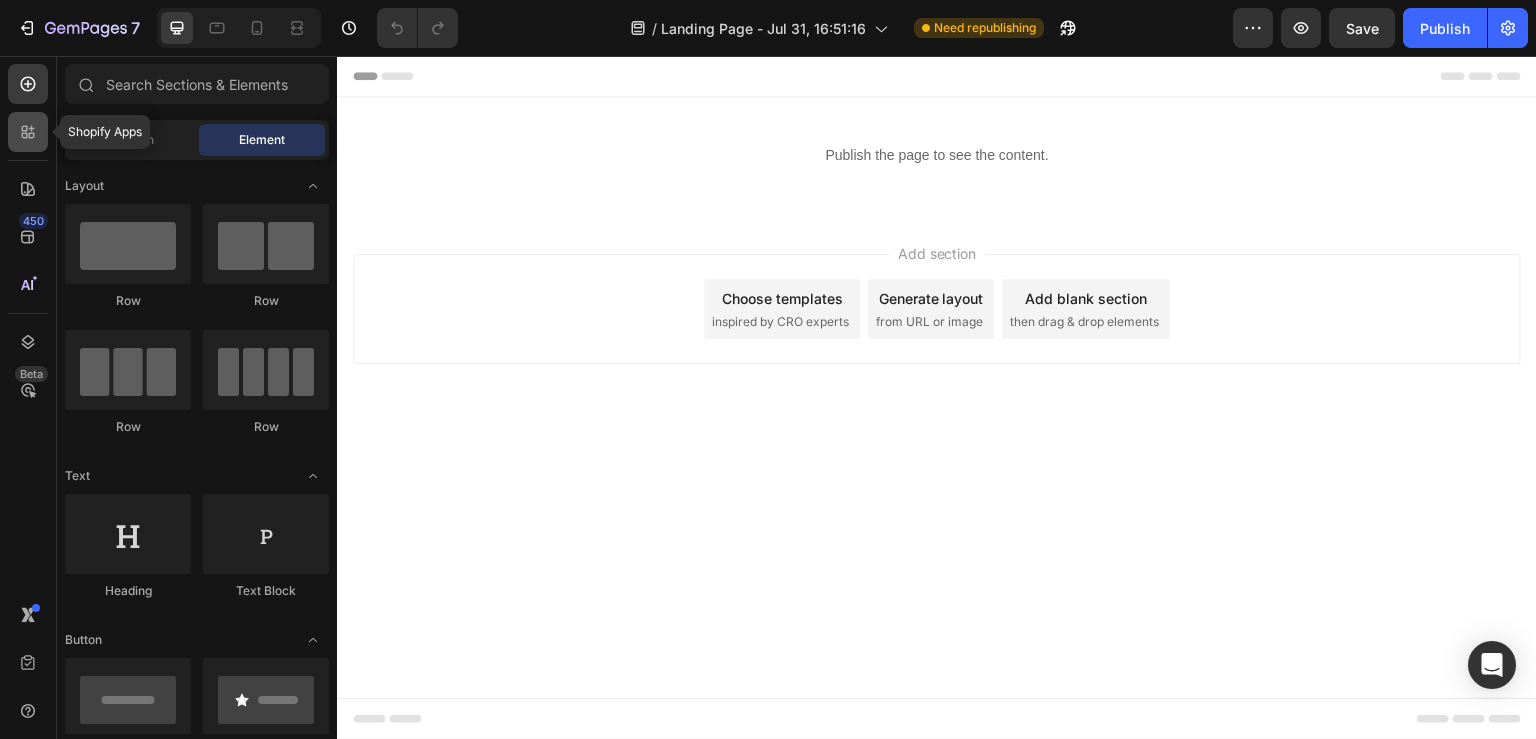 click 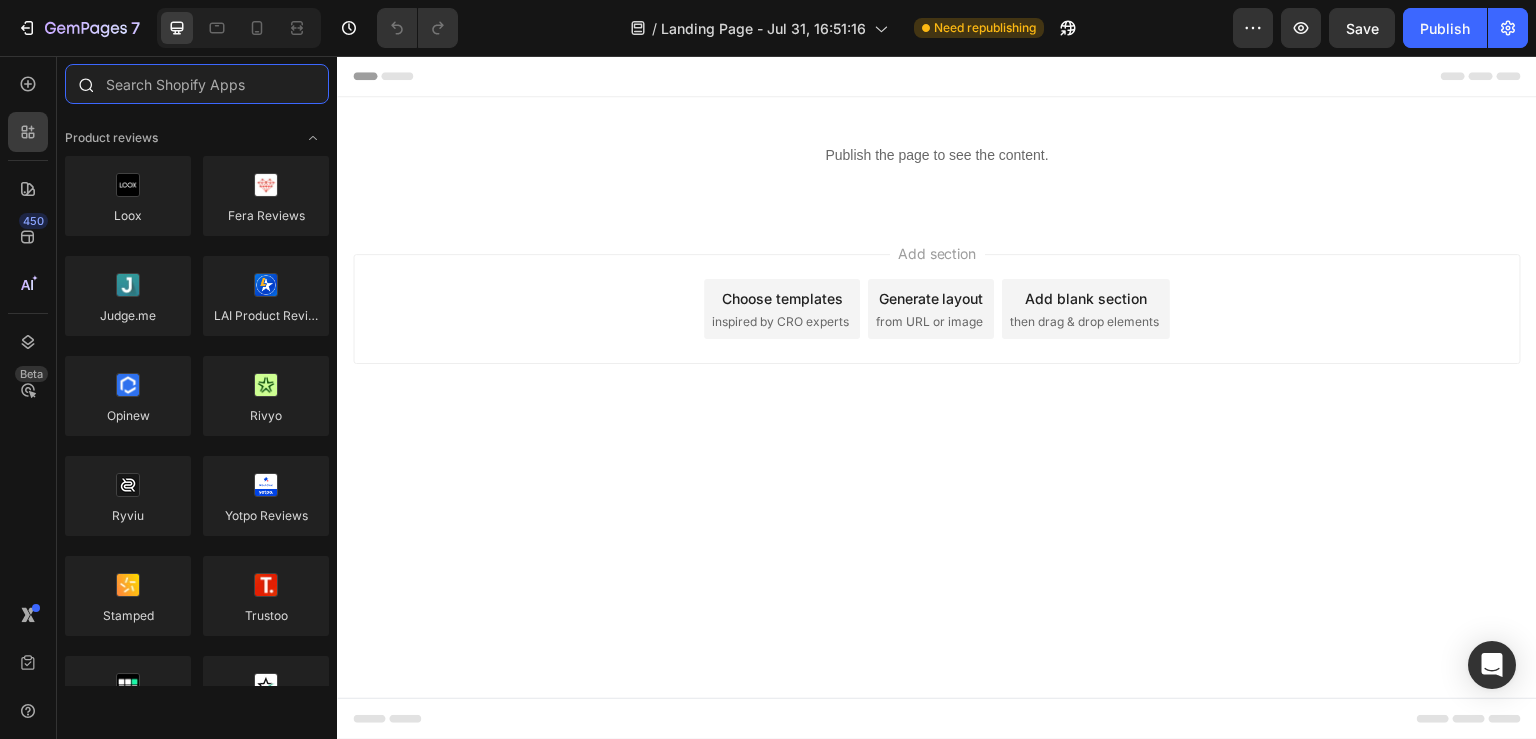 click at bounding box center (197, 84) 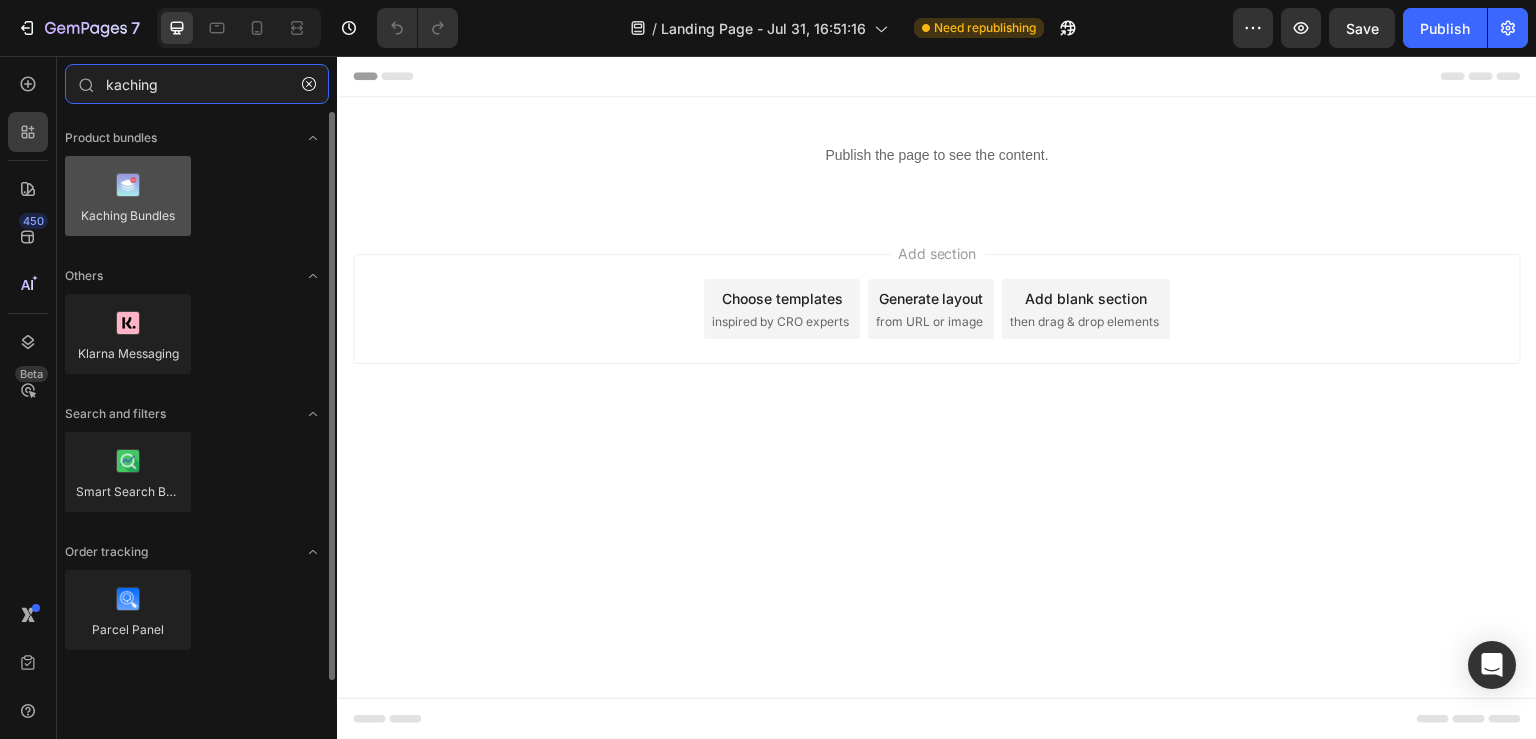 type on "kaching" 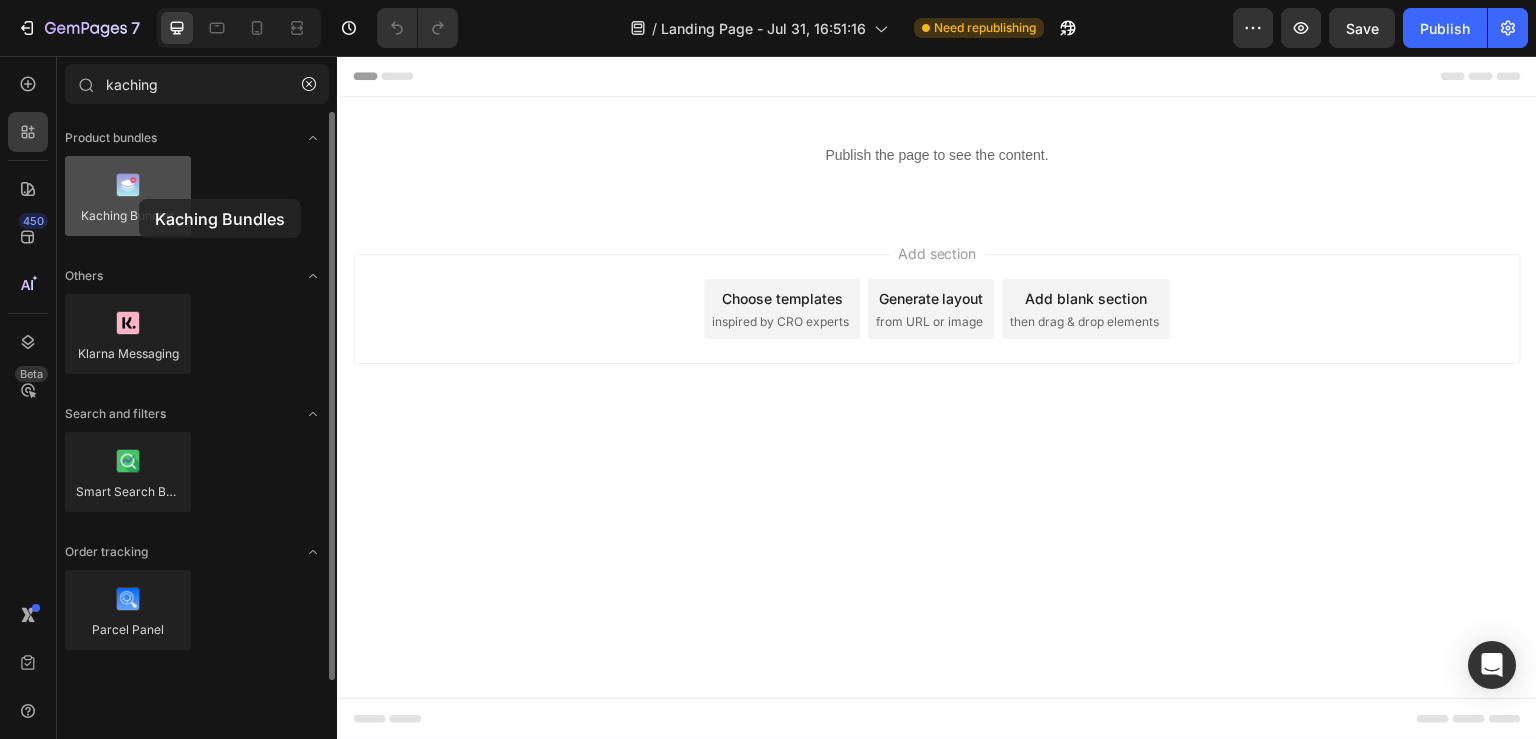 click at bounding box center [128, 196] 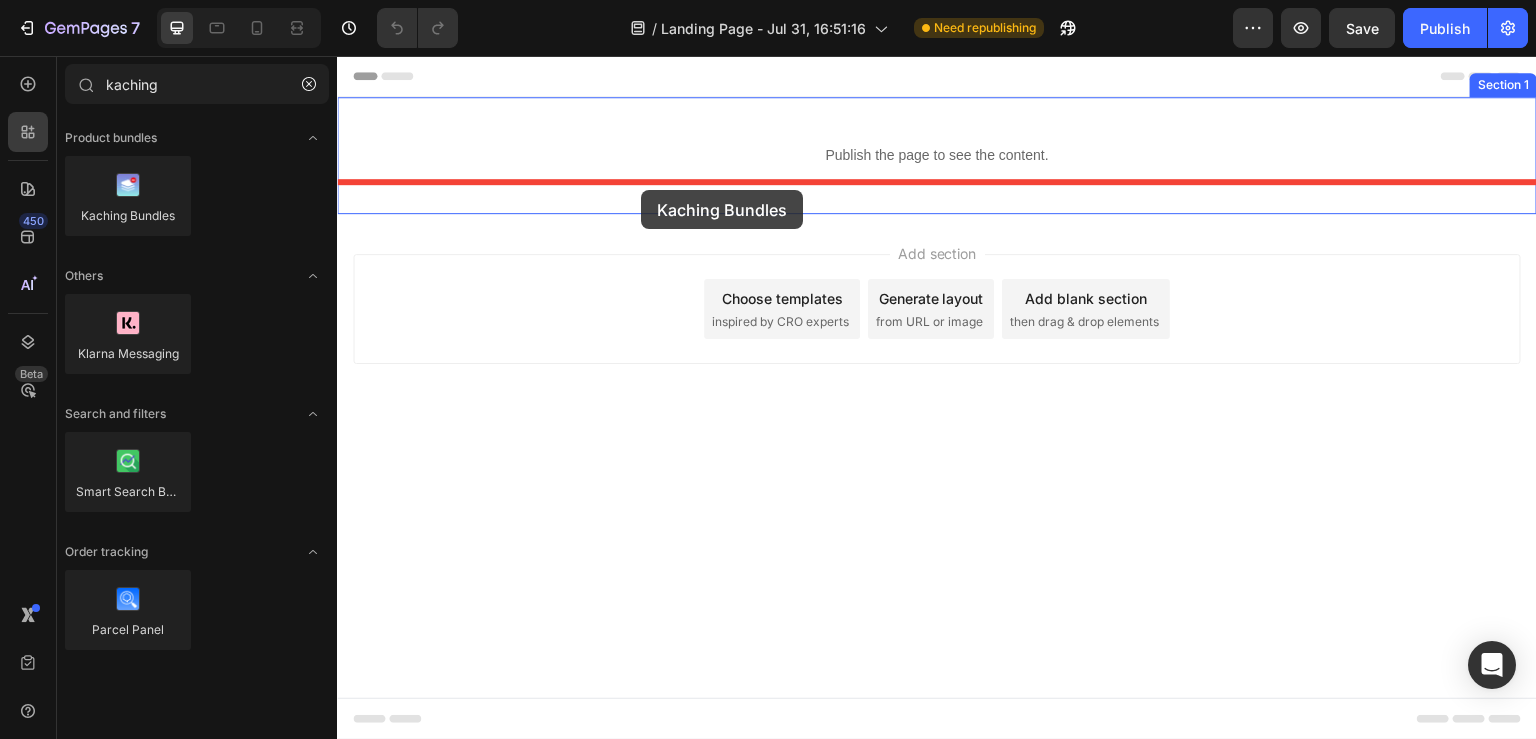drag, startPoint x: 468, startPoint y: 252, endPoint x: 641, endPoint y: 190, distance: 183.77432 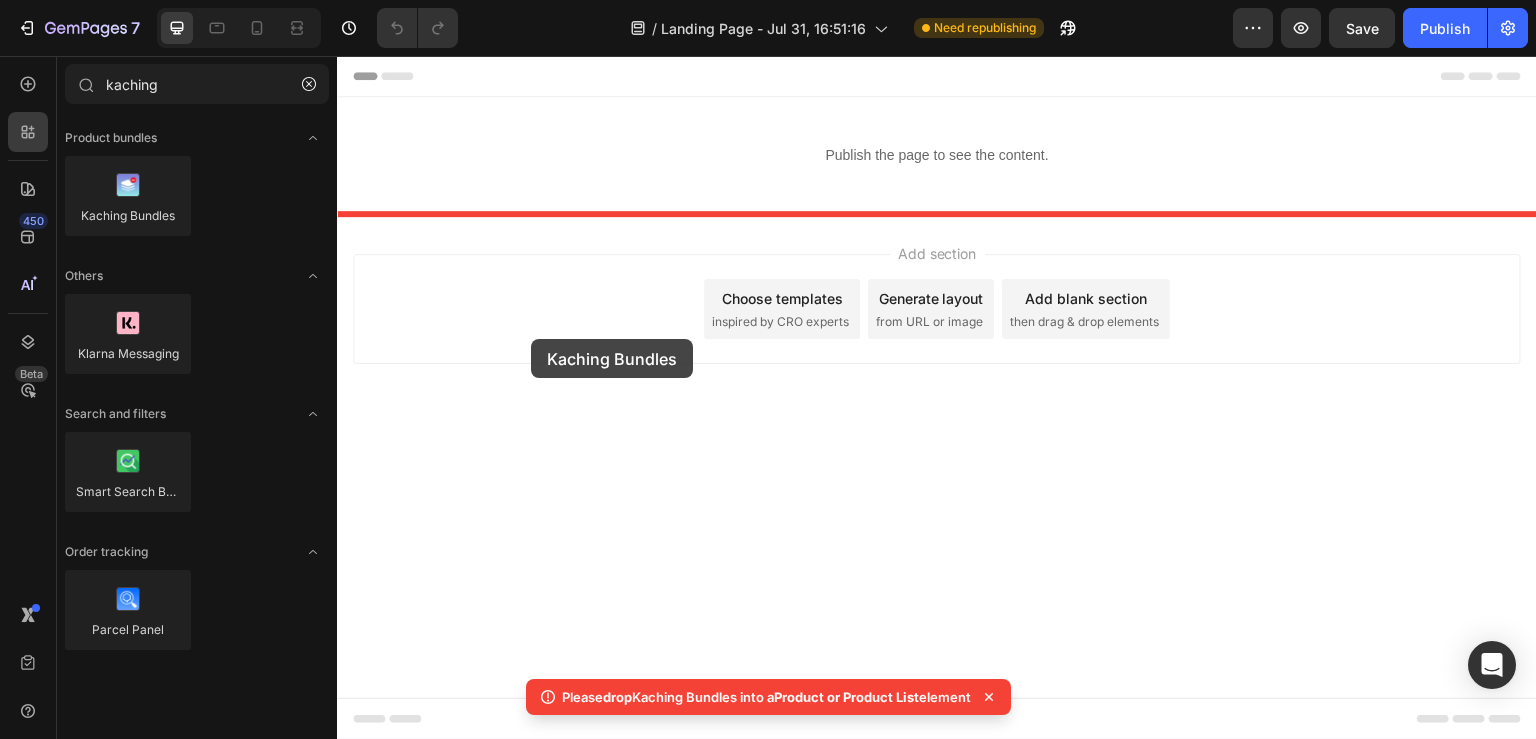 drag, startPoint x: 504, startPoint y: 271, endPoint x: 535, endPoint y: 332, distance: 68.42514 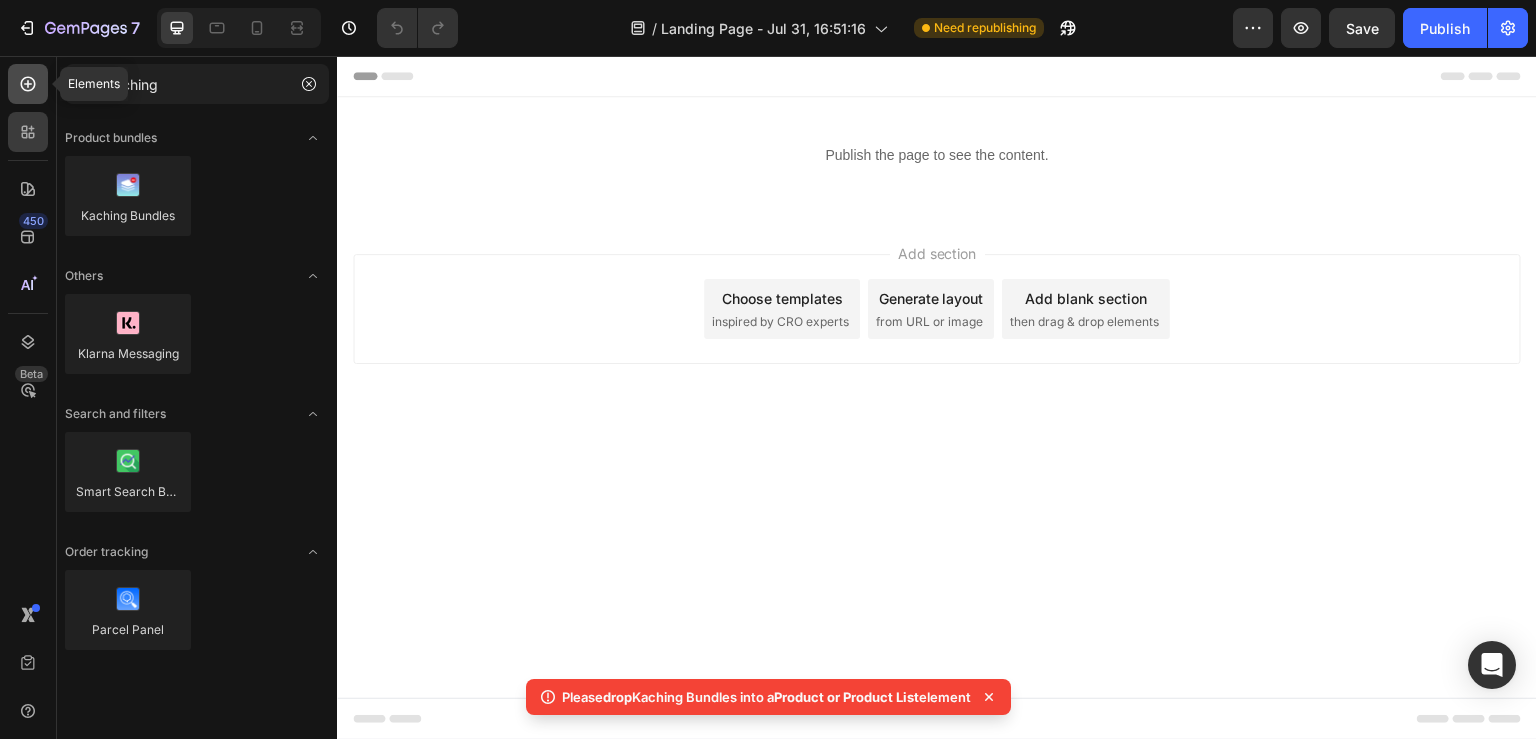 click 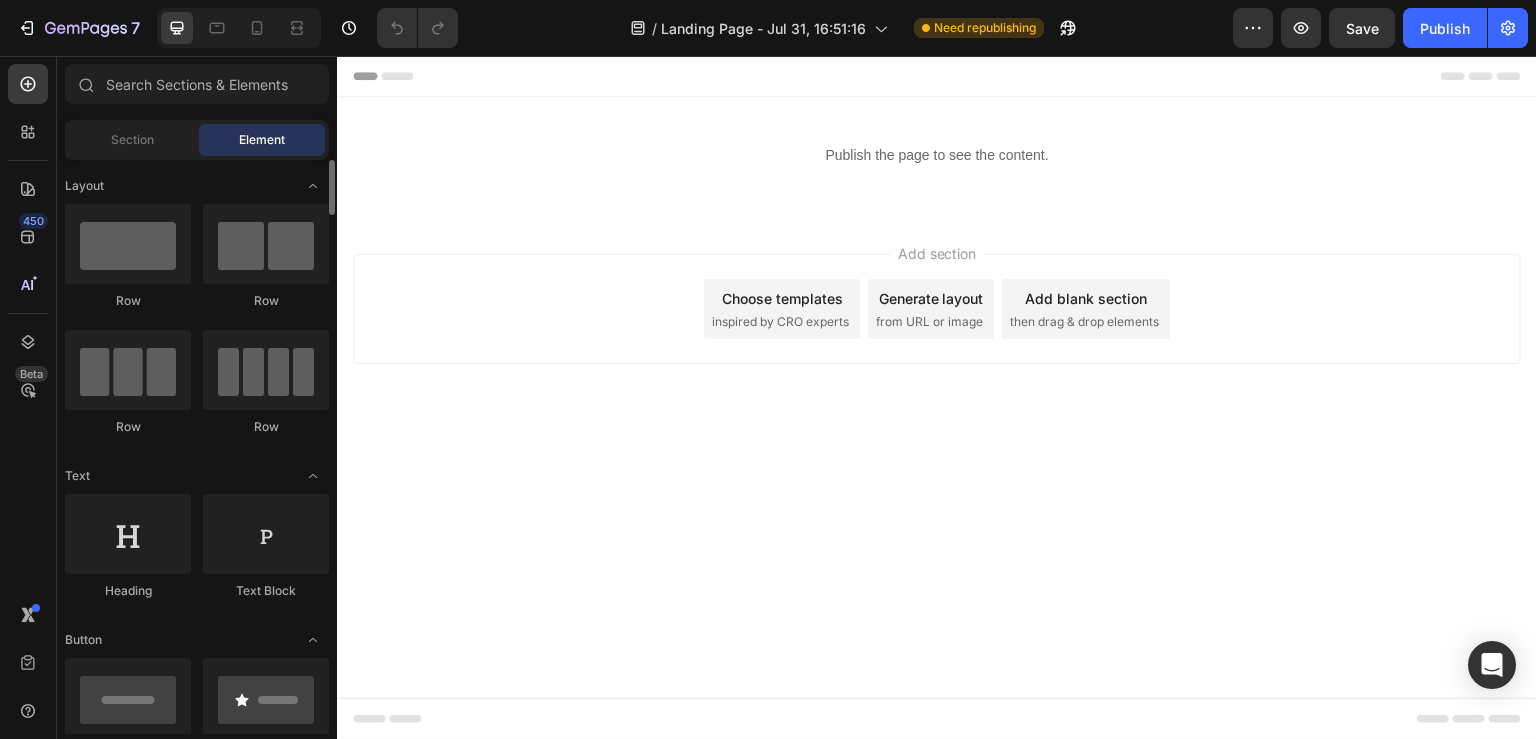 click on "Layout
Row
Row
Row
Row Text
Heading
Text Block Button
Button
Button Media
Image
Image
Video
Video Banner
Hero Banner" at bounding box center [197, 3123] 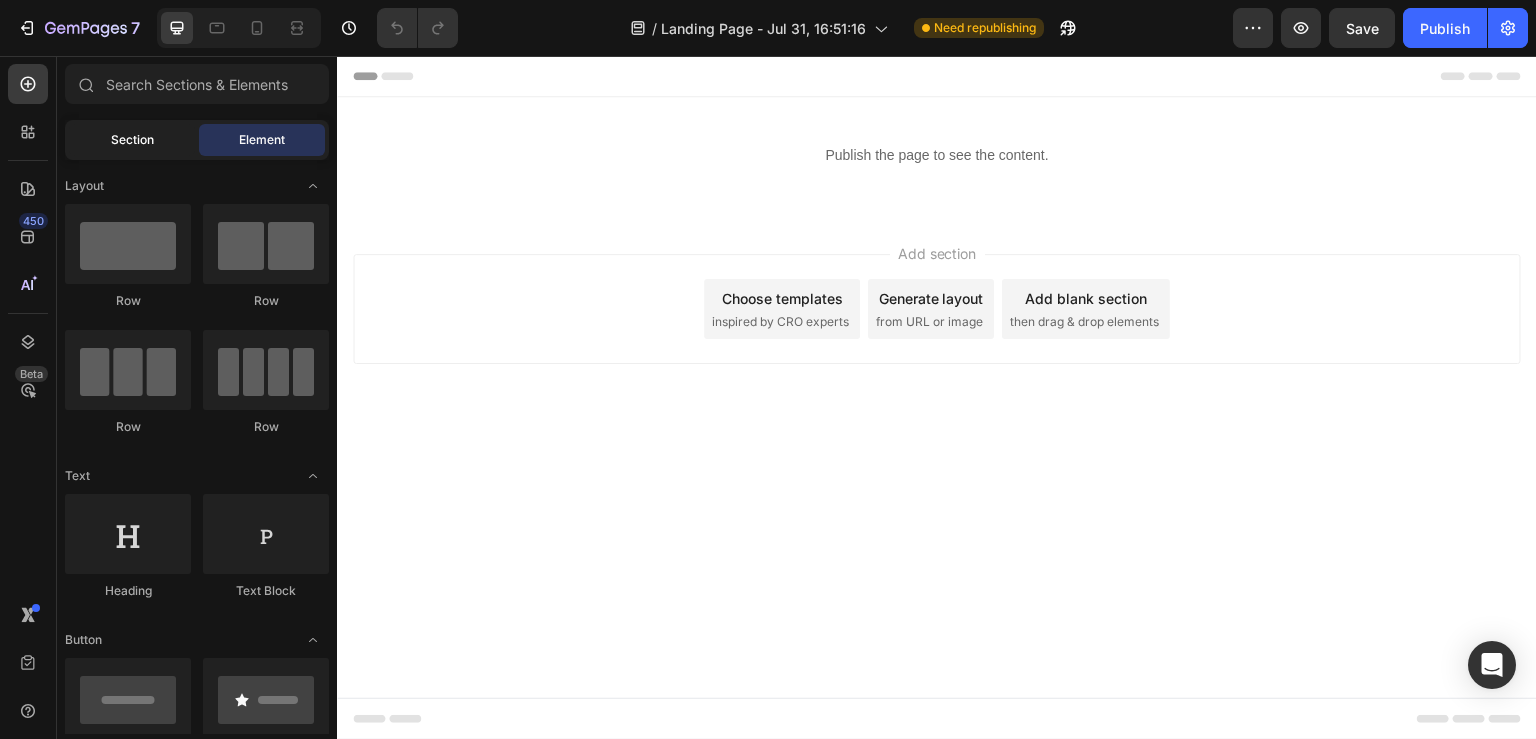 click on "Section" 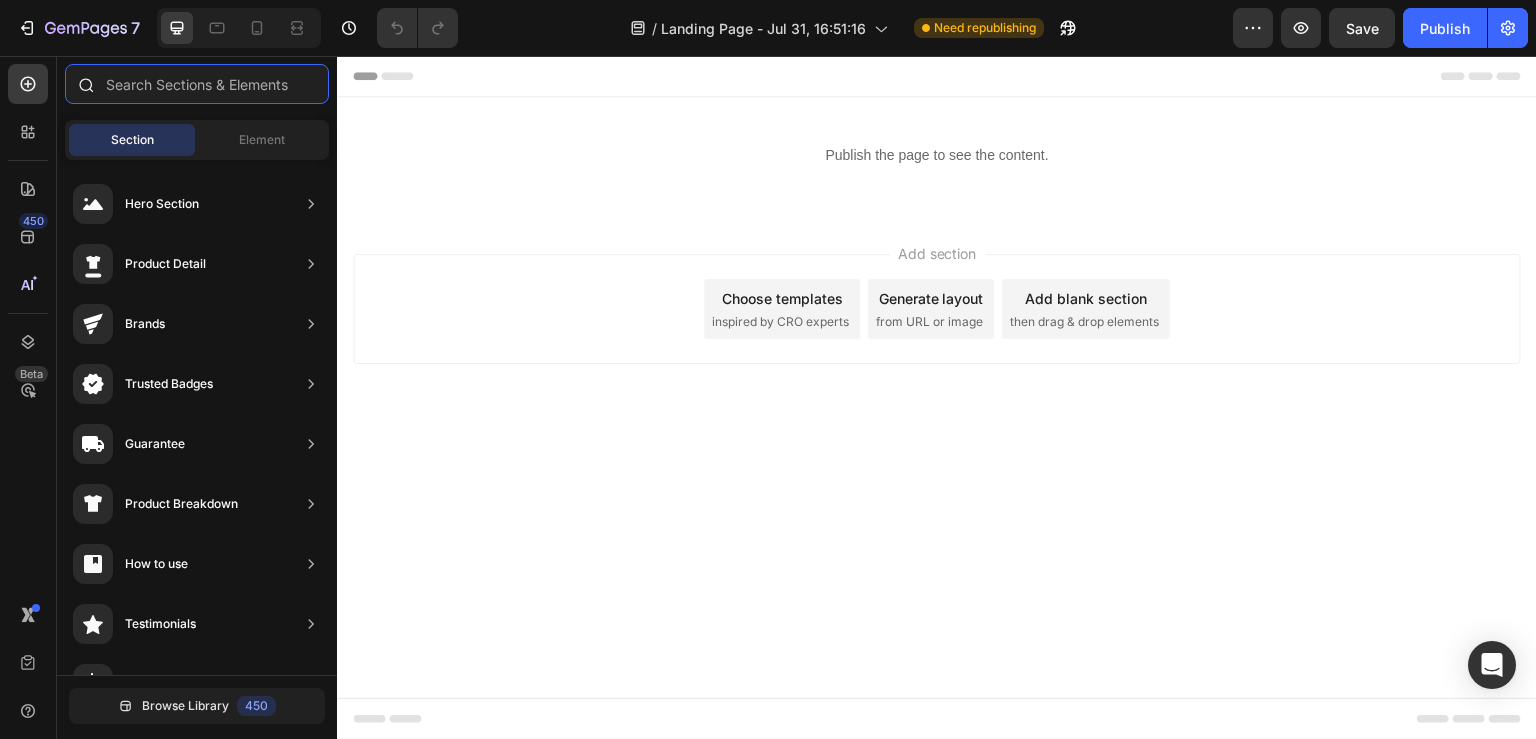 click at bounding box center (197, 84) 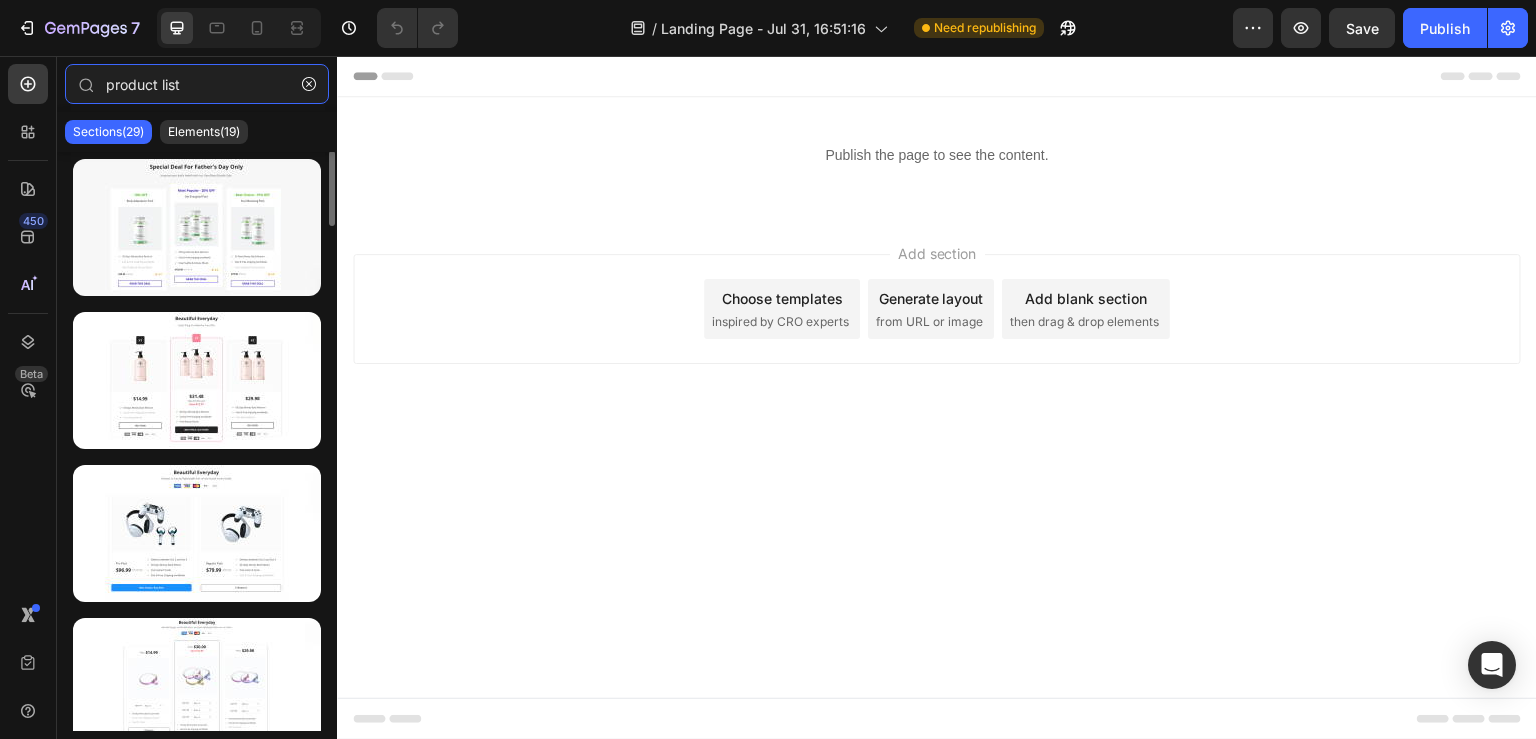 scroll, scrollTop: 0, scrollLeft: 0, axis: both 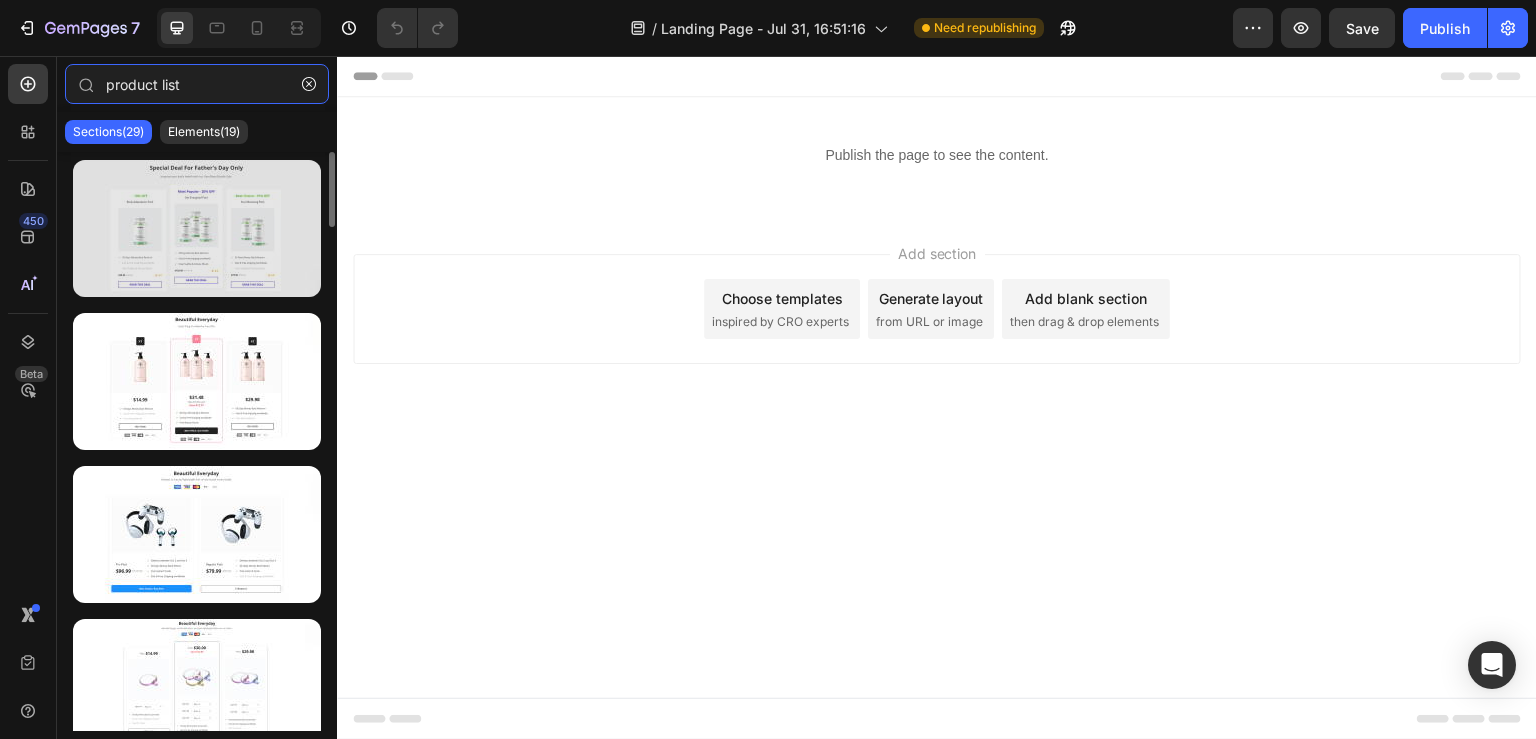 type on "product list" 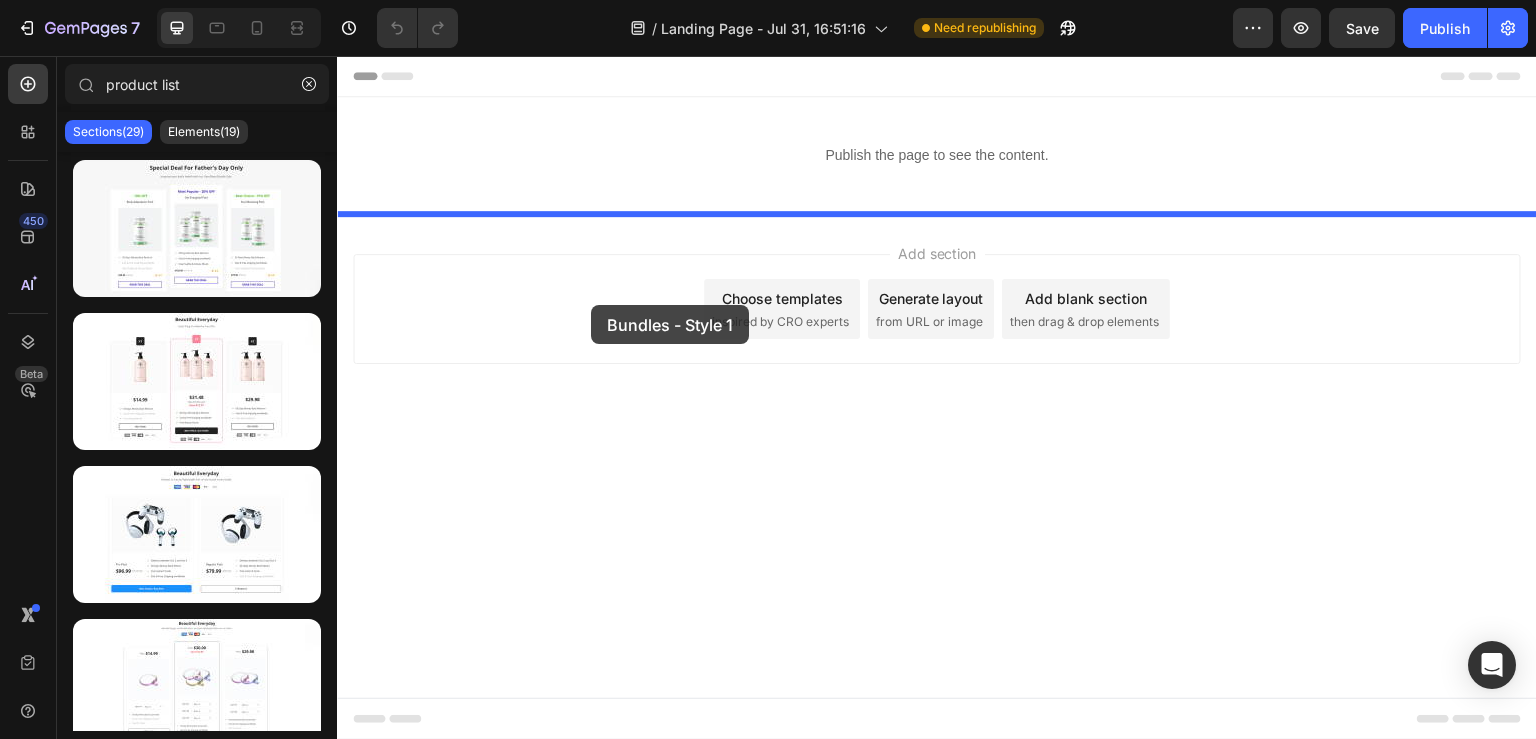drag, startPoint x: 571, startPoint y: 286, endPoint x: 591, endPoint y: 305, distance: 27.58623 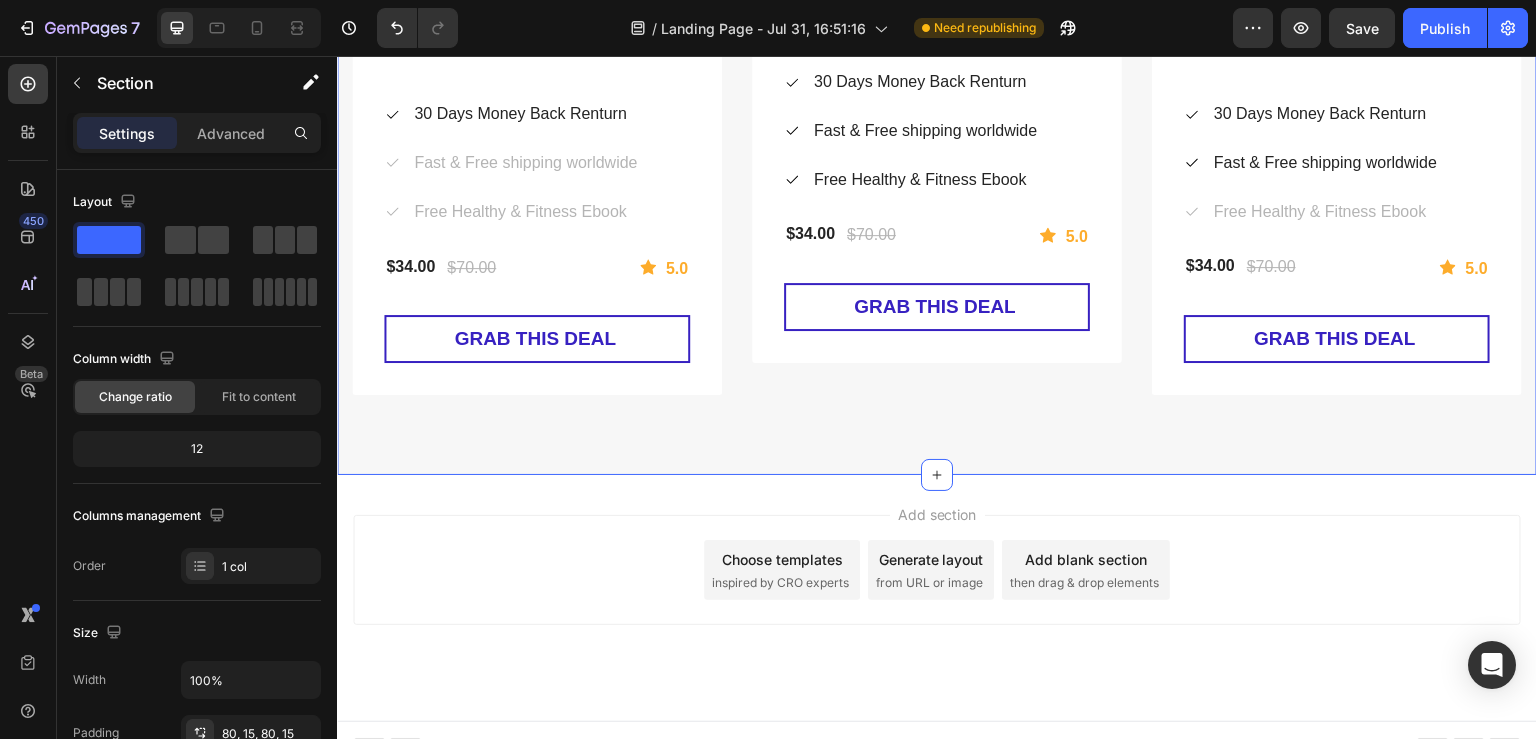scroll, scrollTop: 871, scrollLeft: 0, axis: vertical 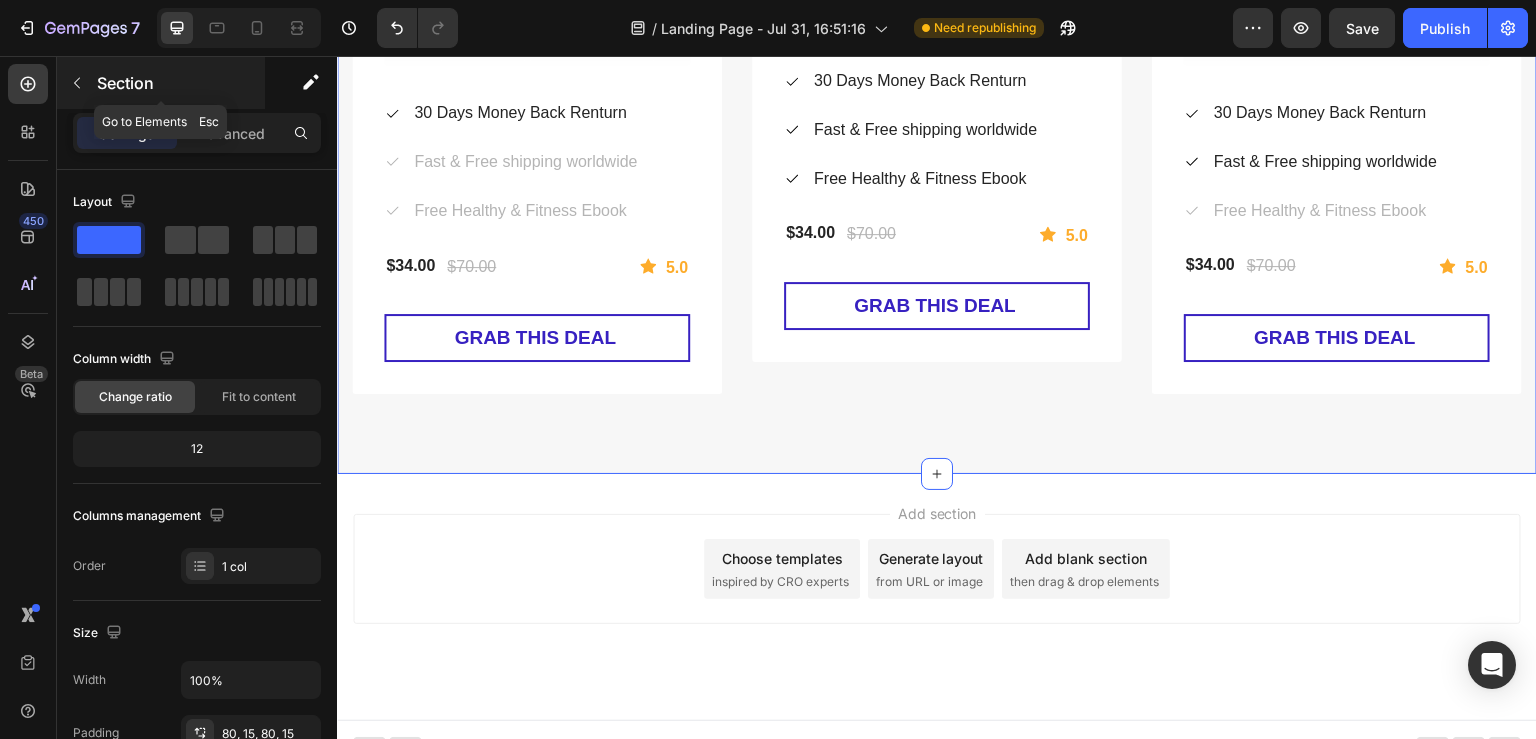 click 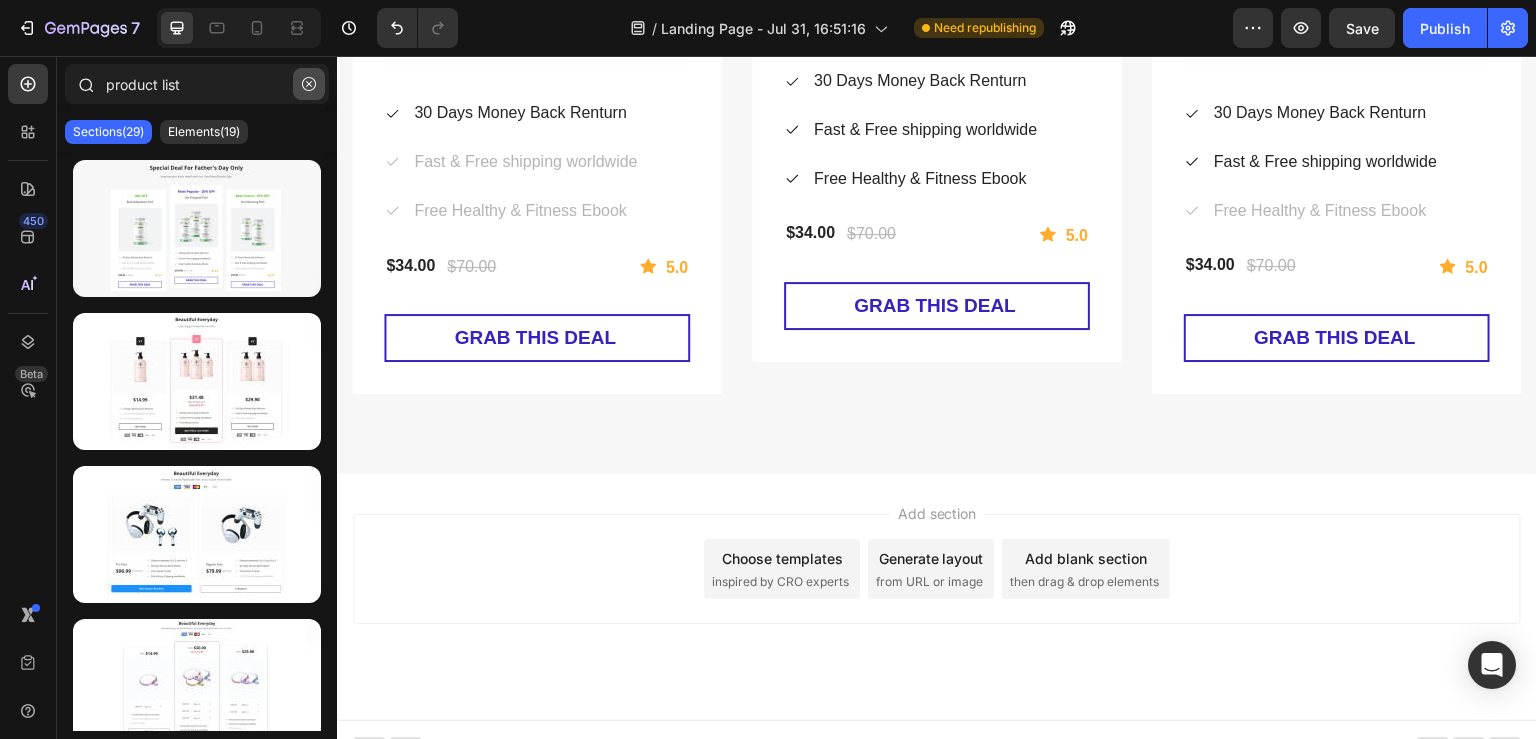 click 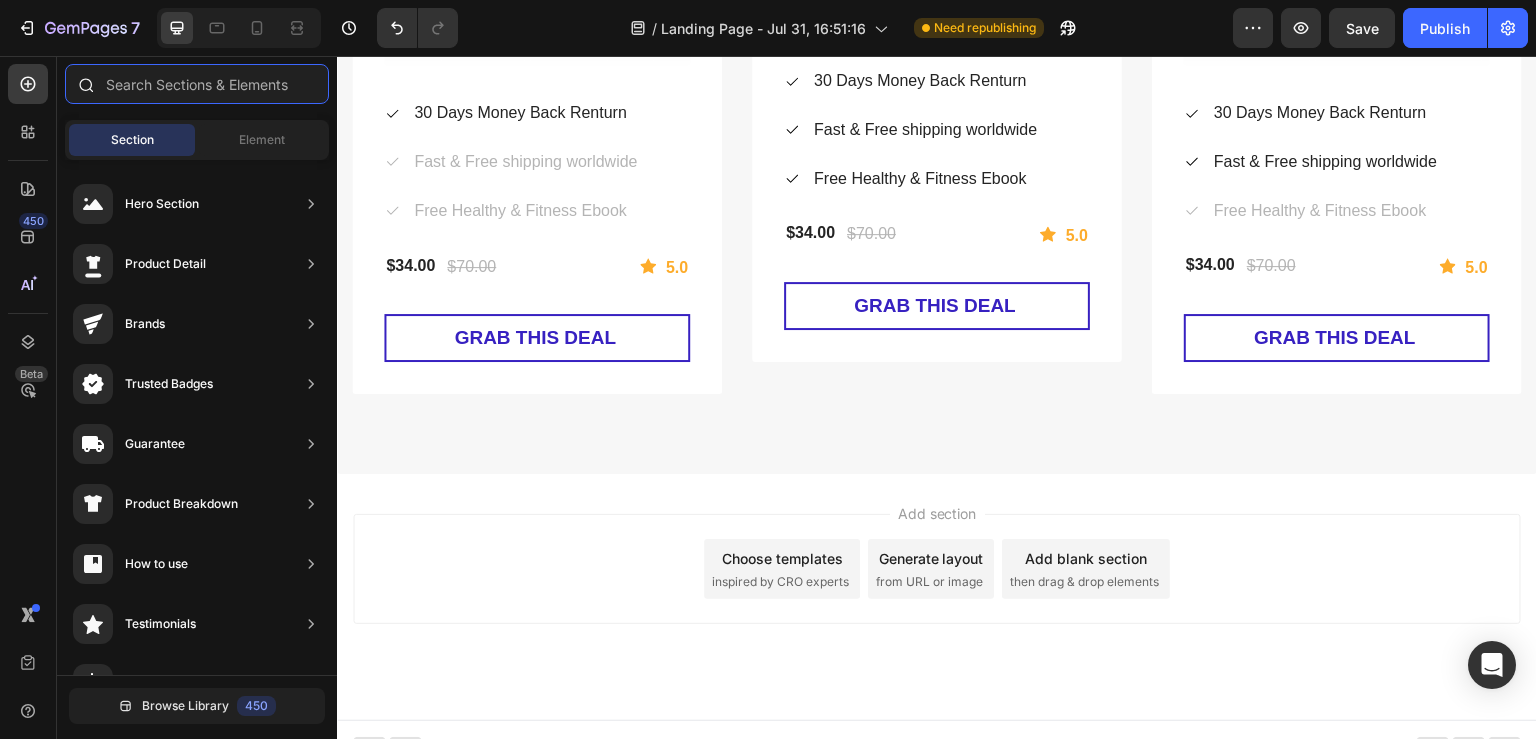 click at bounding box center (197, 84) 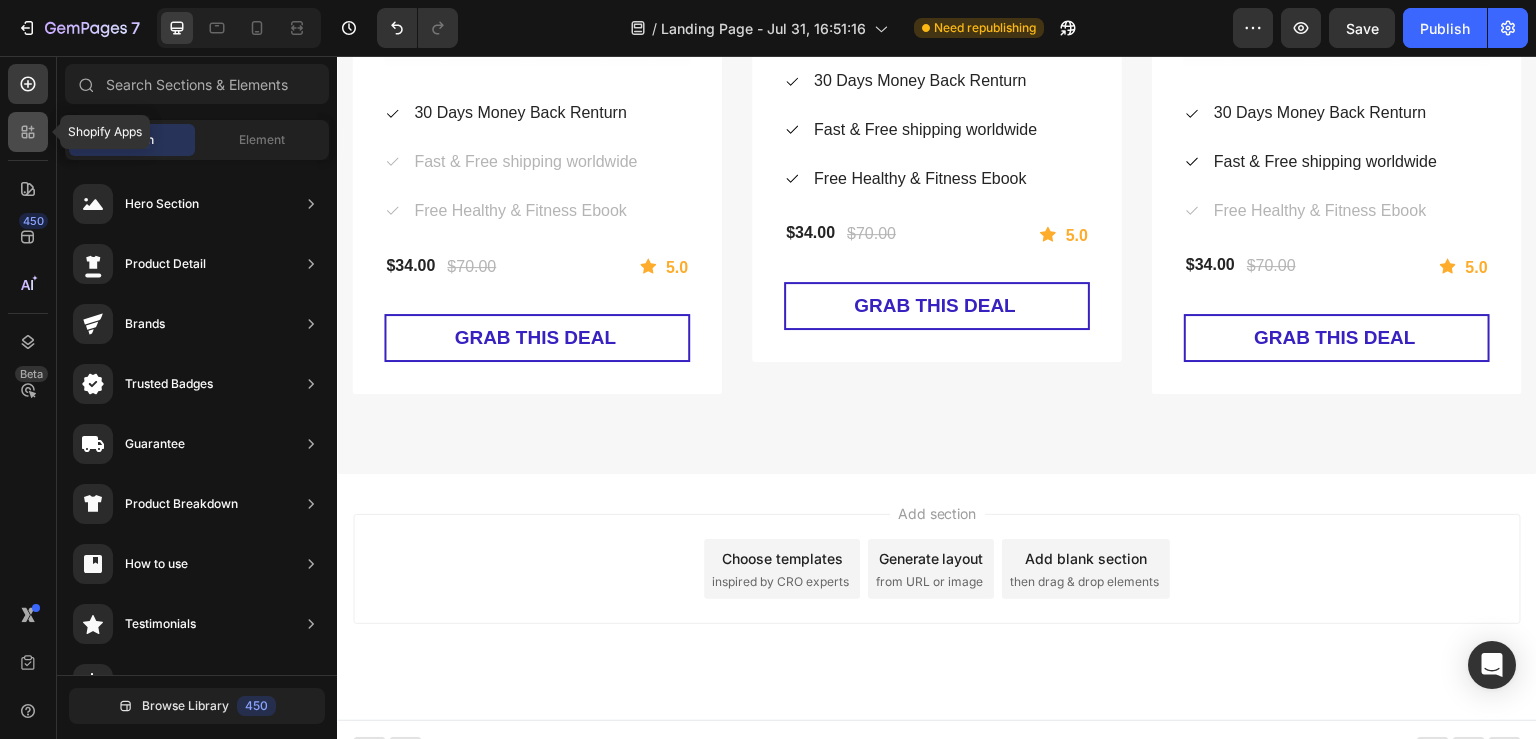 click 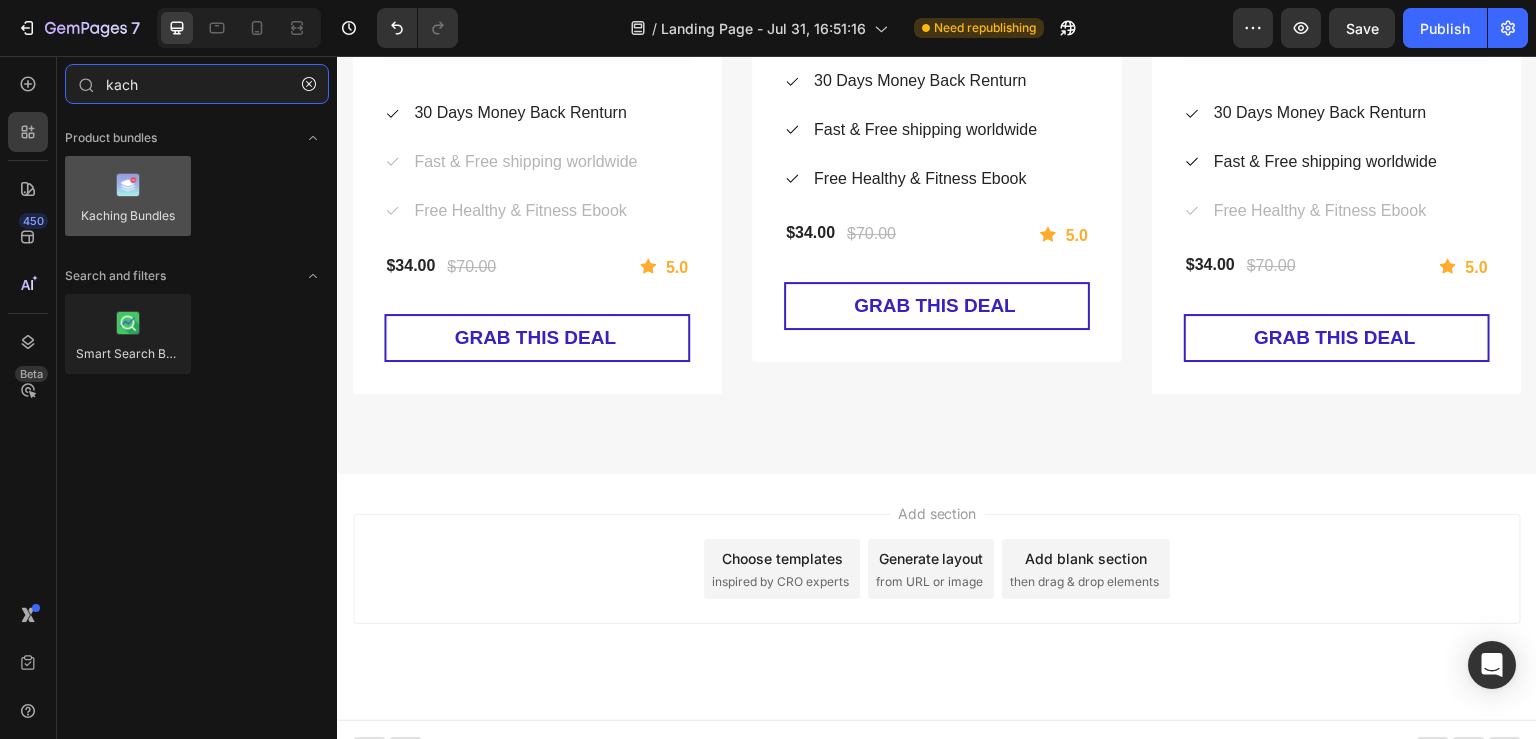 type on "kach" 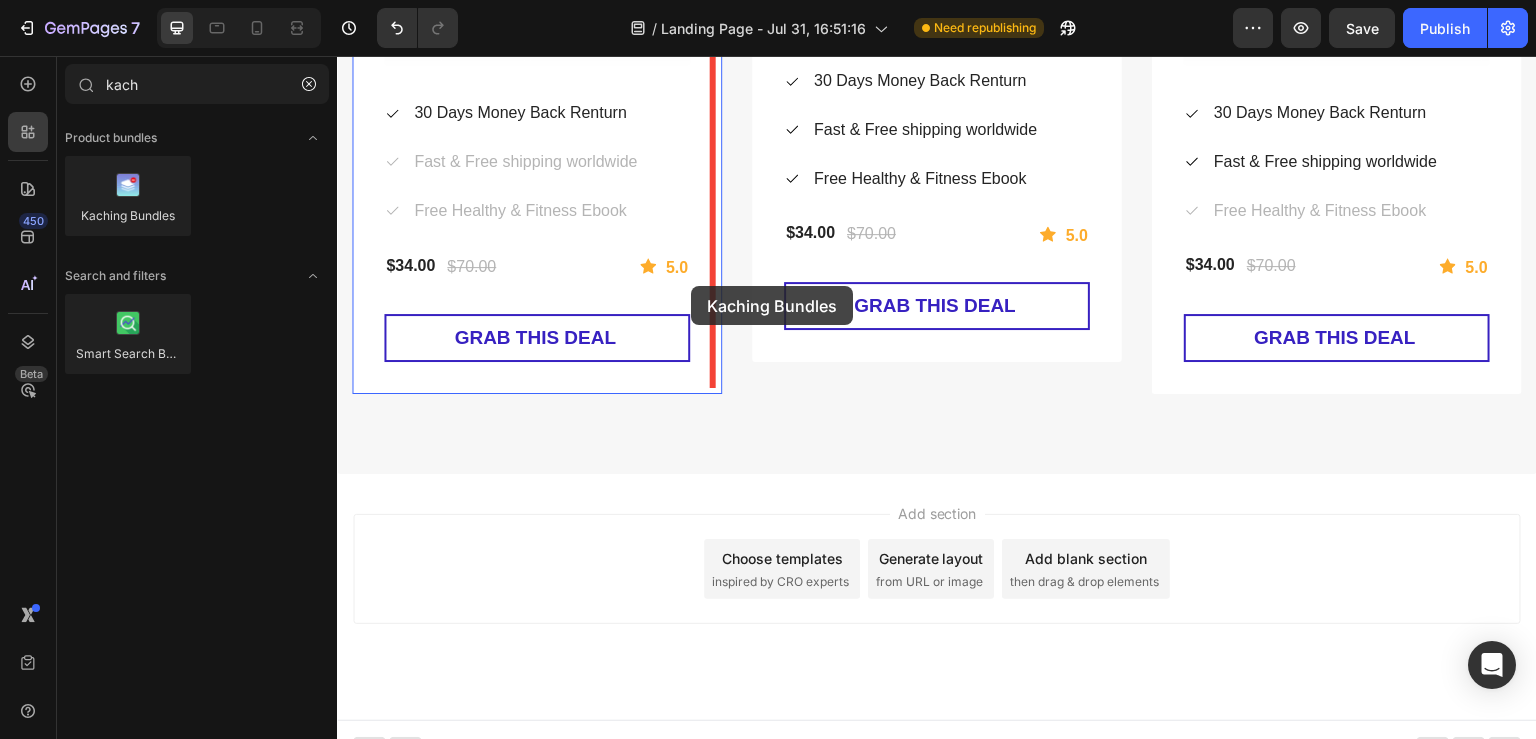 drag, startPoint x: 458, startPoint y: 234, endPoint x: 691, endPoint y: 286, distance: 238.73207 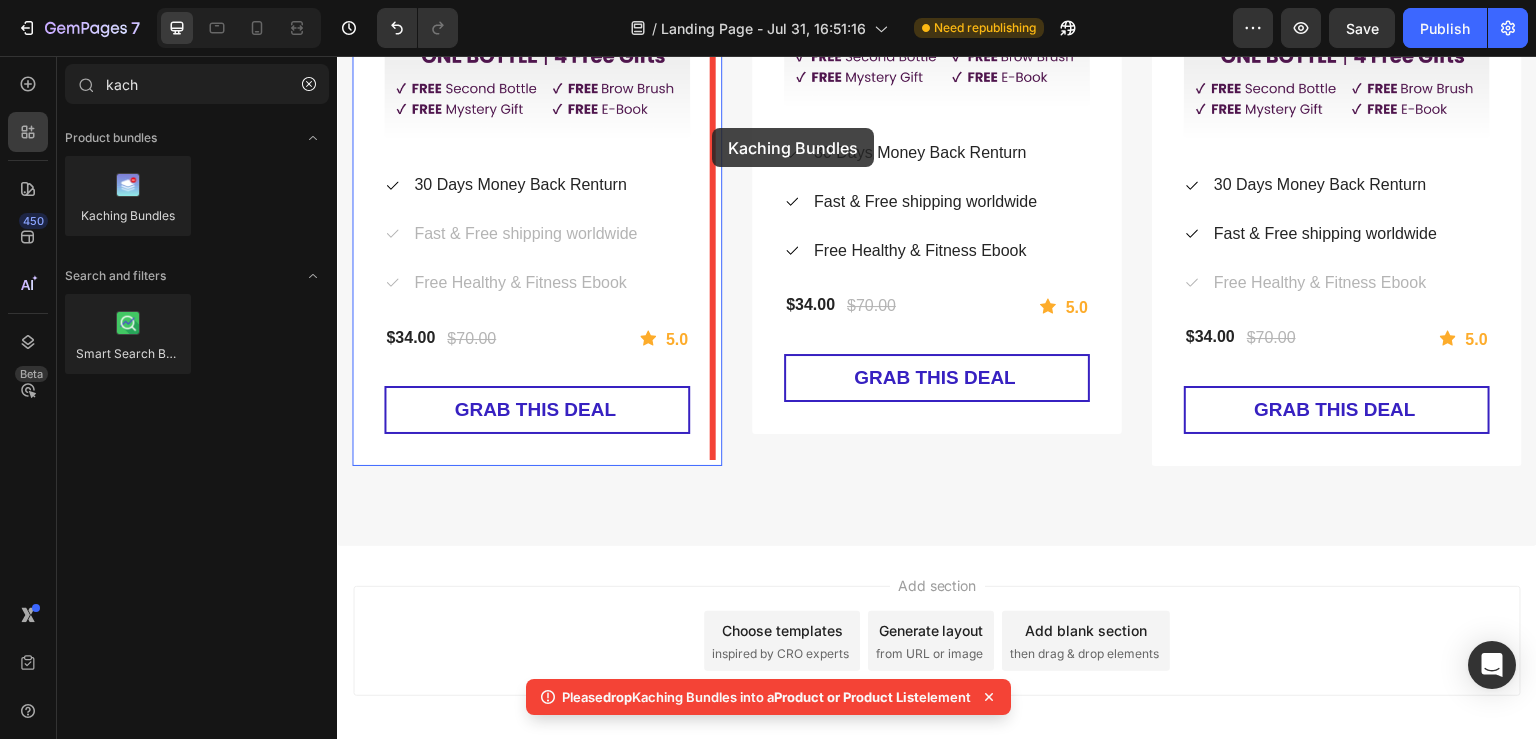 scroll, scrollTop: 769, scrollLeft: 0, axis: vertical 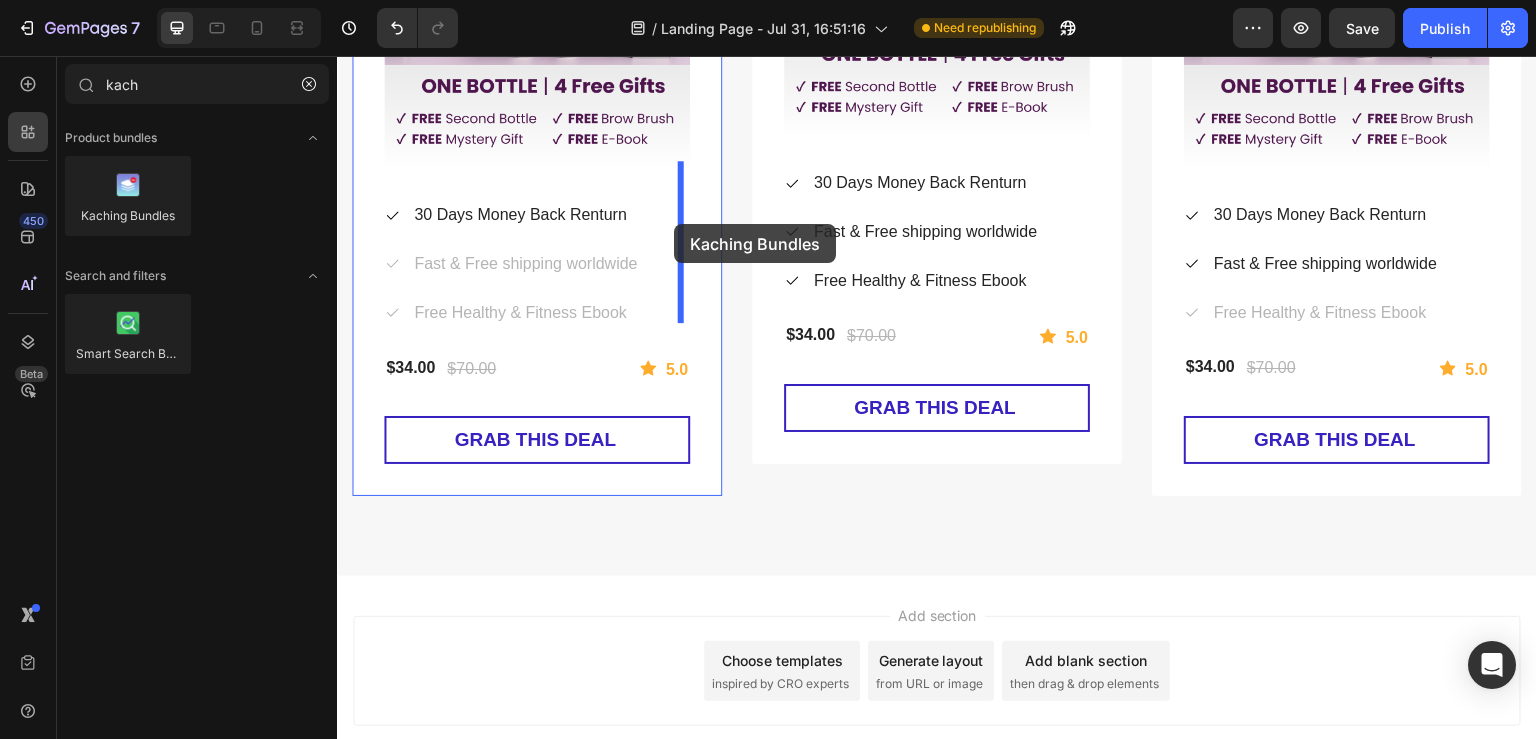 drag, startPoint x: 525, startPoint y: 256, endPoint x: 673, endPoint y: 225, distance: 151.21178 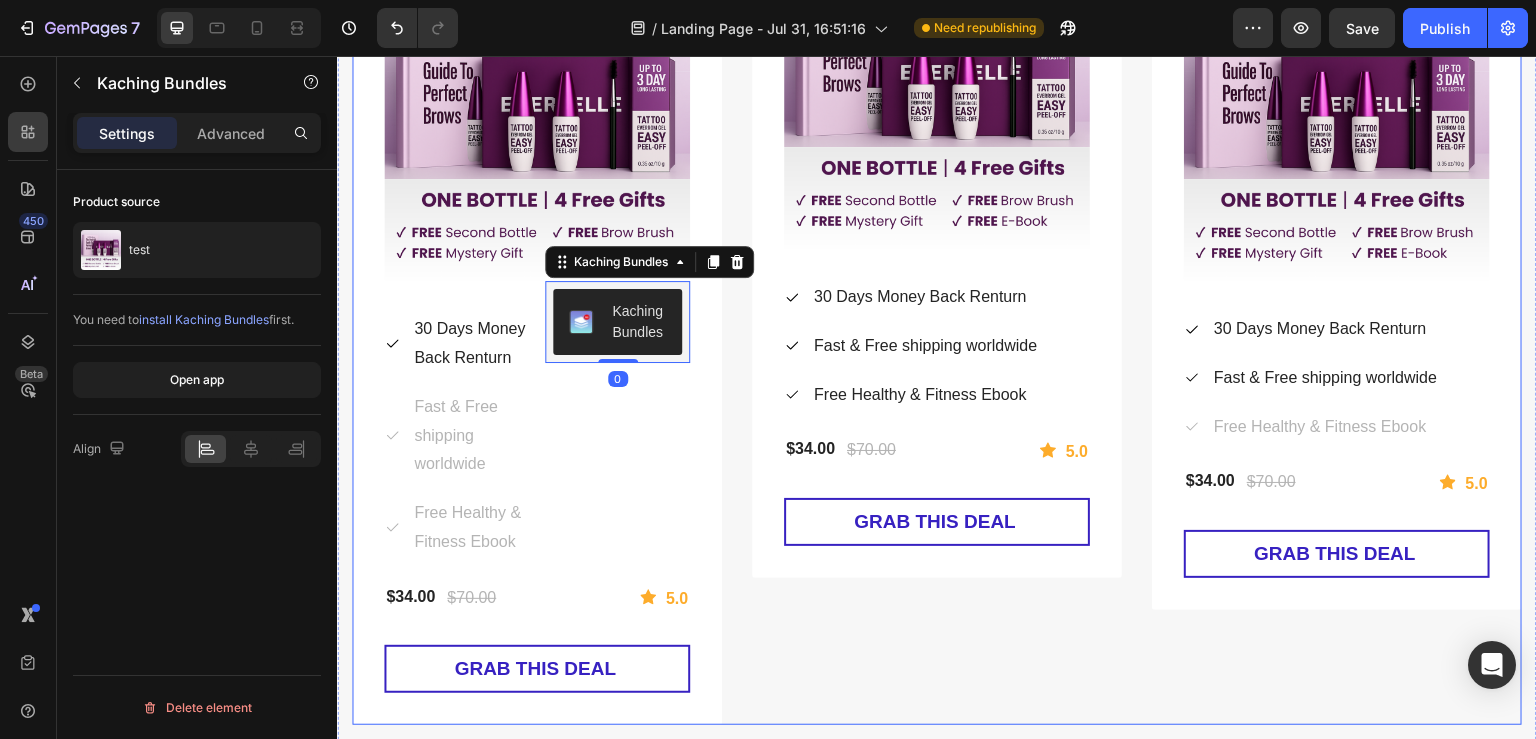scroll, scrollTop: 654, scrollLeft: 0, axis: vertical 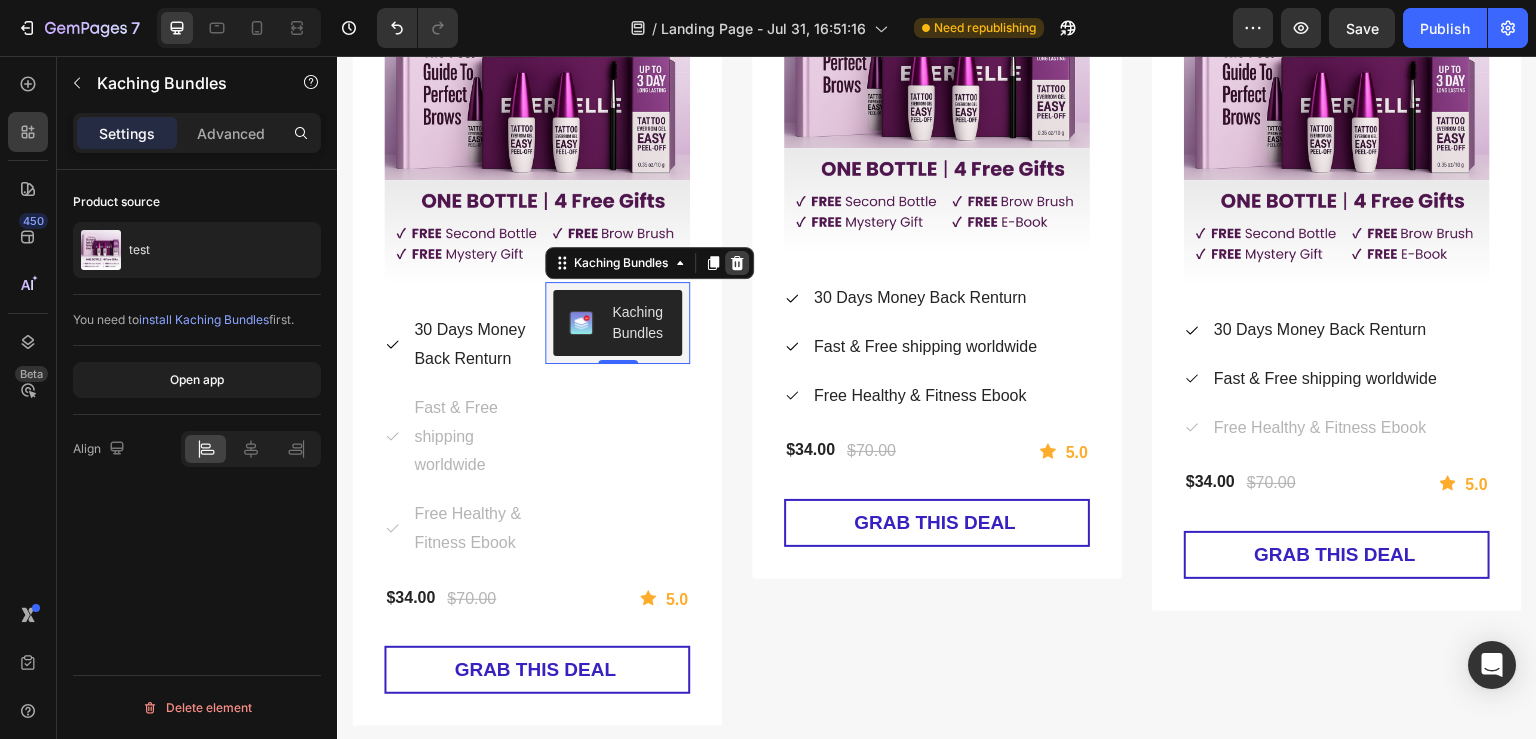 click 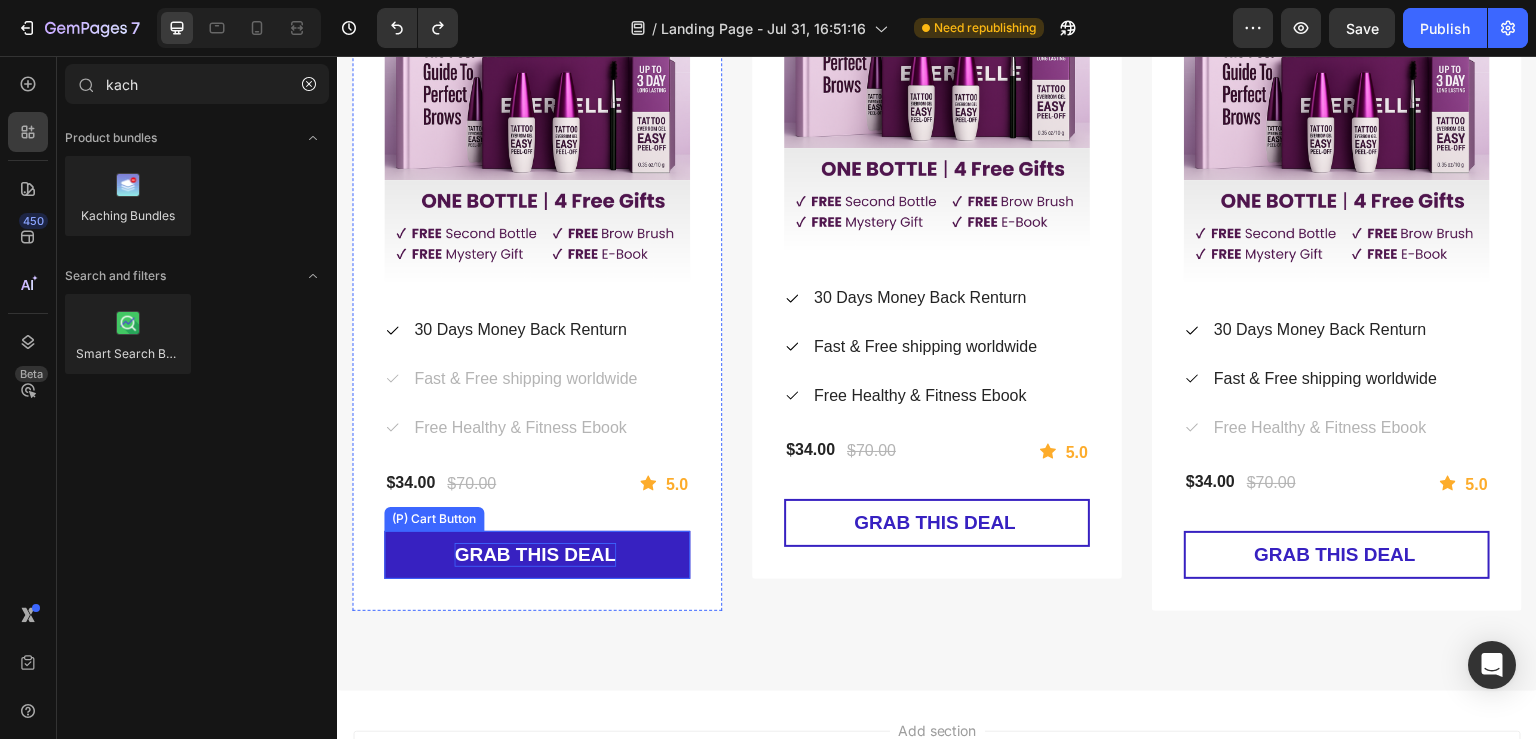 click on "GRAB THIS DEAL" at bounding box center (535, 555) 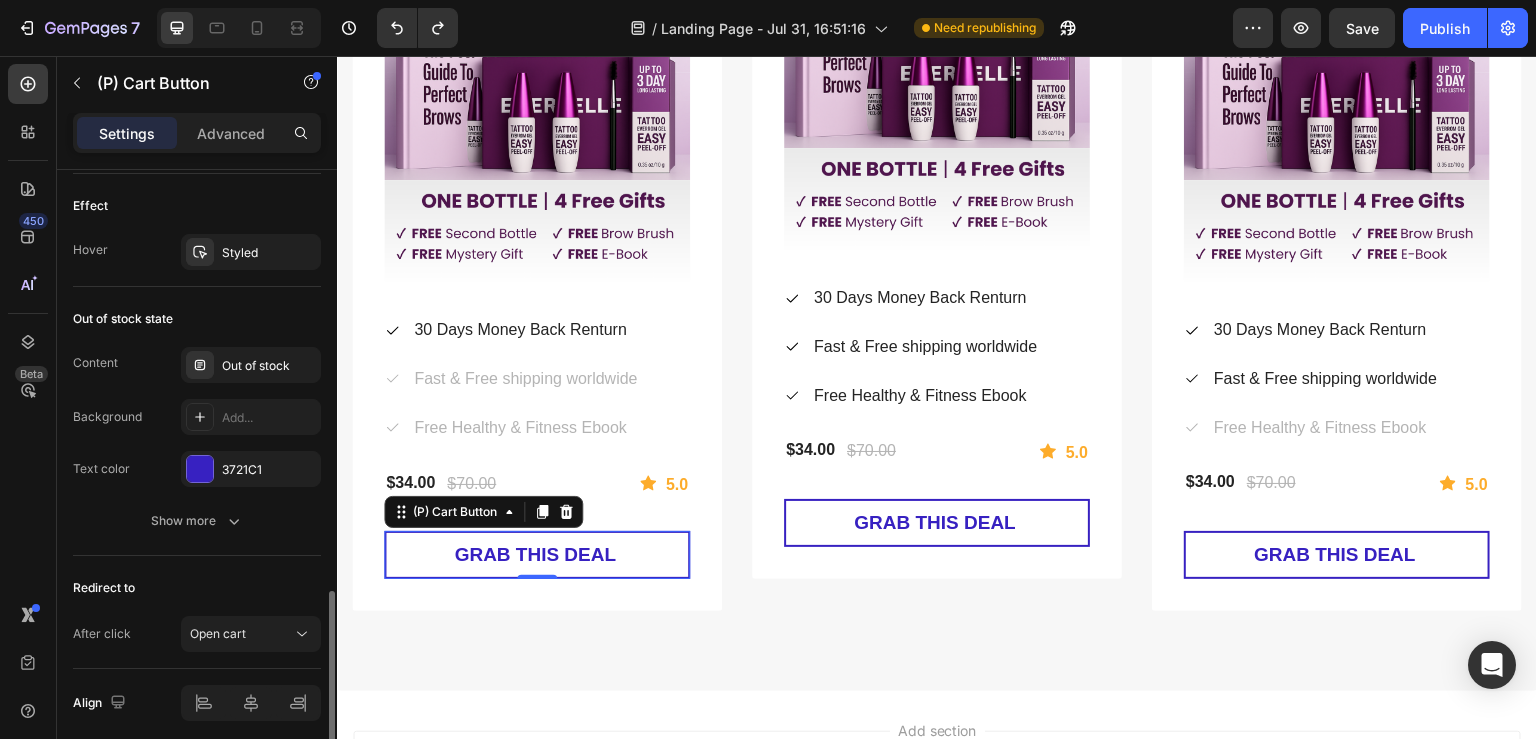 scroll, scrollTop: 1512, scrollLeft: 0, axis: vertical 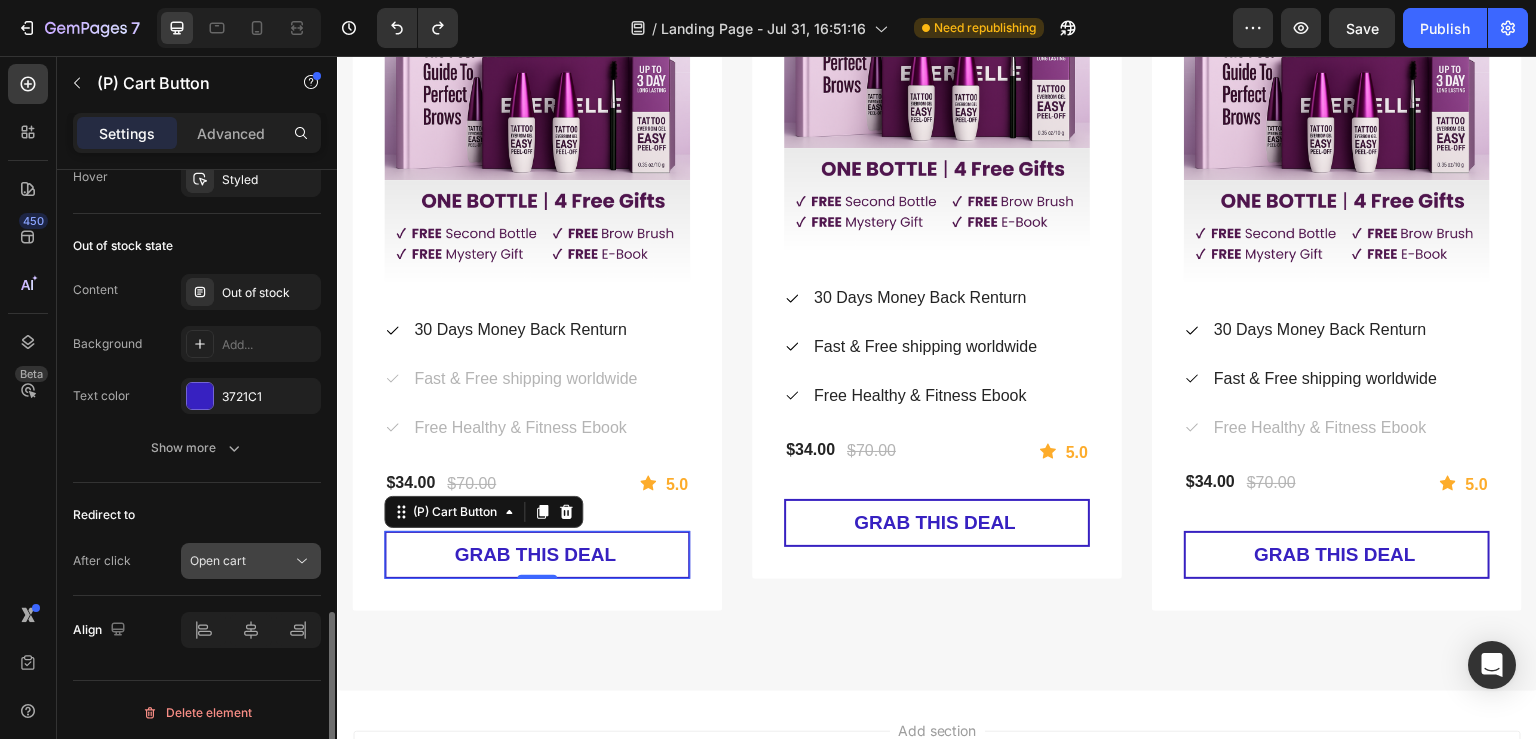 click on "Open cart" at bounding box center (218, 560) 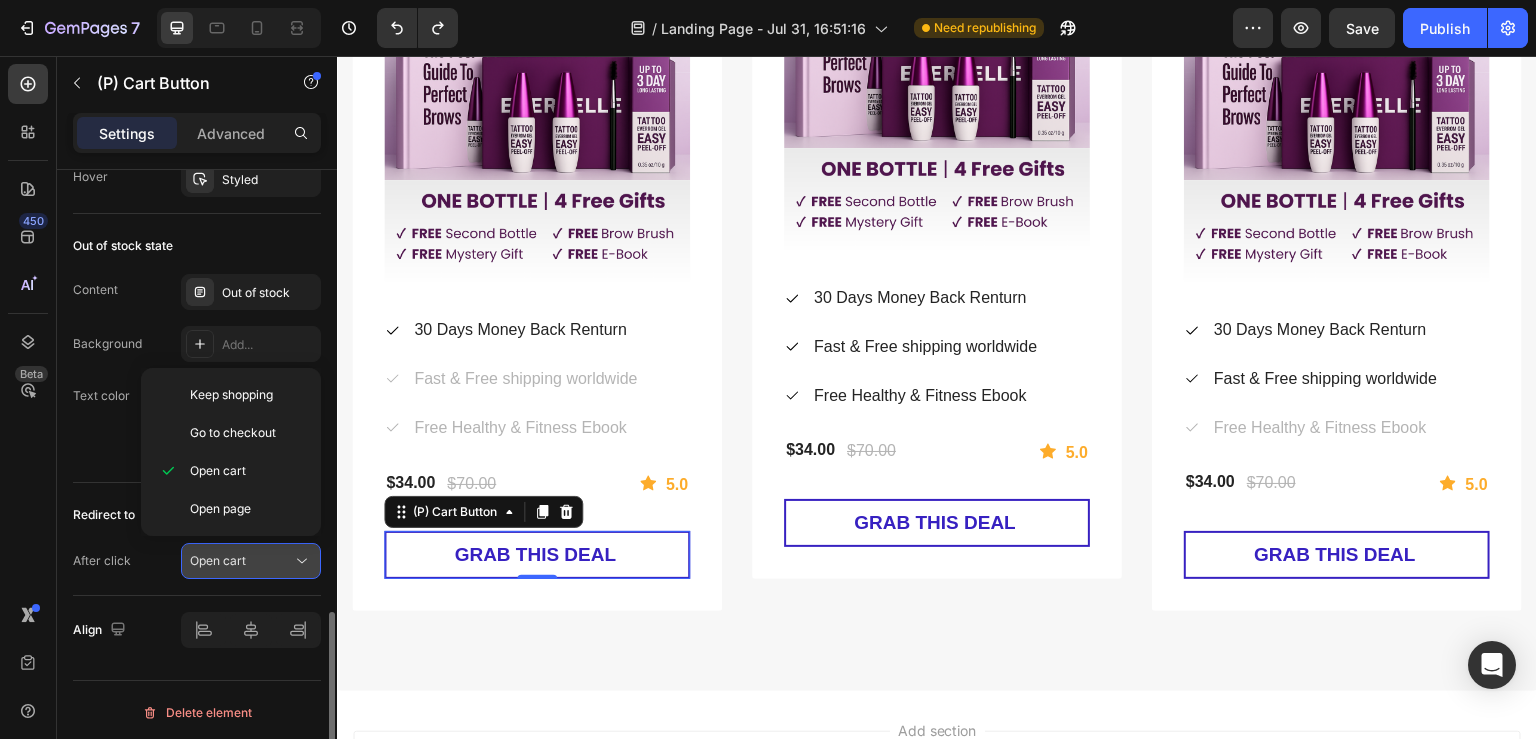 click on "Open cart" at bounding box center [241, 561] 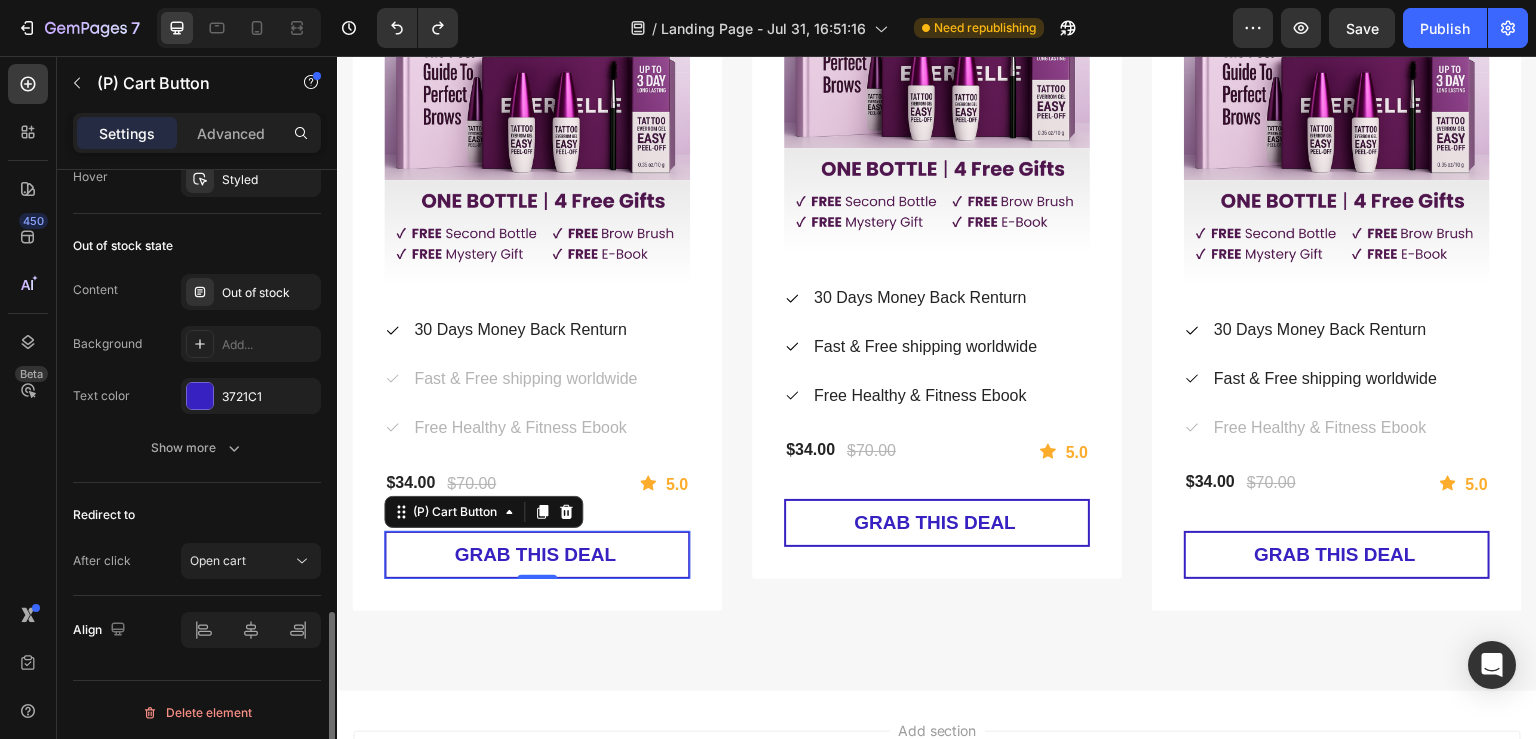 click on "After click" at bounding box center (102, 561) 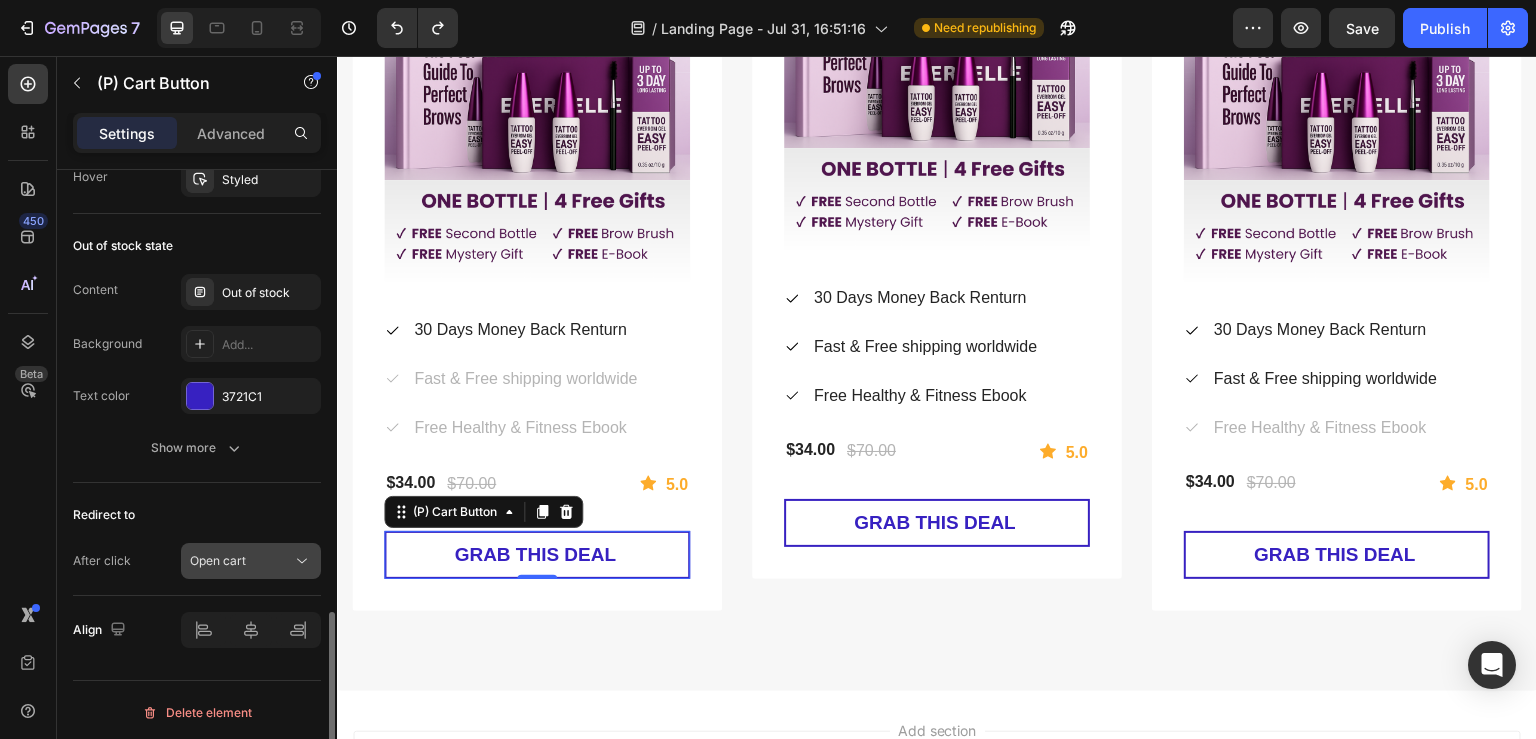 click on "Open cart" at bounding box center (218, 560) 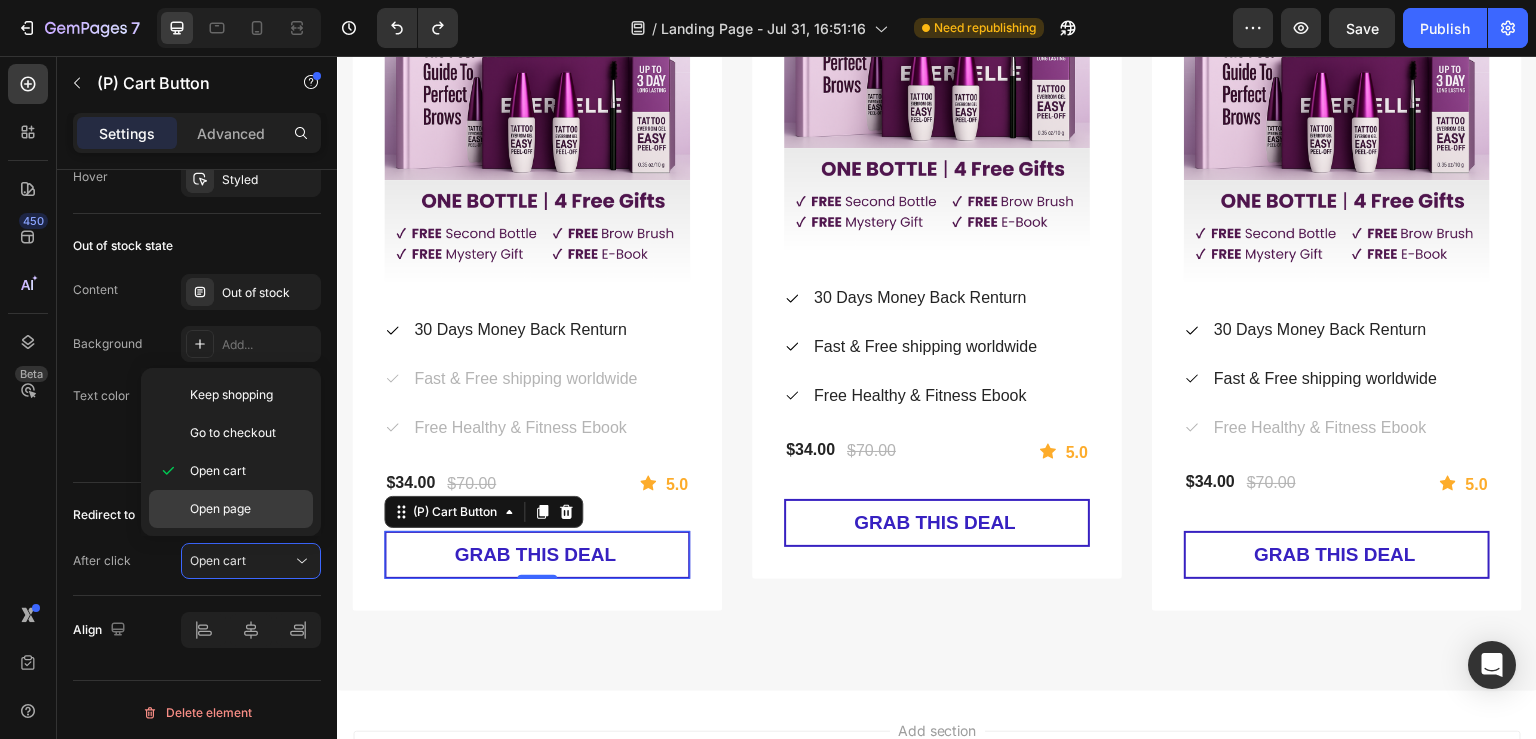 click on "Open page" 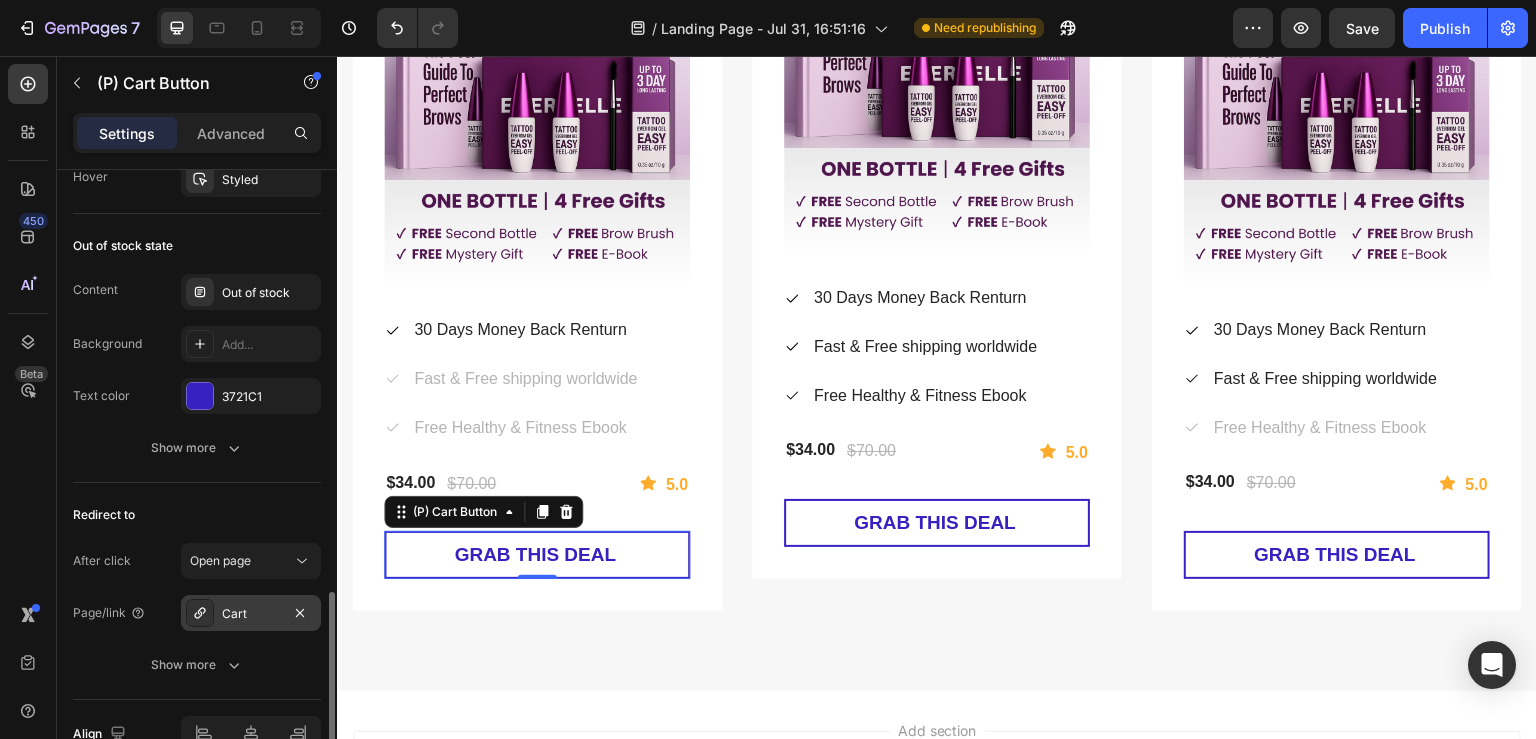 click on "Cart" at bounding box center (251, 613) 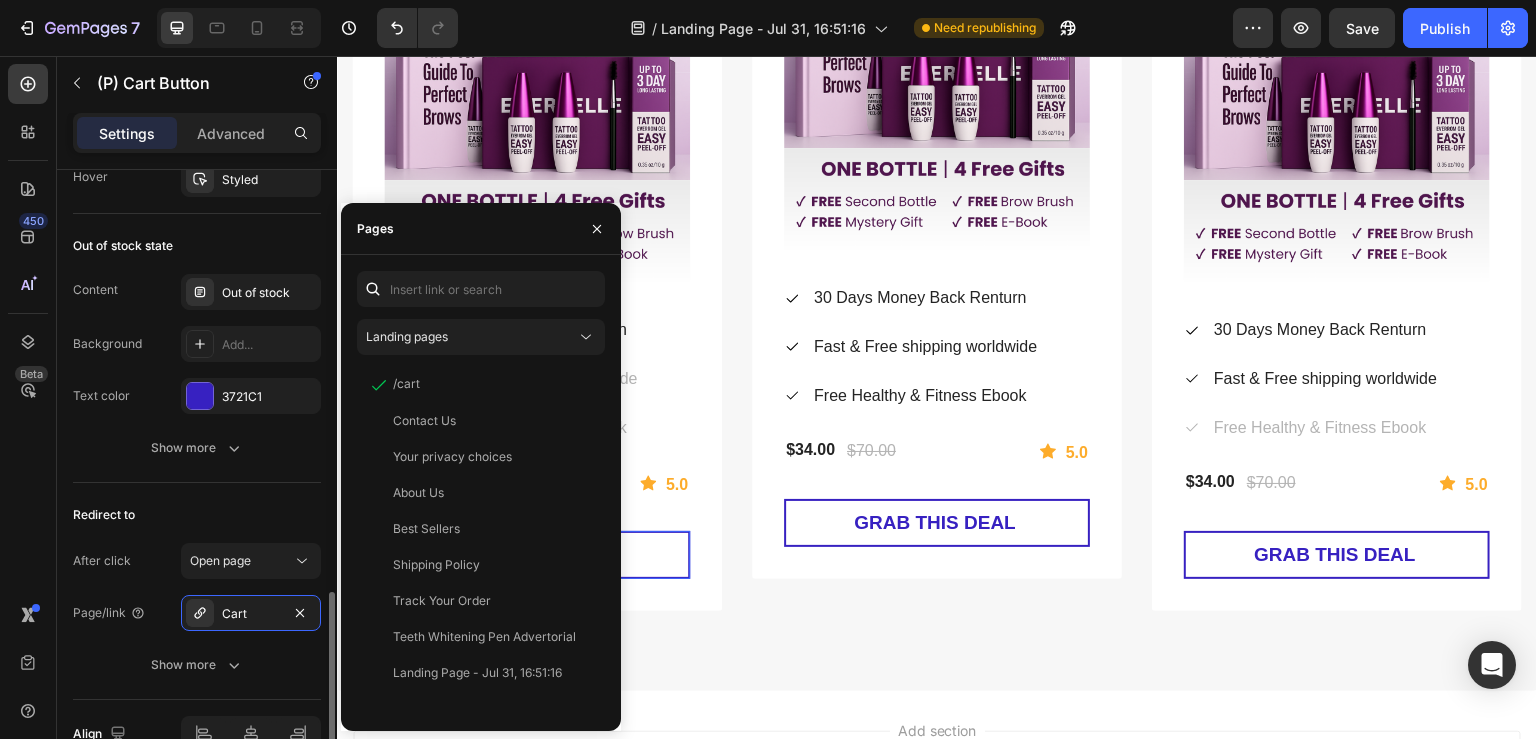 scroll, scrollTop: 1616, scrollLeft: 0, axis: vertical 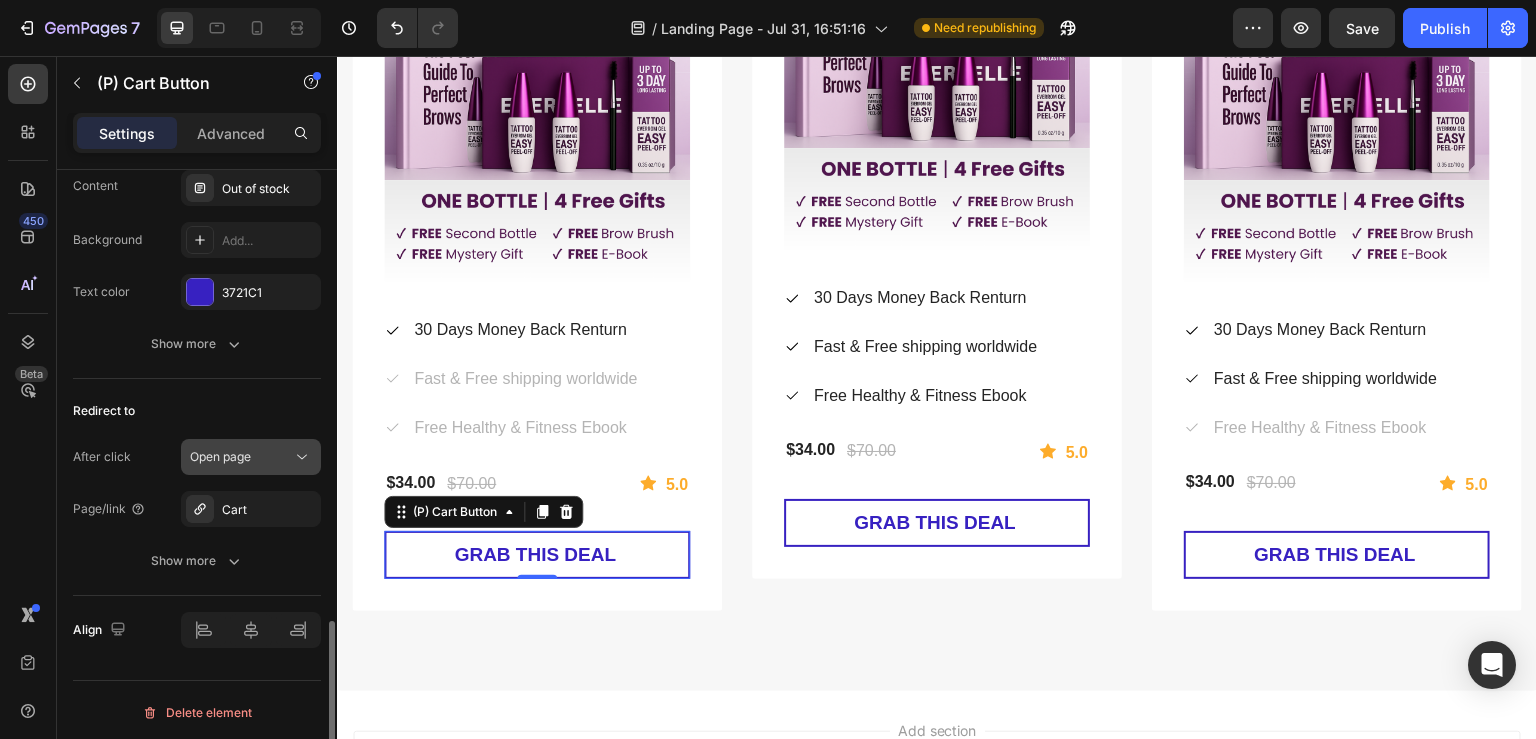 click on "Open page" at bounding box center (220, 456) 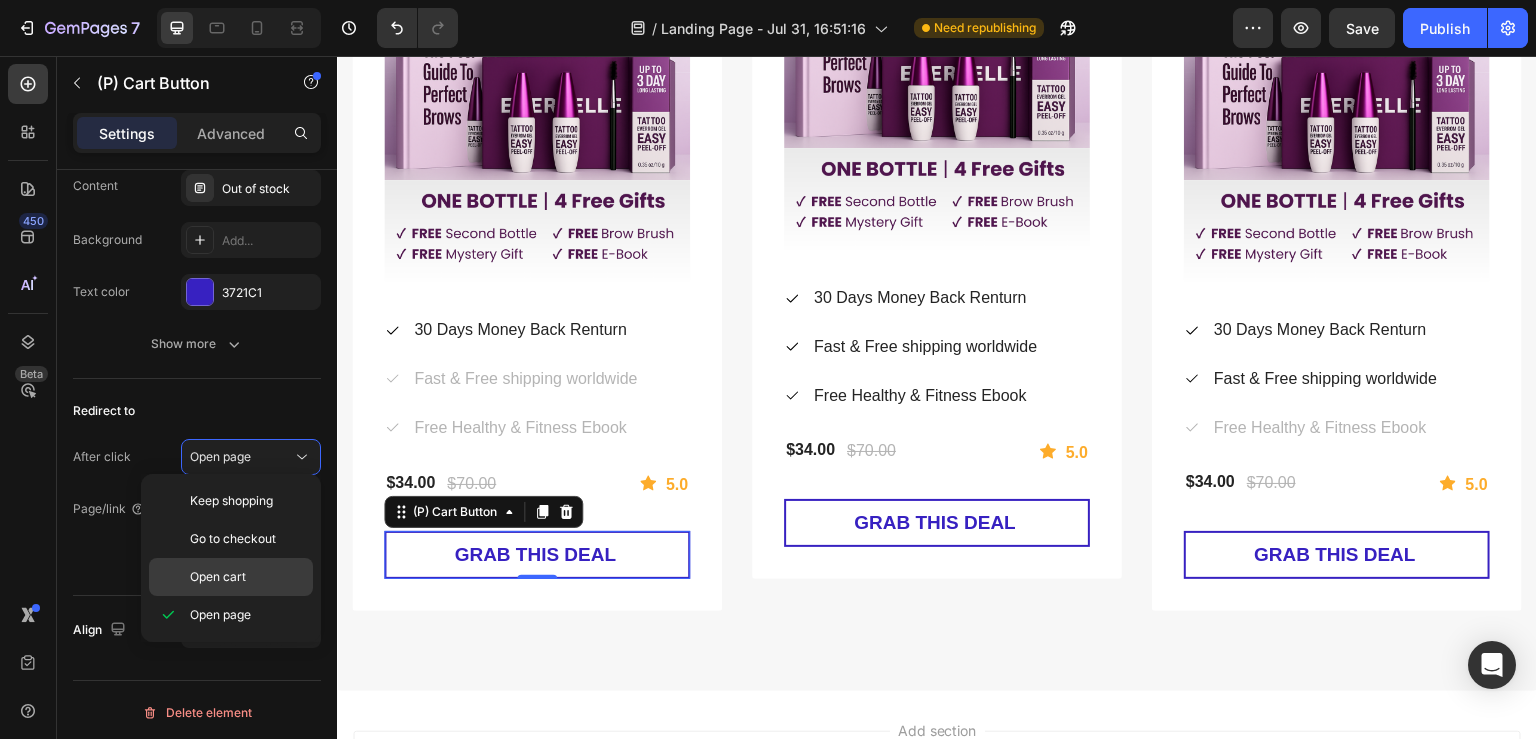 click on "Open cart" at bounding box center (218, 577) 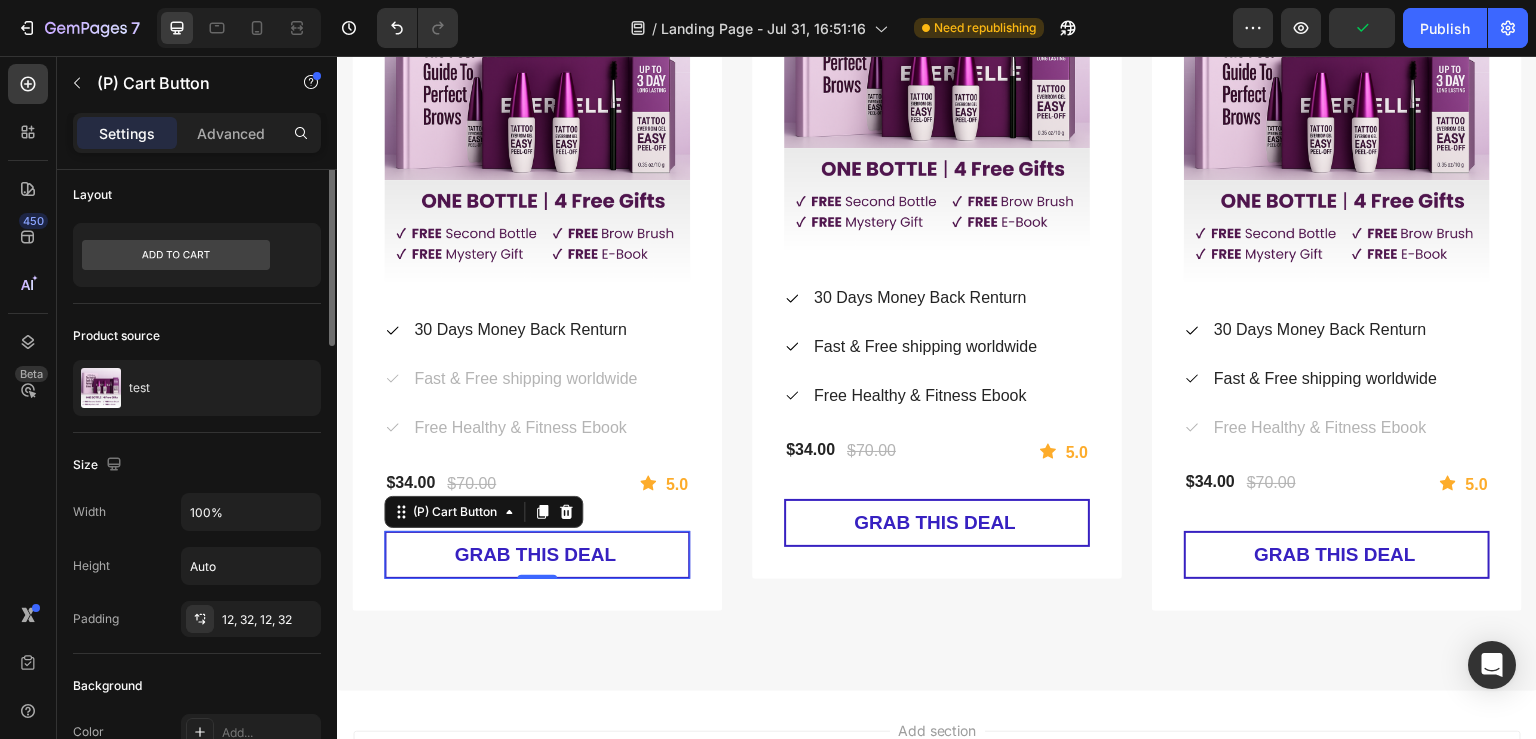 scroll, scrollTop: 0, scrollLeft: 0, axis: both 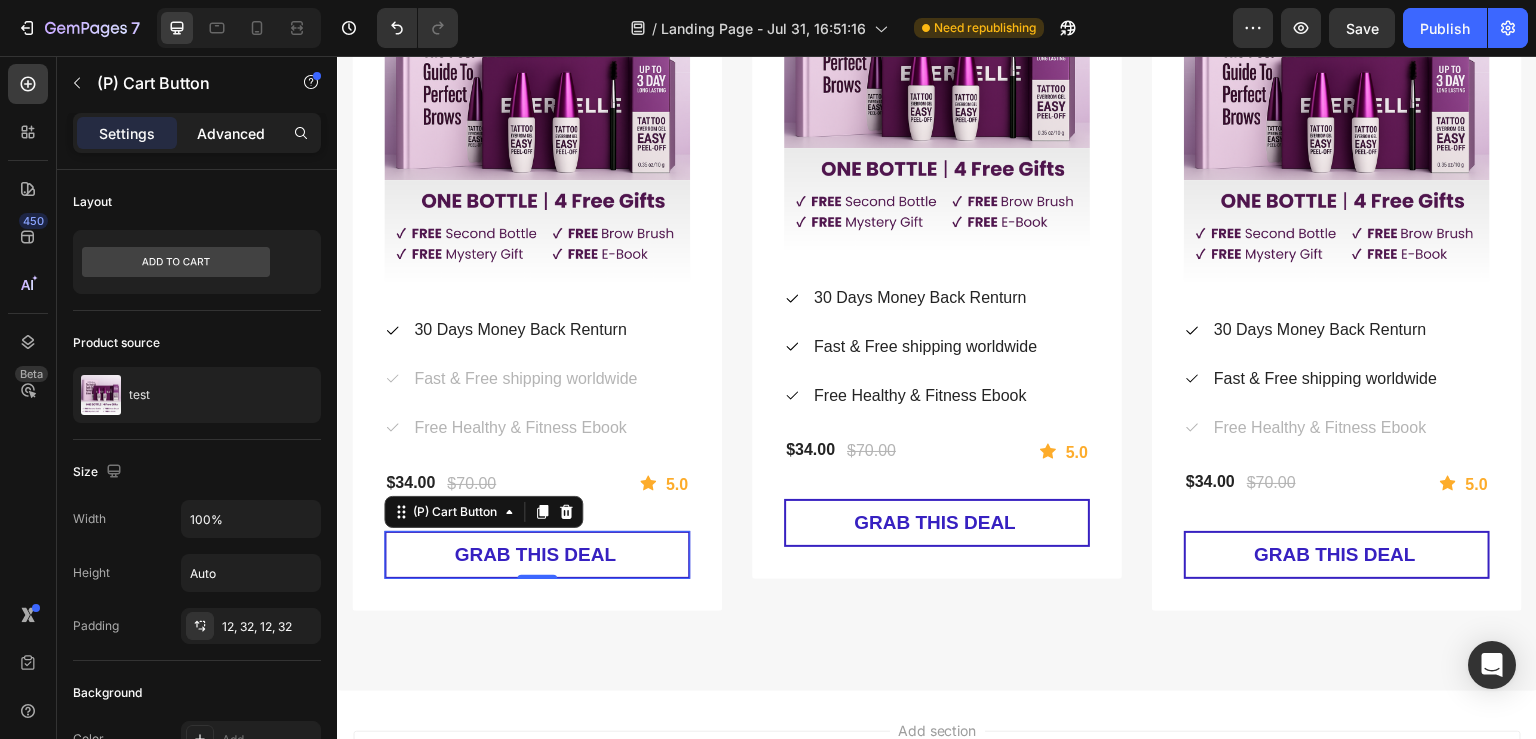 click on "Advanced" at bounding box center (231, 133) 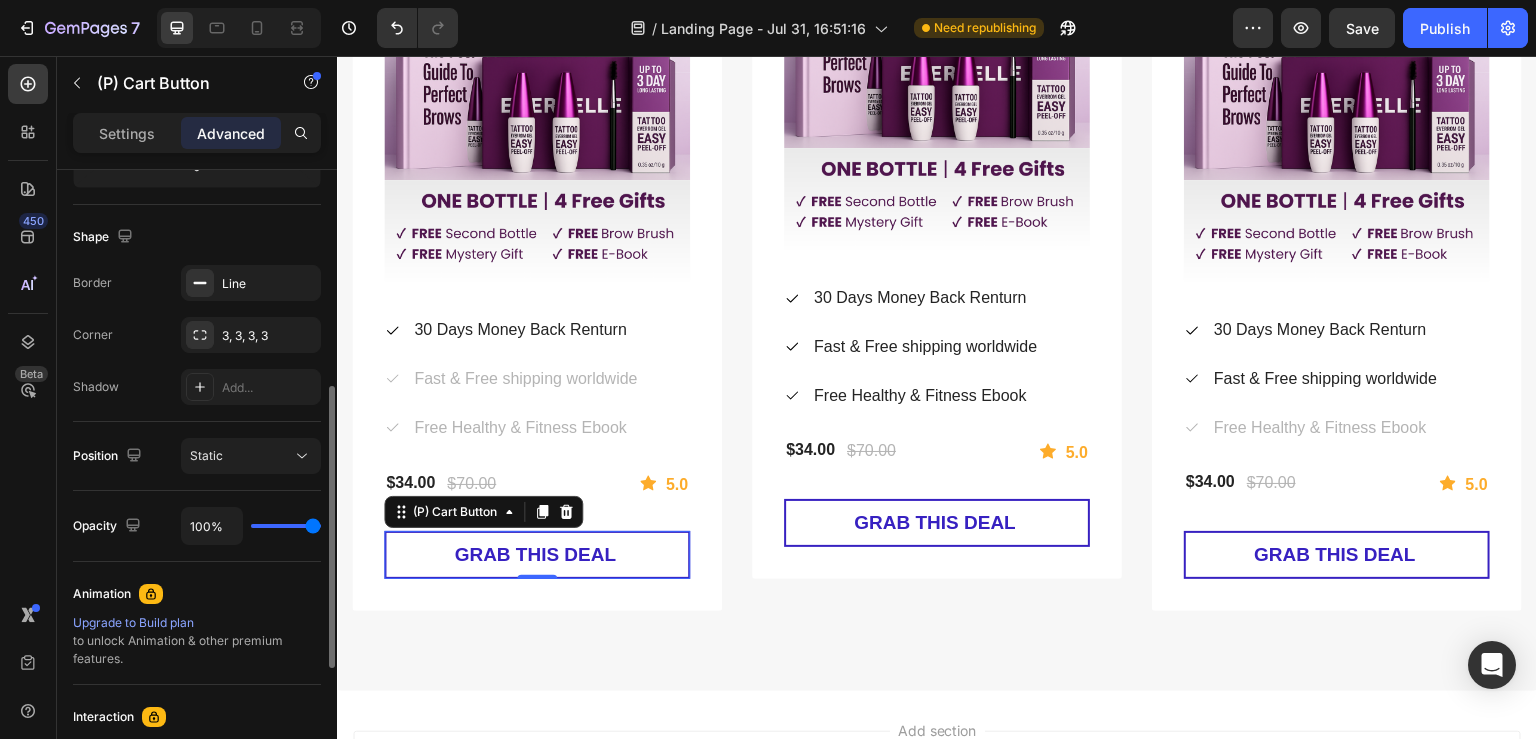 scroll, scrollTop: 760, scrollLeft: 0, axis: vertical 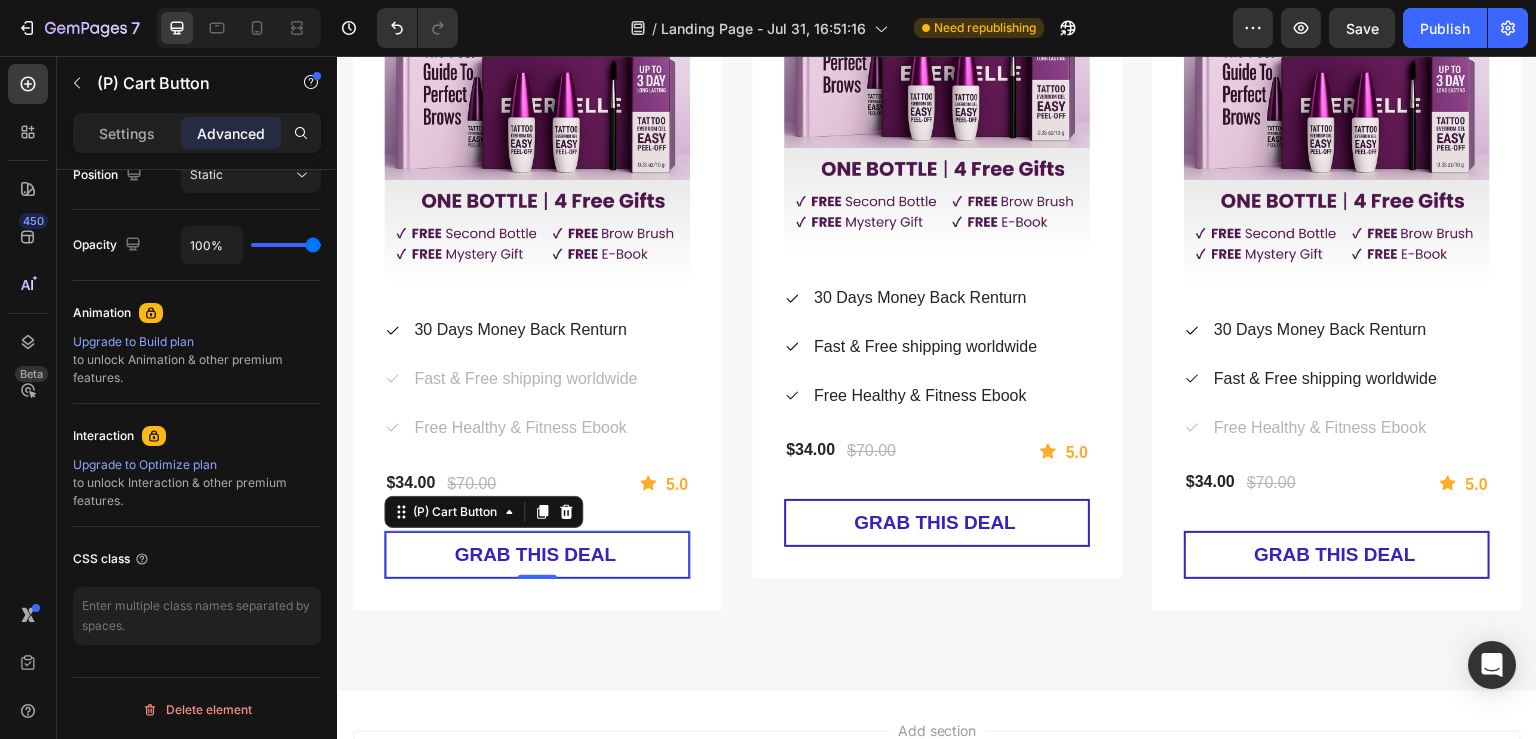 click on "Settings Advanced" at bounding box center (197, 133) 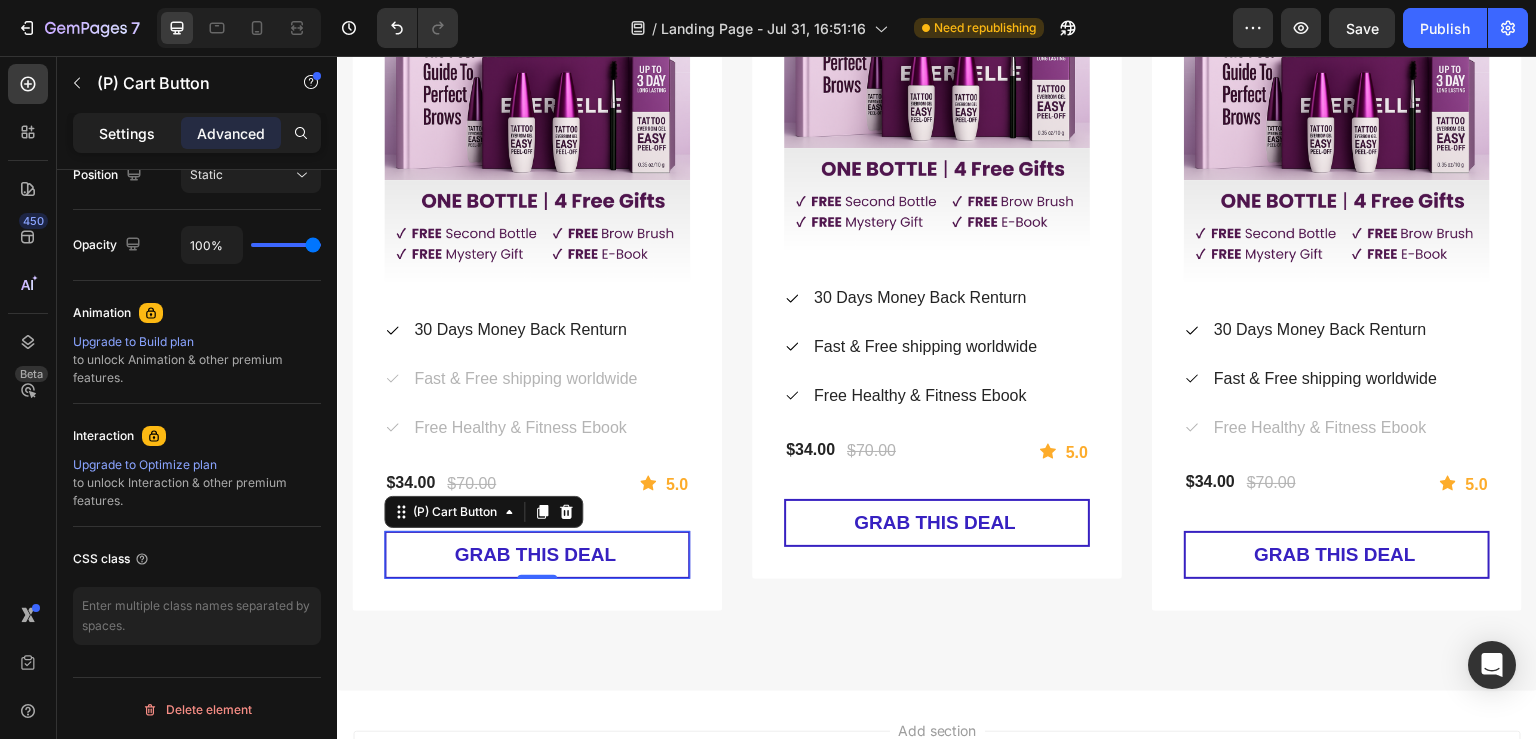 click on "Settings" 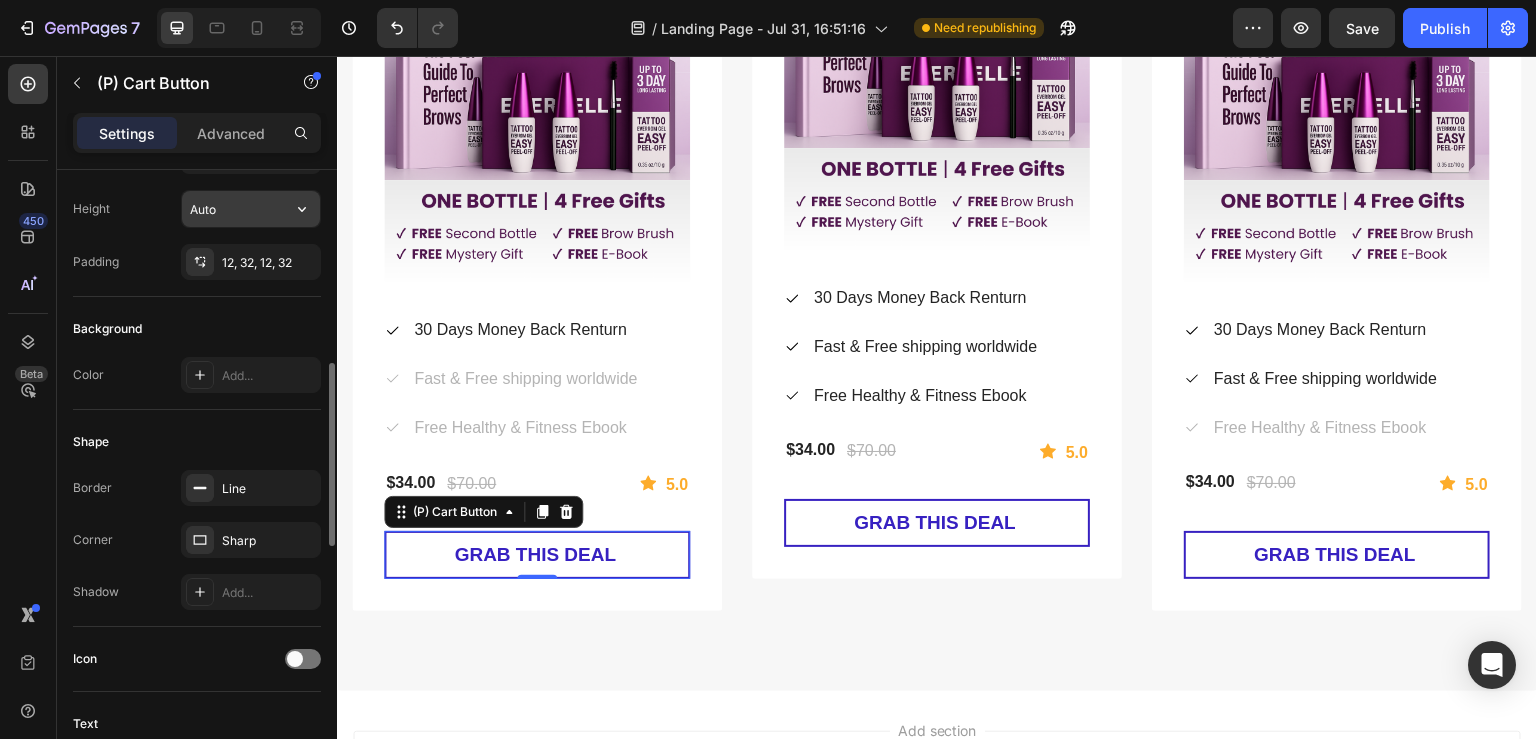 scroll, scrollTop: 431, scrollLeft: 0, axis: vertical 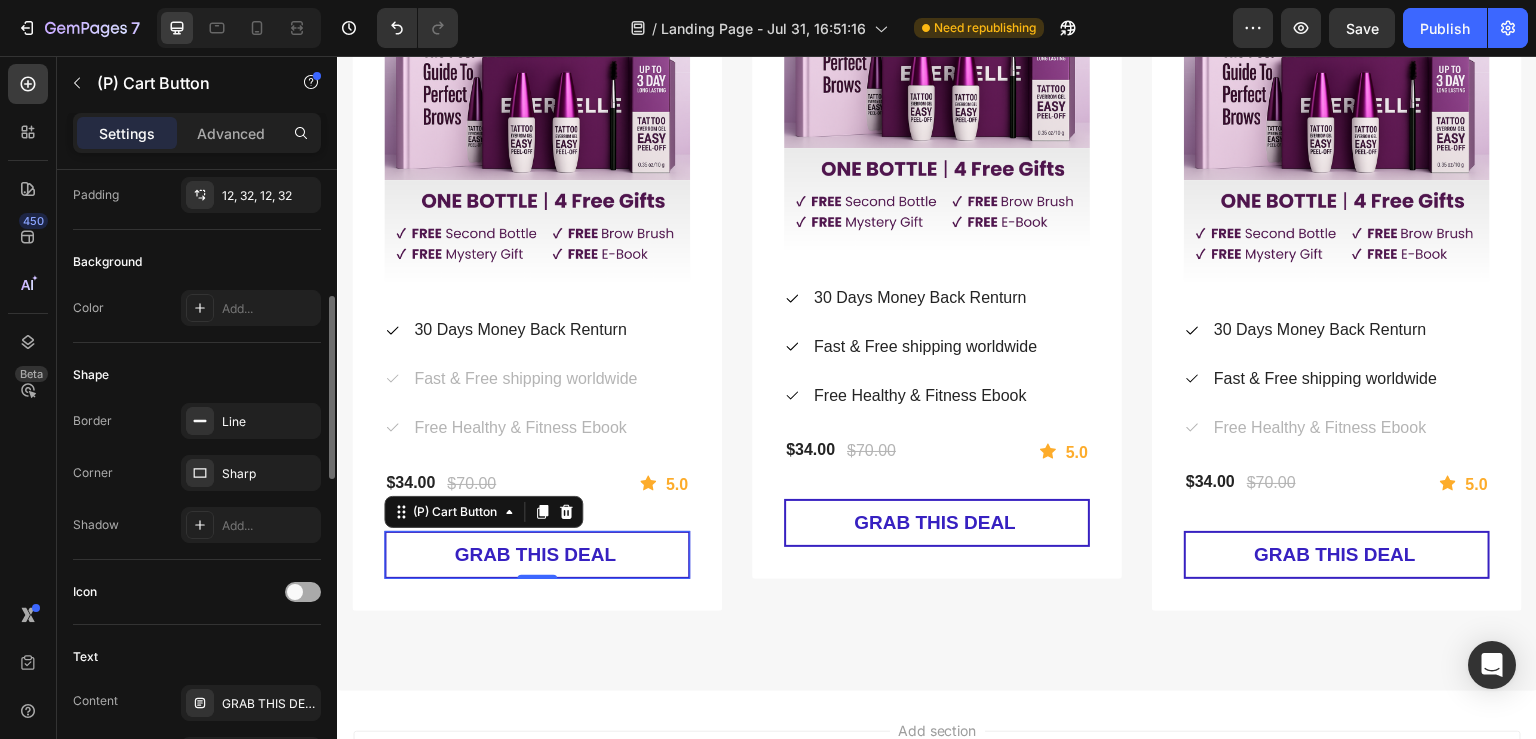 click at bounding box center [303, 592] 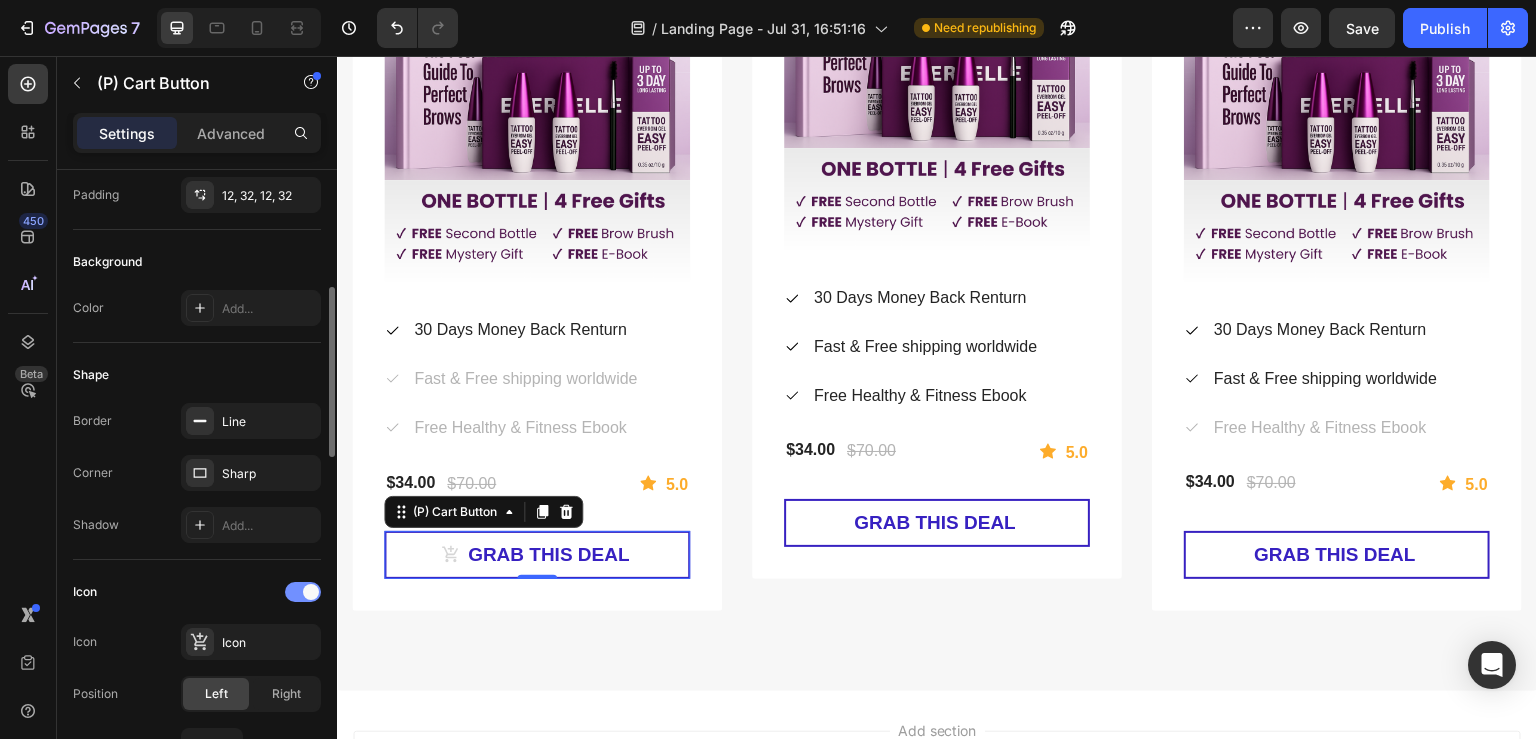 click at bounding box center (311, 592) 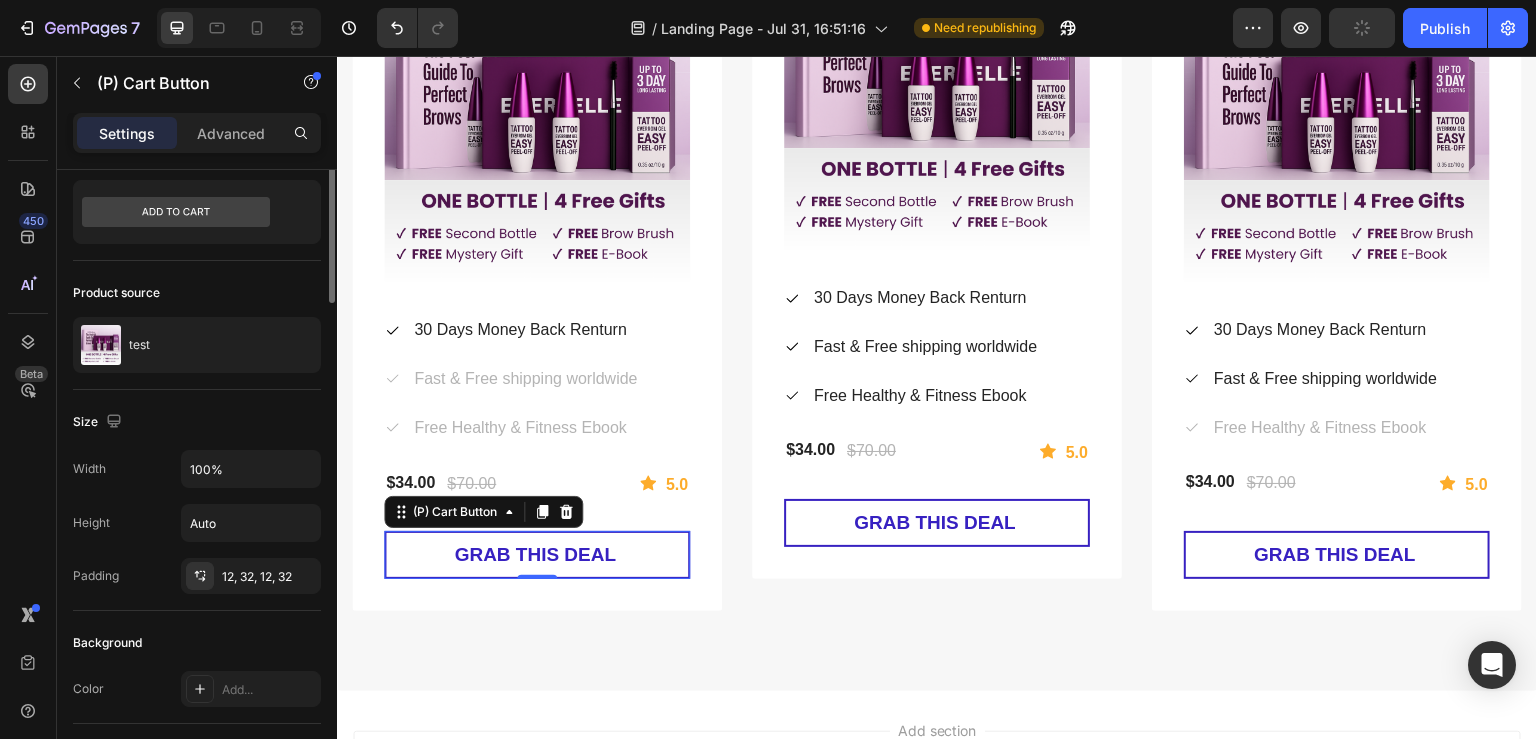scroll, scrollTop: 0, scrollLeft: 0, axis: both 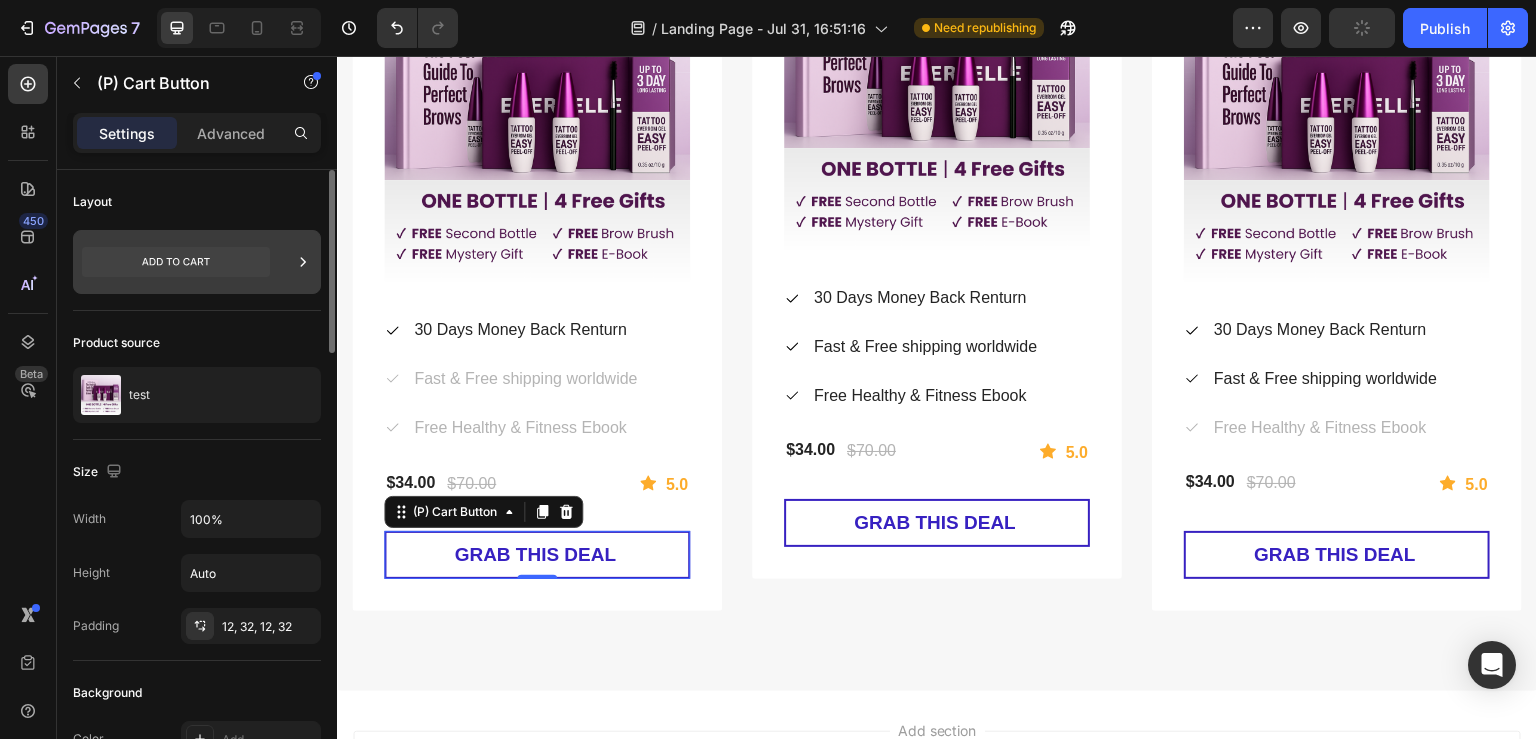 click 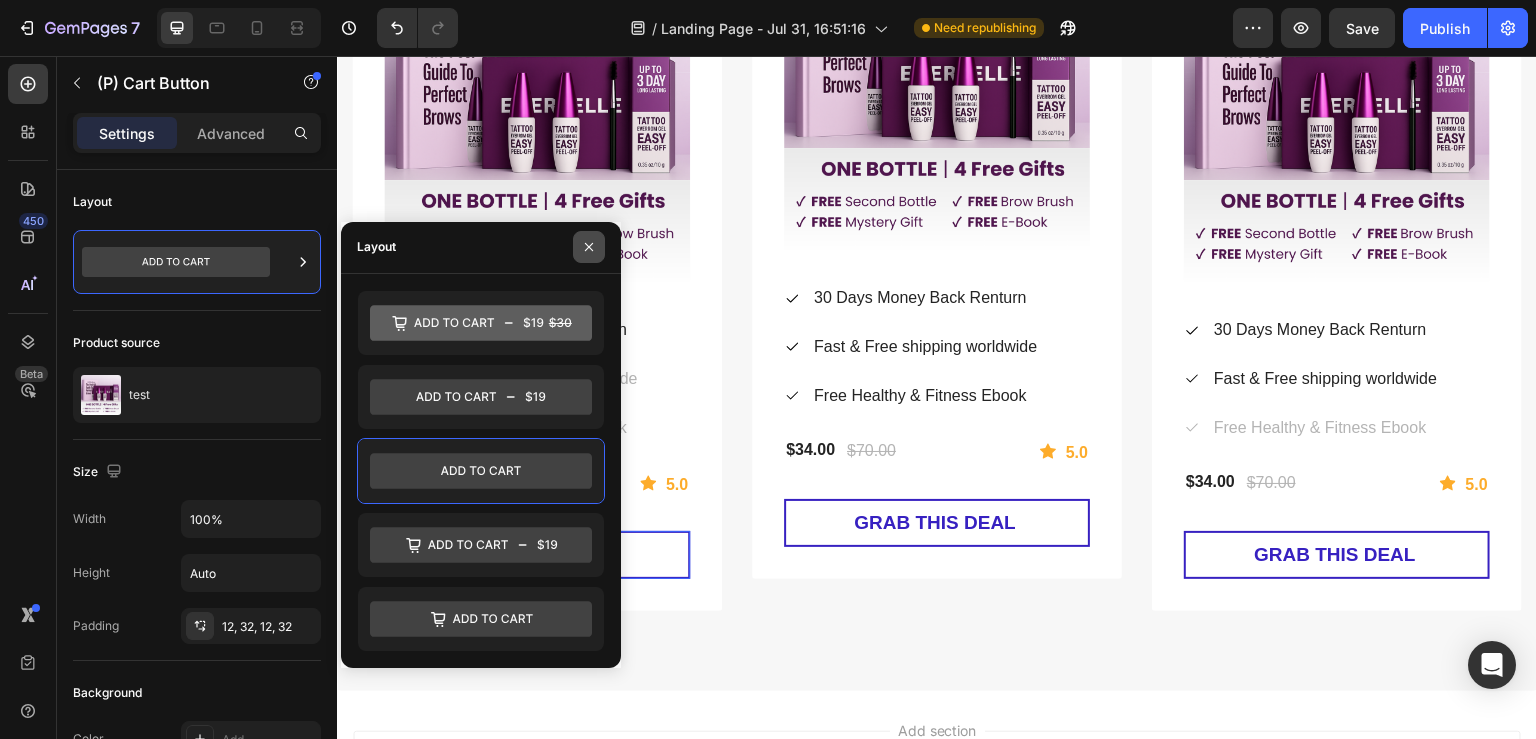 click 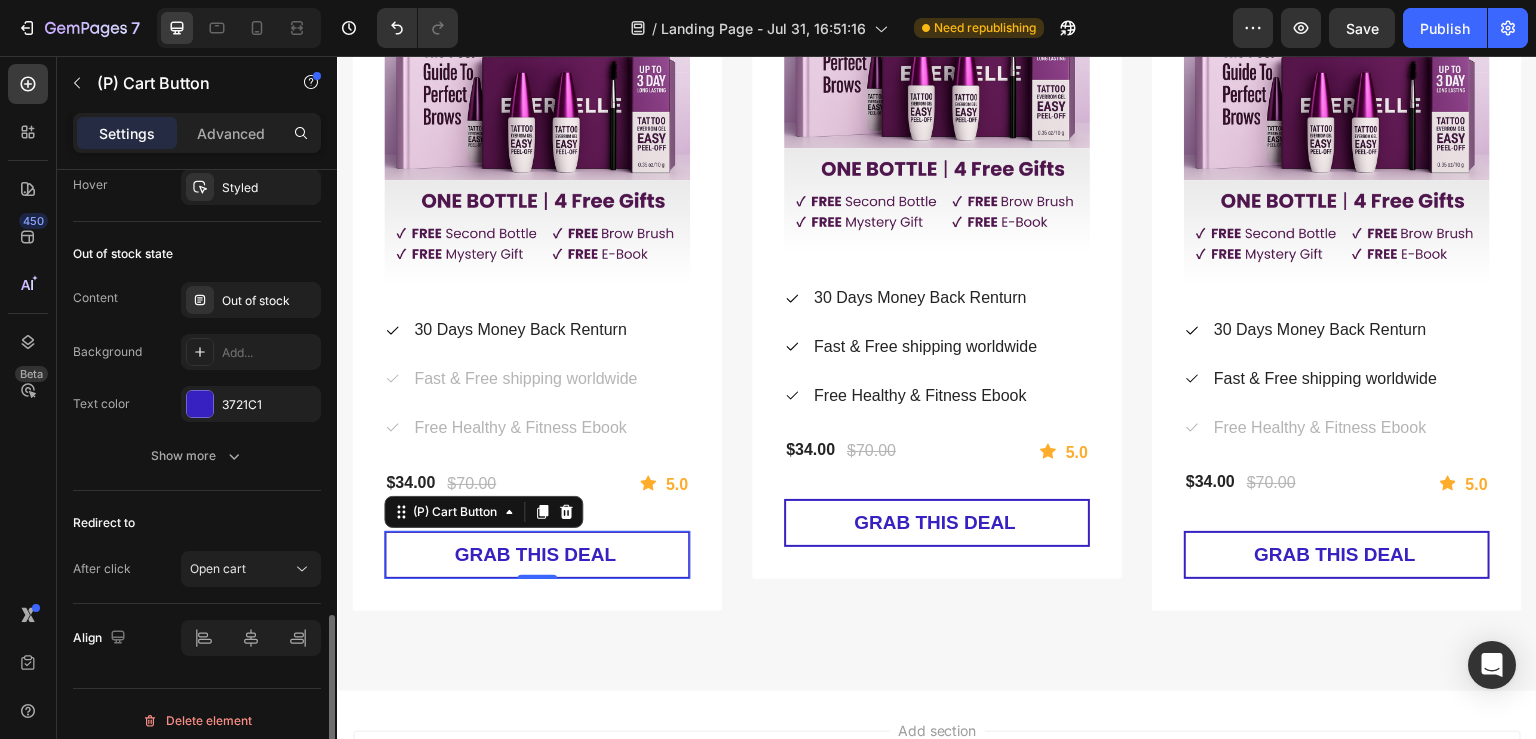 scroll, scrollTop: 1512, scrollLeft: 0, axis: vertical 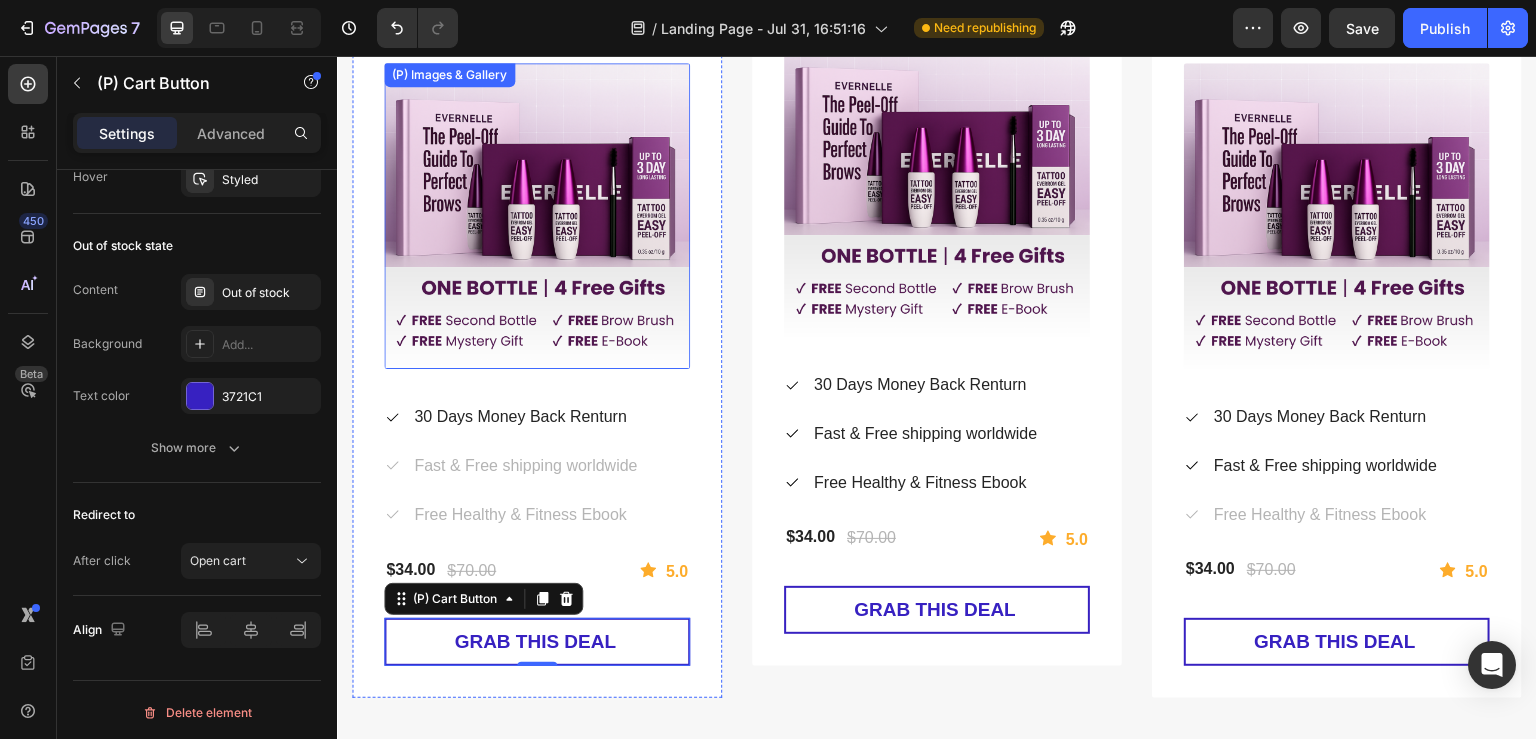 click at bounding box center (537, 216) 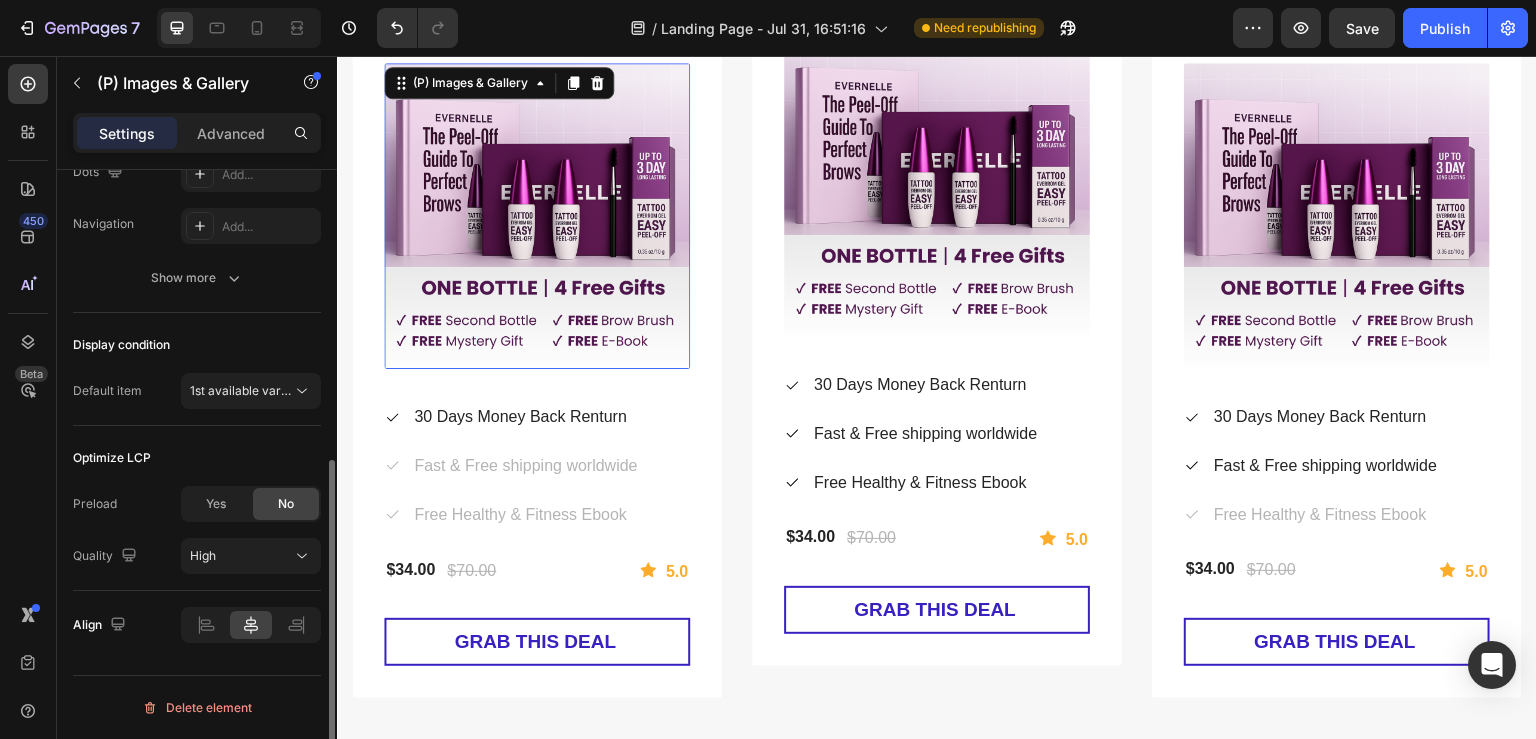 scroll, scrollTop: 0, scrollLeft: 0, axis: both 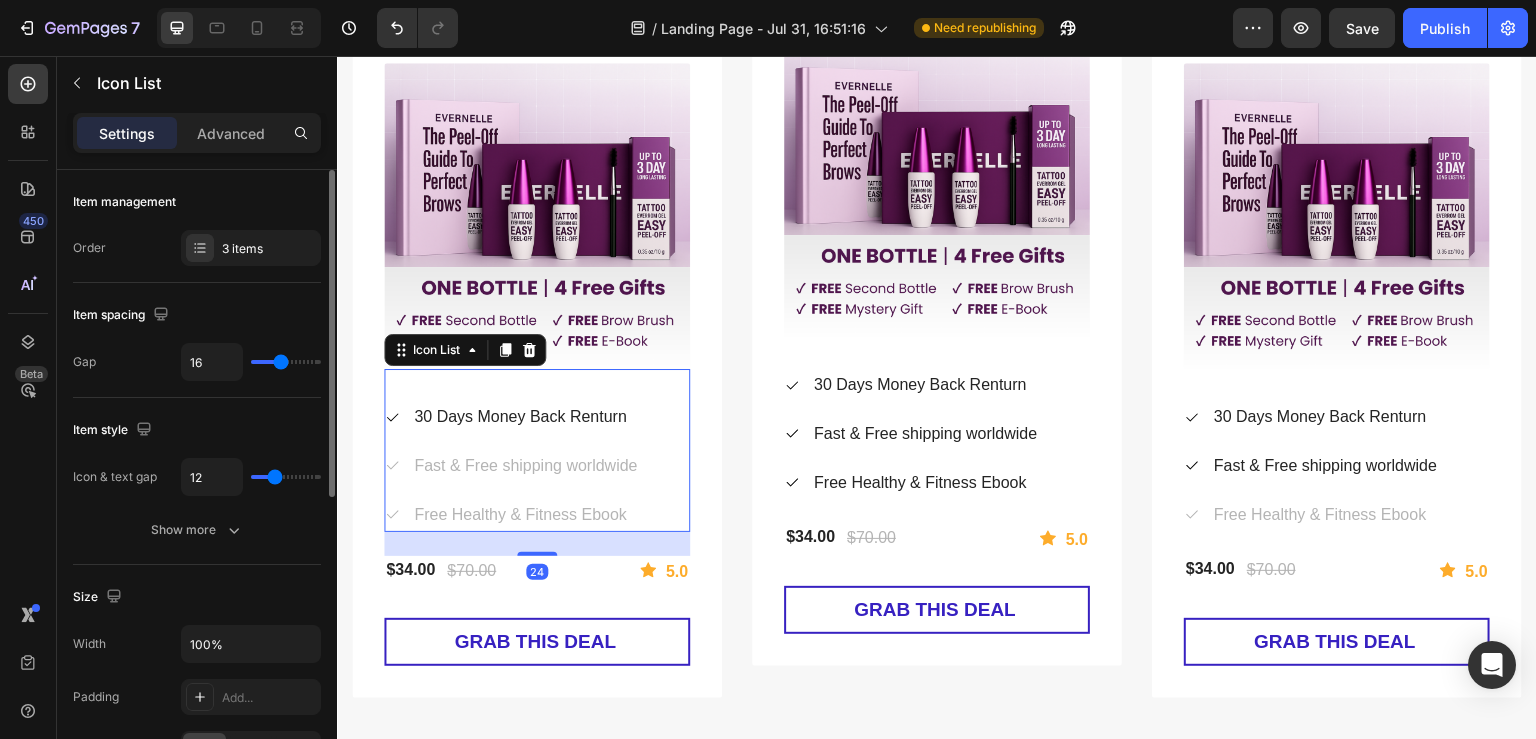 click on "Icon 30 Days Money Back Renturn Text block
Icon Fast & Free shipping worldwide Text block
Icon Free Healthy & Fitness Ebook Text block" at bounding box center (537, 466) 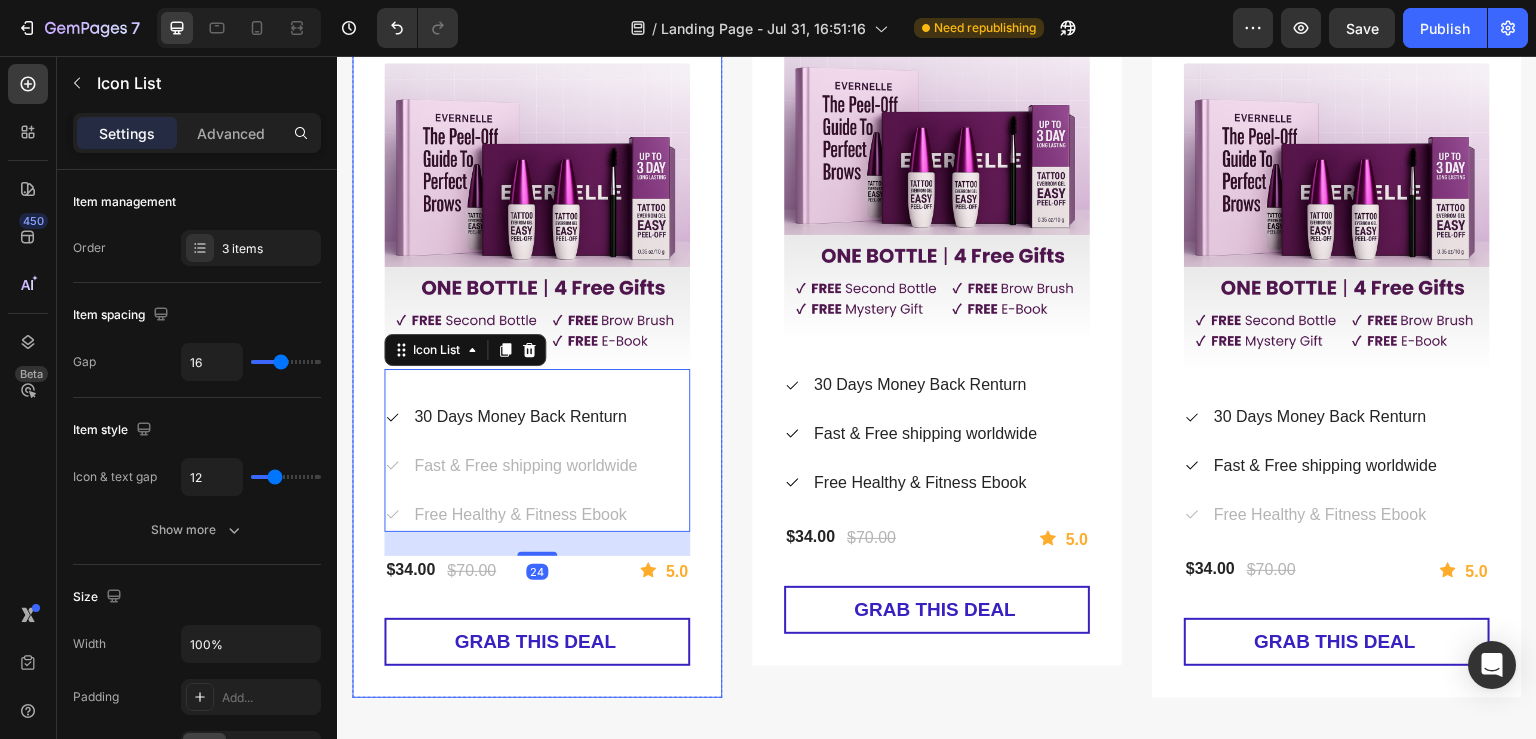 click on "- 10% OFF Heading                Title Line test (P) Title (P) Images & Gallery
Icon 30 Days Money Back Renturn Text block
Icon Fast & Free shipping worldwide Text block
Icon Free Healthy & Fitness Ebook Text block Icon List   24 $34.00 (P) Price (P) Price $70.00 (P) Price (P) Price Row Icon 5.0 Text block Row Row GRAB THIS DEAL (P) Cart Button" at bounding box center (537, 309) 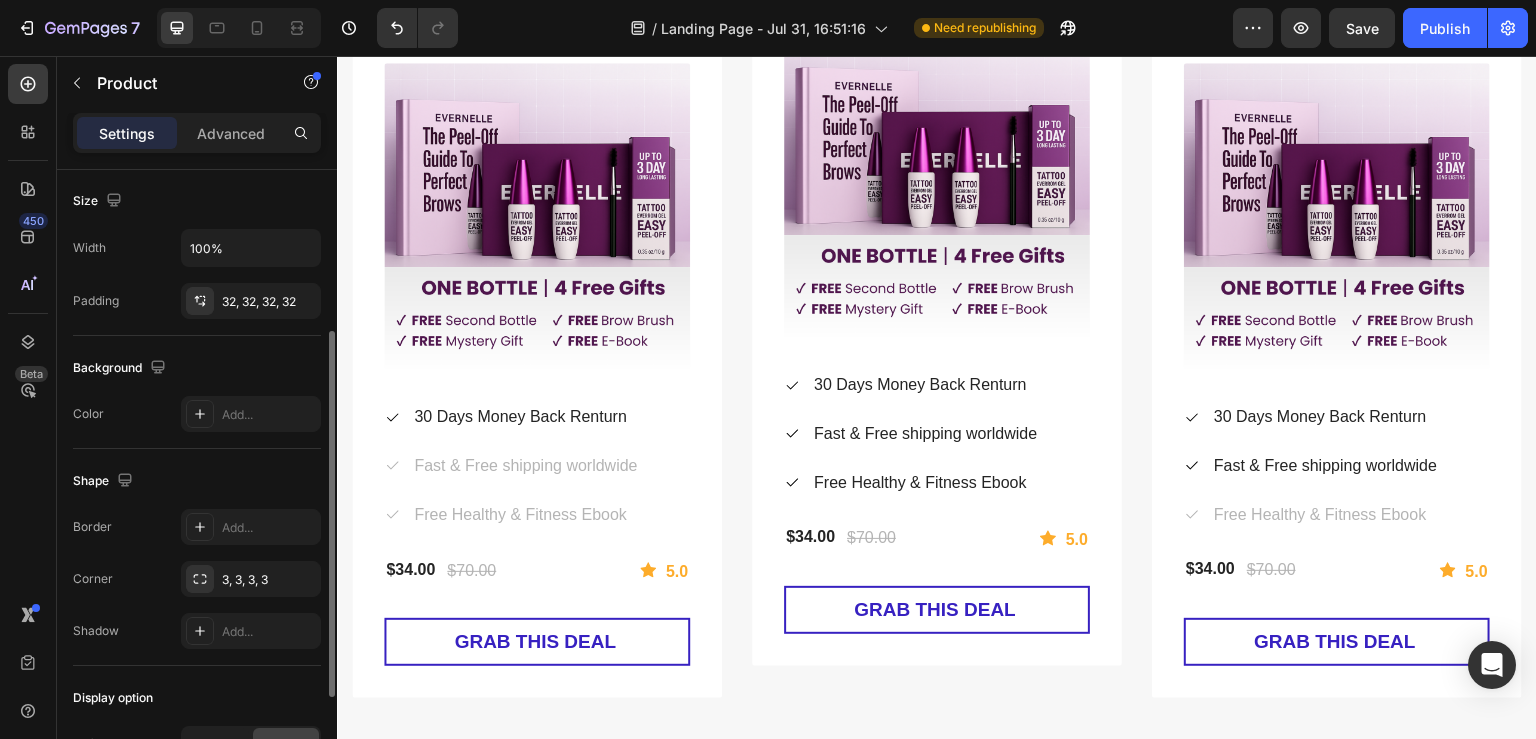 scroll, scrollTop: 444, scrollLeft: 0, axis: vertical 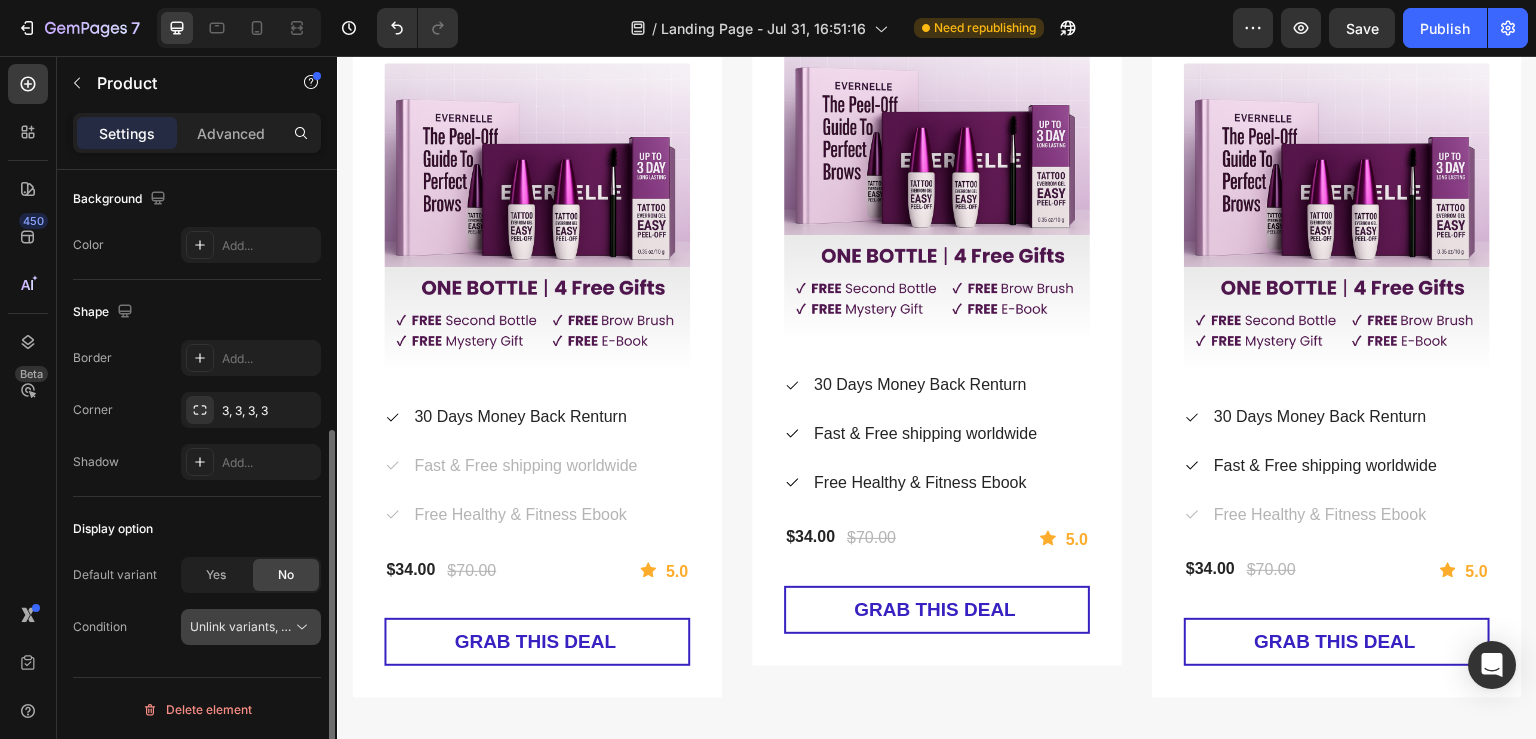 click on "Unlink variants, quantity <br> between same products" at bounding box center [343, 626] 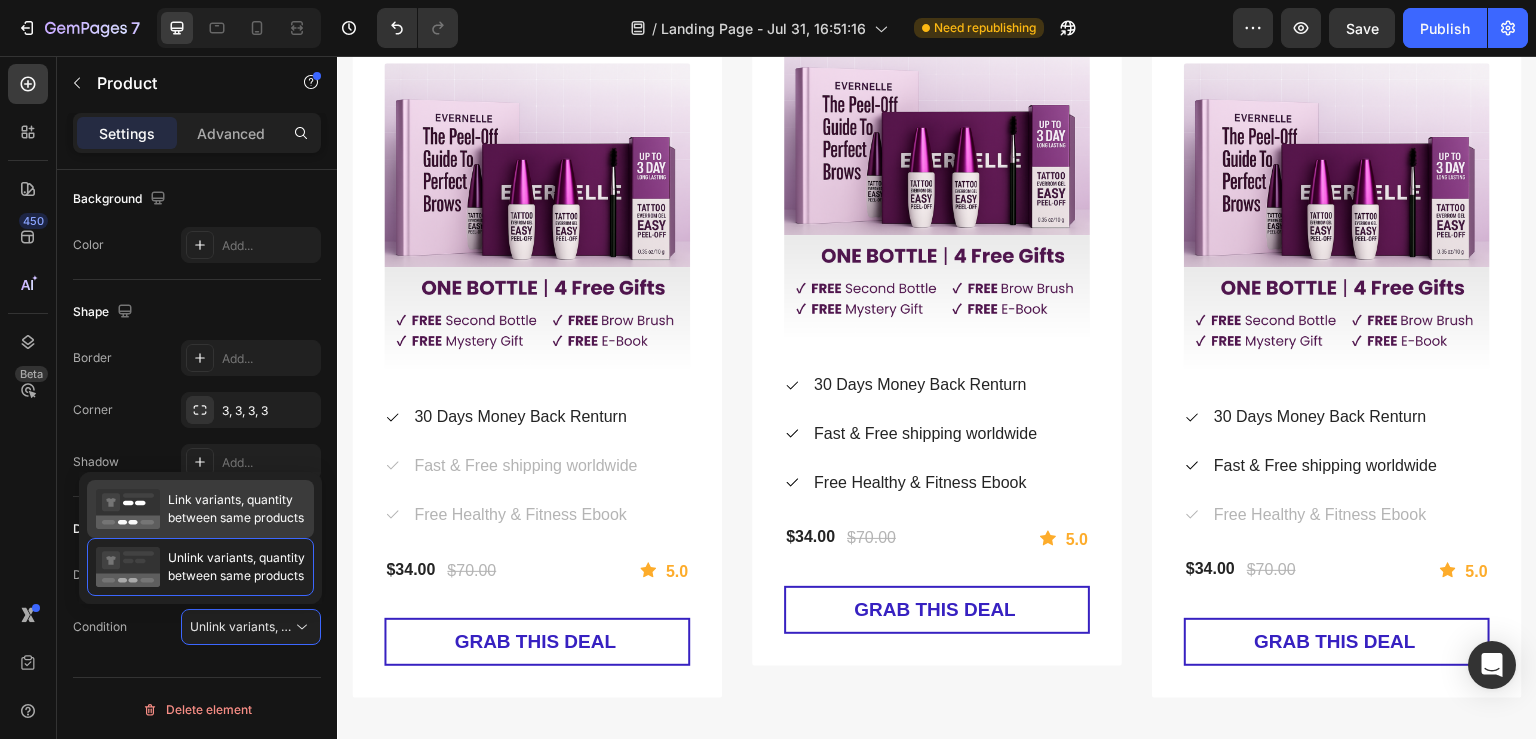 click on "Link variants, quantity   between same products" 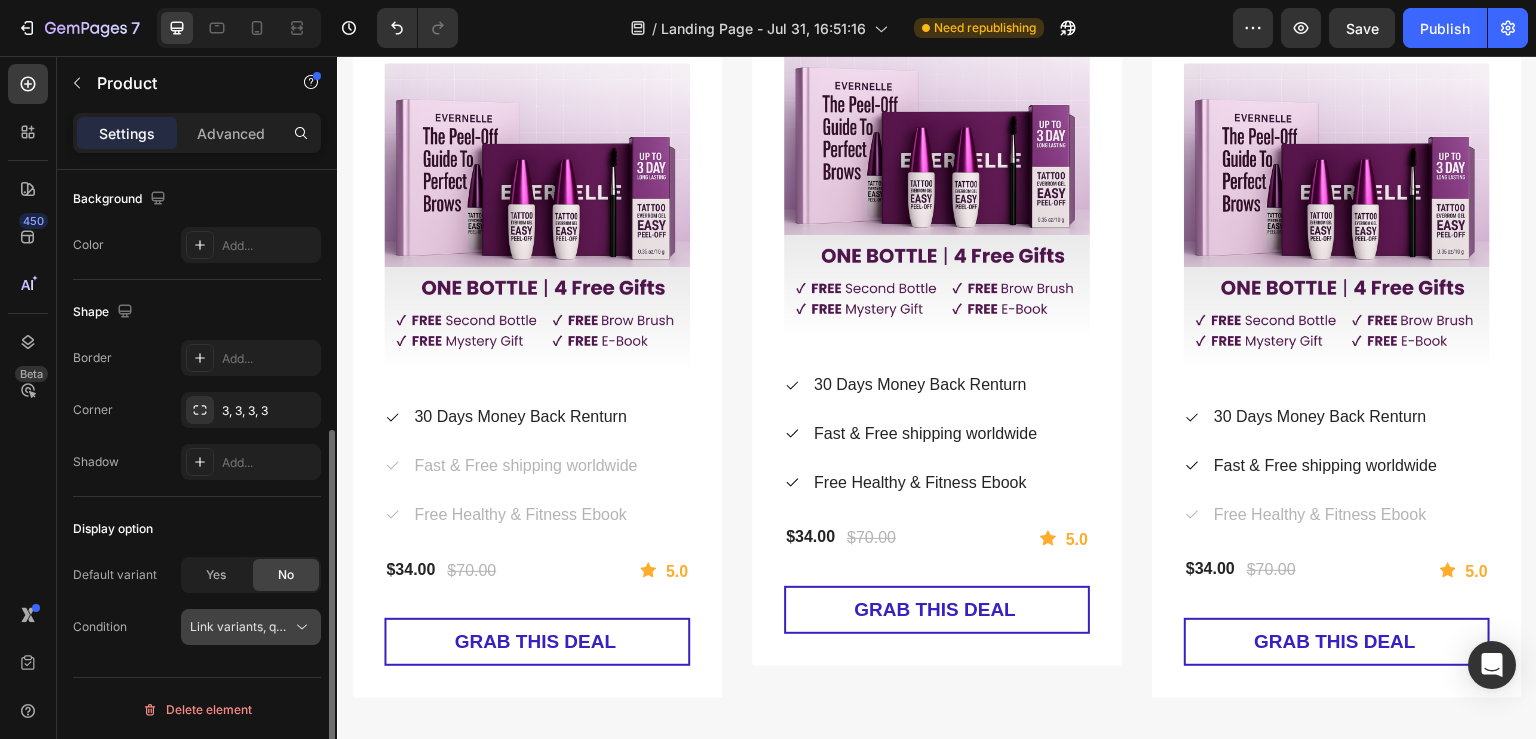 click on "Link variants, quantity <br> between same products" at bounding box center [241, 627] 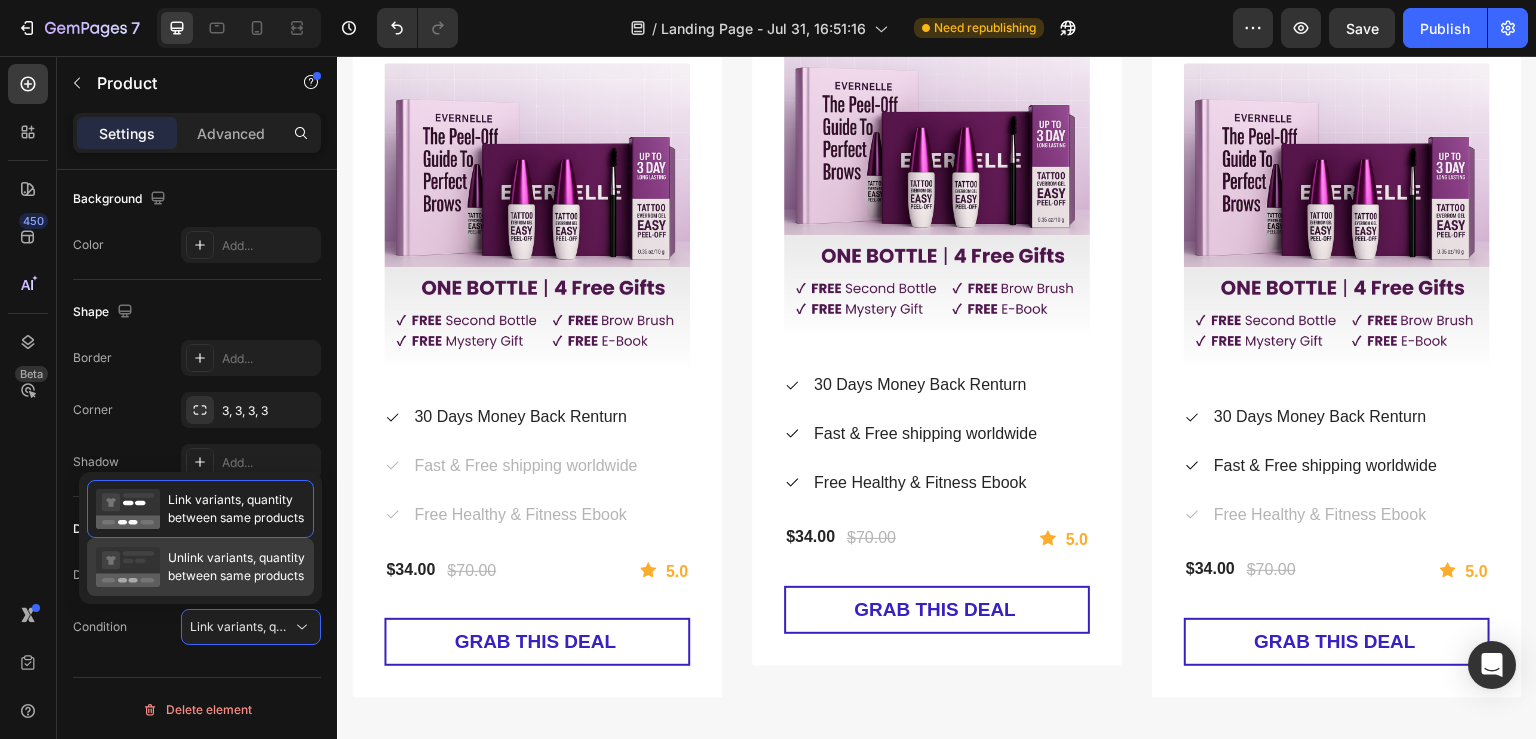 click on "Unlink variants, quantity   between same products" at bounding box center [236, 567] 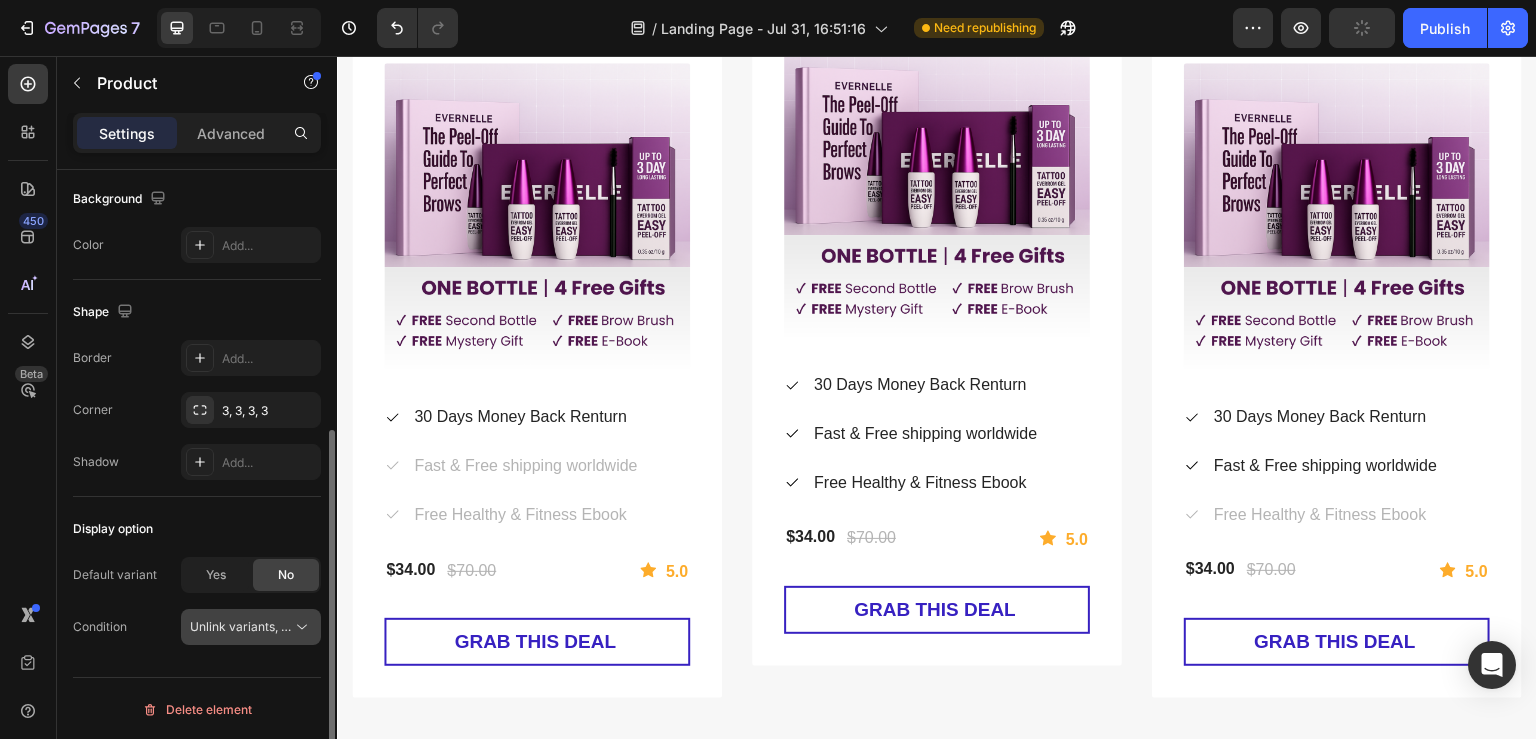 click on "Unlink variants, quantity <br> between same products" at bounding box center [241, 627] 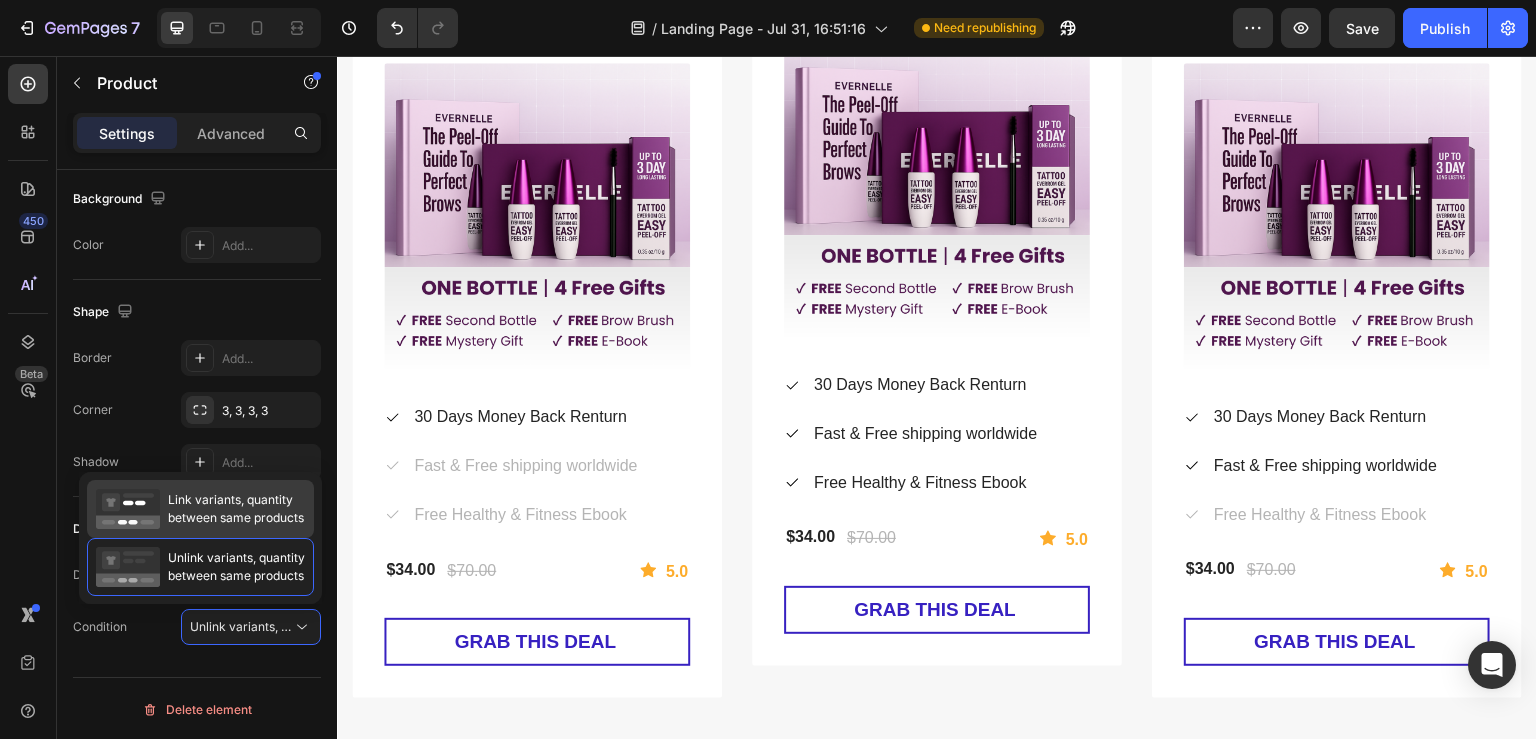click on "Link variants, quantity   between same products" at bounding box center [236, 509] 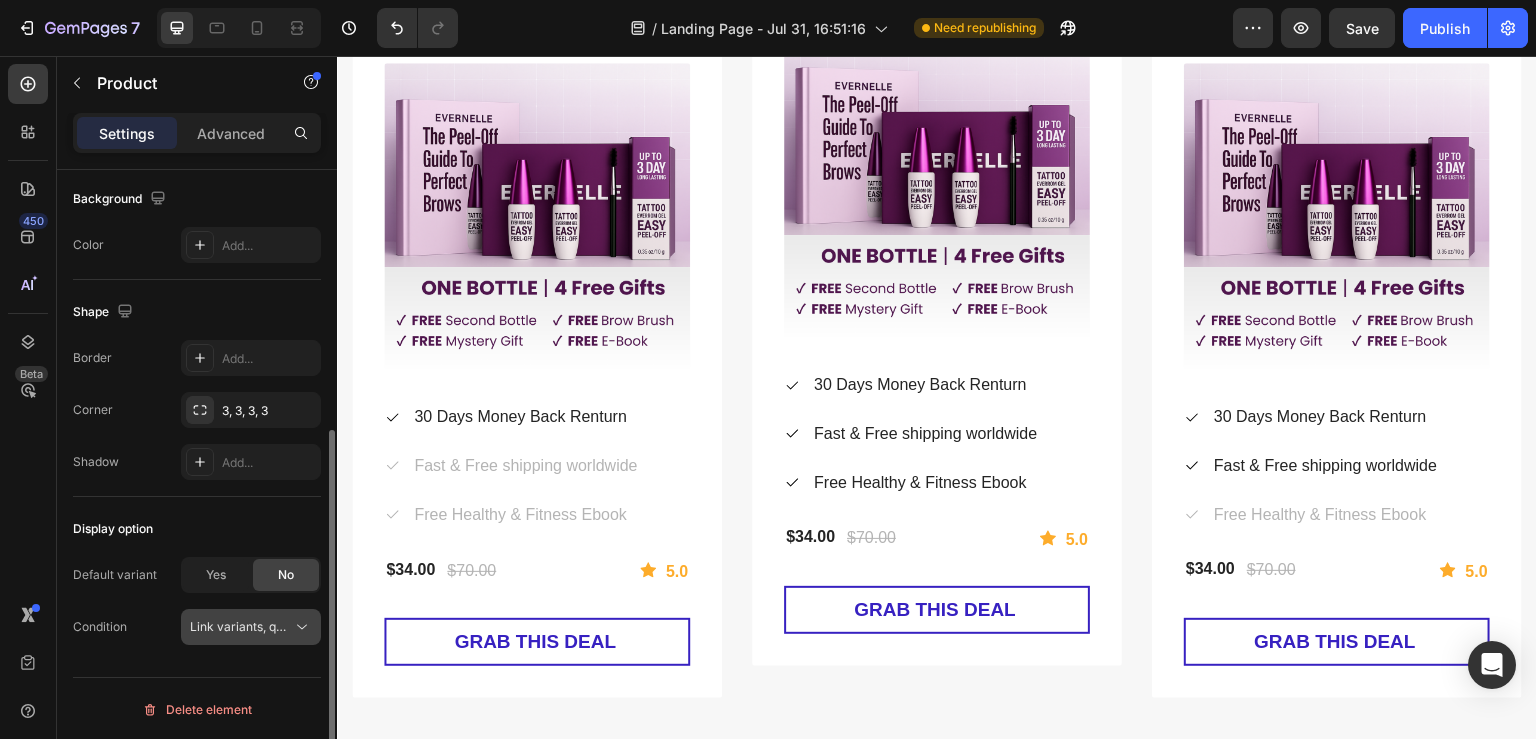 click on "Link variants, quantity <br> between same products" at bounding box center [337, 626] 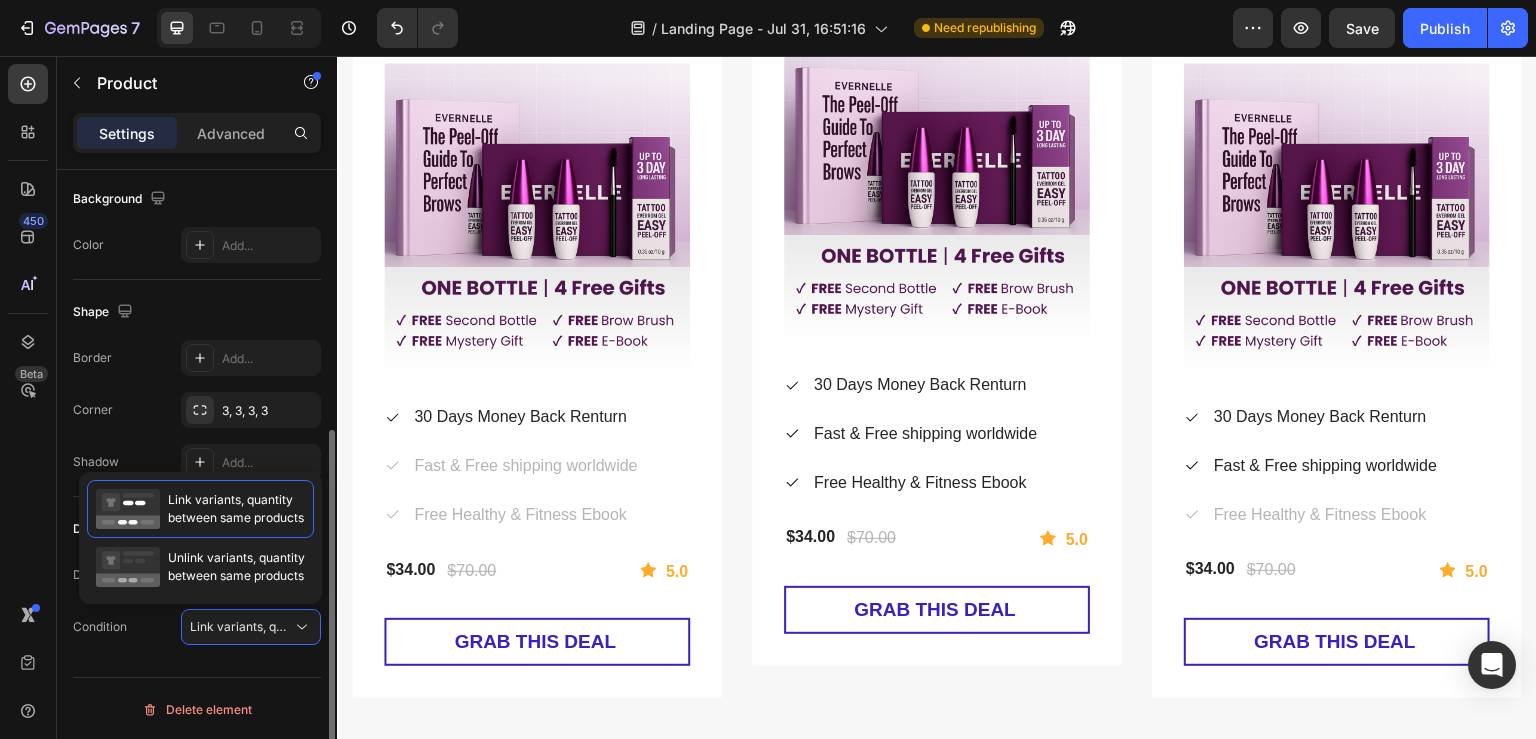 click on "Corner 3, 3, 3, 3" at bounding box center [197, 410] 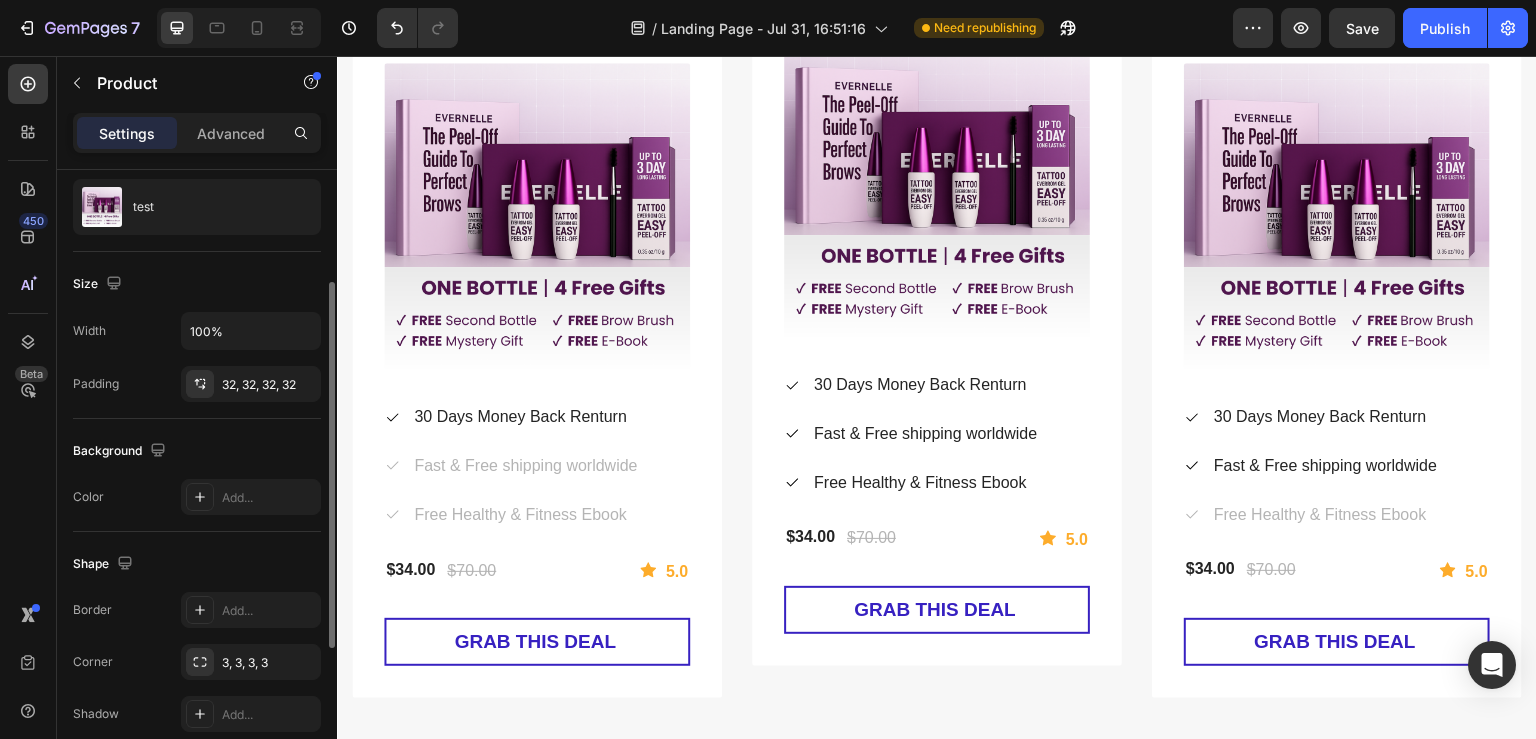scroll, scrollTop: 0, scrollLeft: 0, axis: both 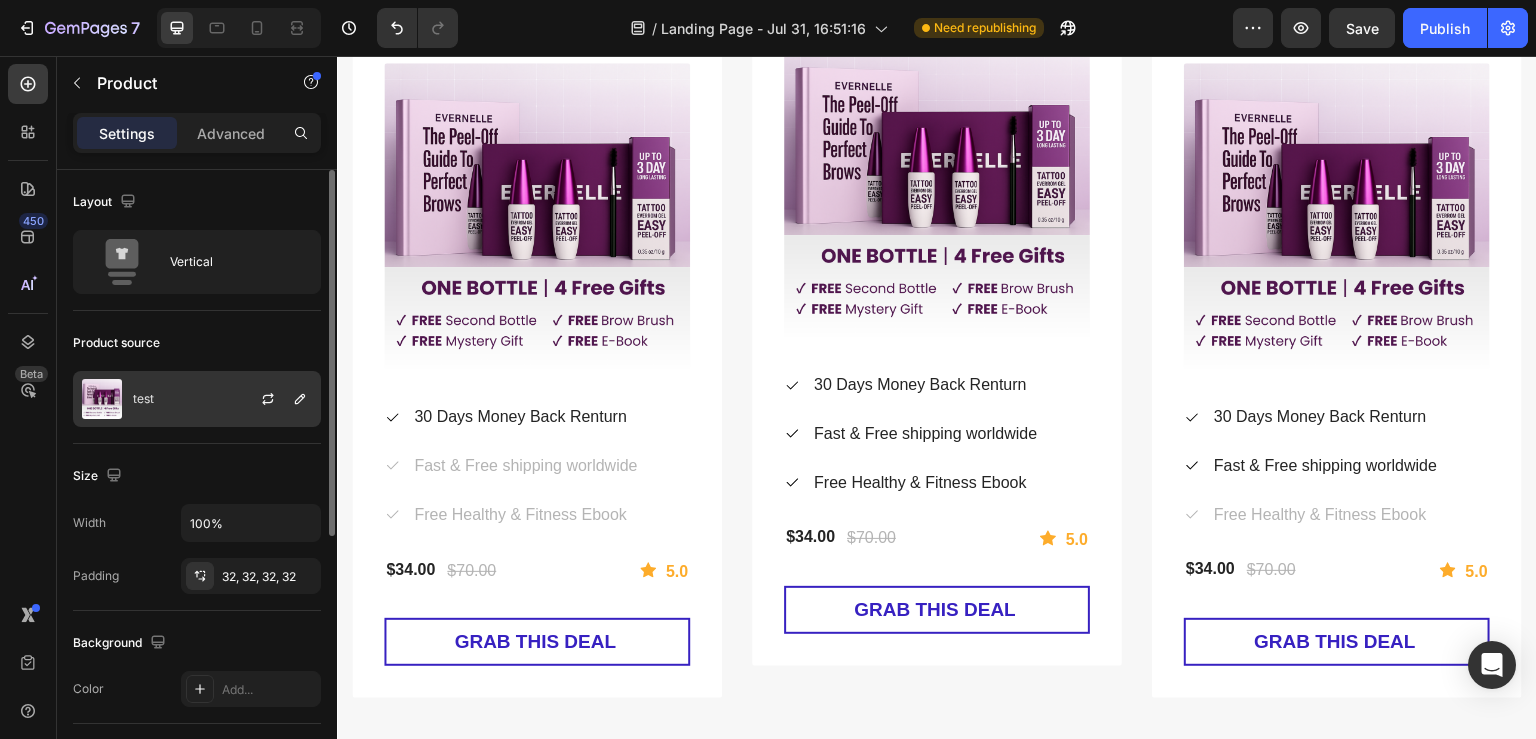 click on "test" 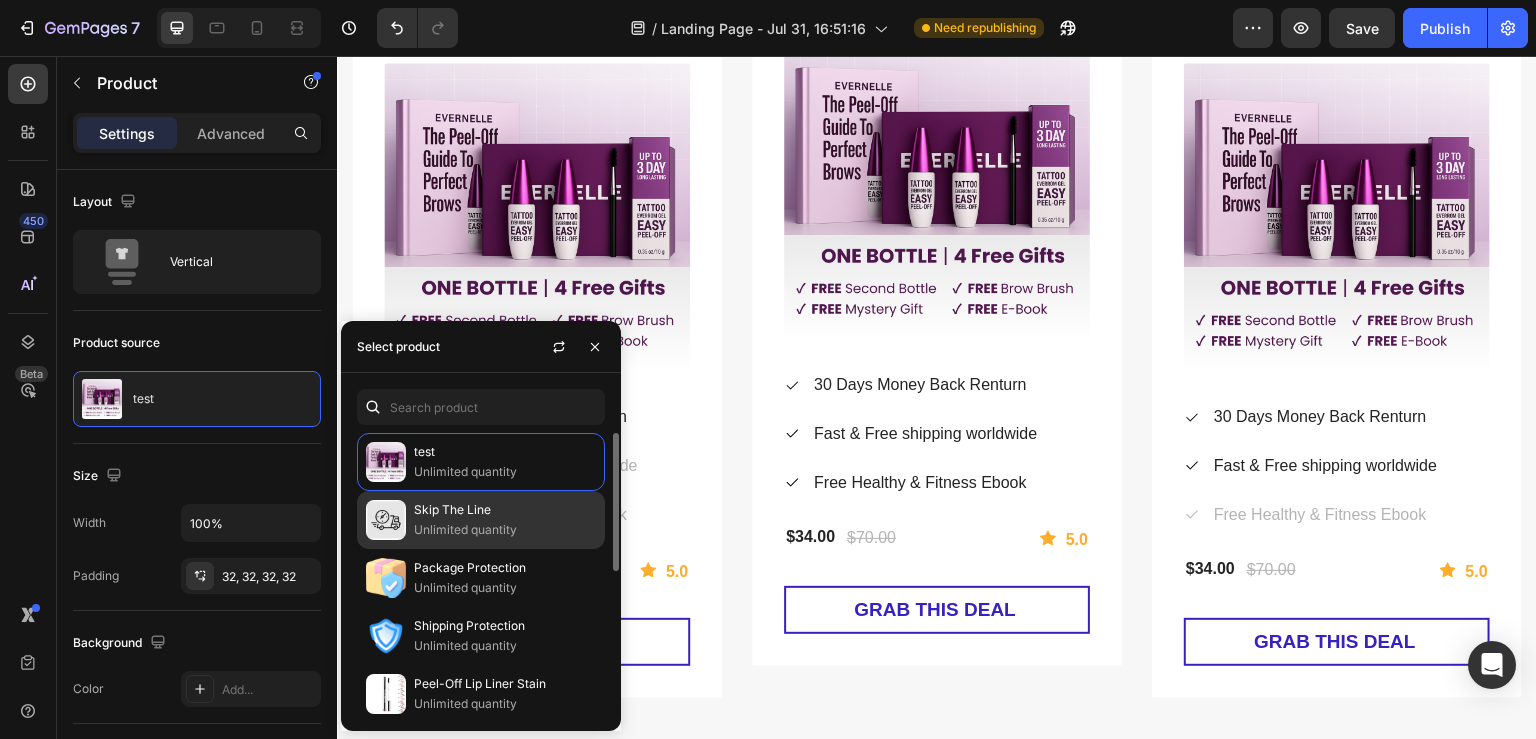 click on "Skip The Line" at bounding box center [505, 510] 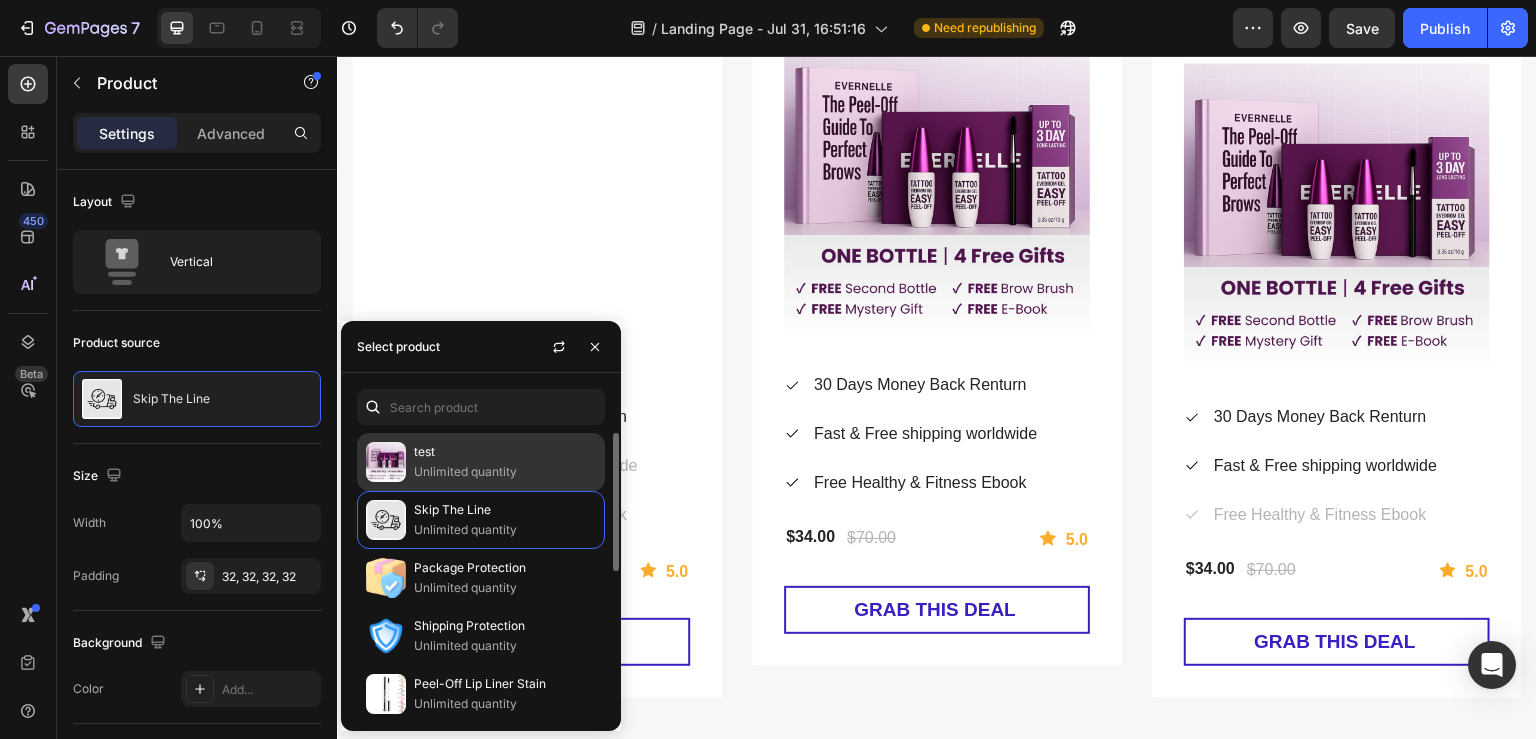 click on "test" at bounding box center [505, 452] 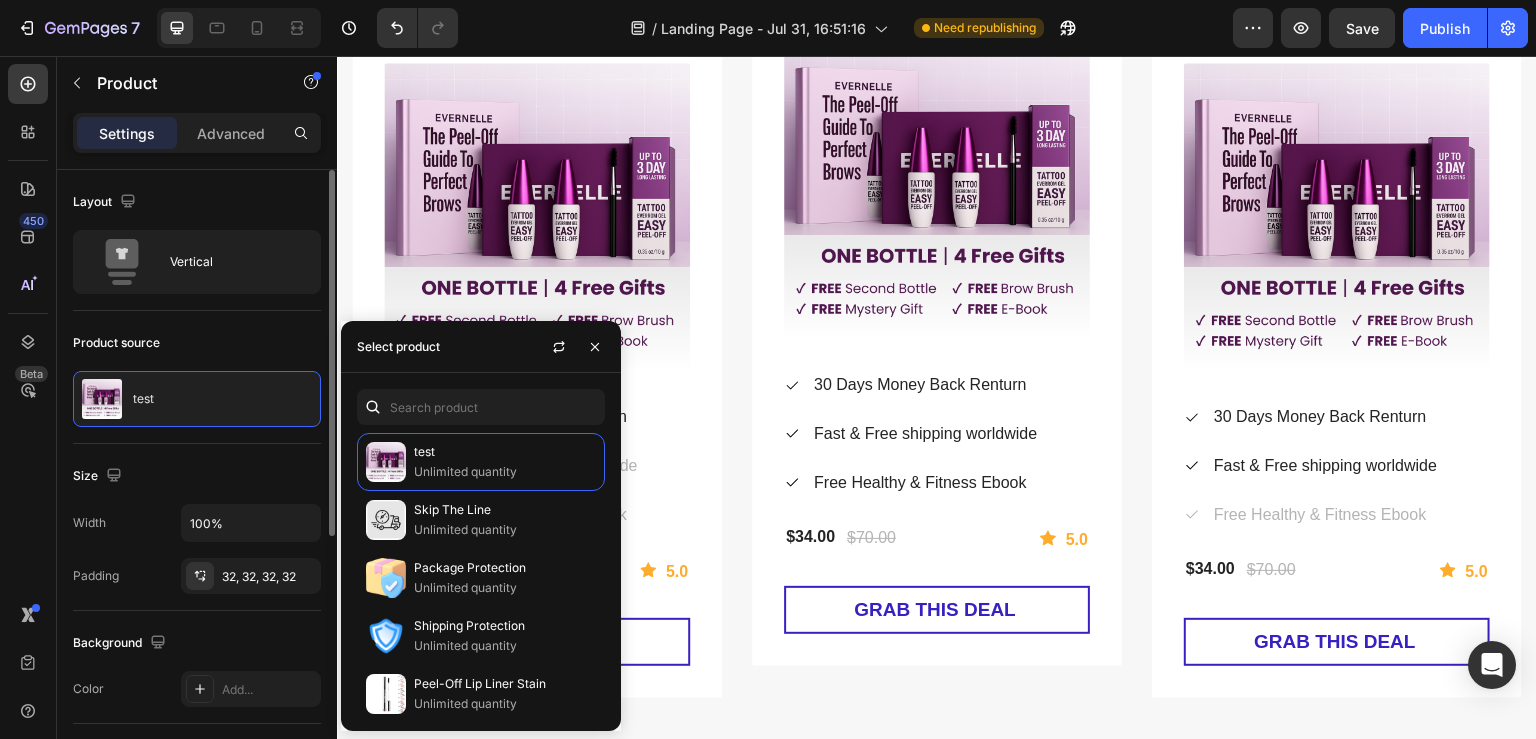 click on "Size" at bounding box center (197, 476) 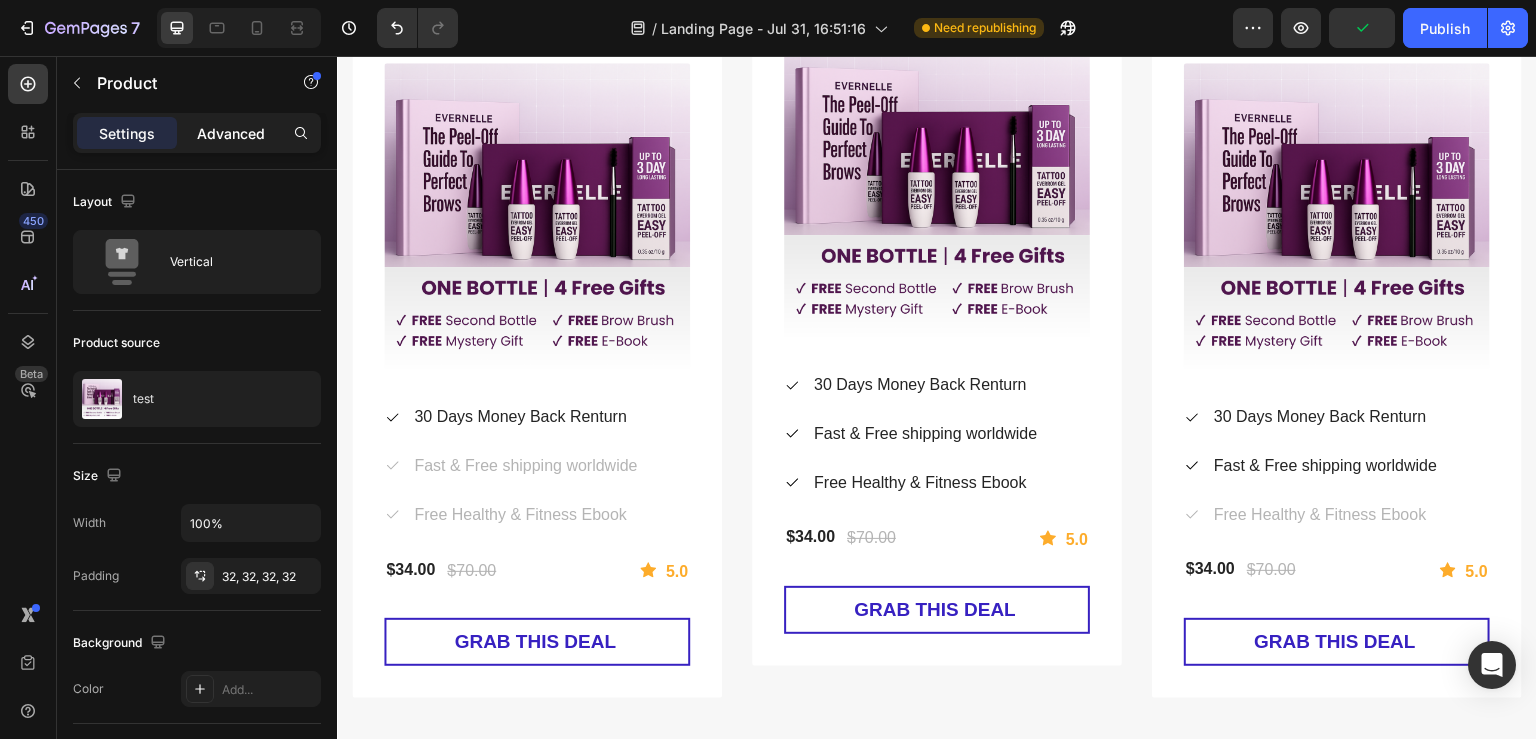 click on "Advanced" at bounding box center (231, 133) 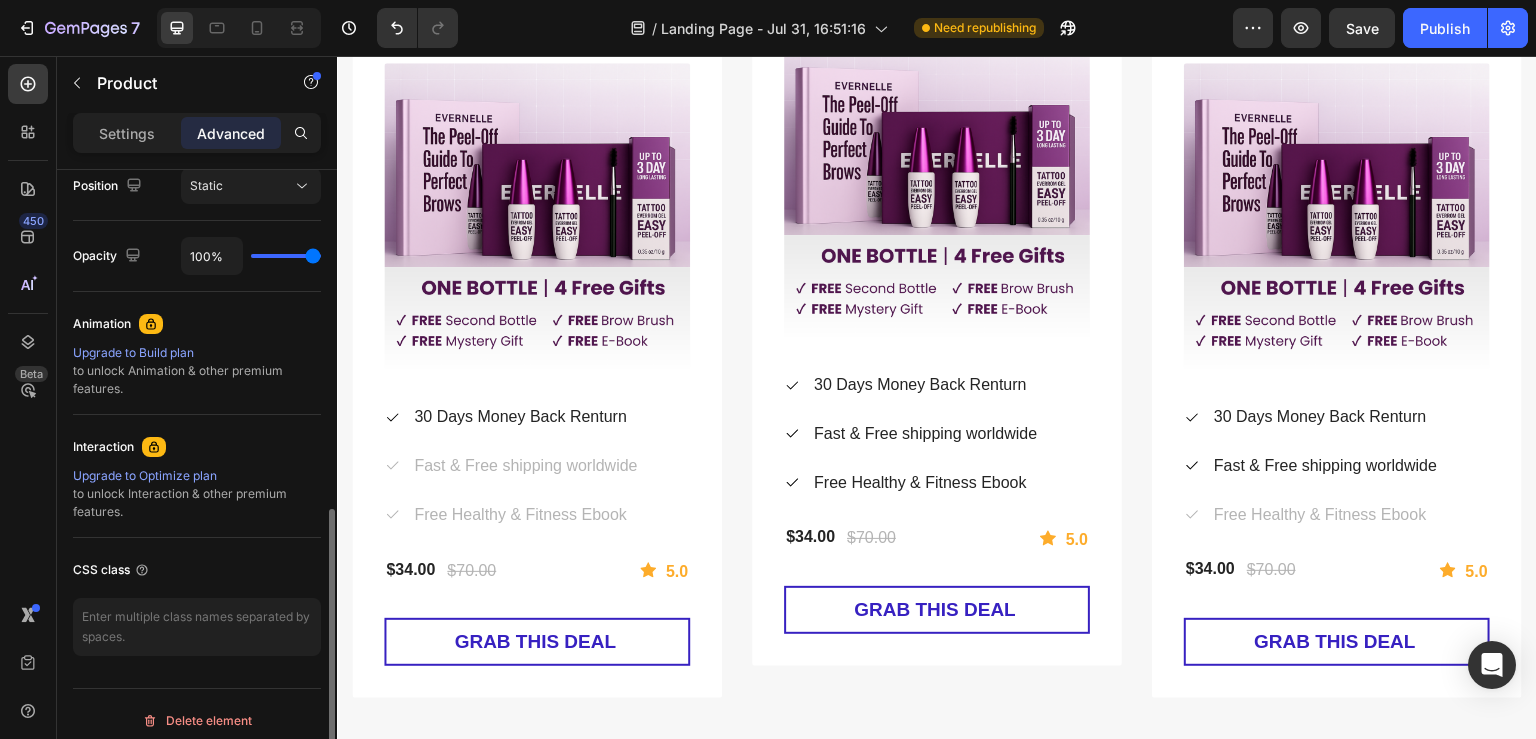 scroll, scrollTop: 760, scrollLeft: 0, axis: vertical 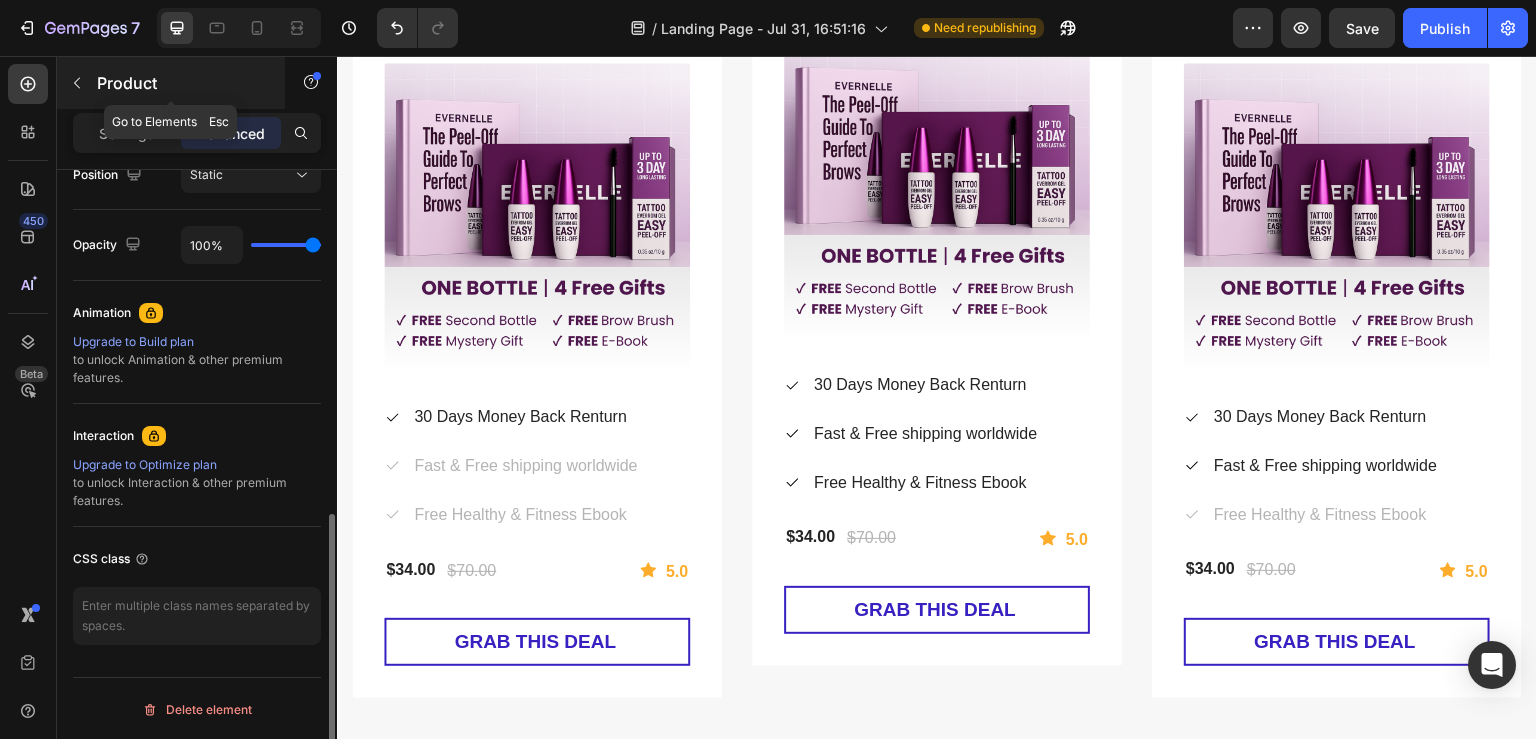 click 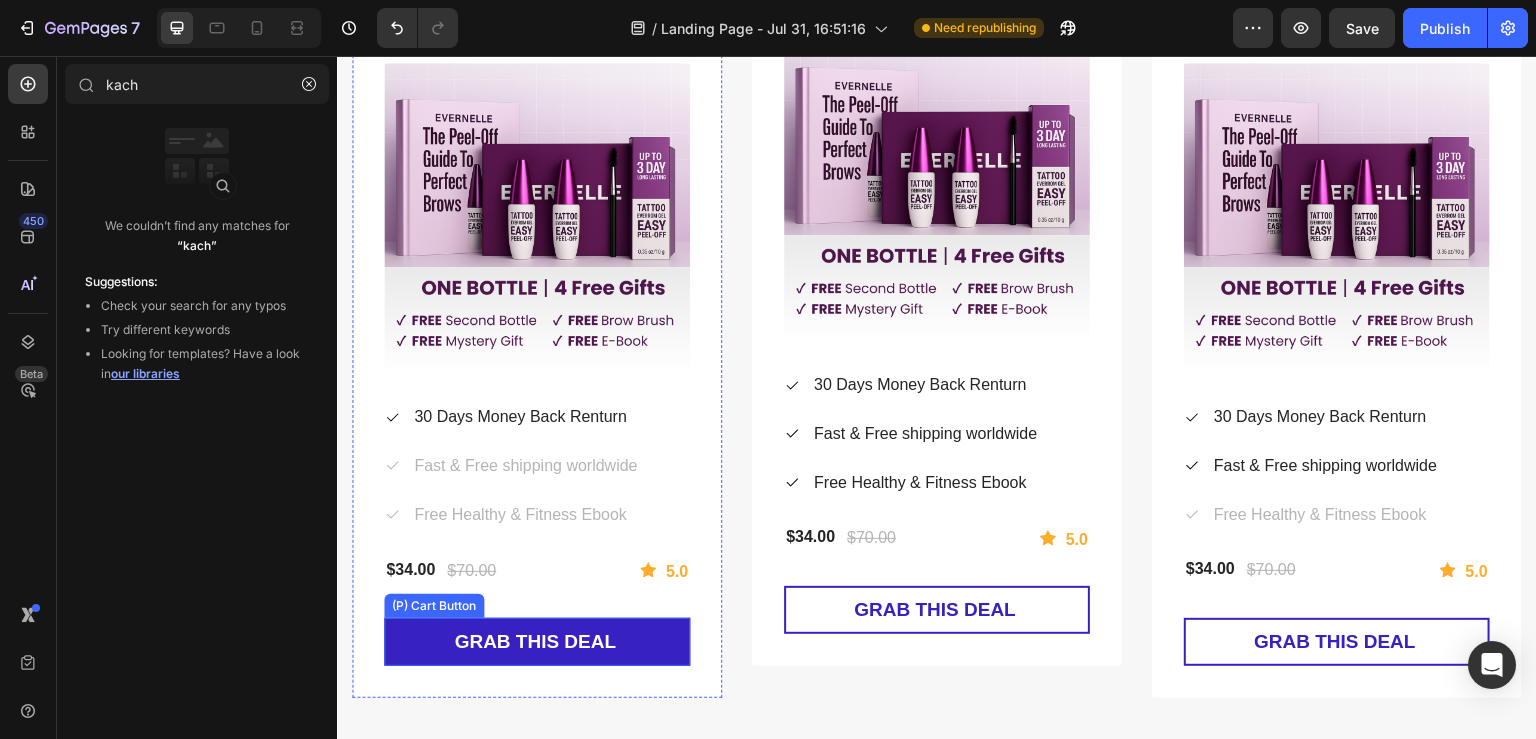 click on "GRAB THIS DEAL" at bounding box center (537, 642) 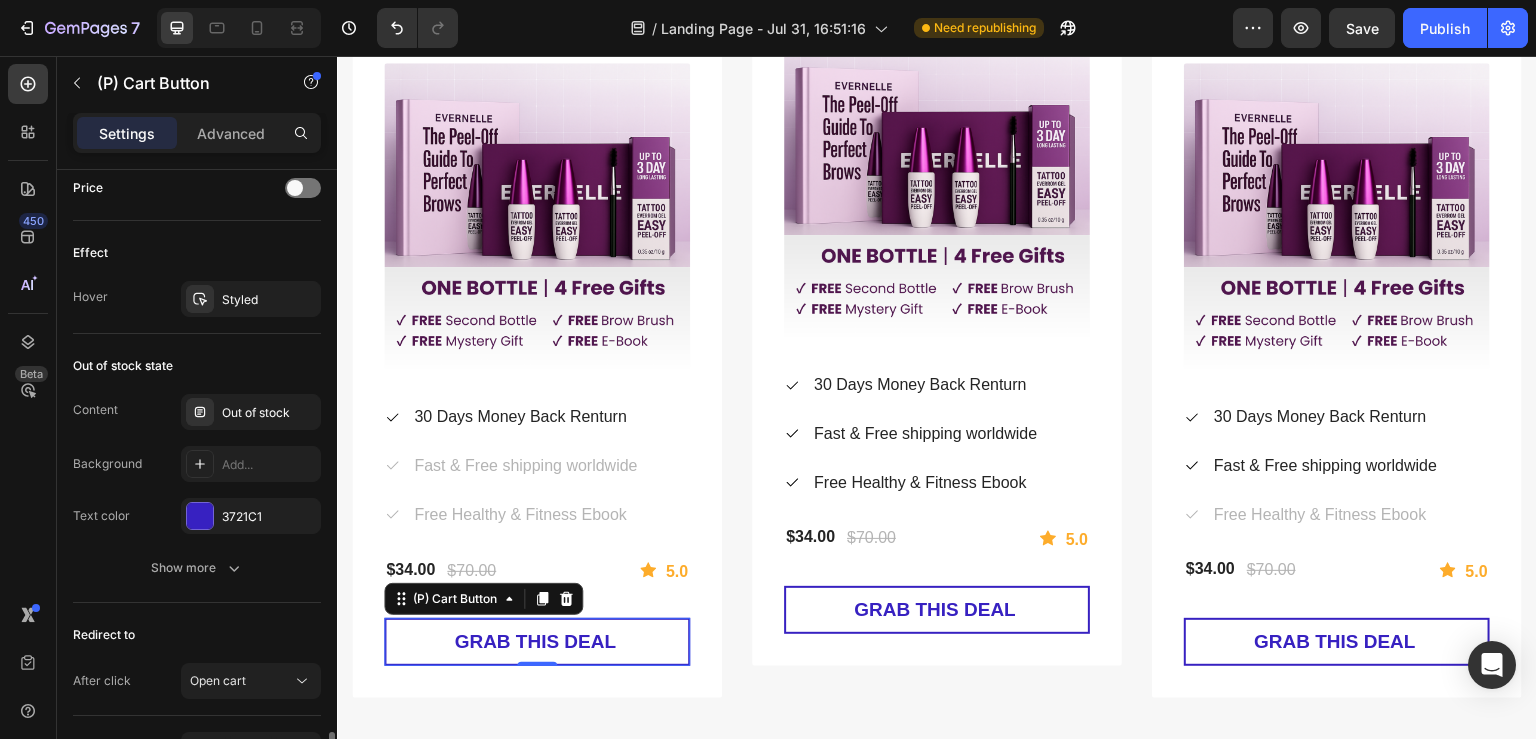 scroll, scrollTop: 1512, scrollLeft: 0, axis: vertical 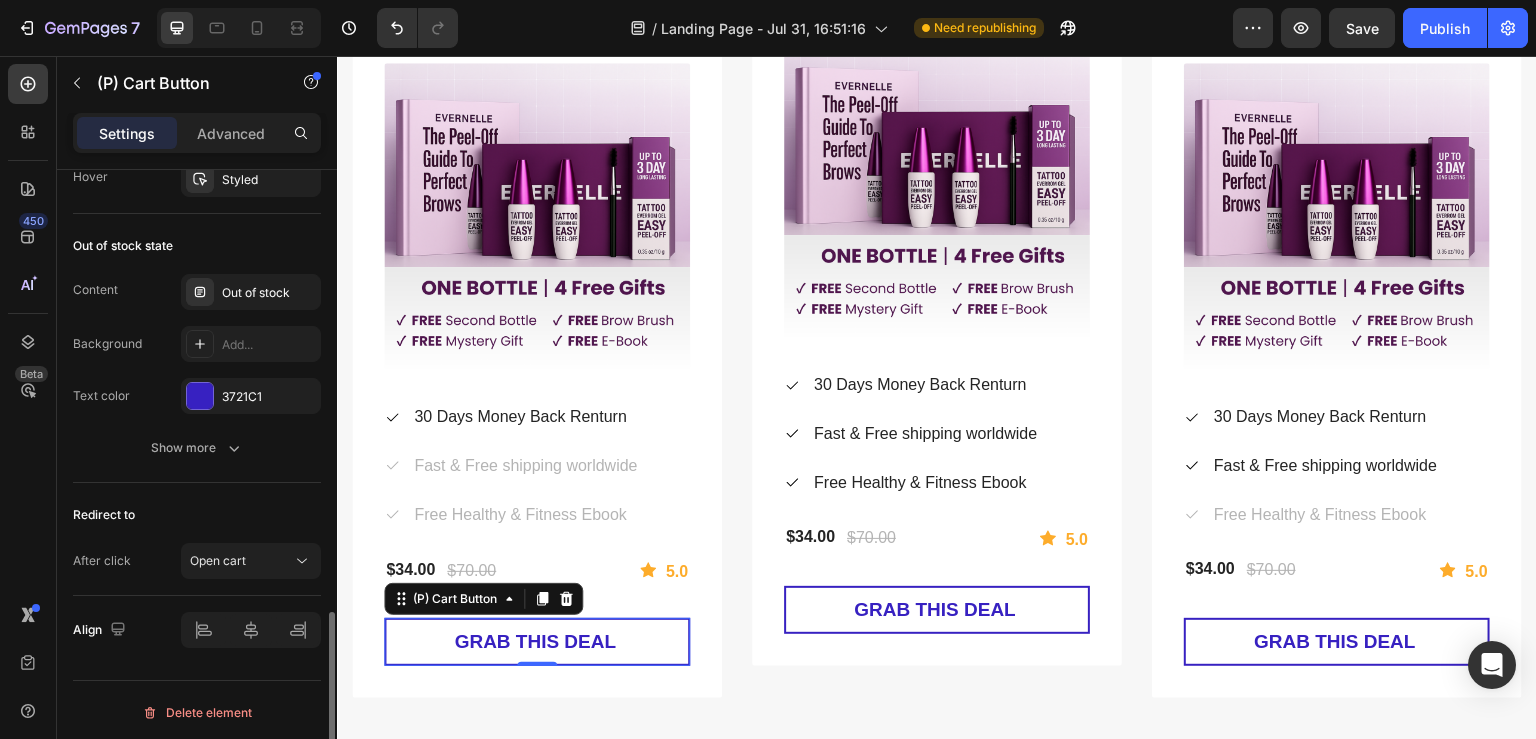 click on "Redirect to After click Open cart" 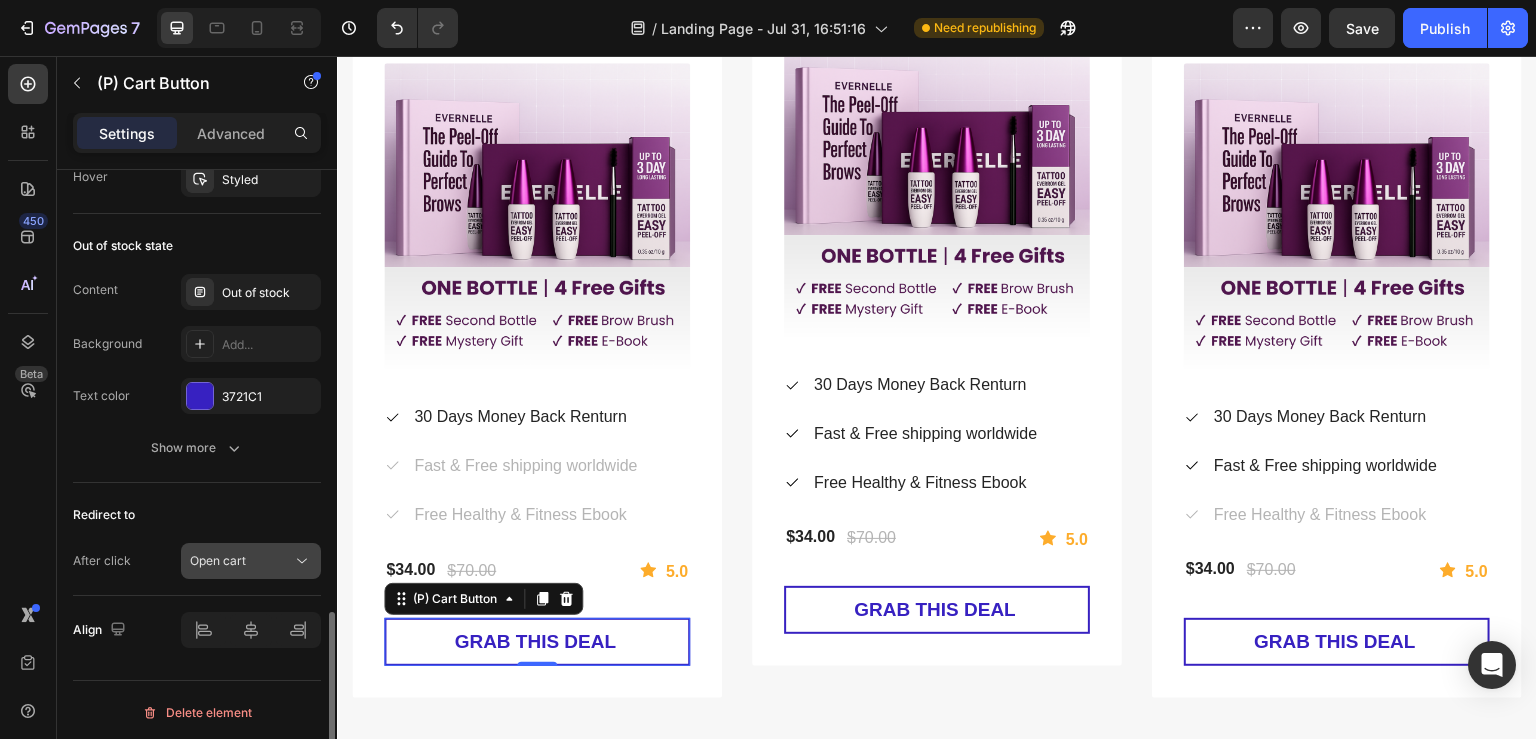 click on "Open cart" at bounding box center (251, 561) 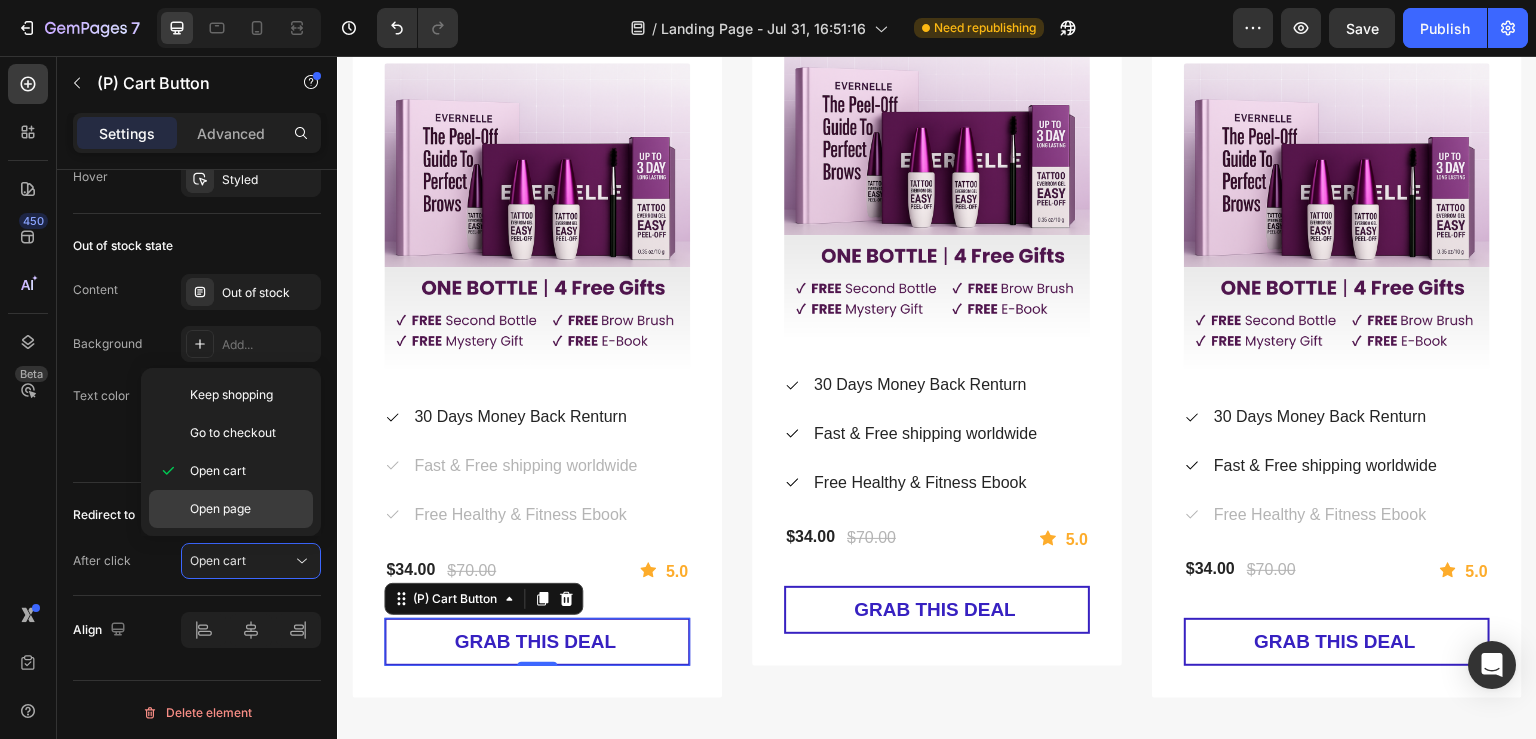 click on "Open page" at bounding box center [220, 509] 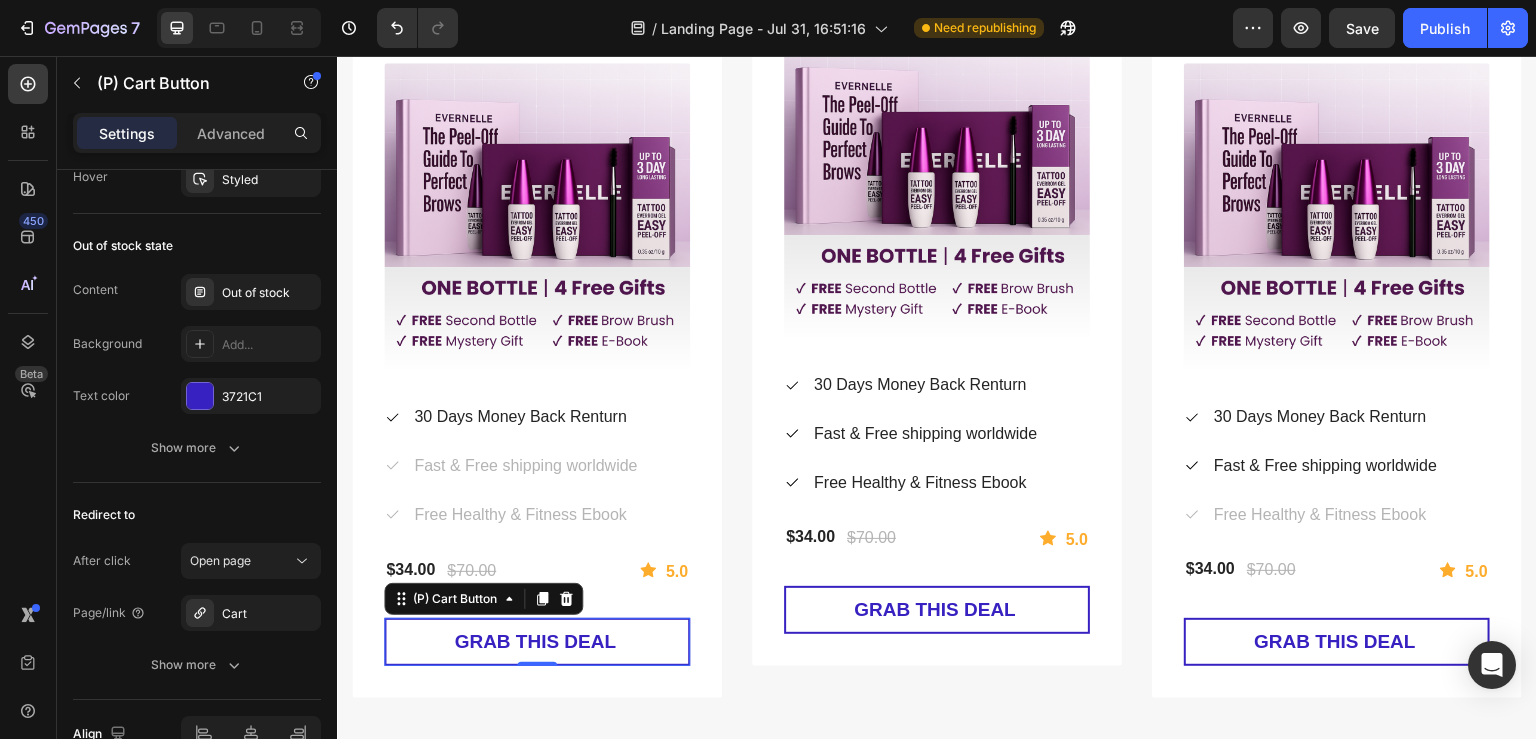 scroll, scrollTop: 1616, scrollLeft: 0, axis: vertical 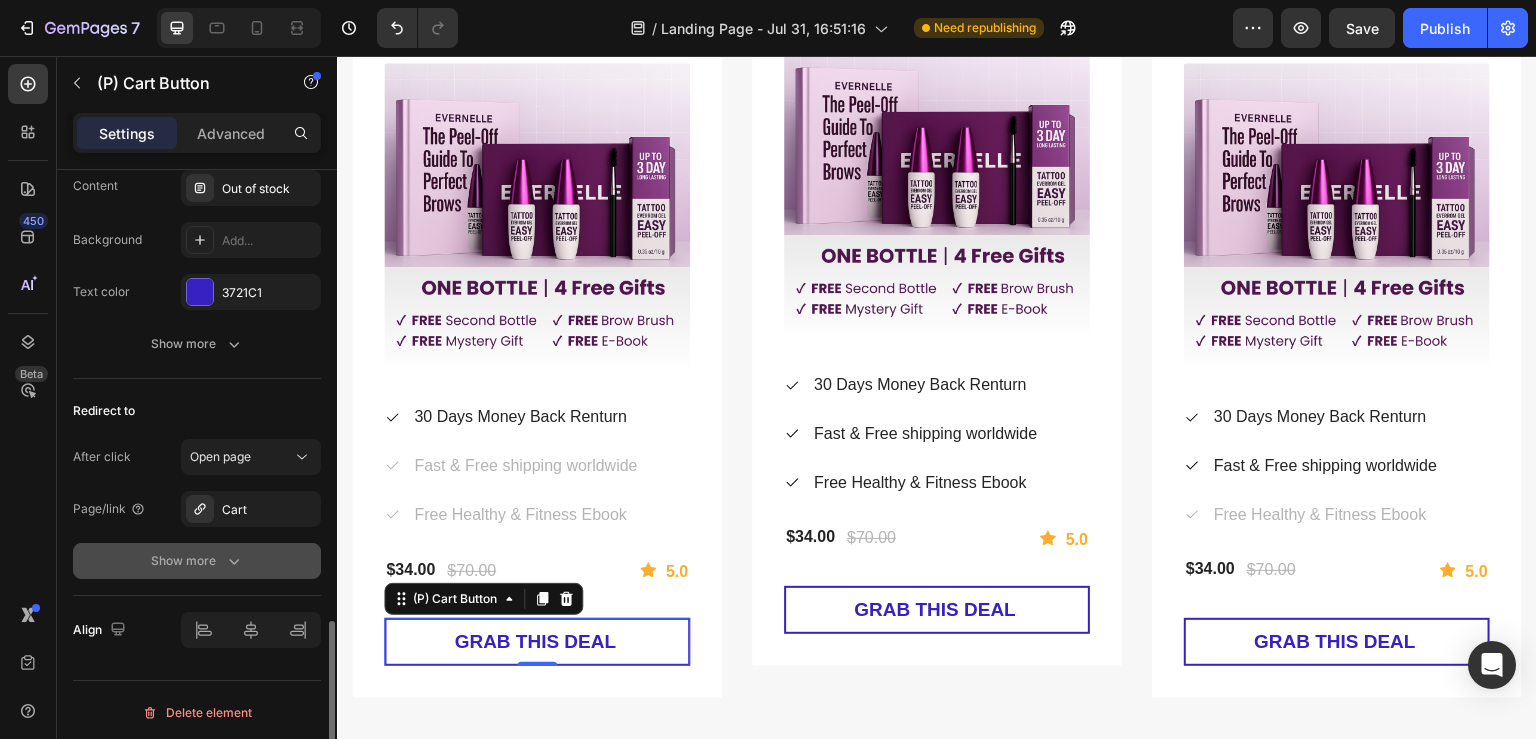 click 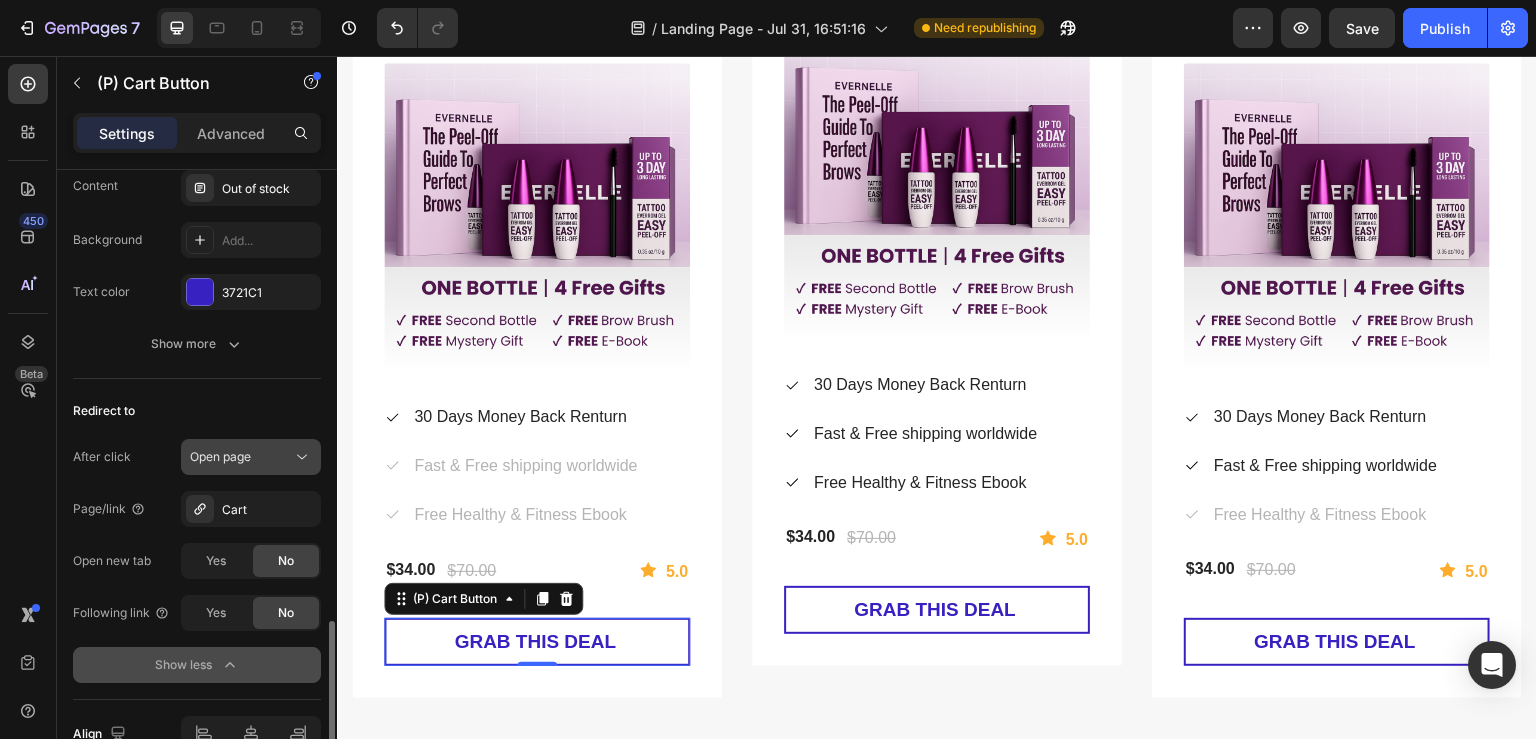 click on "Open page" at bounding box center (220, 456) 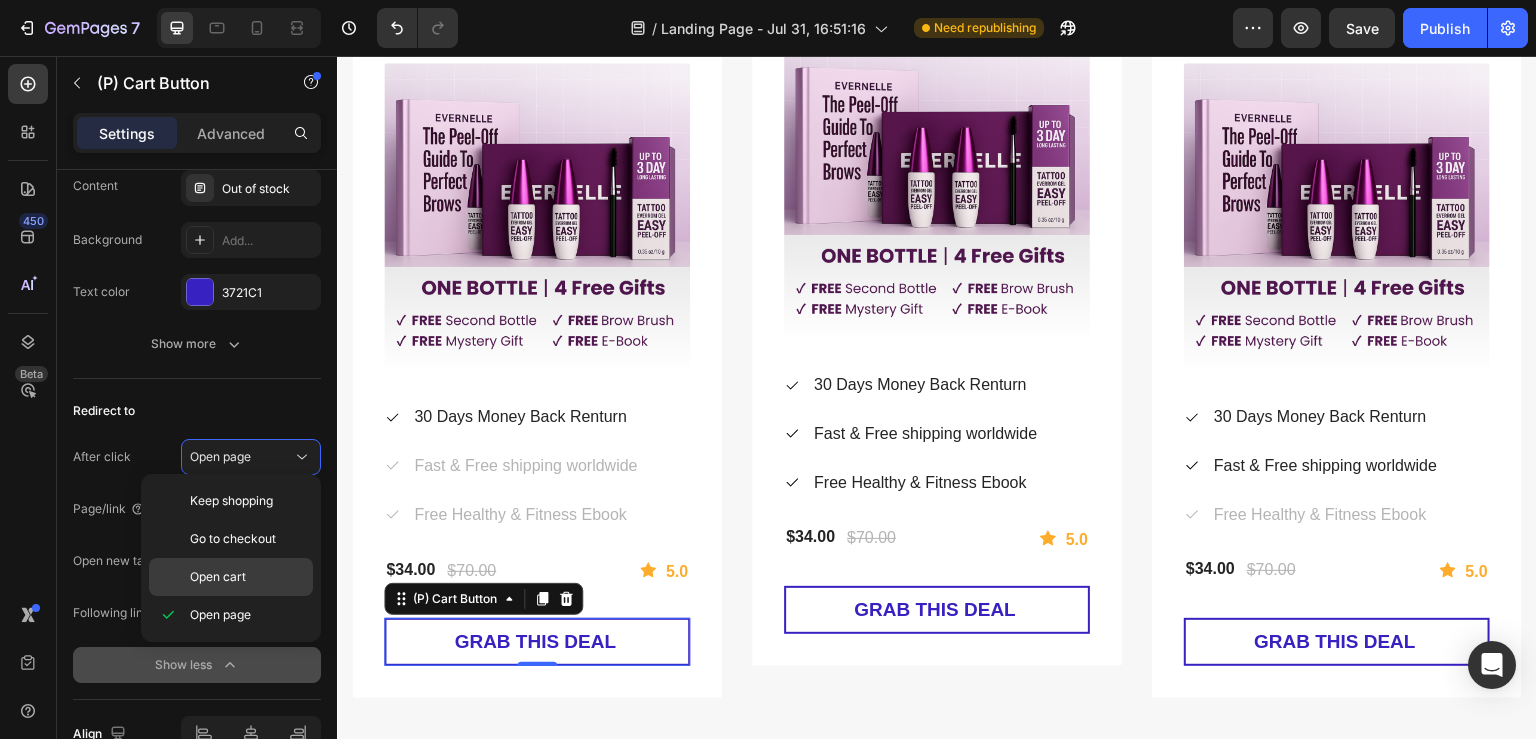 click on "Open cart" 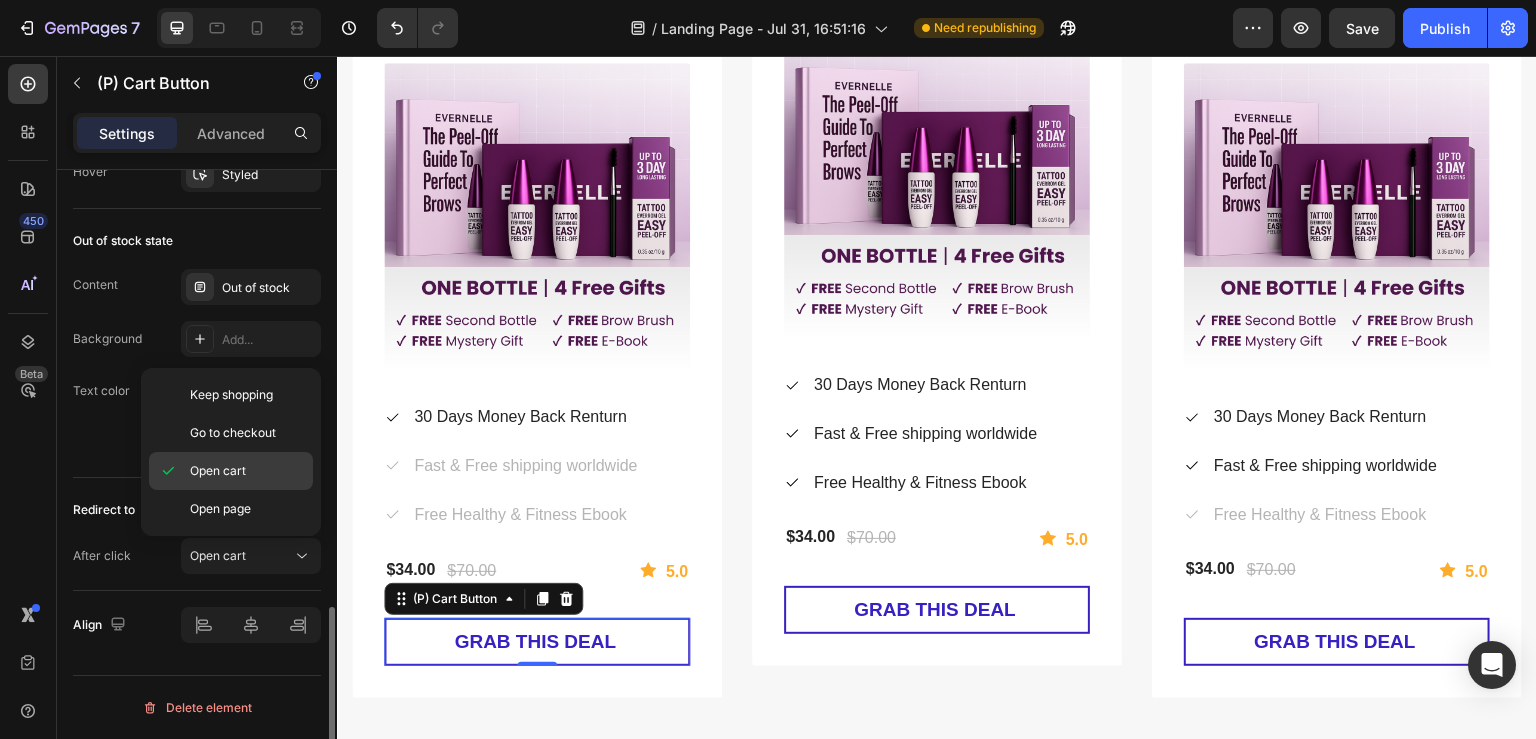 scroll, scrollTop: 1512, scrollLeft: 0, axis: vertical 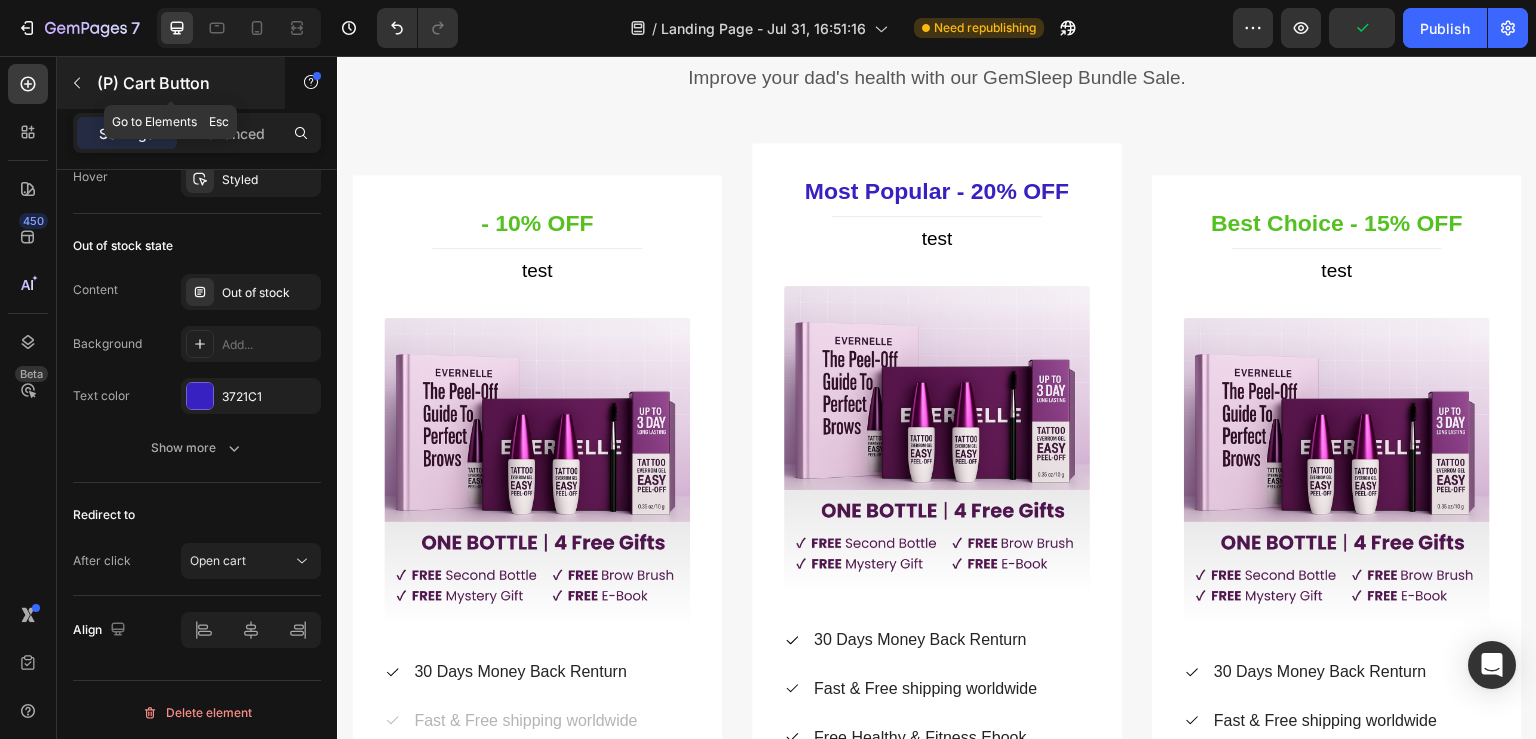 click 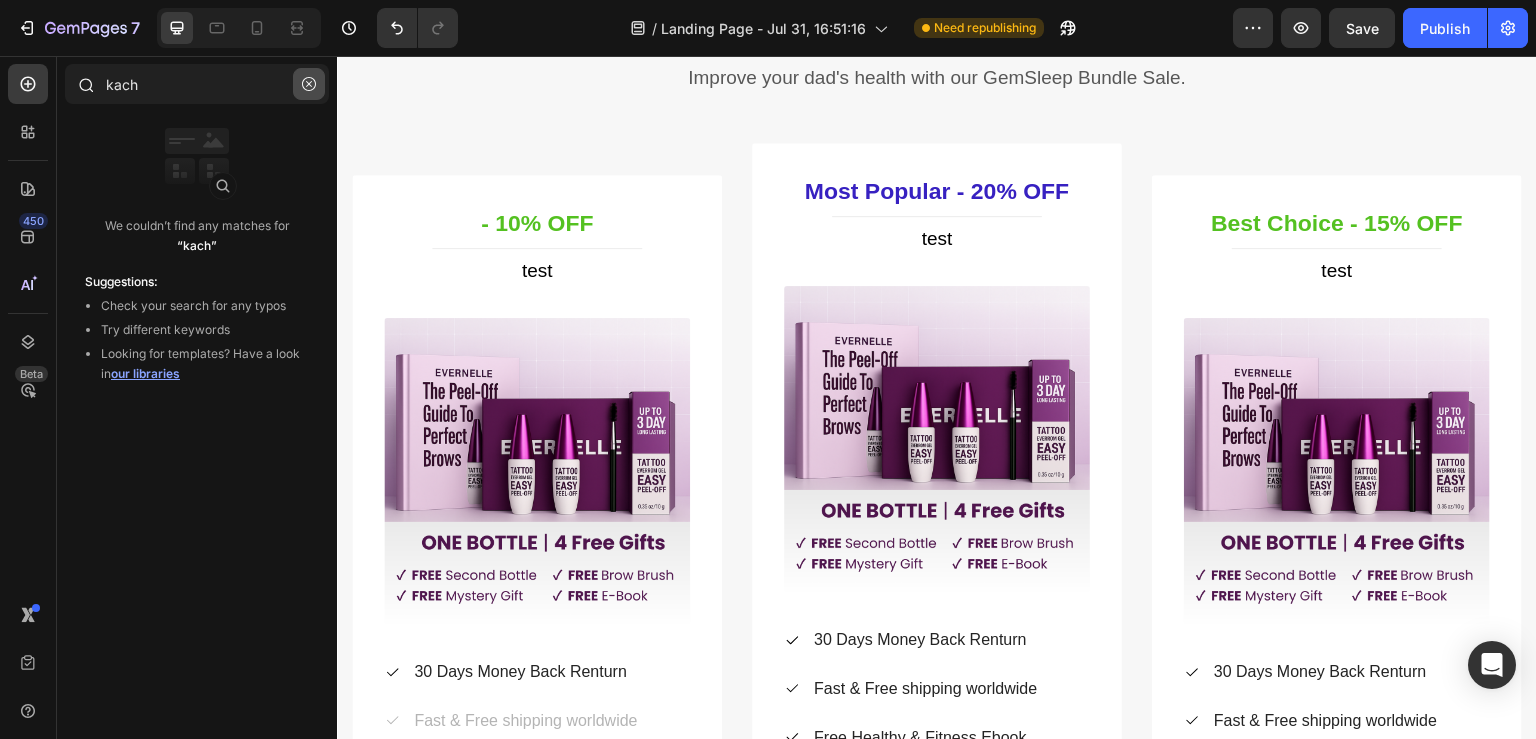 click 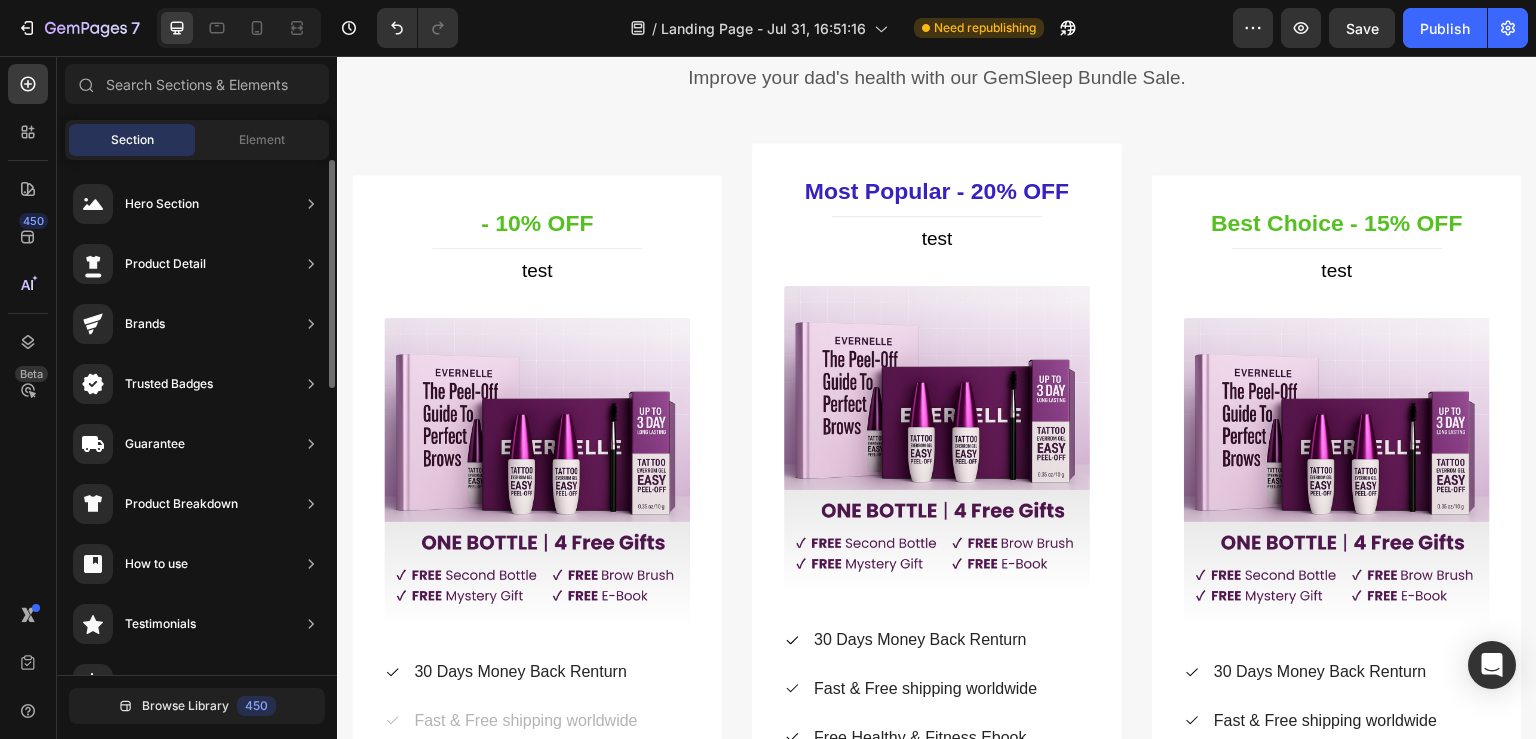 click on "Hero Section Product Detail Brands Trusted Badges Guarantee Product Breakdown How to use Testimonials Compare Bundle FAQs Social Proof Brand Story Product List Collection Blog List Contact Sticky Add to Cart Custom Footer" at bounding box center (197, 740) 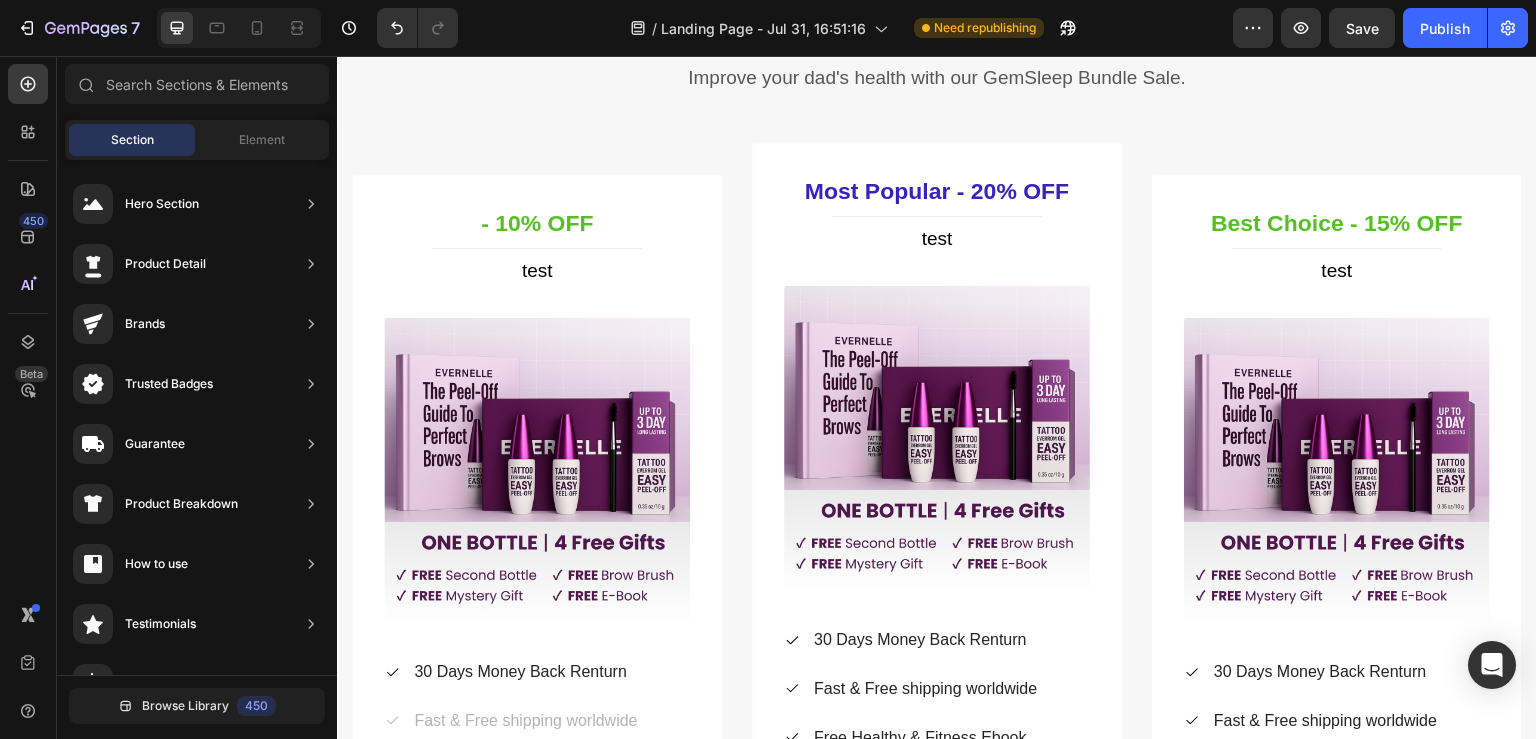 click on "Section Element" at bounding box center (197, 140) 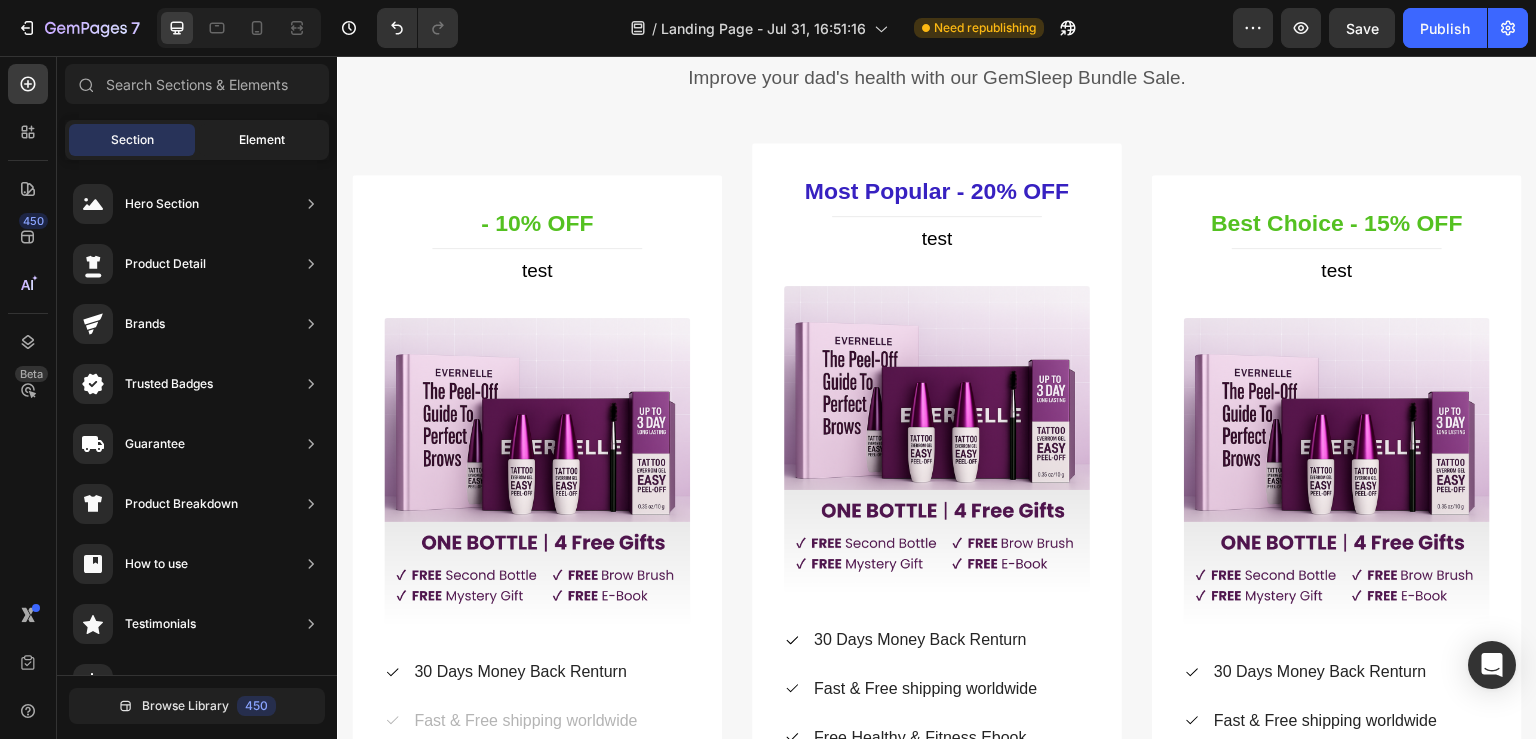 click on "Element" 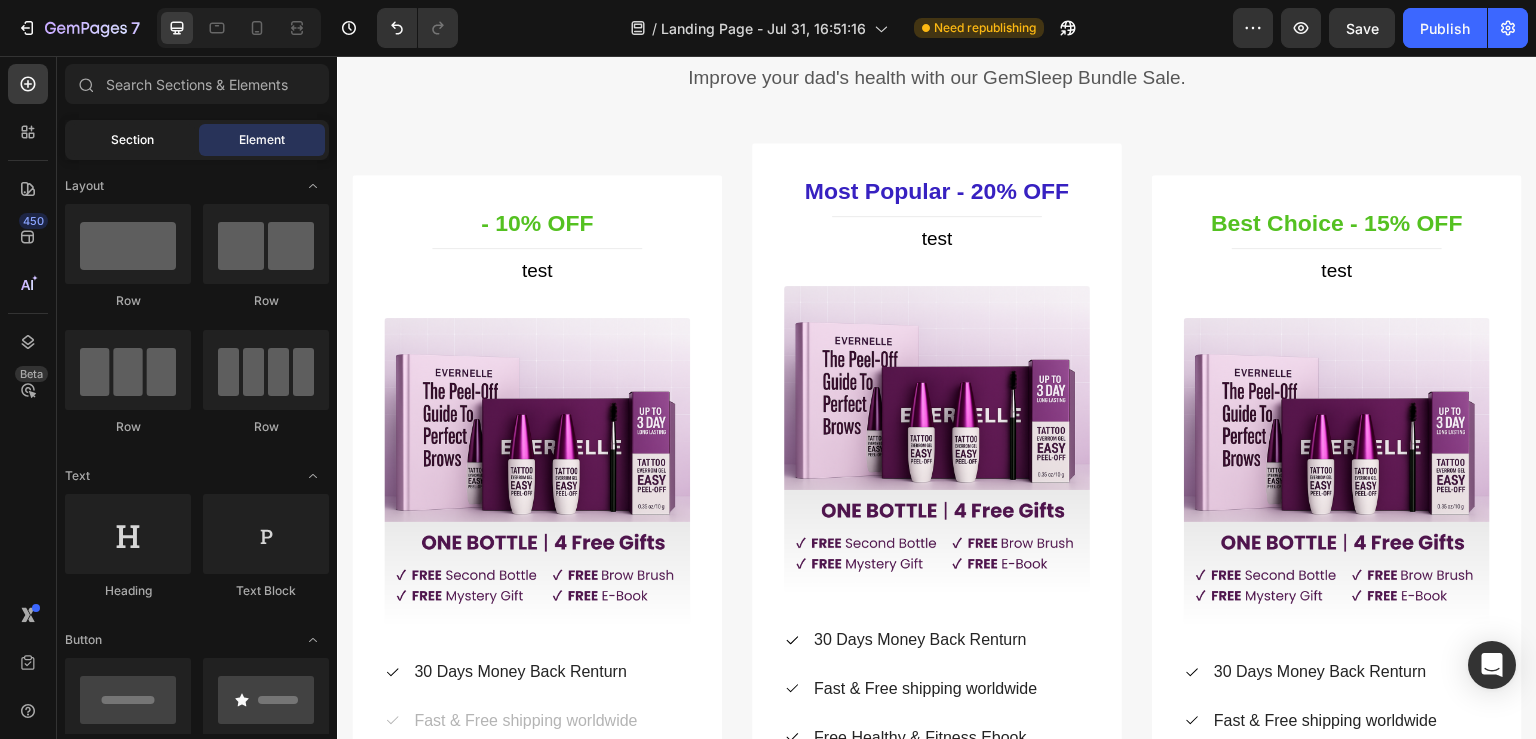 click on "Section" 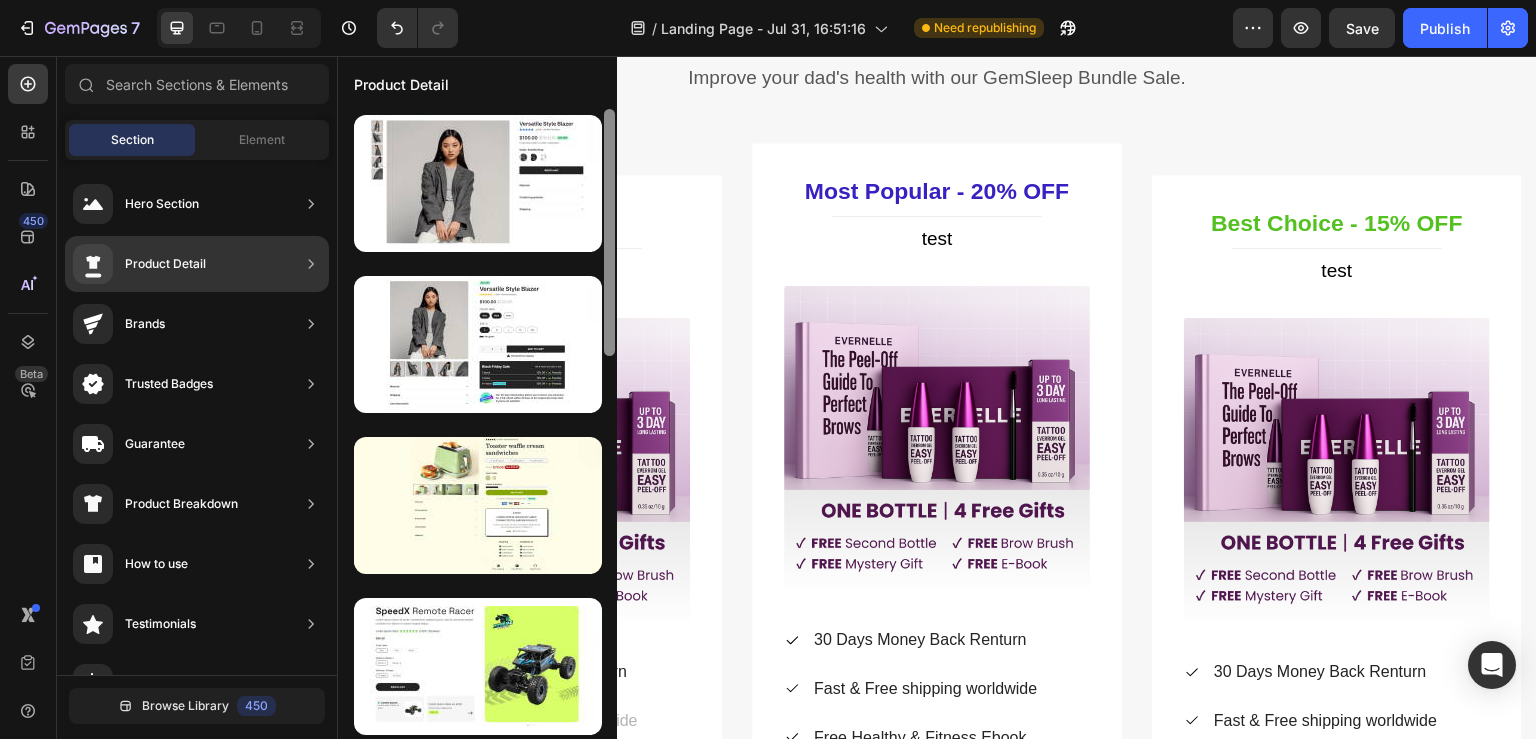 drag, startPoint x: 174, startPoint y: 274, endPoint x: 610, endPoint y: 447, distance: 469.06824 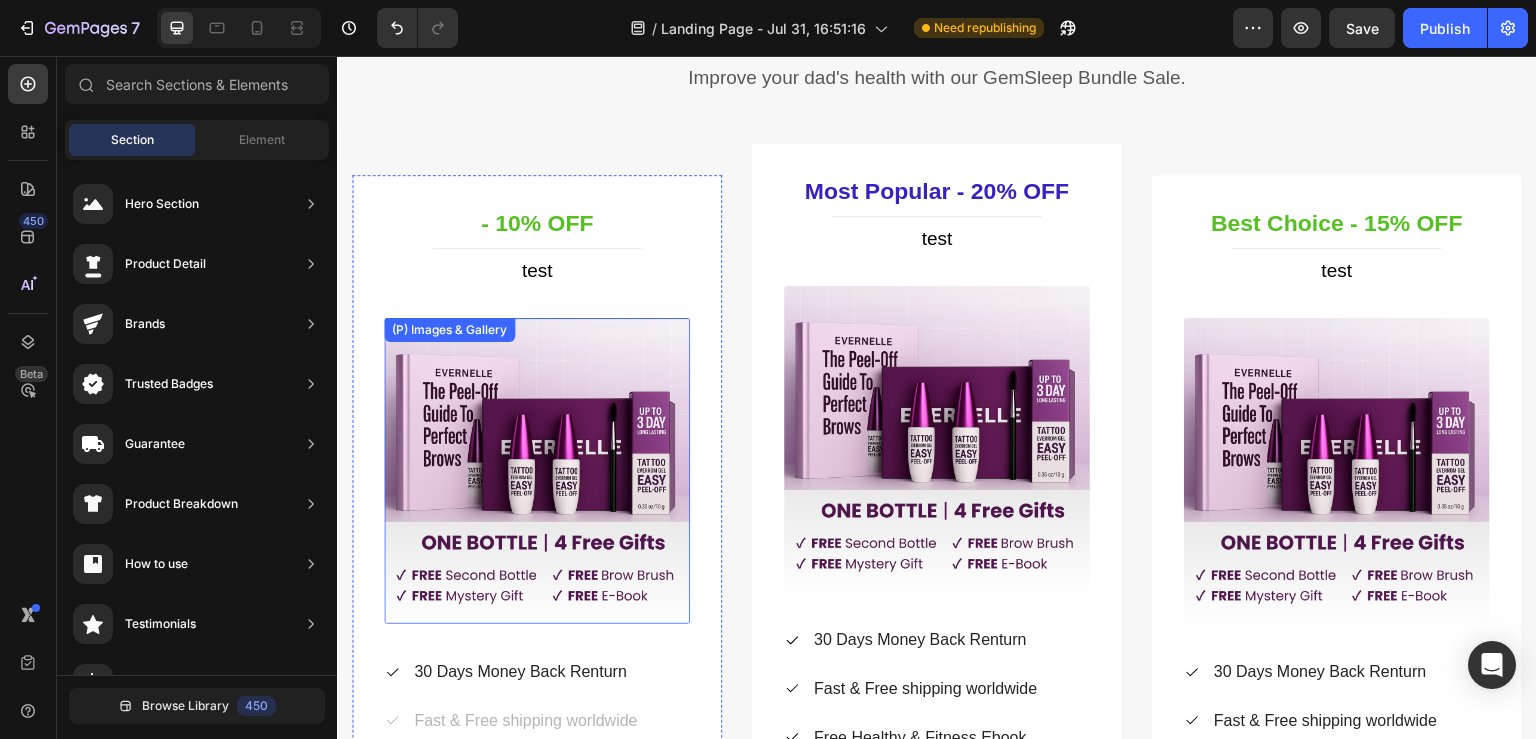 scroll, scrollTop: 887, scrollLeft: 0, axis: vertical 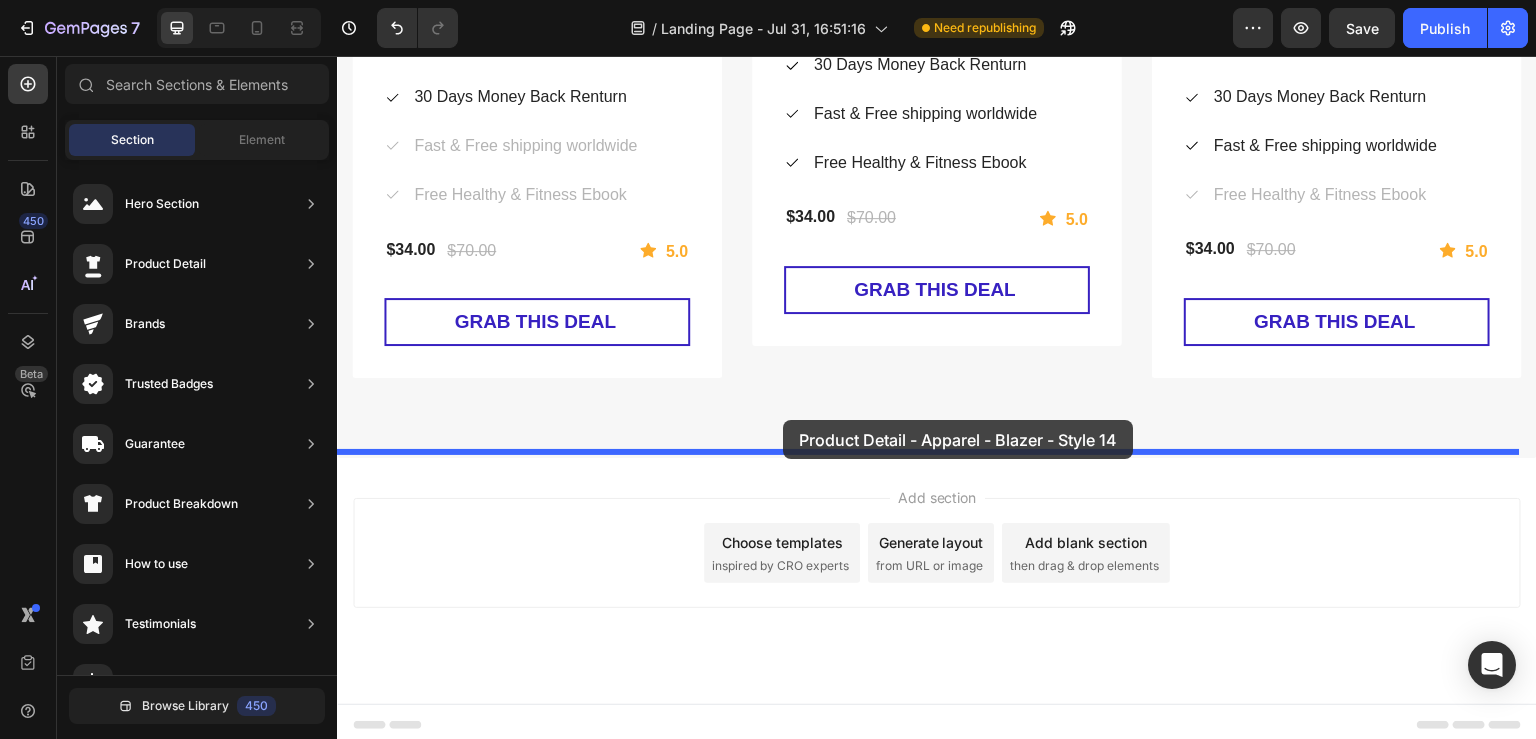drag, startPoint x: 829, startPoint y: 278, endPoint x: 778, endPoint y: 432, distance: 162.22516 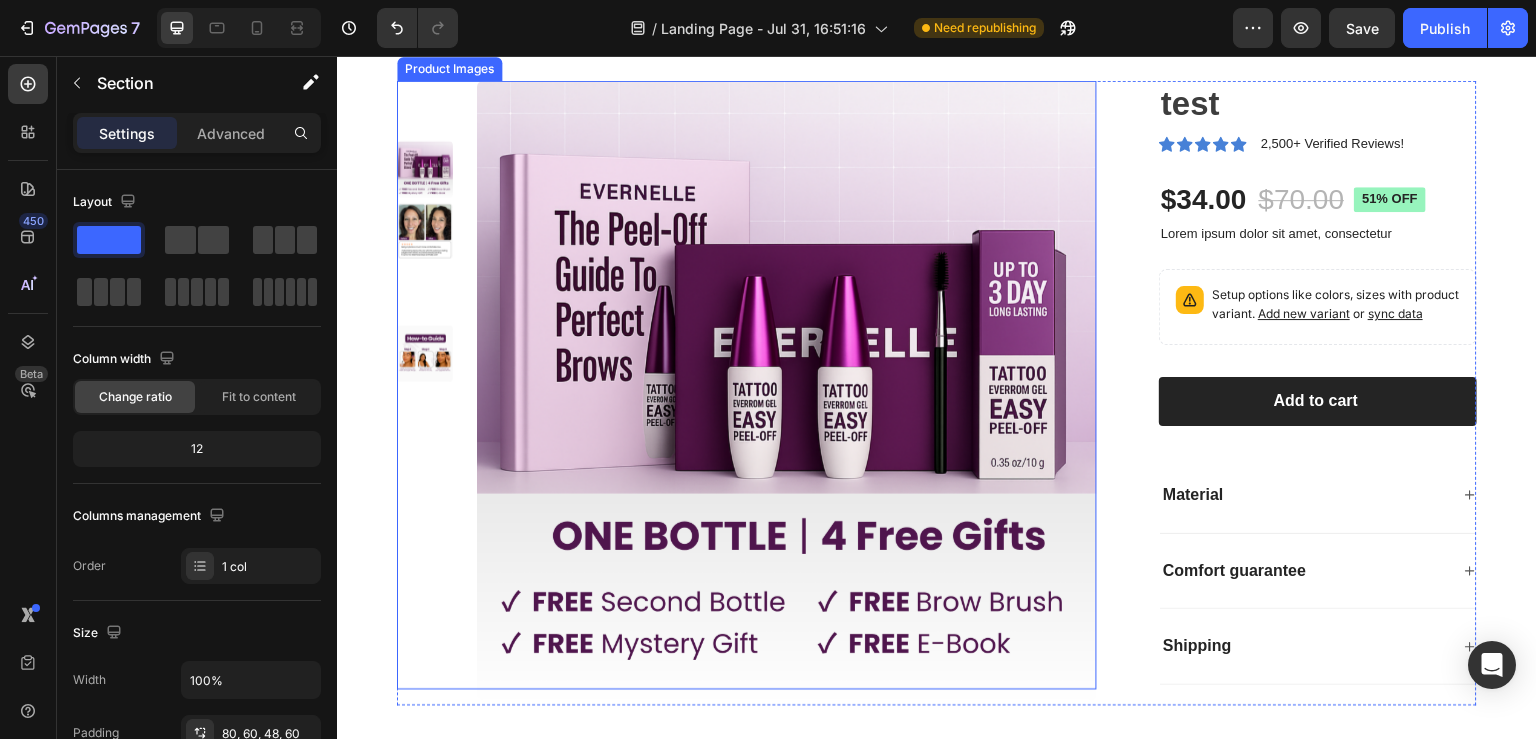 scroll, scrollTop: 1214, scrollLeft: 0, axis: vertical 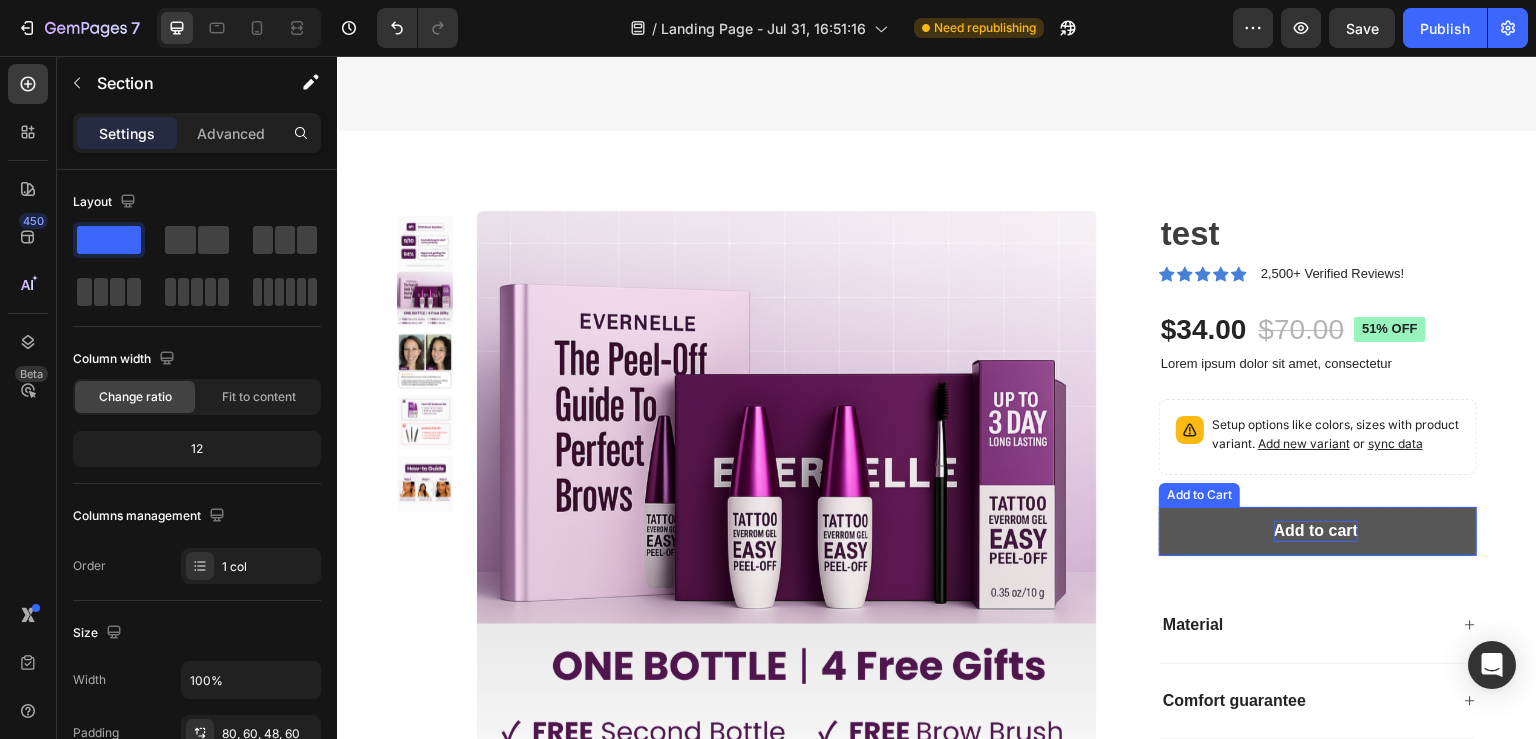 click on "Add to cart" at bounding box center [1316, 531] 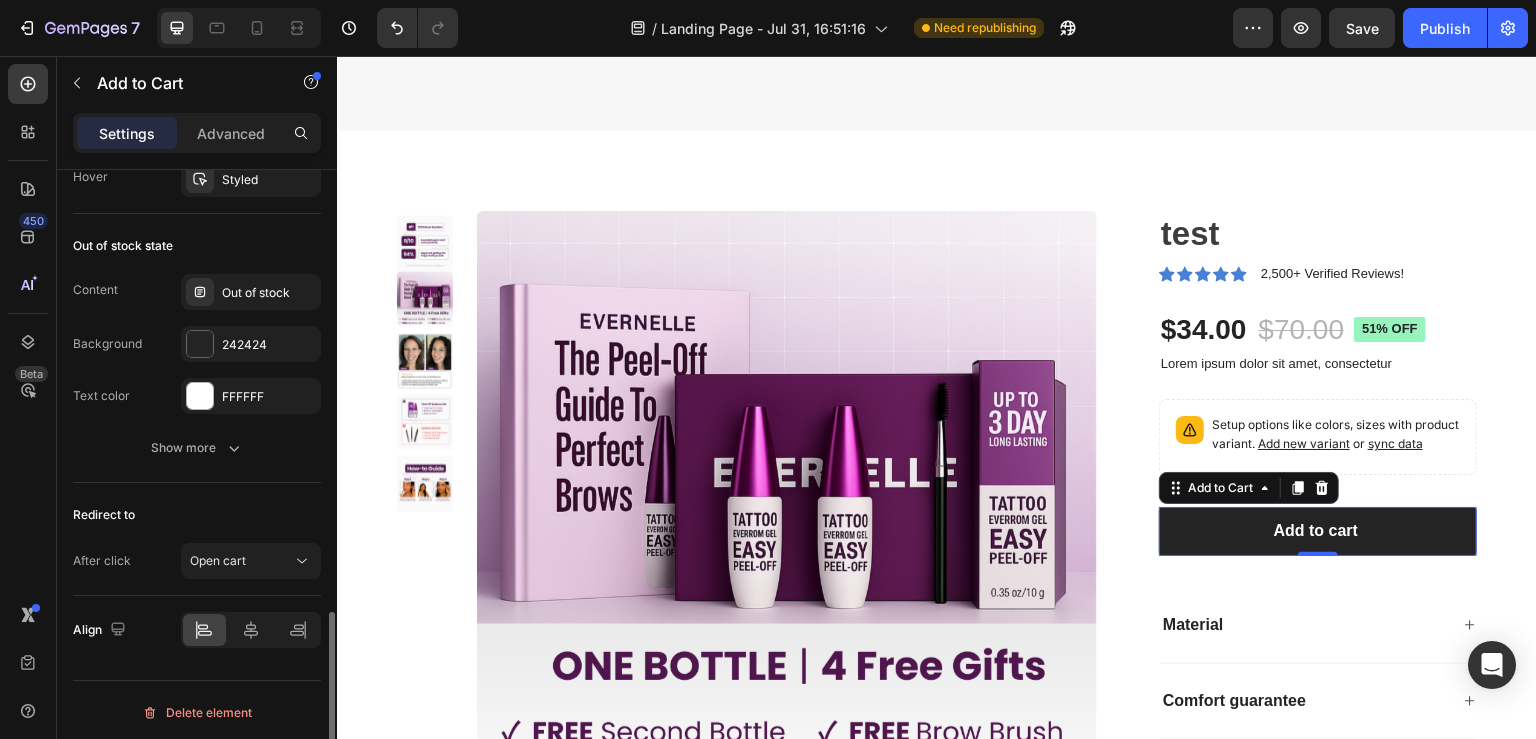 scroll, scrollTop: 1512, scrollLeft: 0, axis: vertical 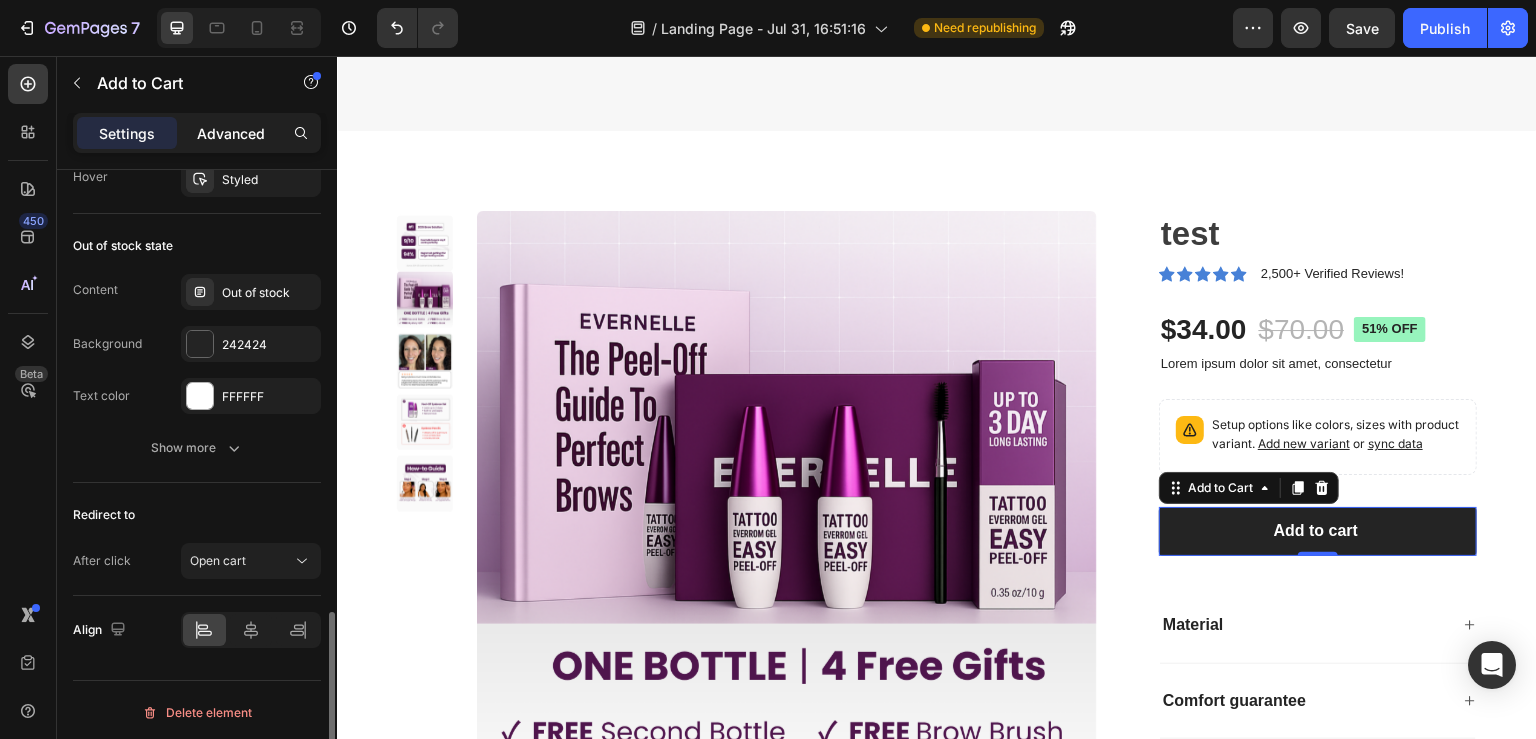 click on "Advanced" 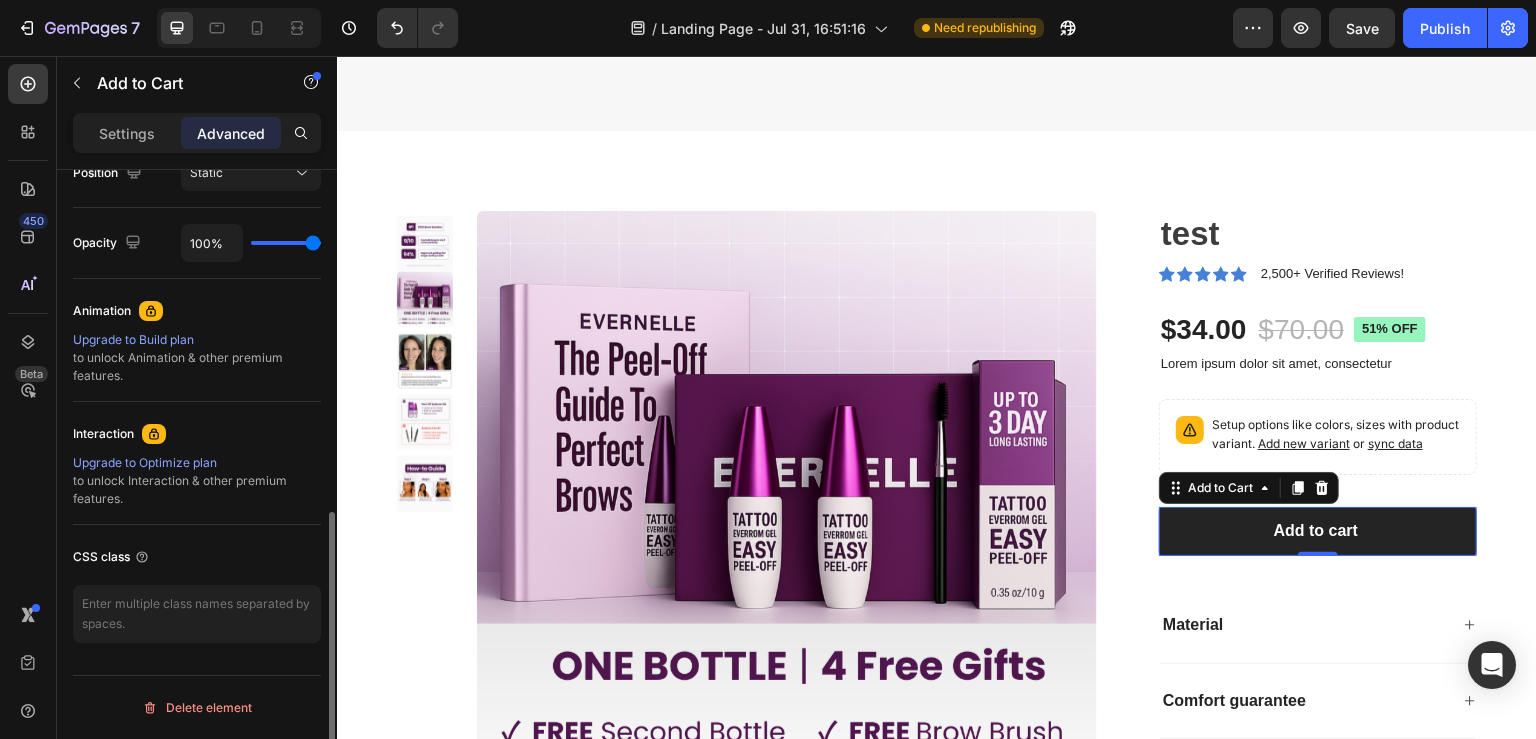 scroll, scrollTop: 760, scrollLeft: 0, axis: vertical 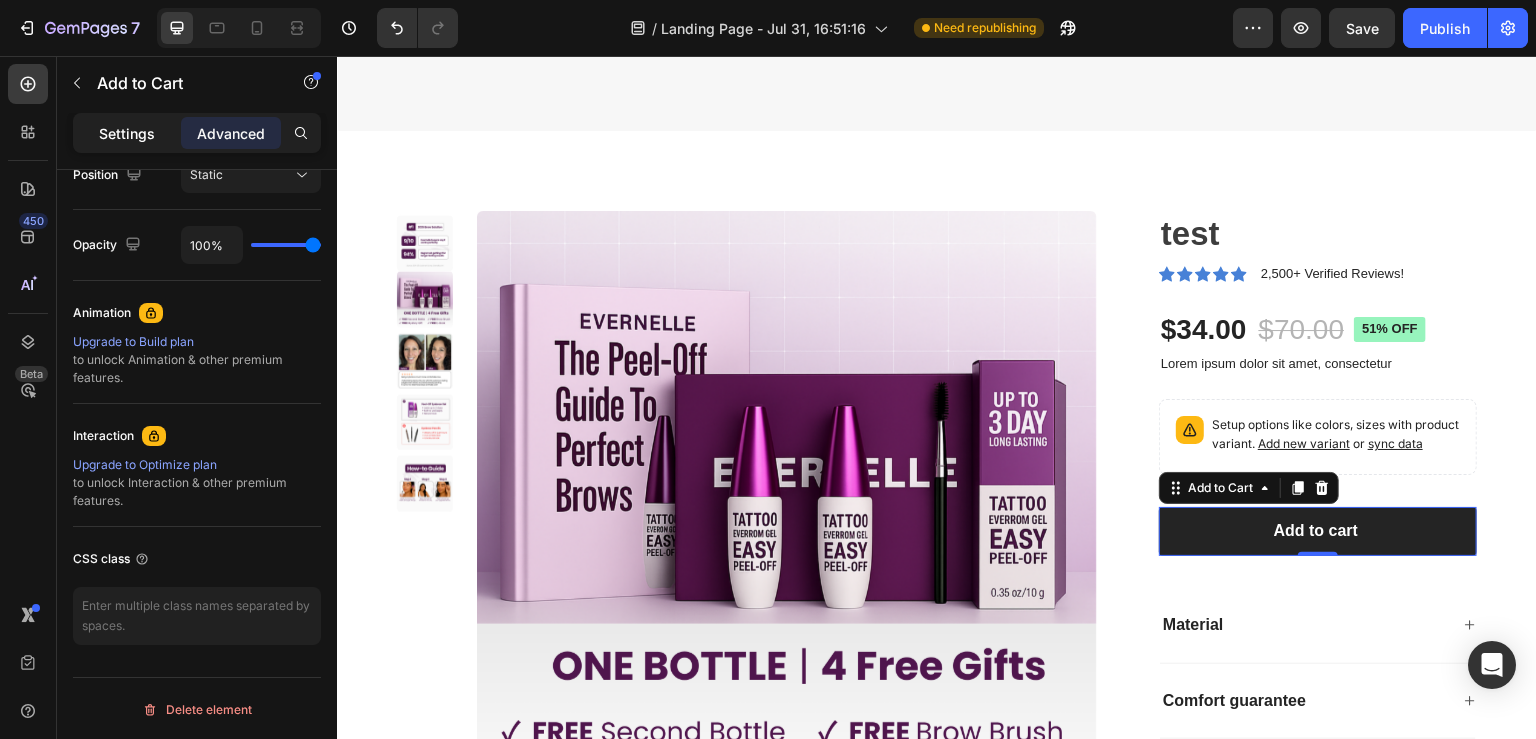 click on "Settings" 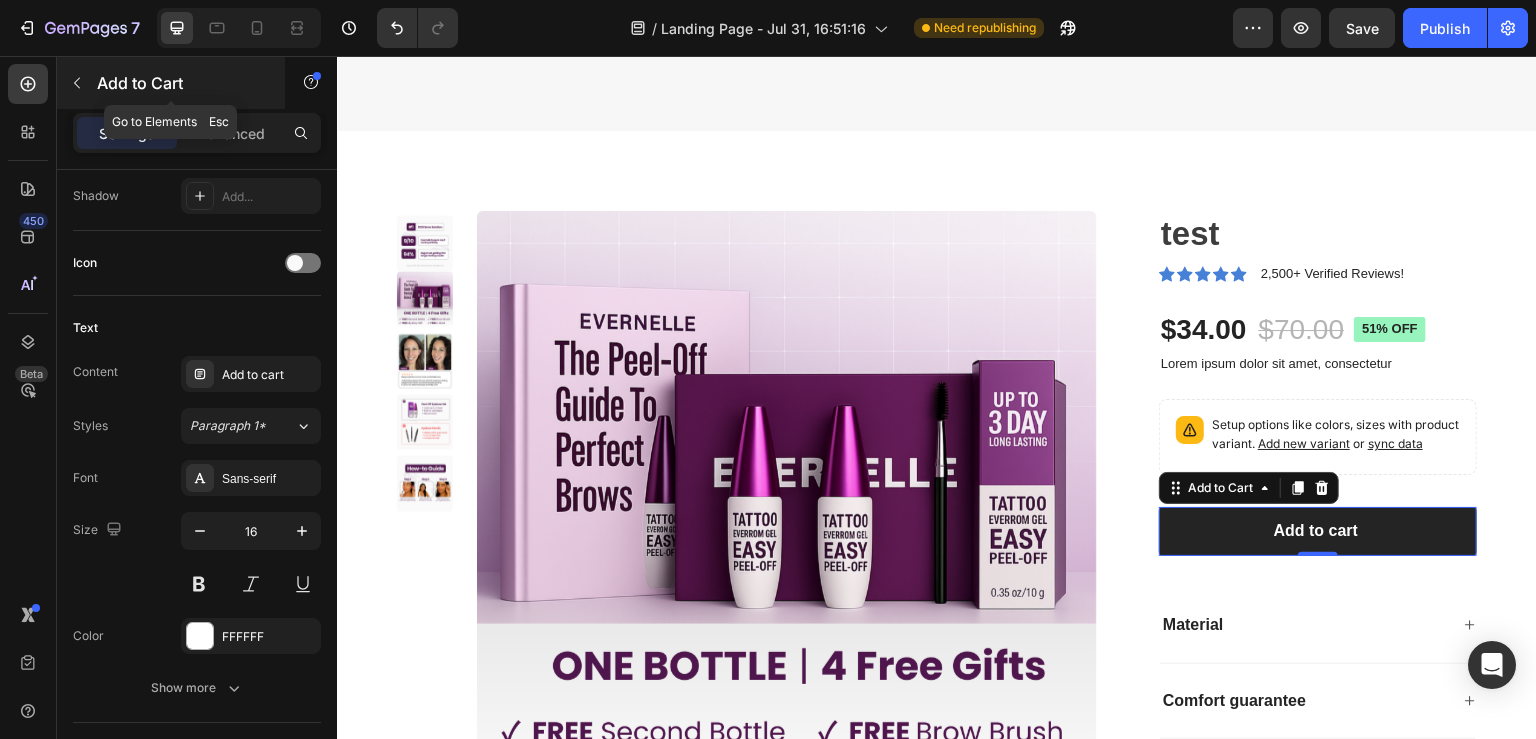 click 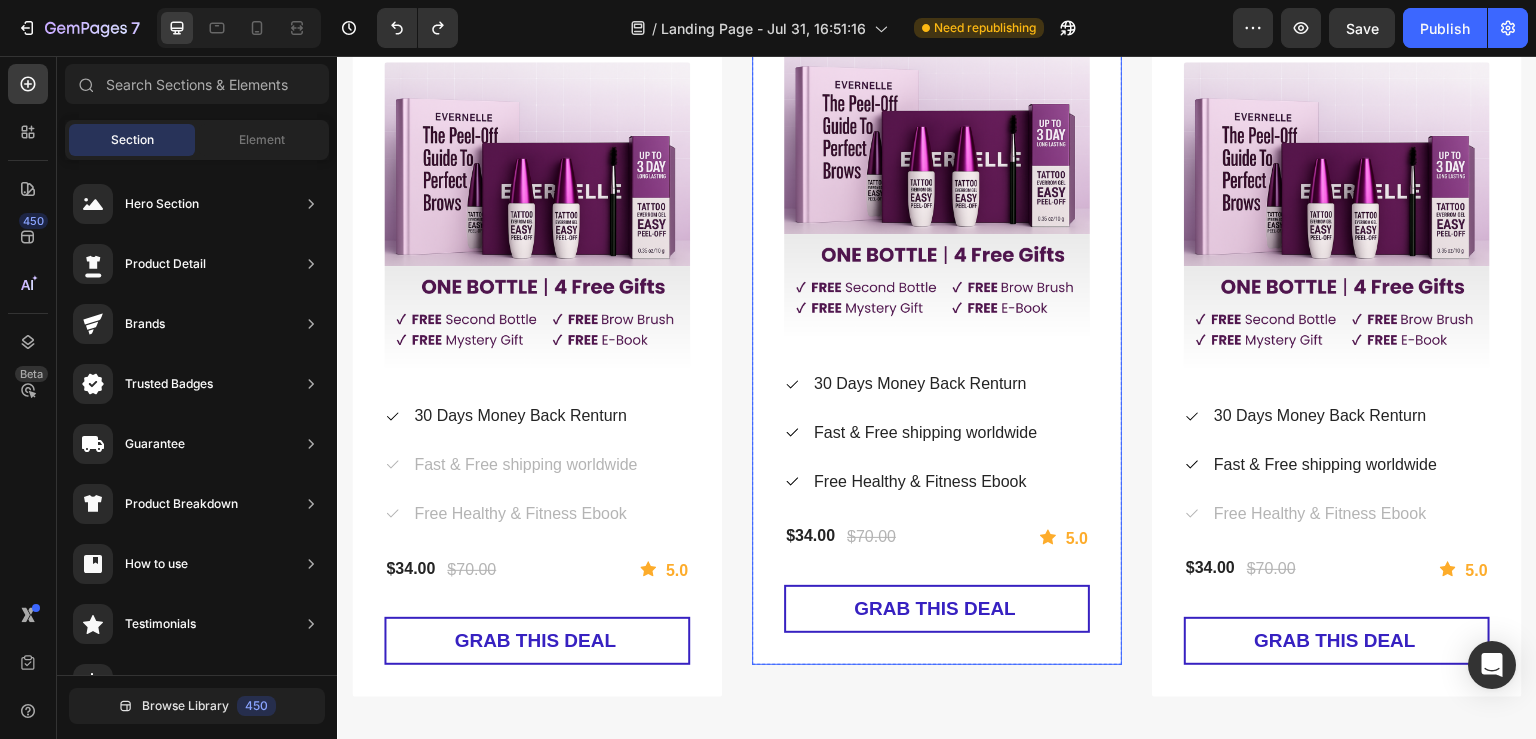 scroll, scrollTop: 560, scrollLeft: 0, axis: vertical 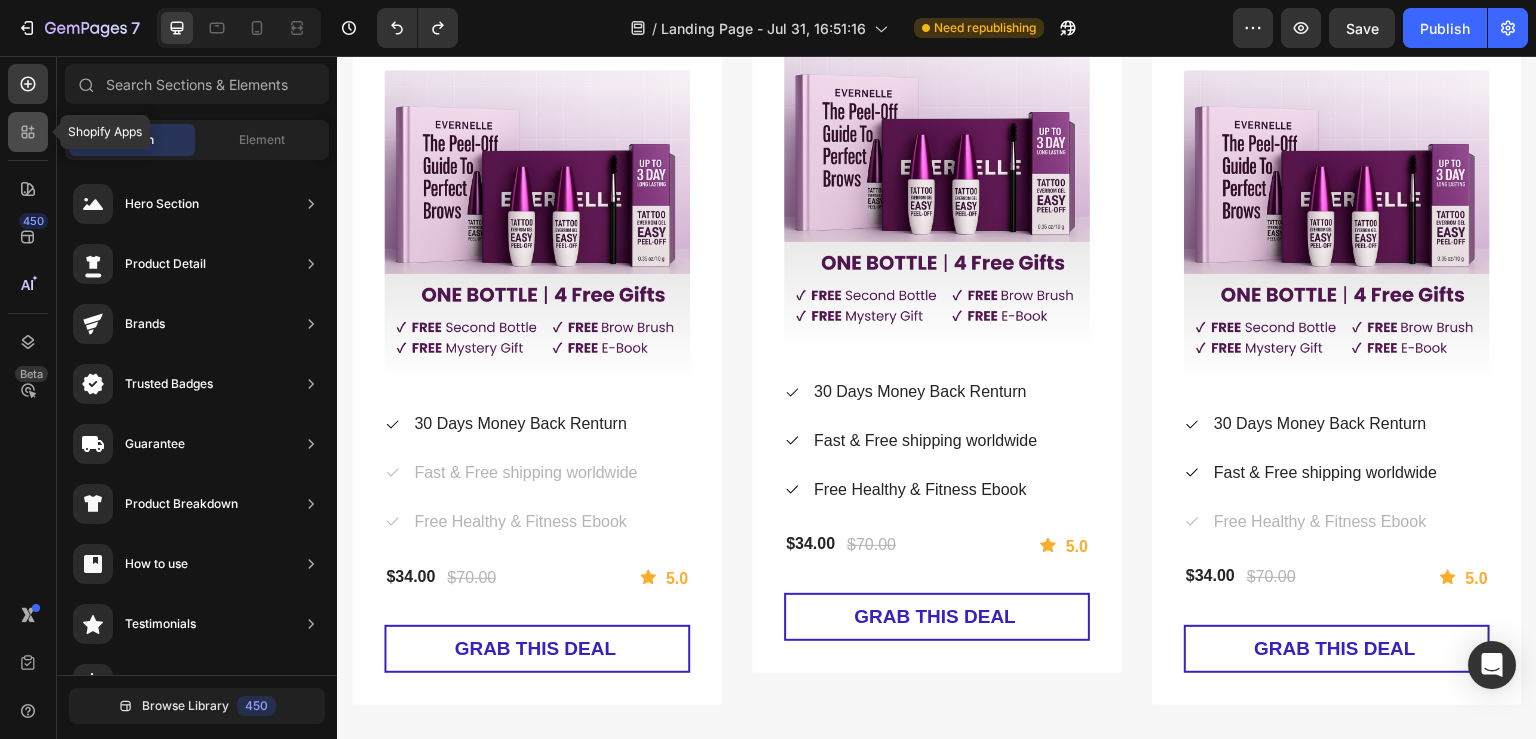 click 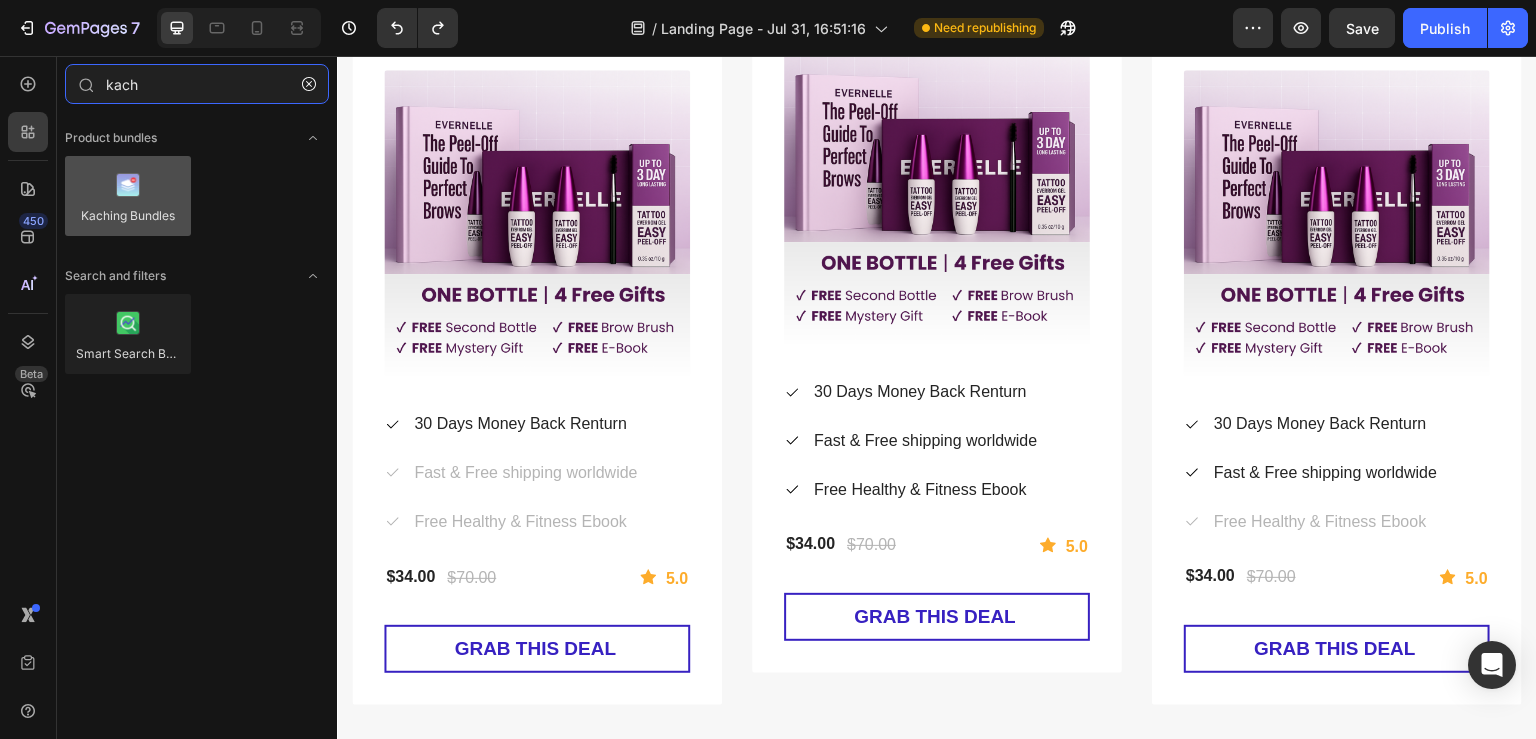 type on "kach" 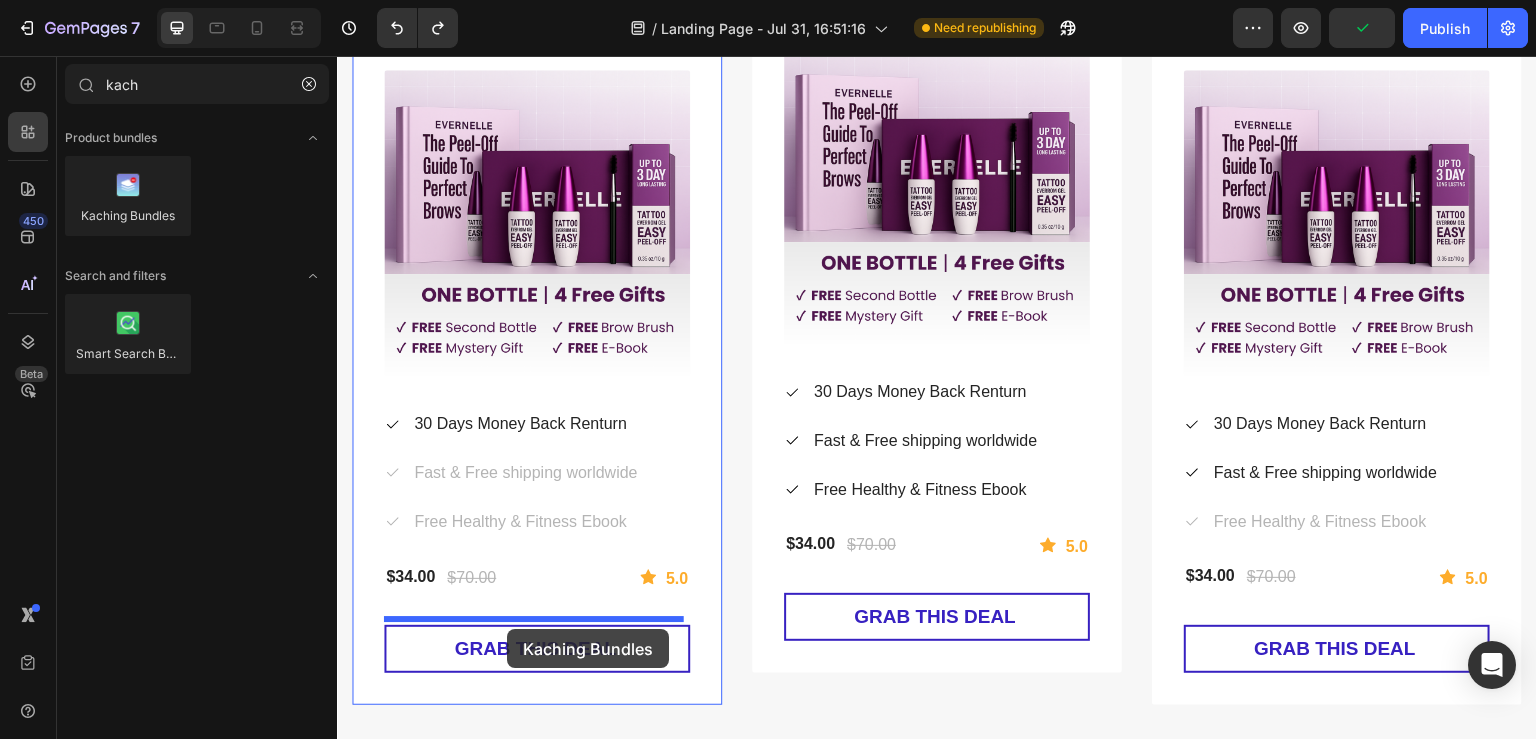 drag, startPoint x: 487, startPoint y: 262, endPoint x: 507, endPoint y: 629, distance: 367.54456 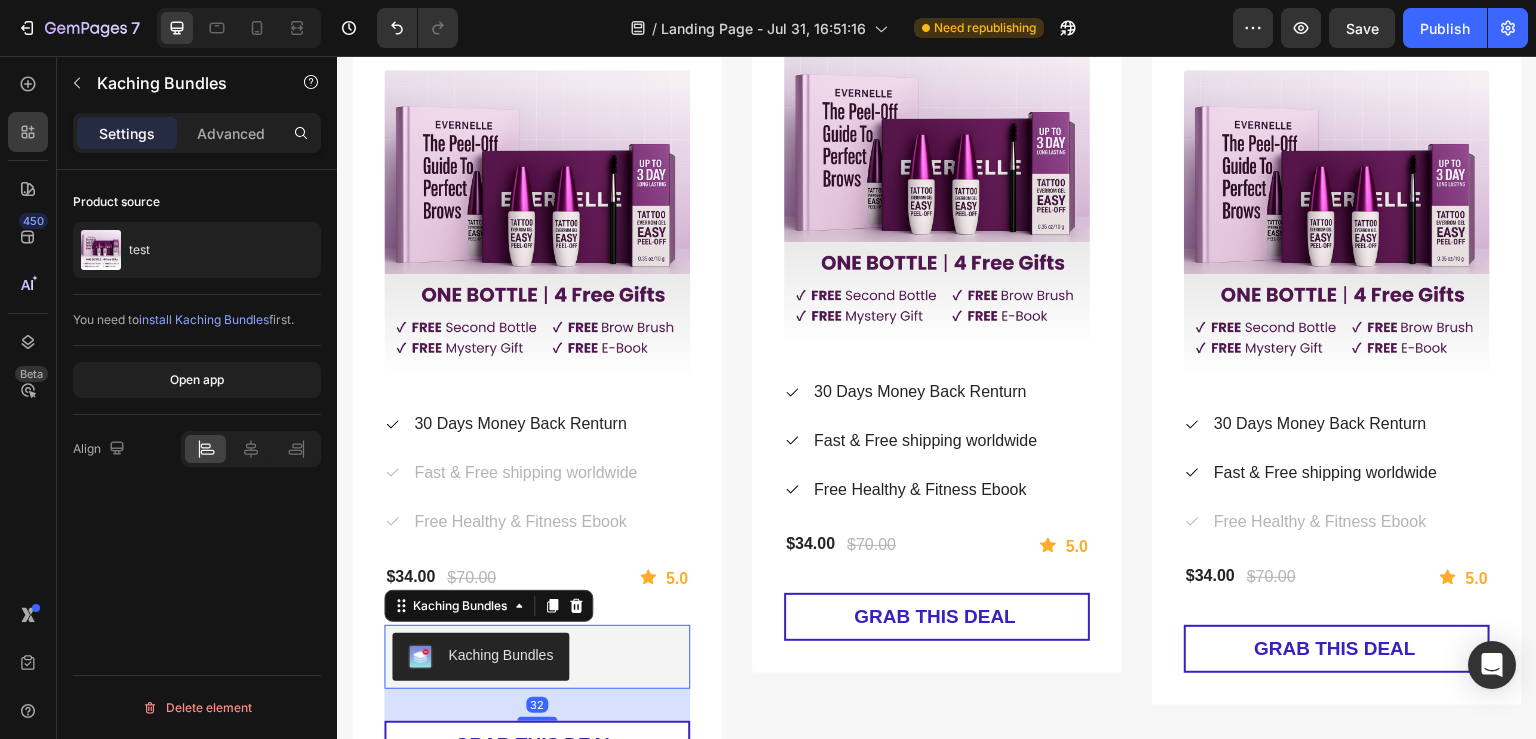 click on "Kaching Bundles" at bounding box center [500, 655] 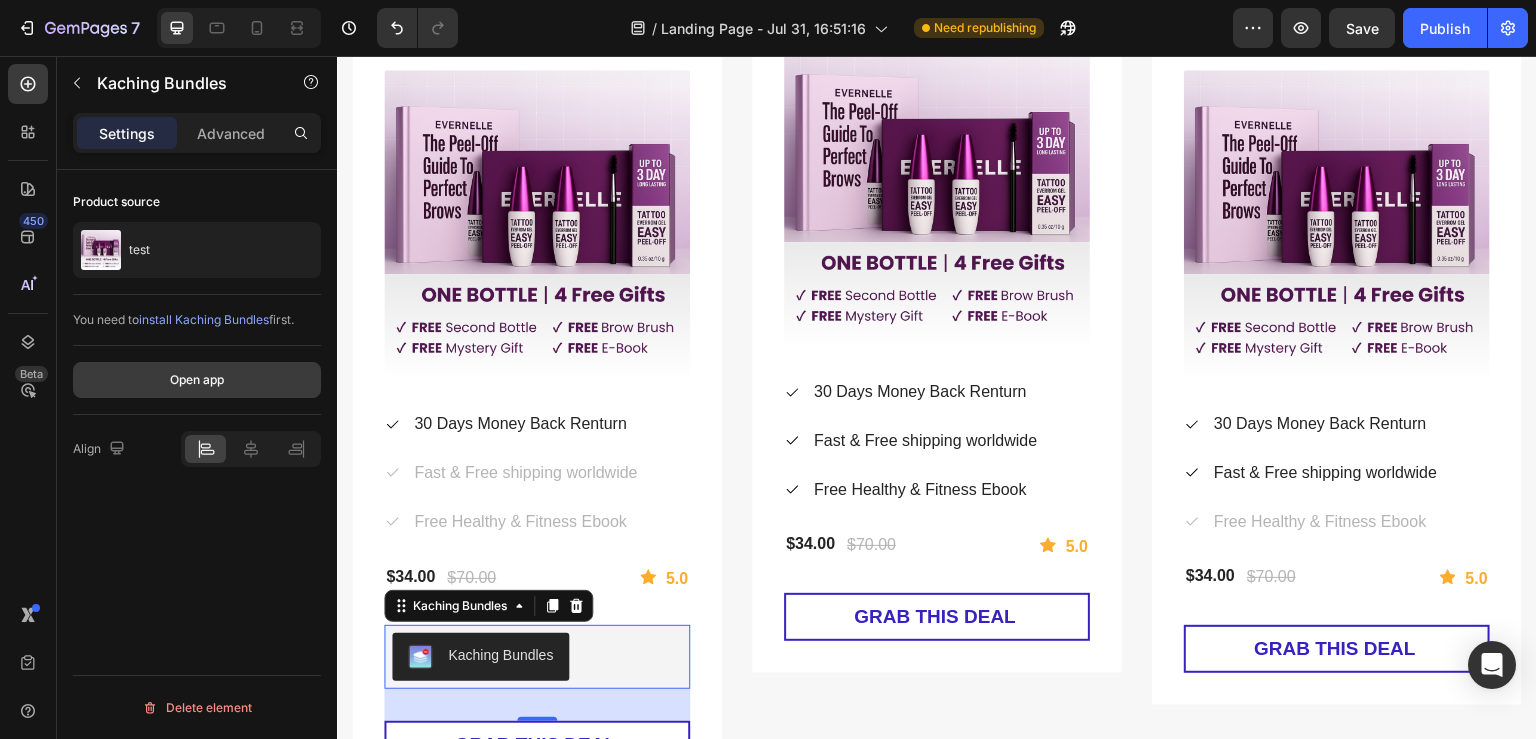 click on "Open app" at bounding box center (197, 380) 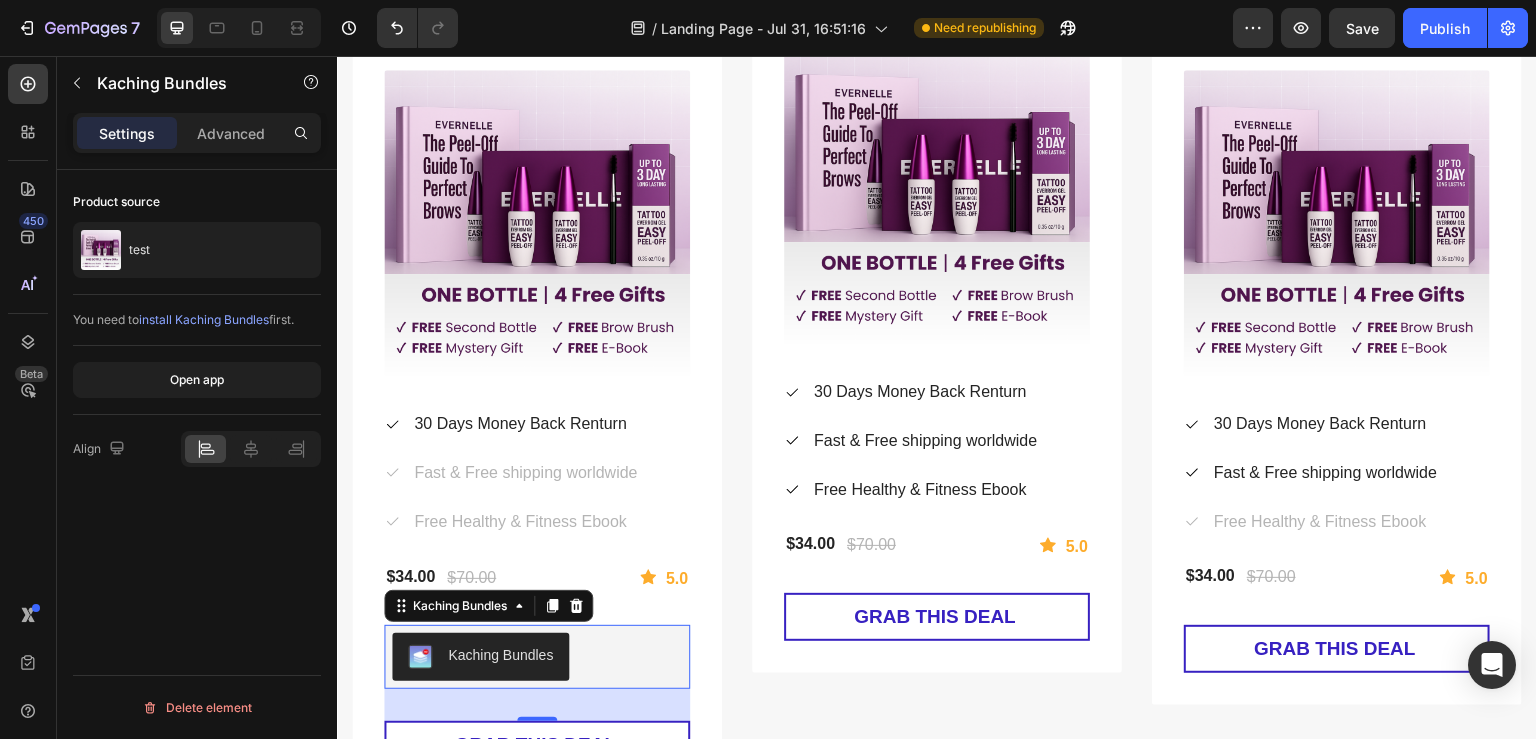 click on "You need to  install Kaching Bundles  first." at bounding box center [197, 320] 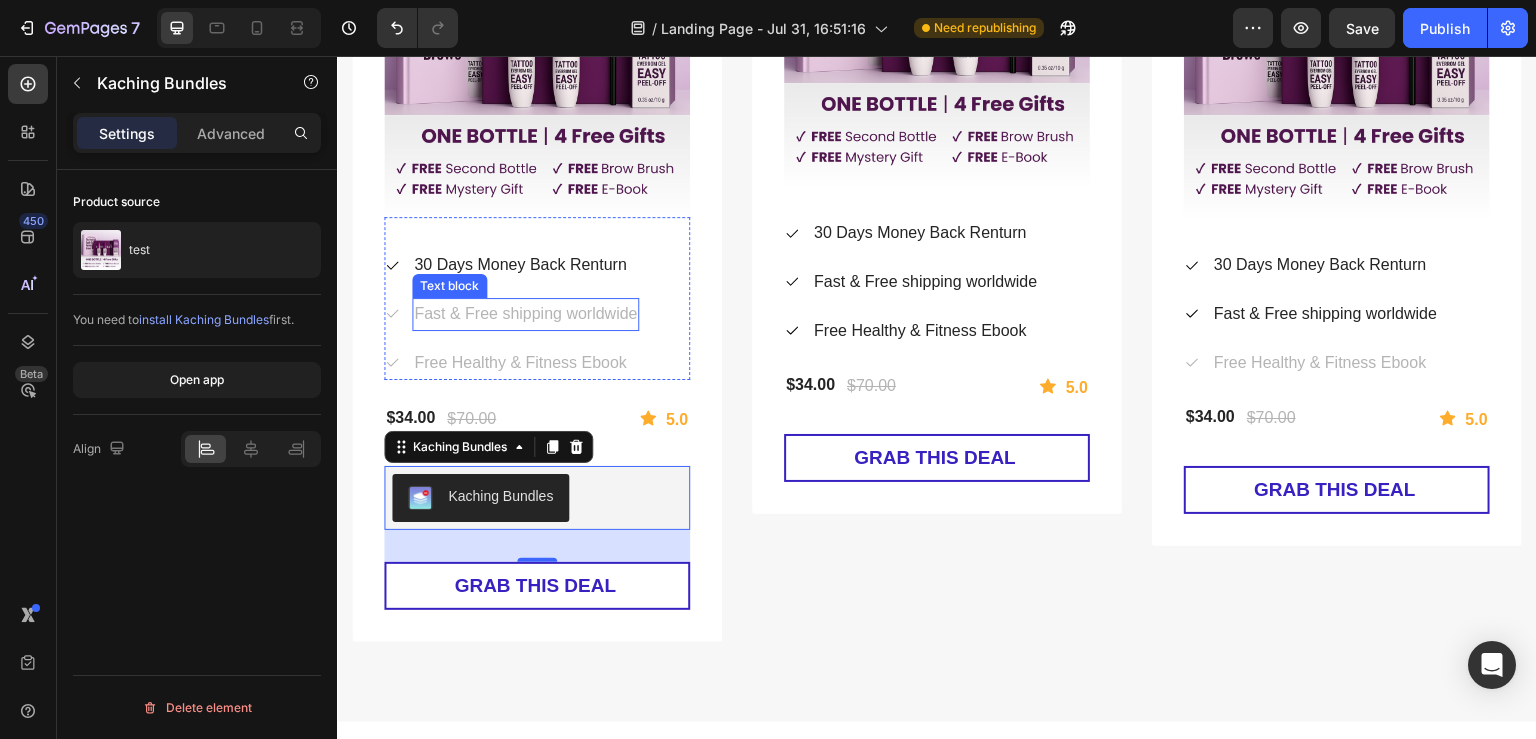 scroll, scrollTop: 723, scrollLeft: 0, axis: vertical 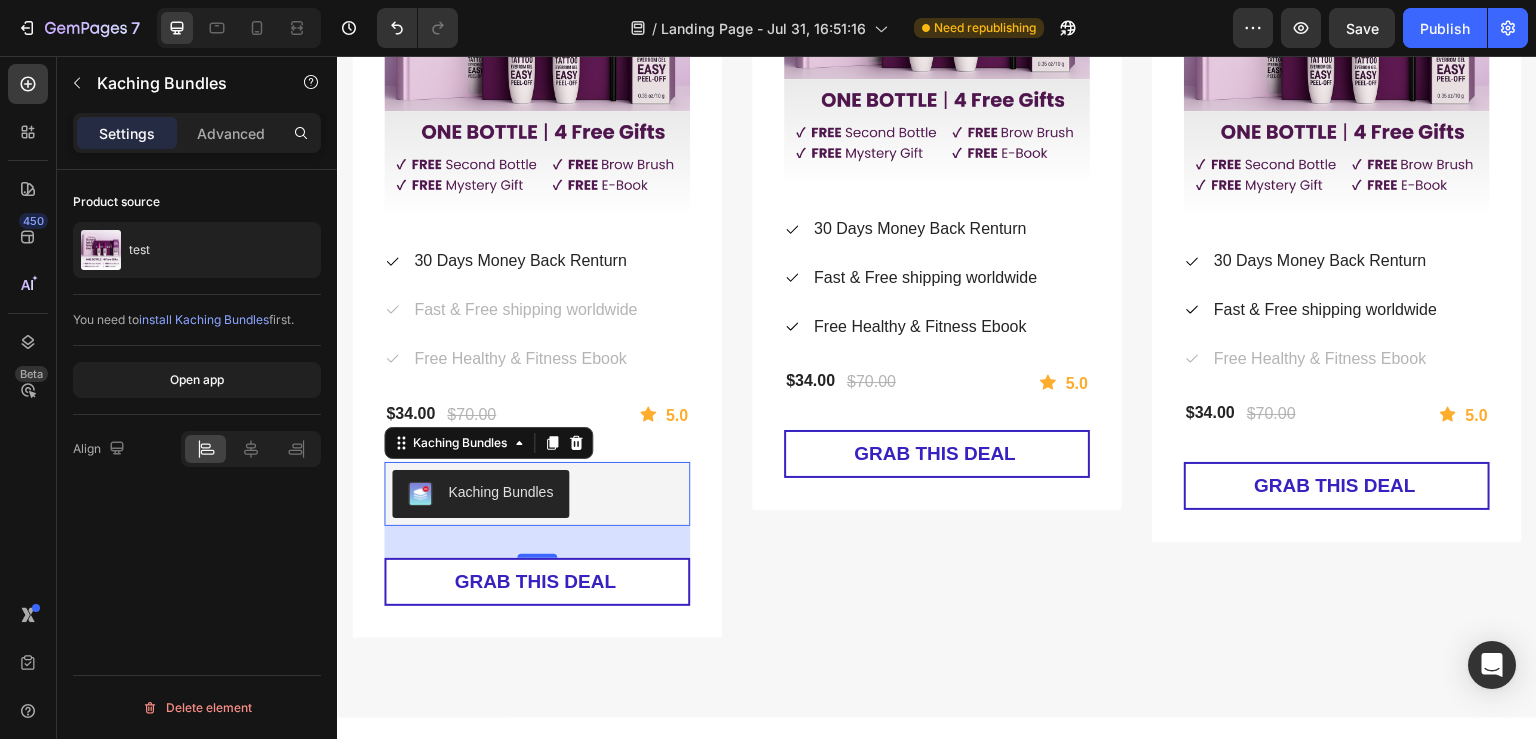 click on "- 10% OFF Heading                Title Line test (P) Title (P) Images & Gallery   Icon 30 Days Money Back Renturn Text block
Icon Fast & Free shipping worldwide Text block
Icon Free Healthy & Fitness Ebook Text block Icon List $[PRICE] (P) Price (P) Price $[PRICE] (P) Price (P) Price Row Icon 5.0 Text block Row Row Kaching Bundles Kaching Bundles   32 GRAB THIS DEAL (P) Cart Button Product" at bounding box center [537, 201] 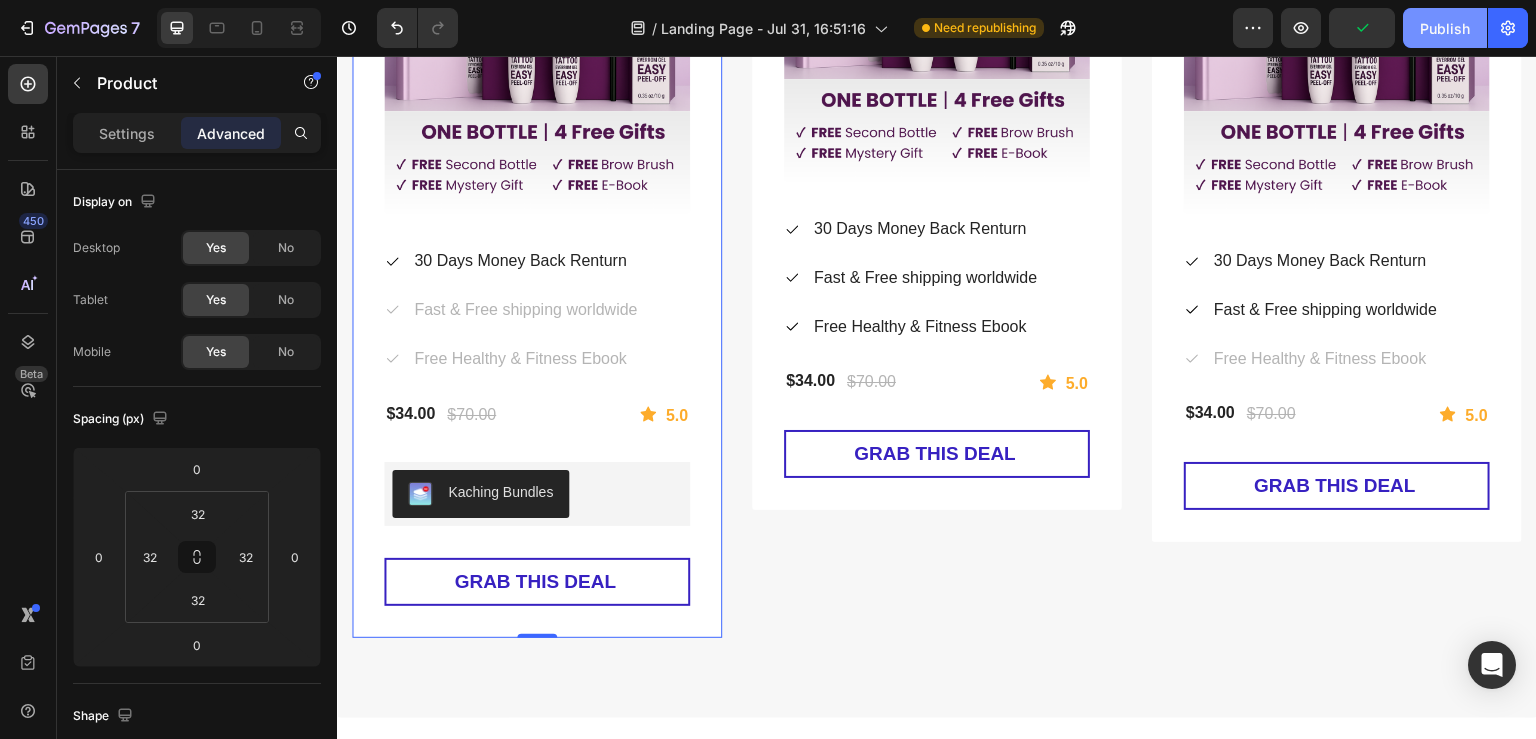 click on "Publish" at bounding box center (1445, 28) 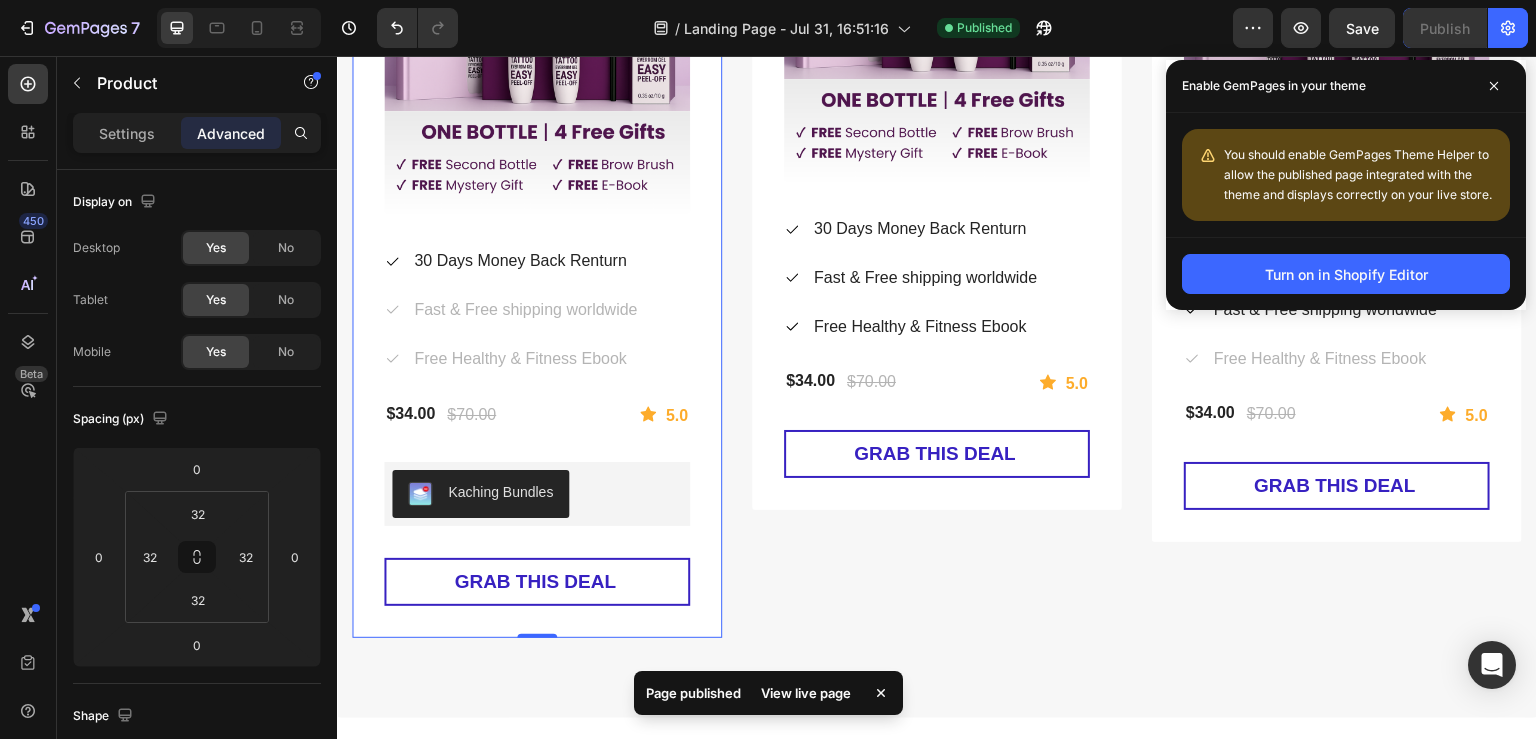 click on "7   /  Landing Page - Jul 31, 16:51:16 Published Preview  Save   Publish" 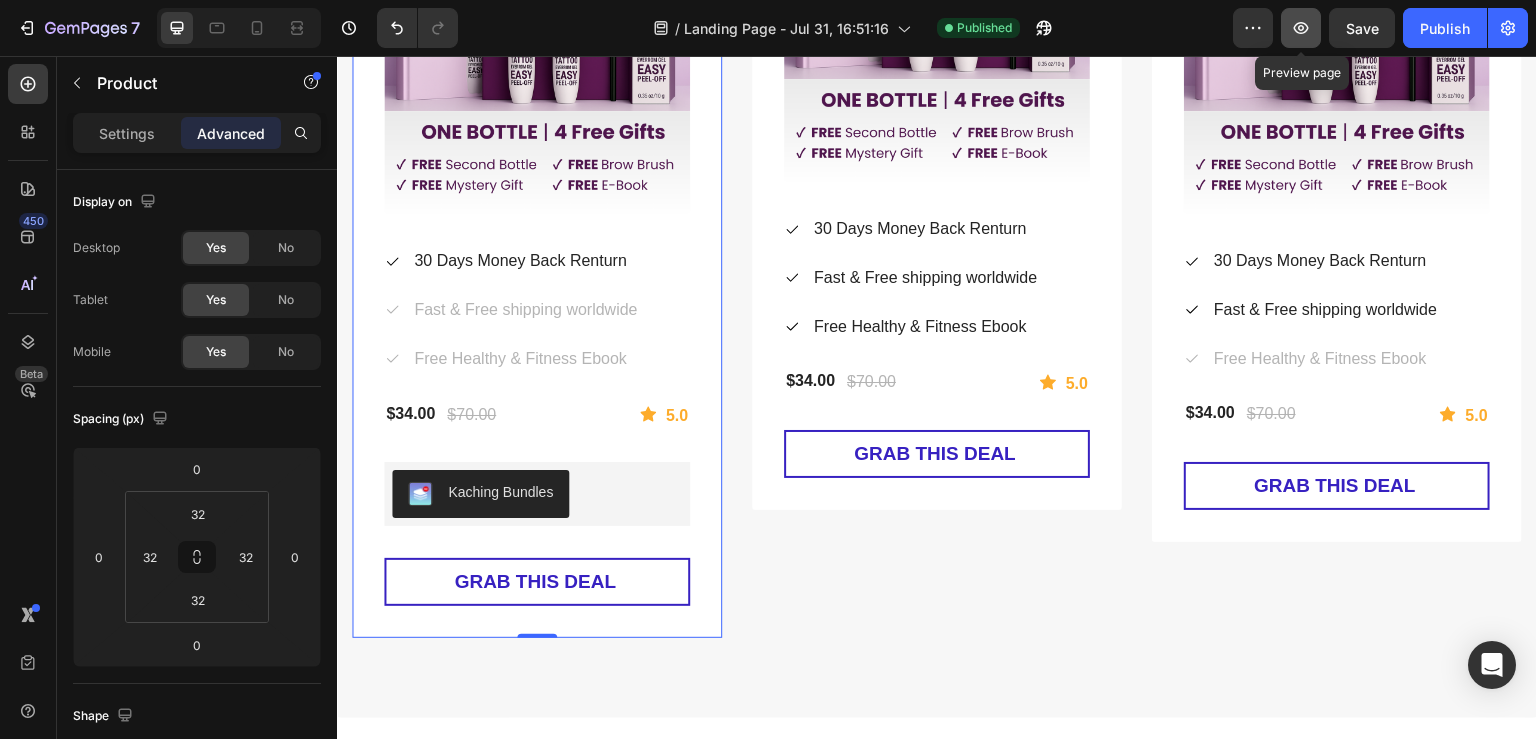 click 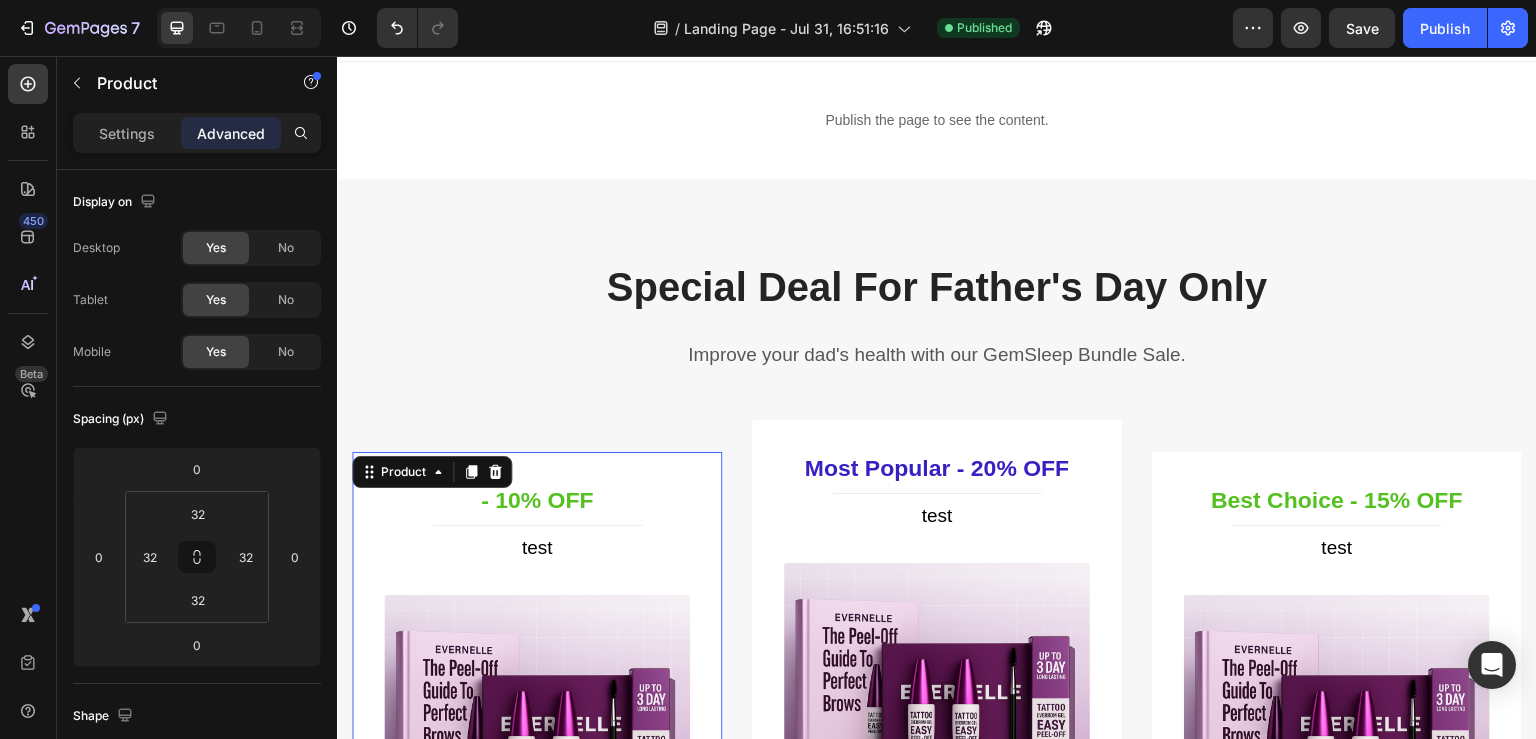scroll, scrollTop: 32, scrollLeft: 0, axis: vertical 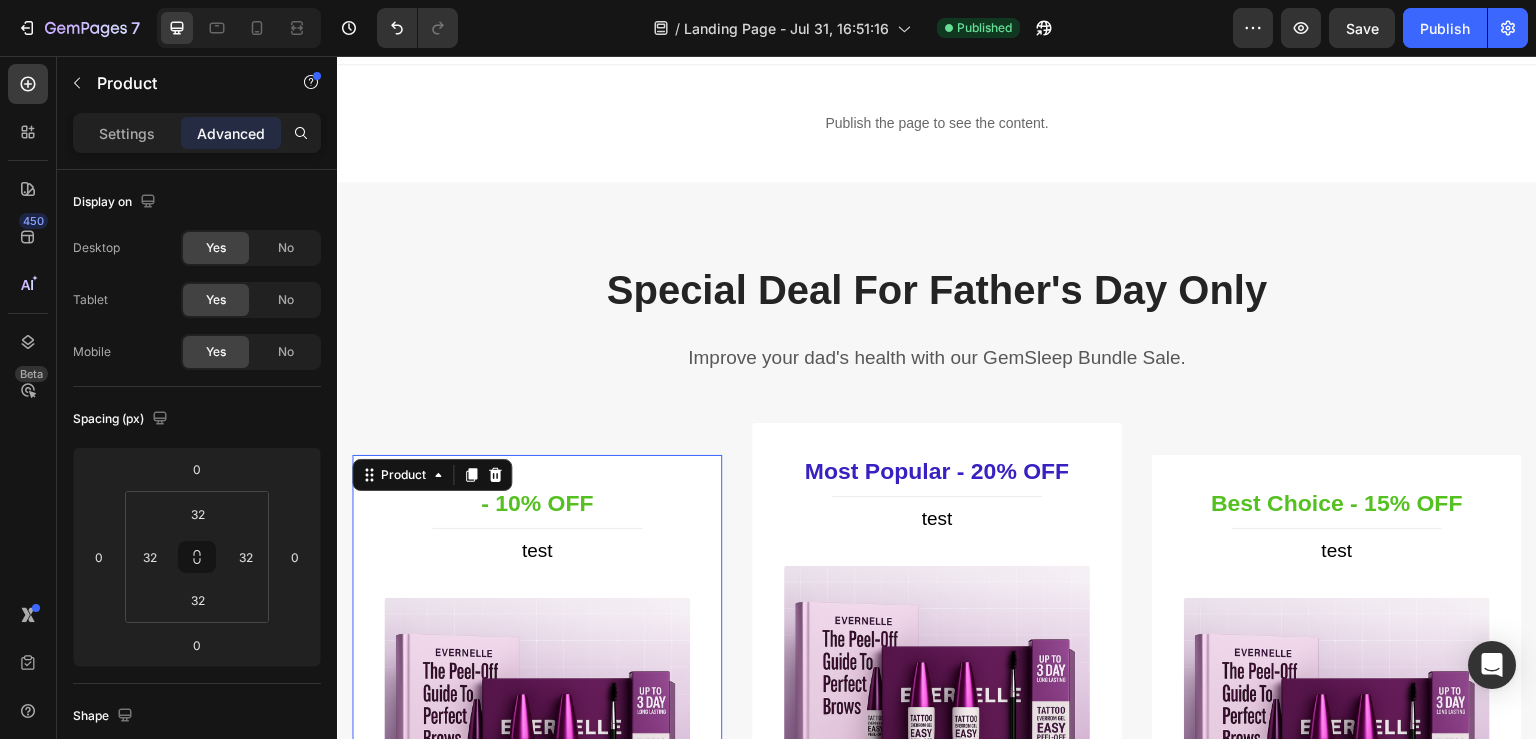 click on "- 10% OFF Heading Title Line test (P) Title (P) Images & Gallery Icon 30 Days Money Back Renturn Text block Icon Fast & Free shipping worldwide Text block Icon Free Healthy & Fitness Ebook Text block Icon List $34.00 (P) Price (P) Price $70.00 (P) Price (P) Price Row Icon 5.0 Text block Row Row Kaching Bundles Kaching Bundles GRAB THIS DEAL (P) Cart Button Product 0" at bounding box center (537, 892) 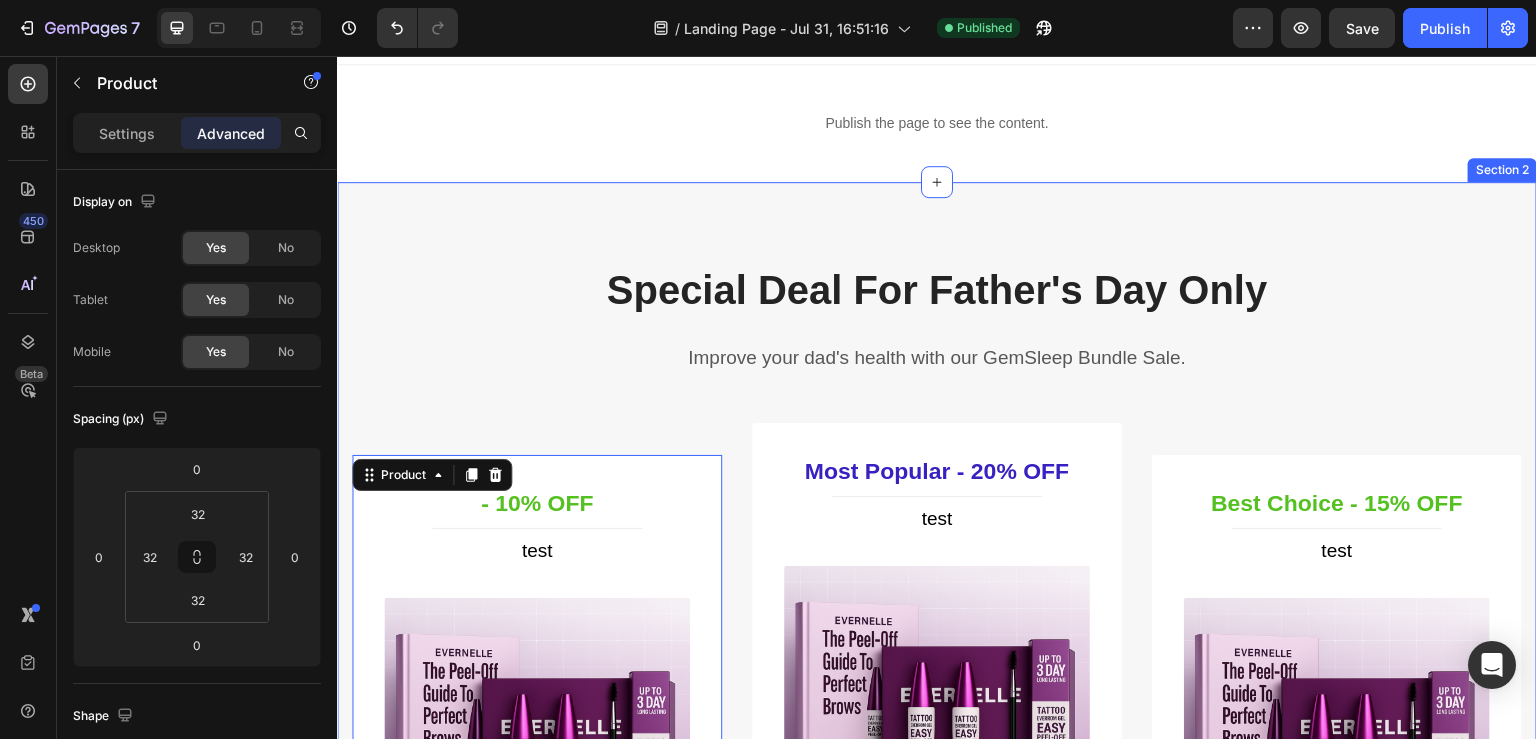 click on "Special Deal For Father's Day Only Heading Improve your dad's health with our GemSleep Bundle Sale. Text block Row - 10% OFF Heading                Title Line test (P) Title (P) Images & Gallery
Icon 30 Days Money Back Renturn Text block
Icon Fast & Free shipping worldwide Text block
Icon Free Healthy & Fitness Ebook Text block Icon List $34.00 (P) Price (P) Price $70.00 (P) Price (P) Price Row Icon 5.0 Text block Row Row Kaching Bundles Kaching Bundles GRAB THIS DEAL (P) Cart Button Product   0 Row Most Popular - 20% OFF Heading                Title Line test (P) Title (P) Images & Gallery
Icon 30 Days Money Back Renturn Text block
Icon Fast & Free shipping worldwide Text block
Icon Free Healthy & Fitness Ebook Text block Icon List $34.00 (P) Price (P) Price $70.00 (P) Price (P) Price Row Icon 5.0 Text block Row Row GRAB THIS DEAL (P) Cart Button Product Row Best Choice - 15% OFF Heading                Title Line" at bounding box center [937, 795] 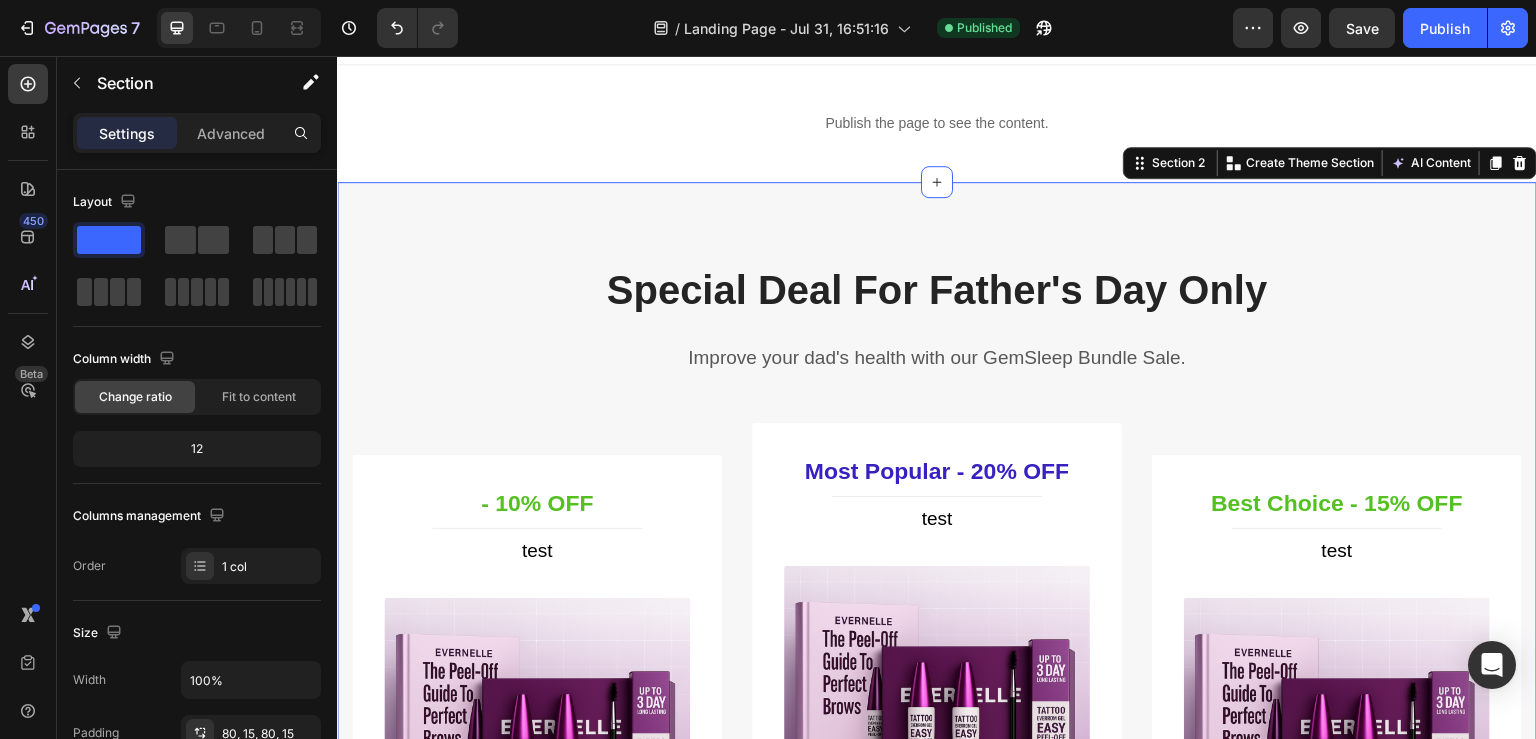 click on "Section 2   You can create reusable sections Create Theme Section AI Content Write with GemAI What would you like to describe here? Tone and Voice Persuasive Product test Show more Generate" at bounding box center [1330, 163] 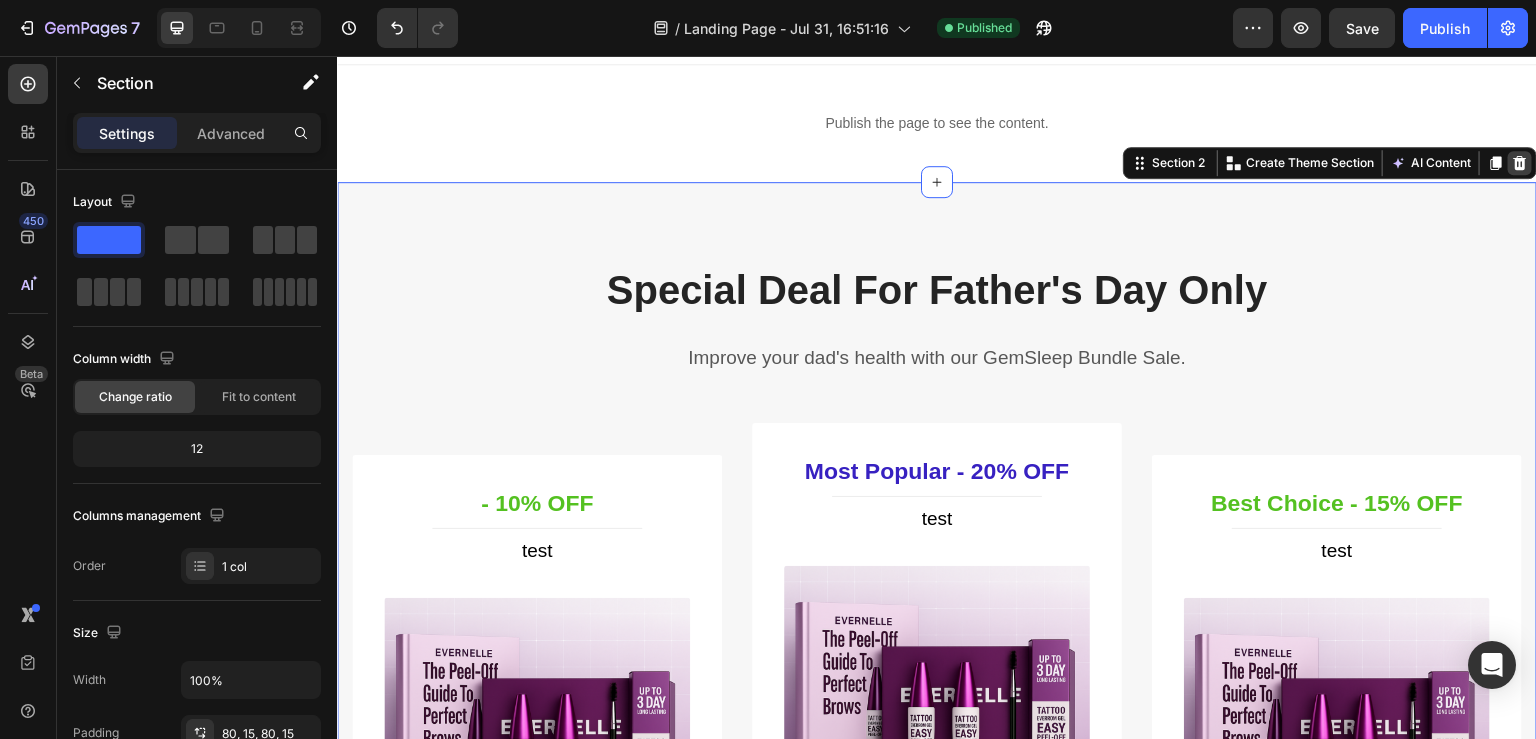 click 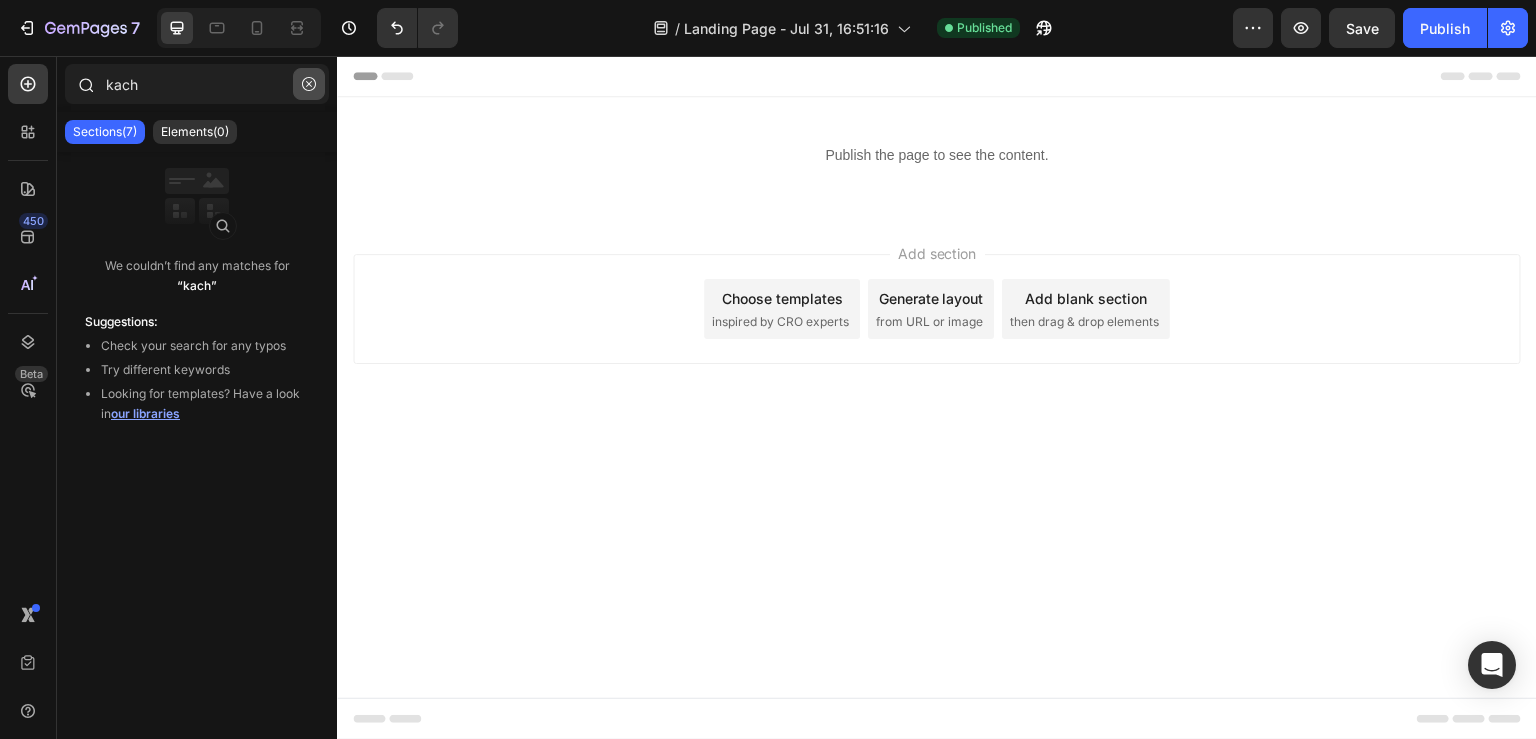 click 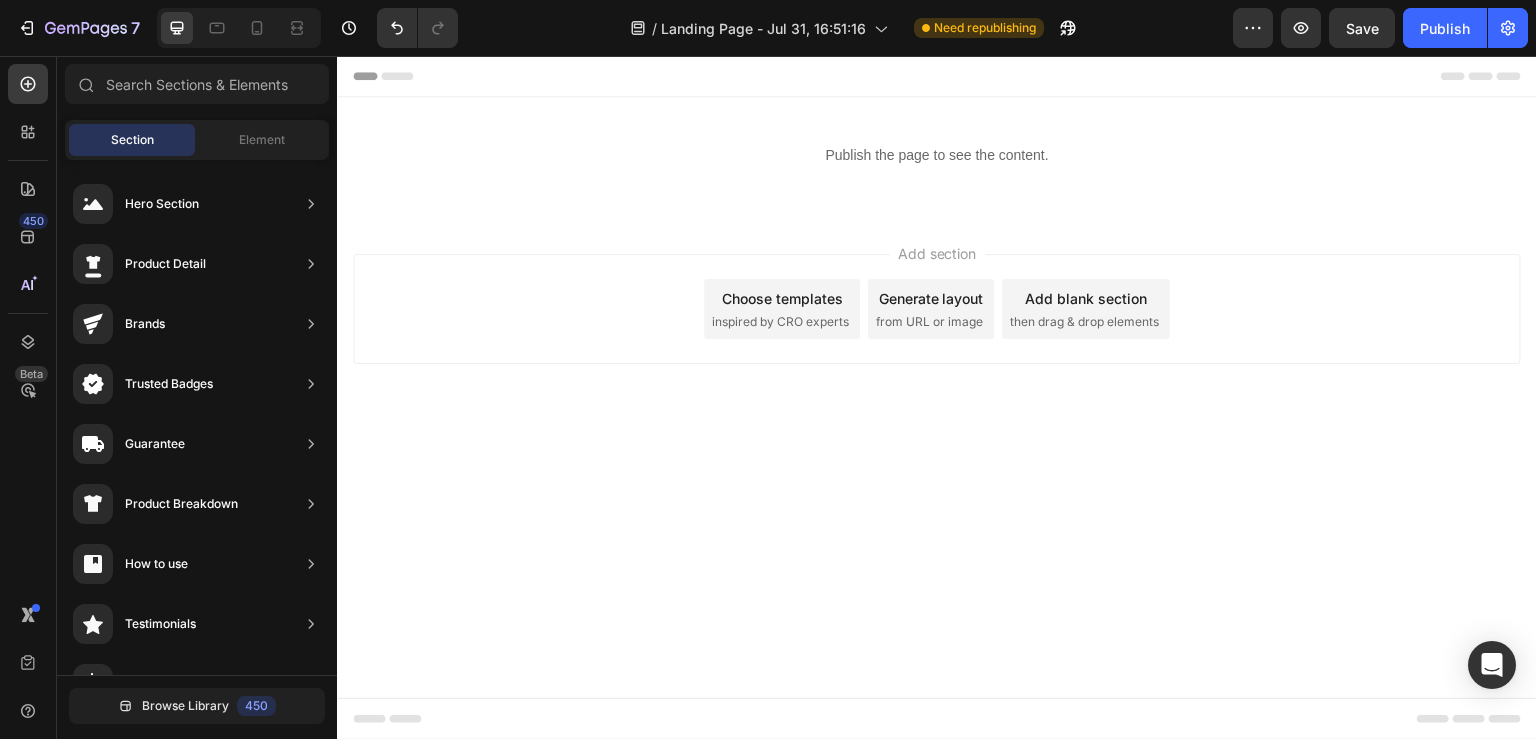 click on "Add section Choose templates inspired by CRO experts Generate layout from URL or image Add blank section then drag & drop elements" at bounding box center (937, 337) 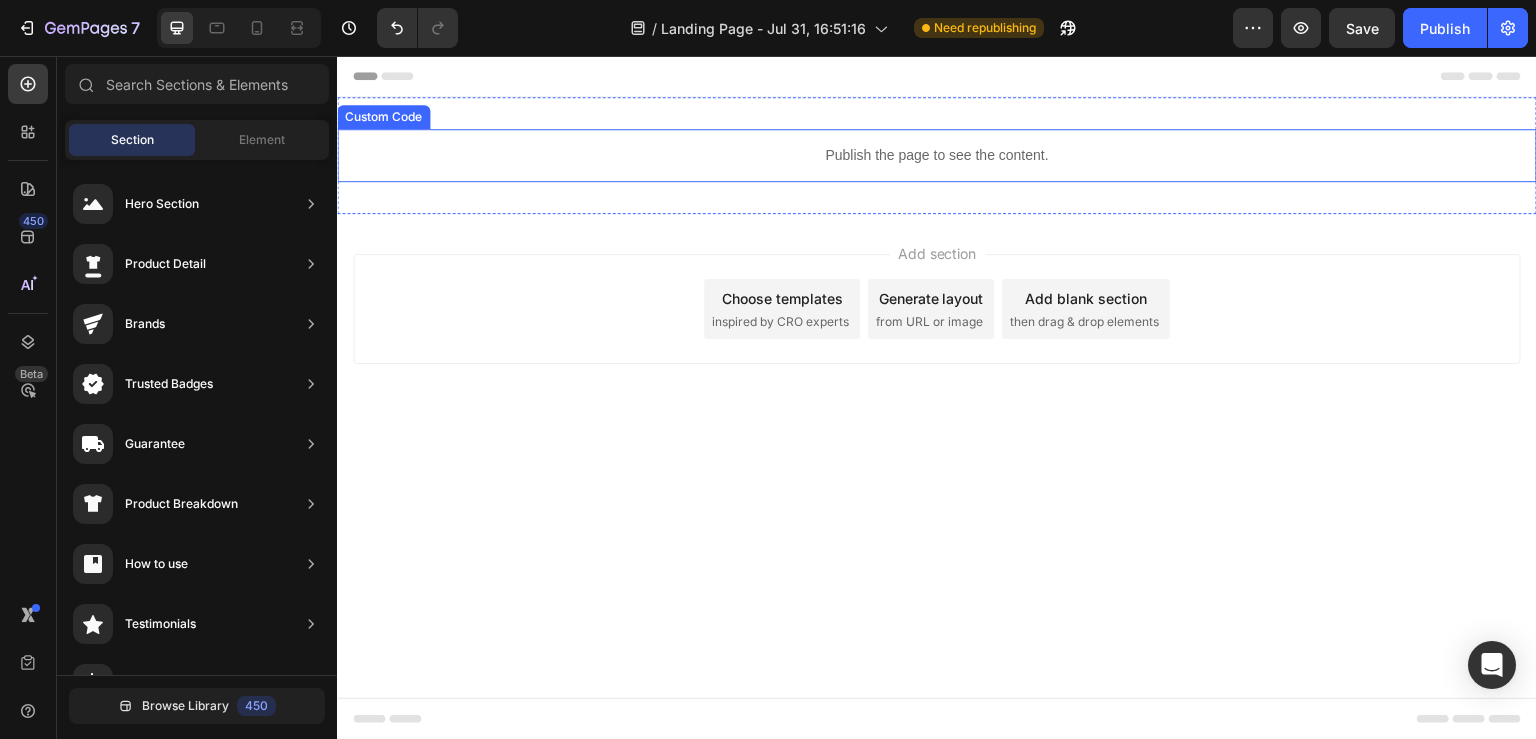 click on "Publish the page to see the content." at bounding box center (937, 155) 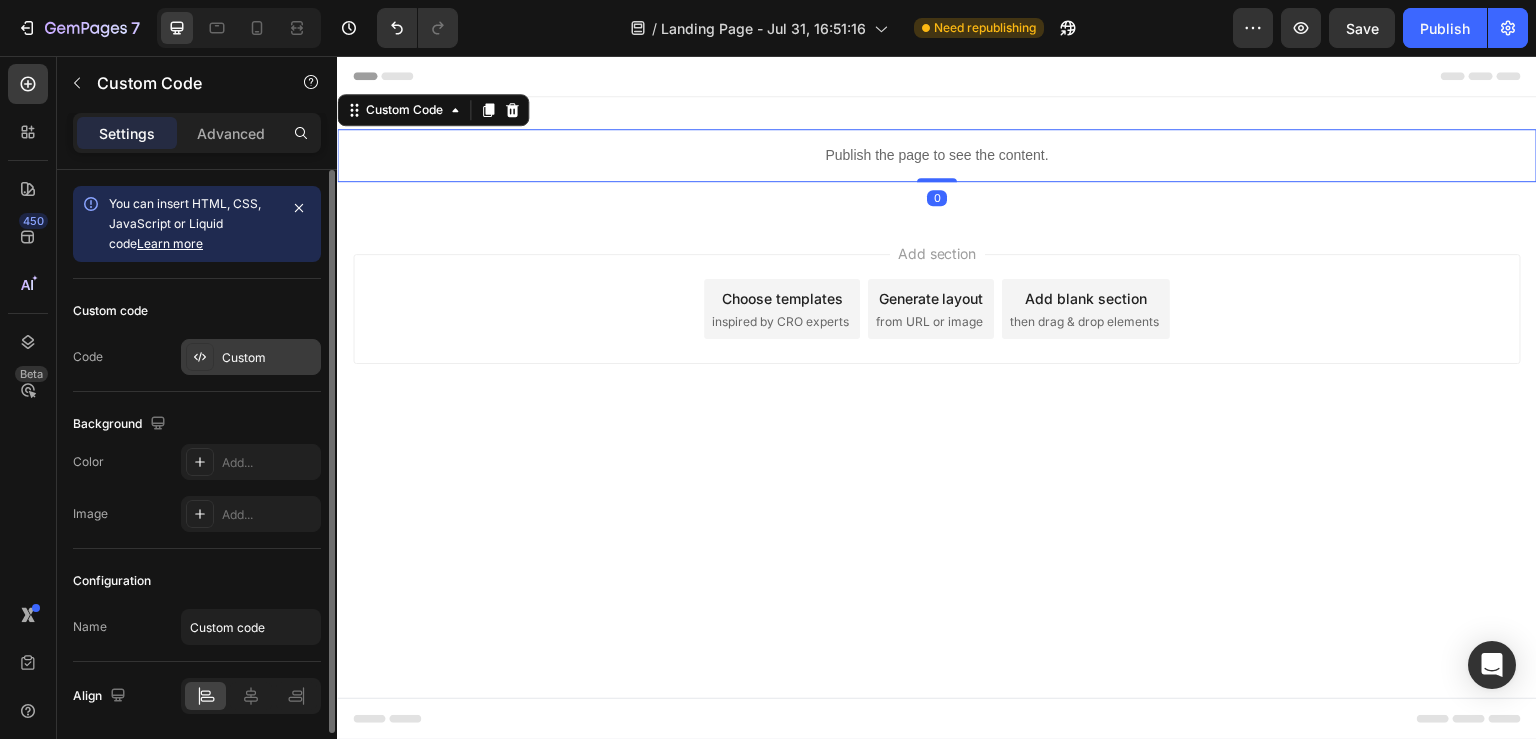 click at bounding box center (200, 357) 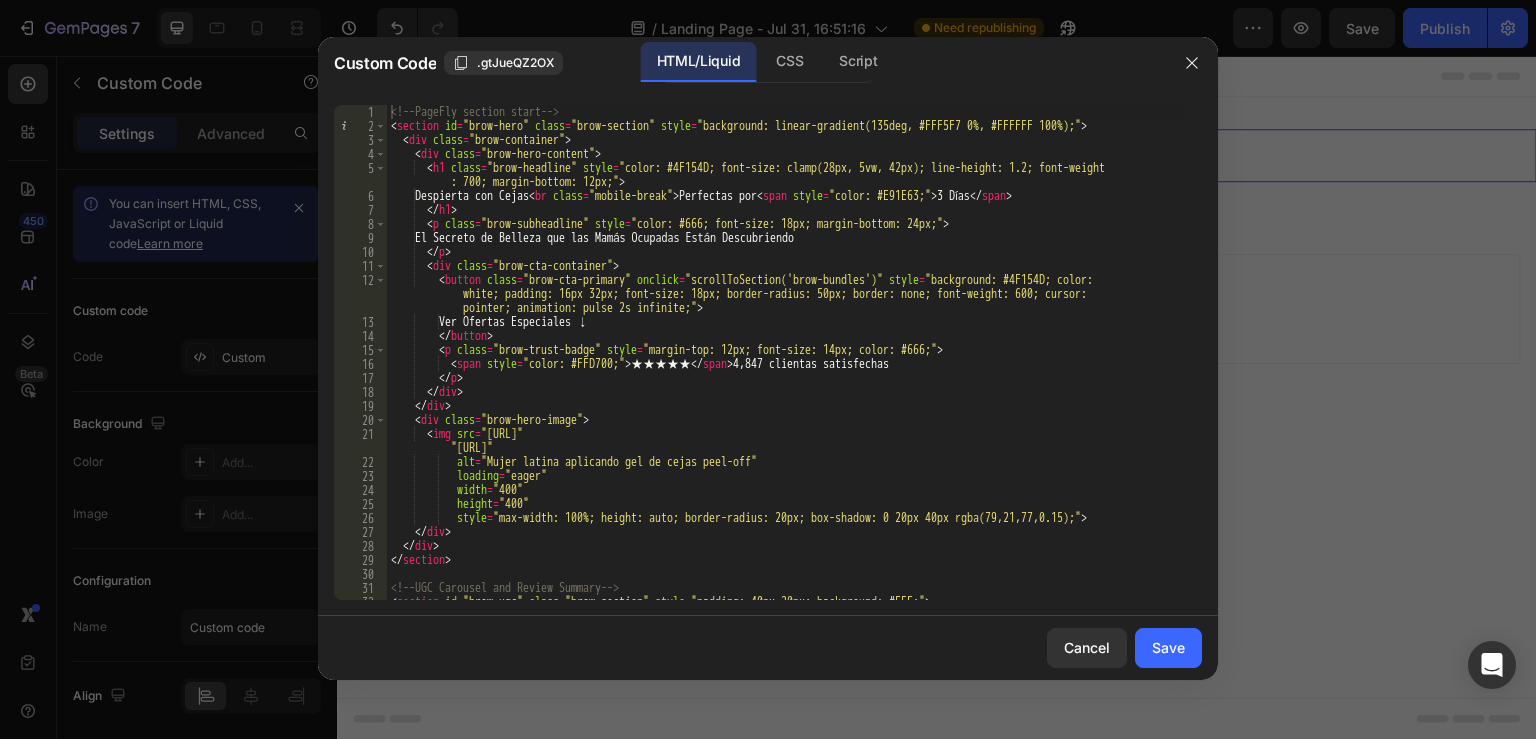 type on "<p class="brow-trust-badge" style="margin-top: 12px; font-size: 14px; color: #666;">" 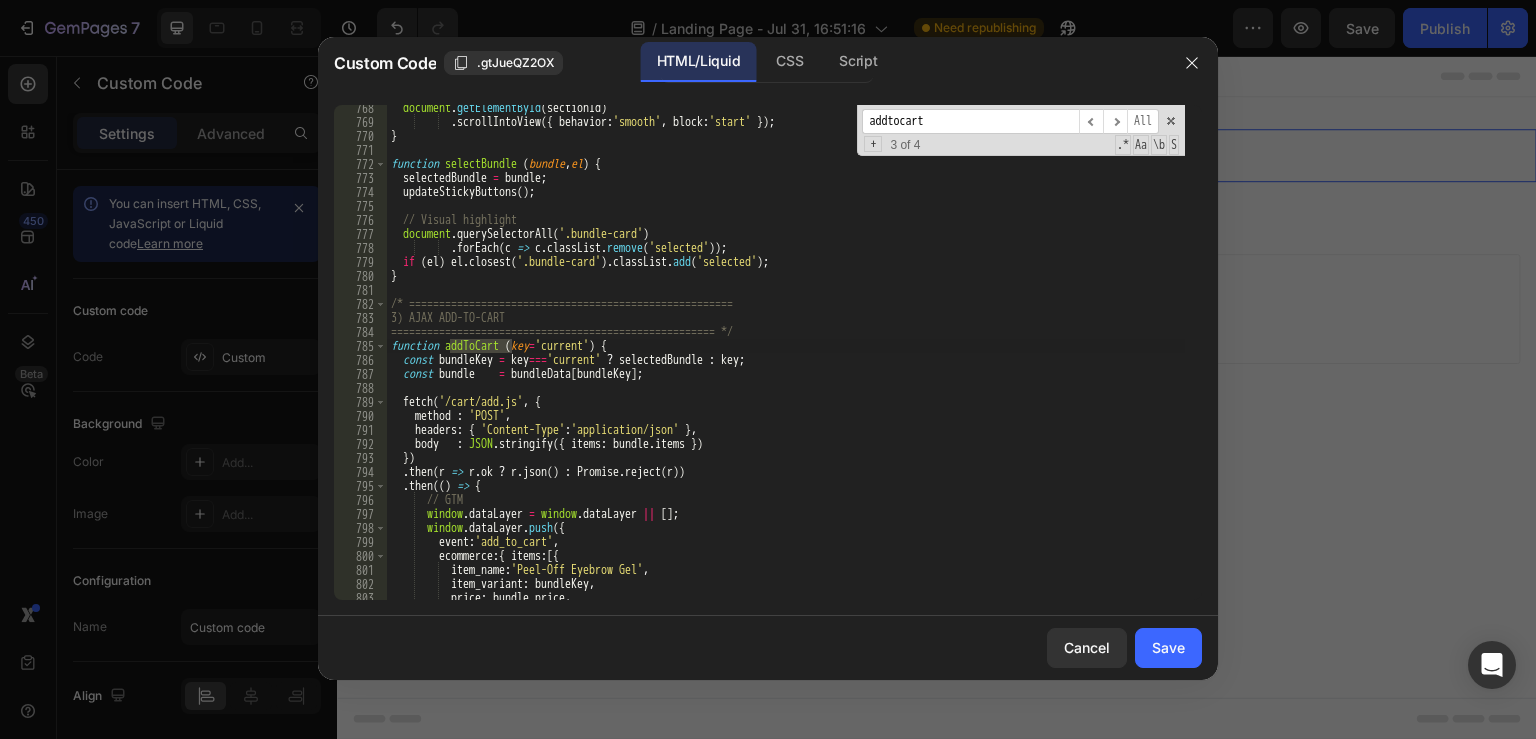 scroll, scrollTop: 11526, scrollLeft: 0, axis: vertical 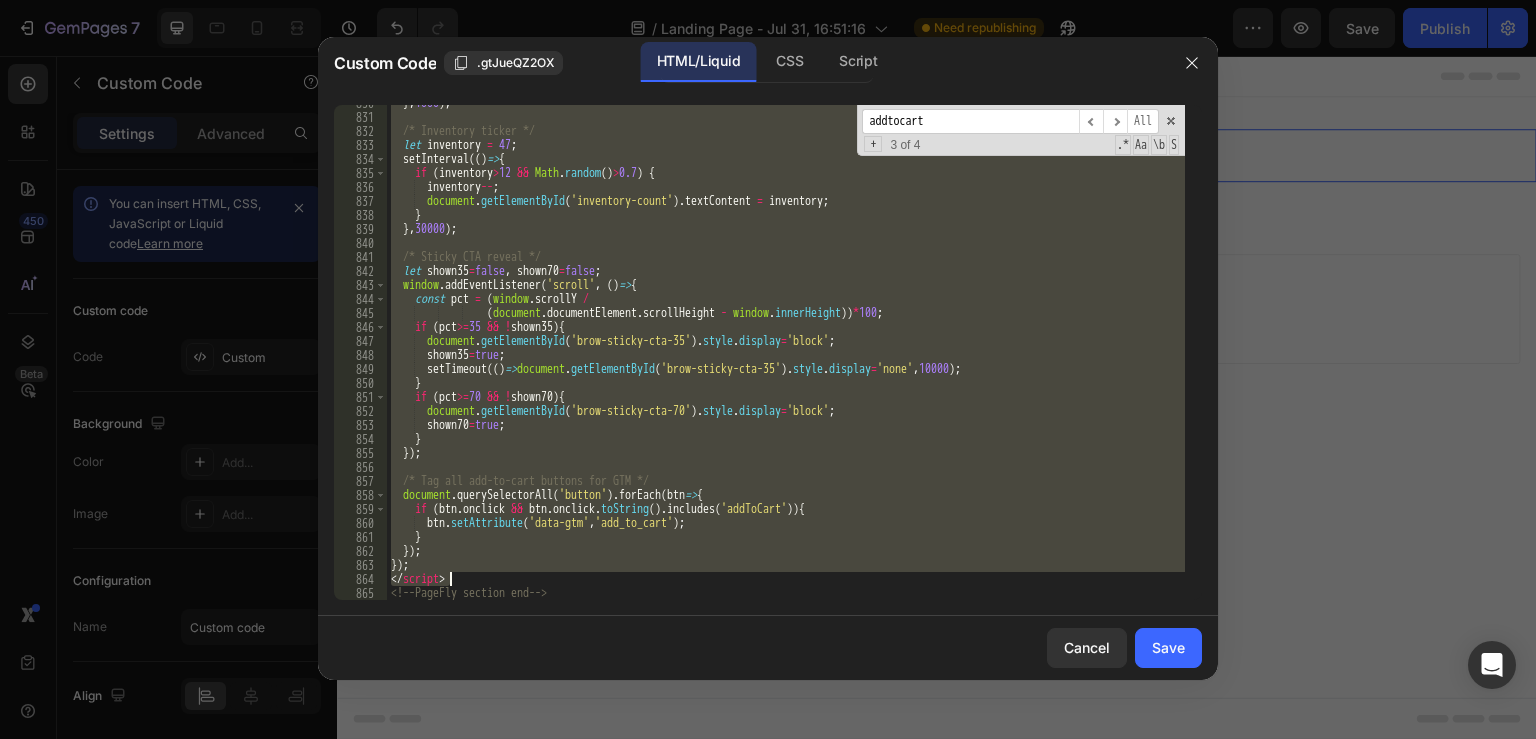 drag, startPoint x: 388, startPoint y: 345, endPoint x: 481, endPoint y: 578, distance: 250.87447 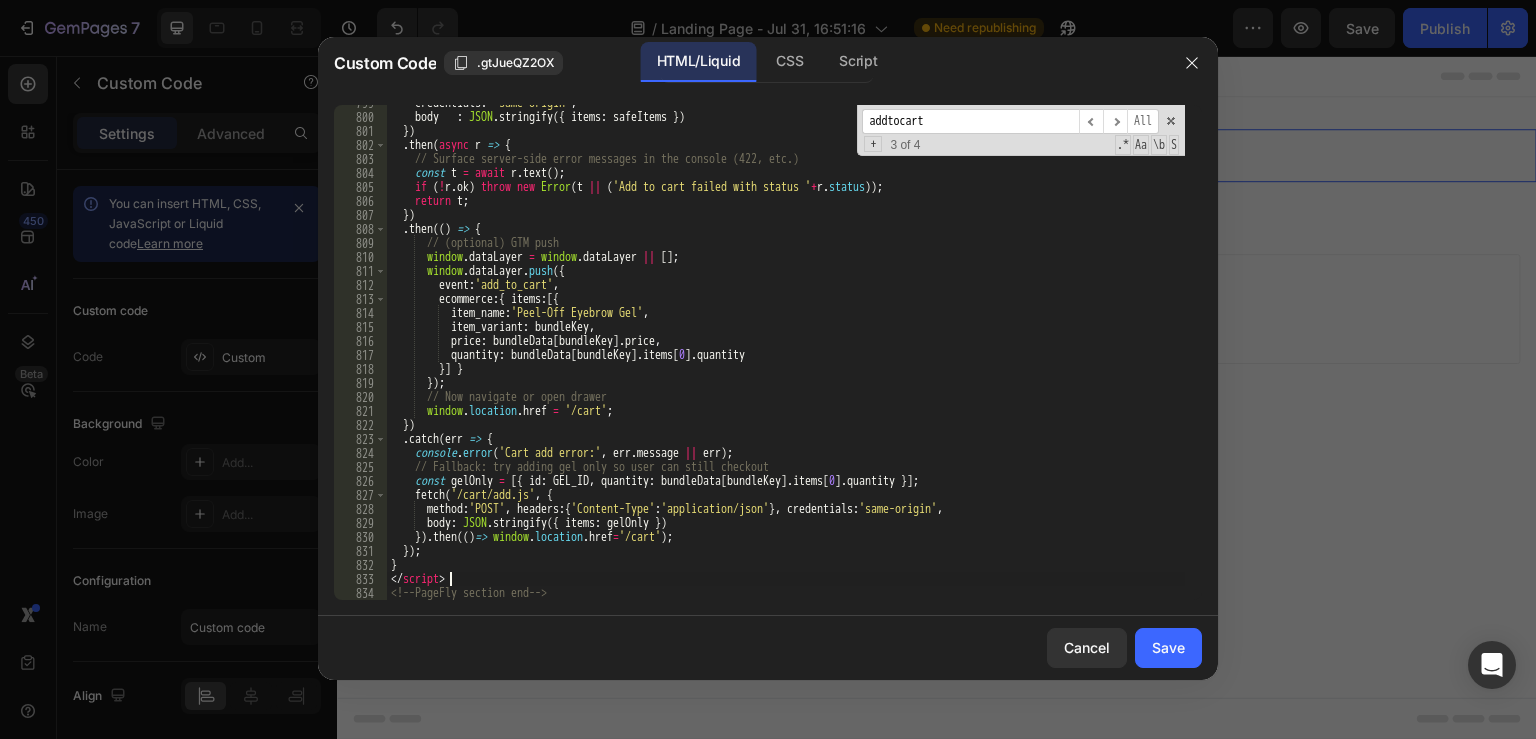 scroll, scrollTop: 11964, scrollLeft: 0, axis: vertical 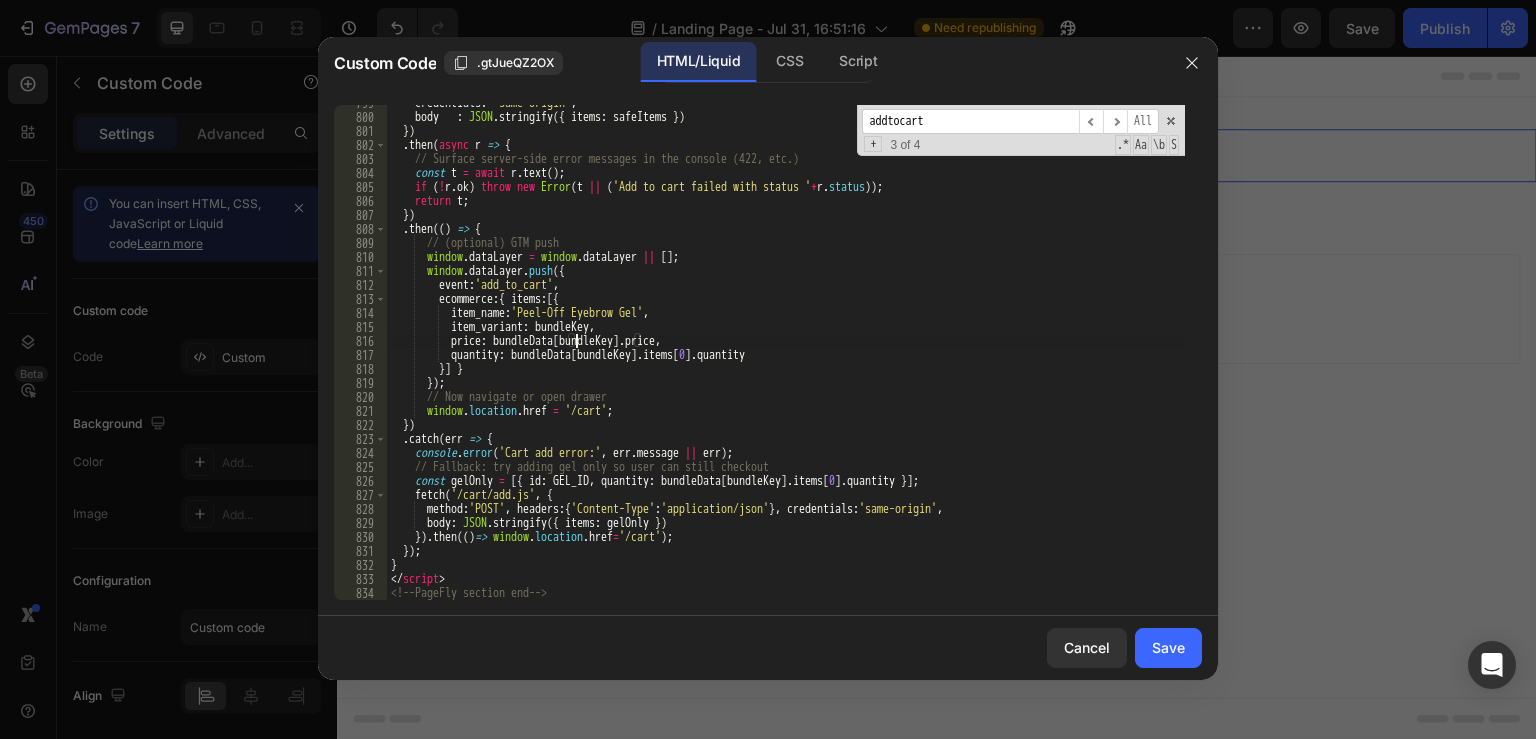 click on "credentials :   'same-origin' ,      body     :   JSON . stringify ({   items :   safeItems   })    })    . then ( async   r =>   {      // Surface server-side error messages in the console (422, etc.)      const   t   =   await   r . text ( ) ;      if   ( ! r . ok )   throw   new   Error ( t   ||   ( 'Add to cart failed with status ' + r . status )) ;      return   t ;    })    . then (( ) =>   {         // (optional) GTM push         window . dataLayer   =   window . dataLayer   ||   [ ] ;         window . dataLayer . push ({           event : 'add_to_cart' ,           ecommerce : {   items : [{              item_name : 'Peel-Off Eyebrow Gel' ,              item_variant :   bundleKey ,              price :   bundleData [ bundleKey ] . price ,              quantity :   bundleData [ bundleKey ] . items [ 0 ] . quantity           }]   }         }) ;         // Now navigate or open drawer         window . location . href   =   '/cart' ;    })    . catch ( err =>   {      console . error ( ,   err ." at bounding box center [786, 357] 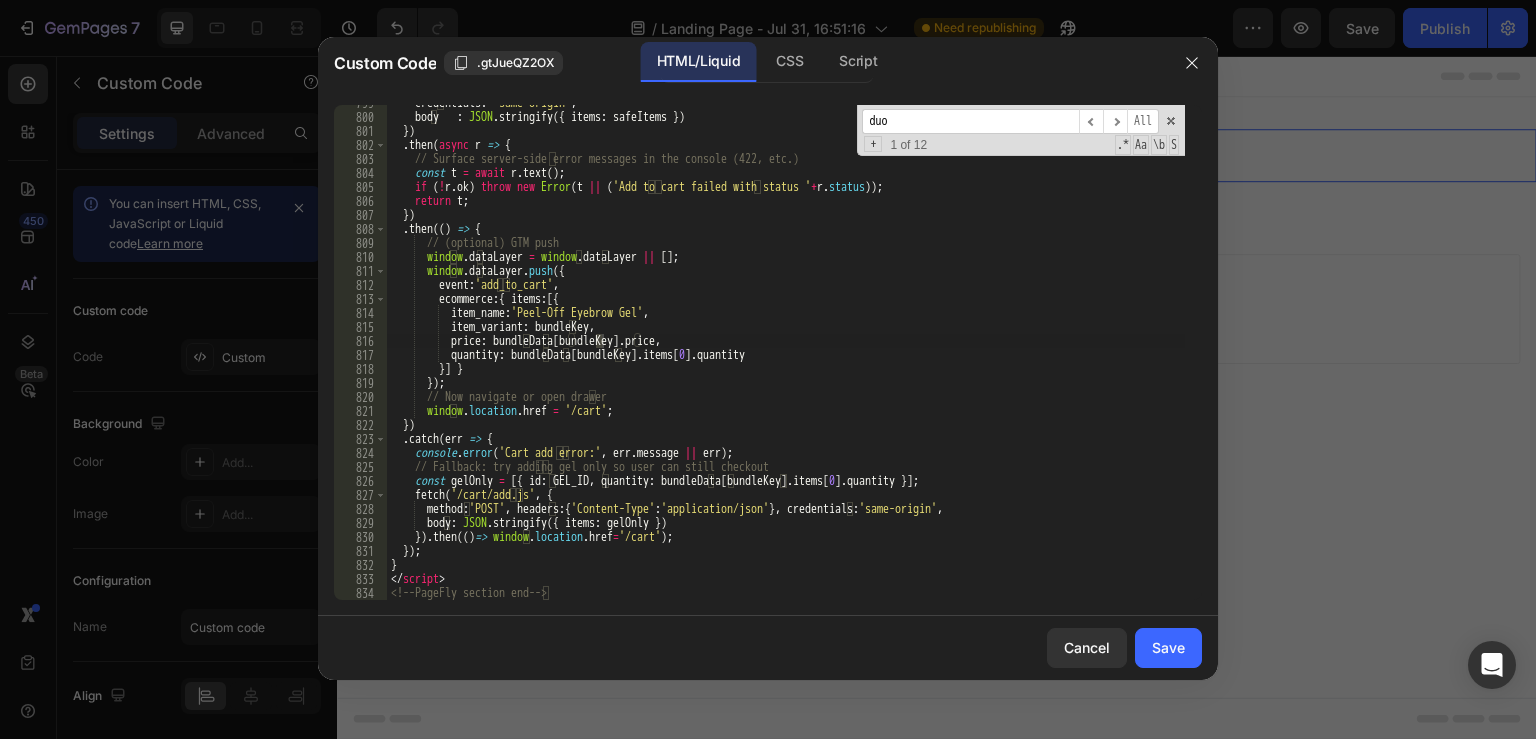 scroll, scrollTop: 5660, scrollLeft: 0, axis: vertical 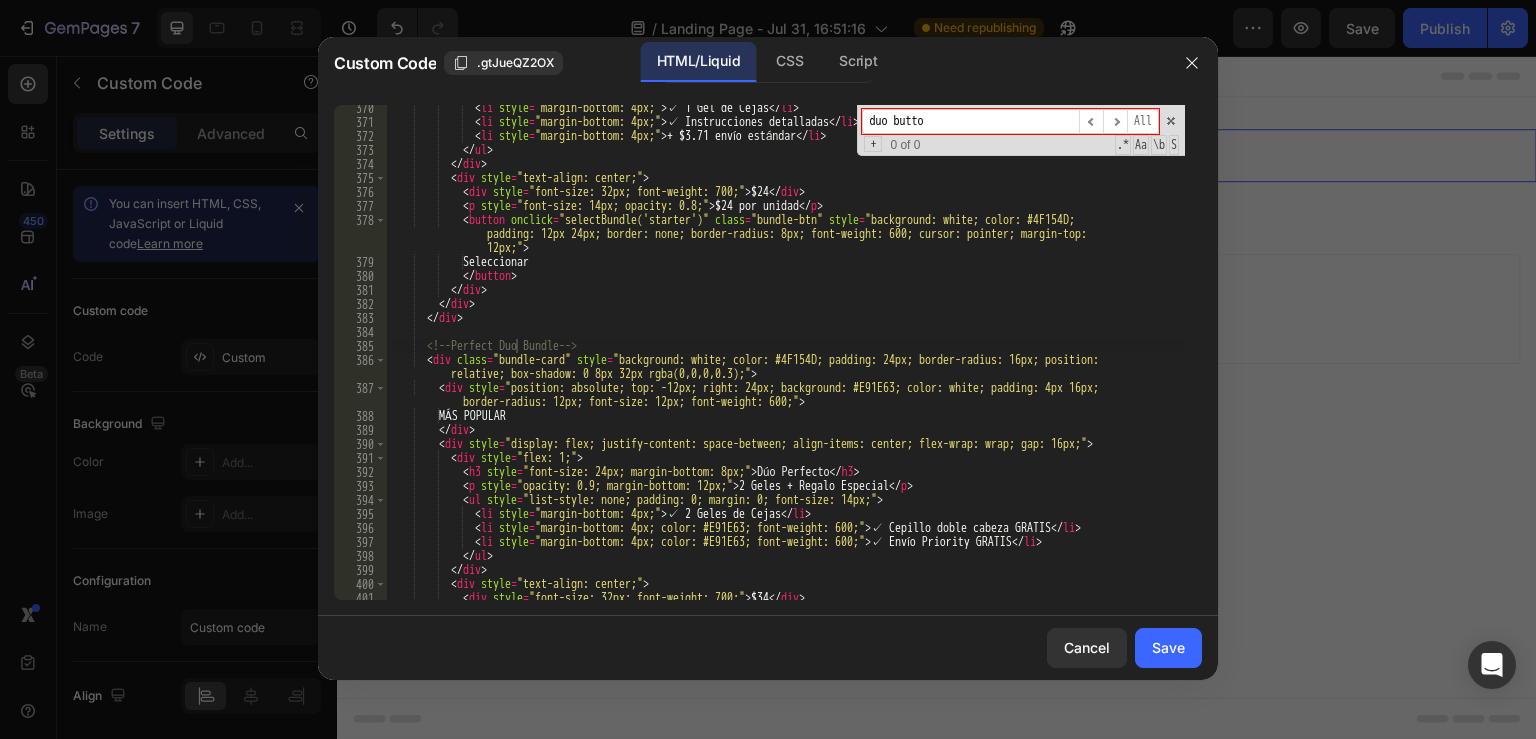 type on "duo button" 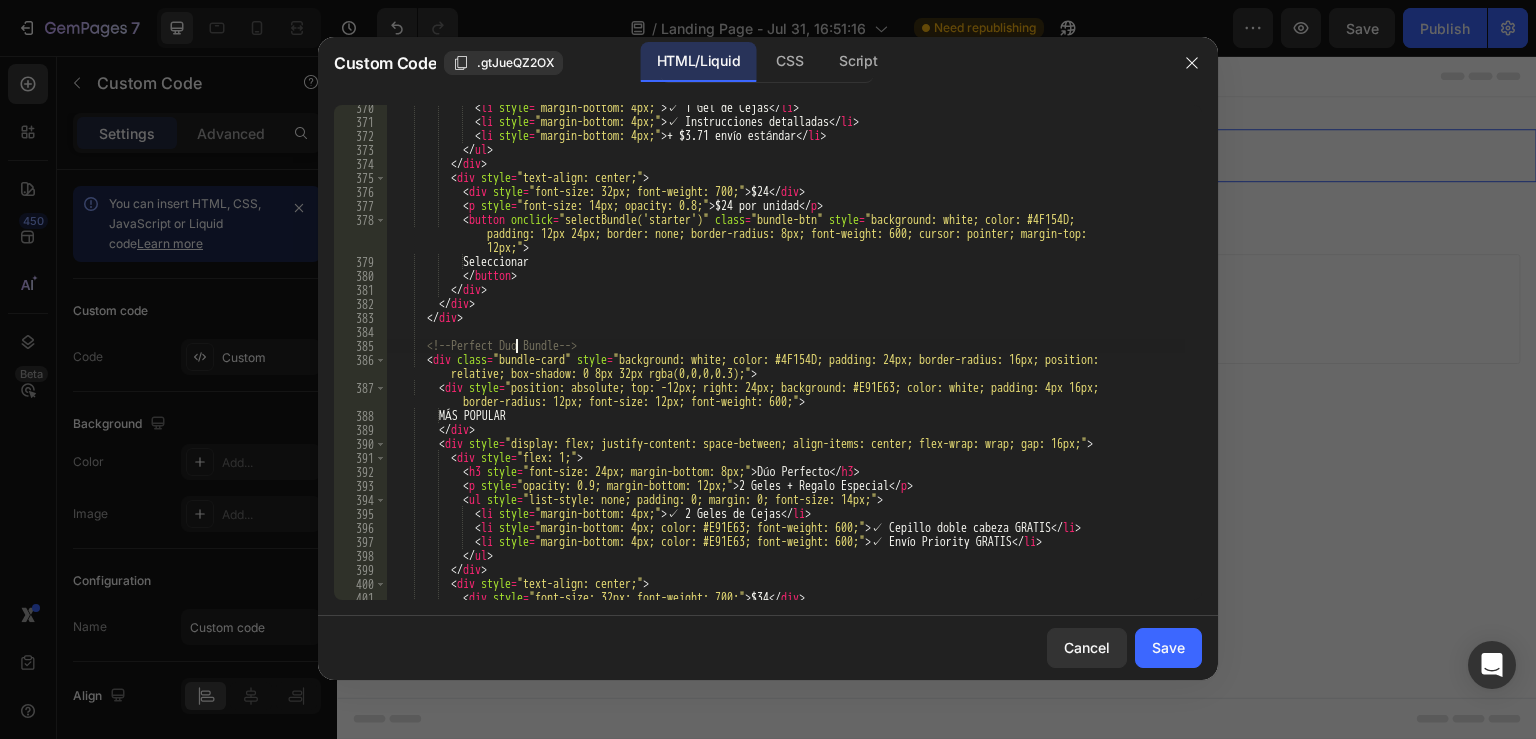 click on "< li   style = "margin-bottom: 4px;" > ✓ 1 Gel de Cejas < / li >                   < li   style = "margin-bottom: 4px;" > ✓ Instrucciones detalladas < / li >                   < li   style = "margin-bottom: 4px;" > + $[PRICE] envío estándar < / li >                < / ul >              < div   style = "text-align: center;" >                < div   style = "font-size: 32px; font-weight: 700;" > $[PRICE] < / div >                < p   style = "font-size: 14px; opacity: 0.8;" > $[PRICE] por unidad < / p >                < button   onclick = "selectBundle('starter')"   class = "bundle-btn"   style = "background: white; color: #4F154D;                   padding: 12px 24px; border: none; border-radius: 8px; font-weight: 600; cursor: pointer; margin-top:                   12px;" >                  Seleccionar                < / button >              < / div >           < / div >                 <!--  Perfect Duo Bundle  -->         < div   =" at bounding box center [786, 362] 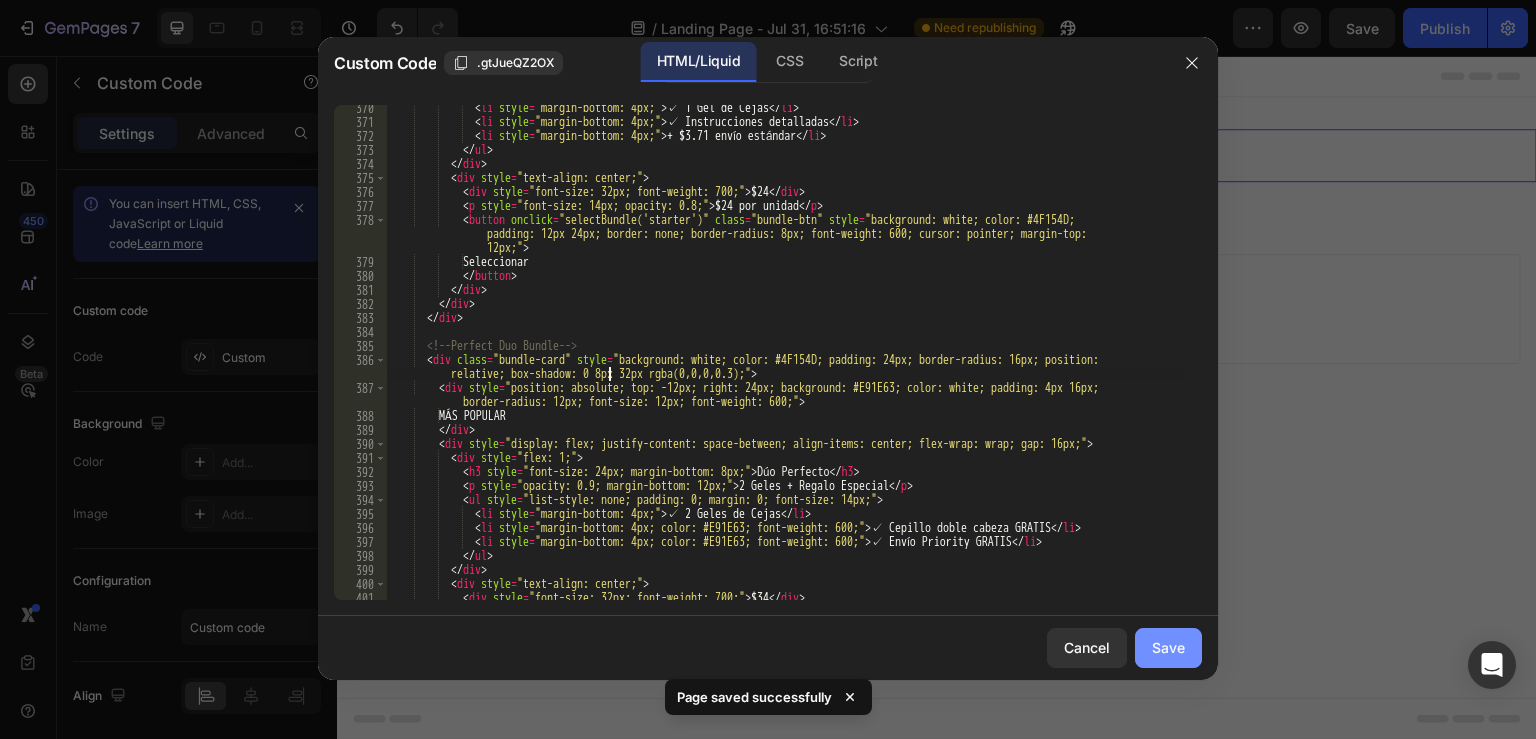 click on "Save" at bounding box center (1168, 647) 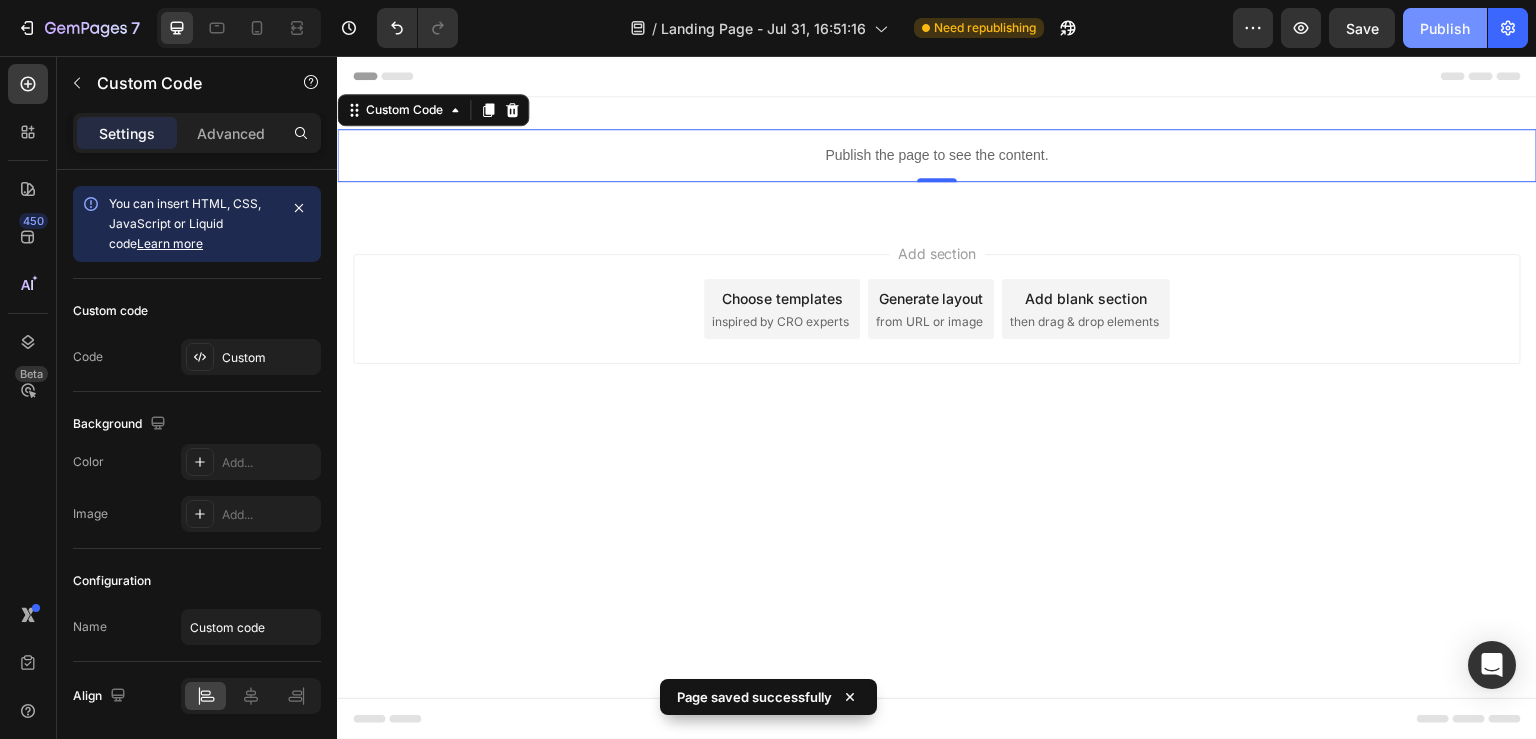 click on "Publish" at bounding box center [1445, 28] 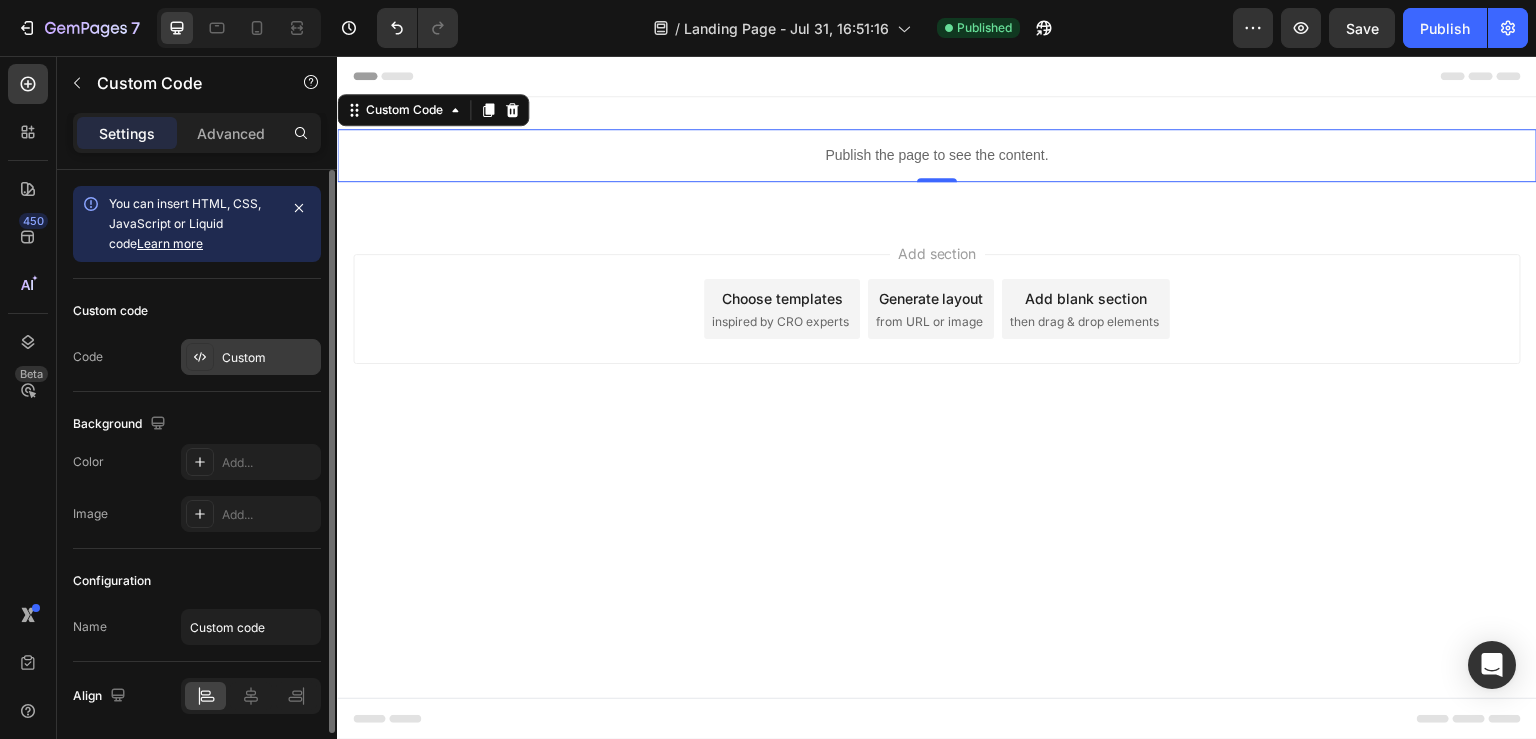 click on "Custom" at bounding box center [269, 358] 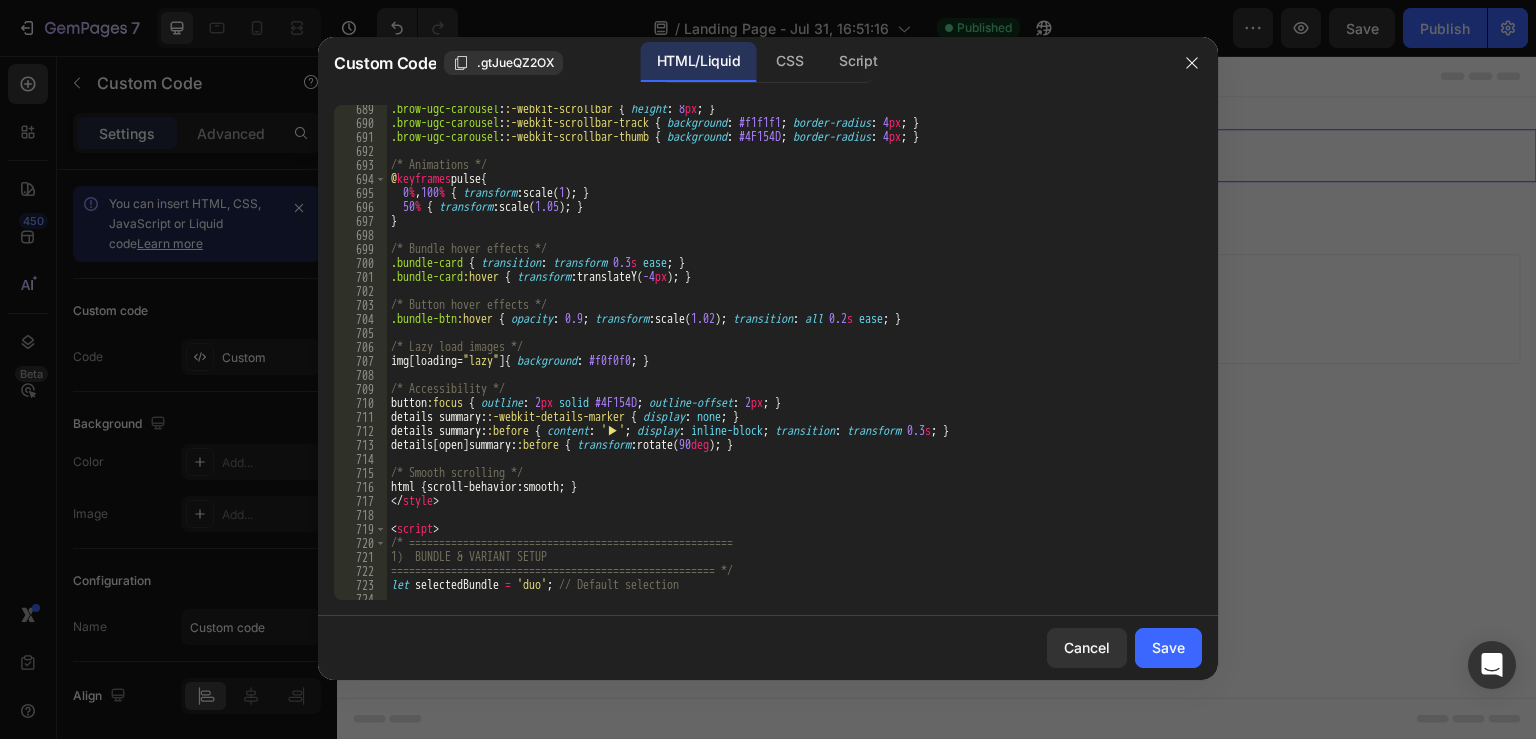 scroll, scrollTop: 10592, scrollLeft: 0, axis: vertical 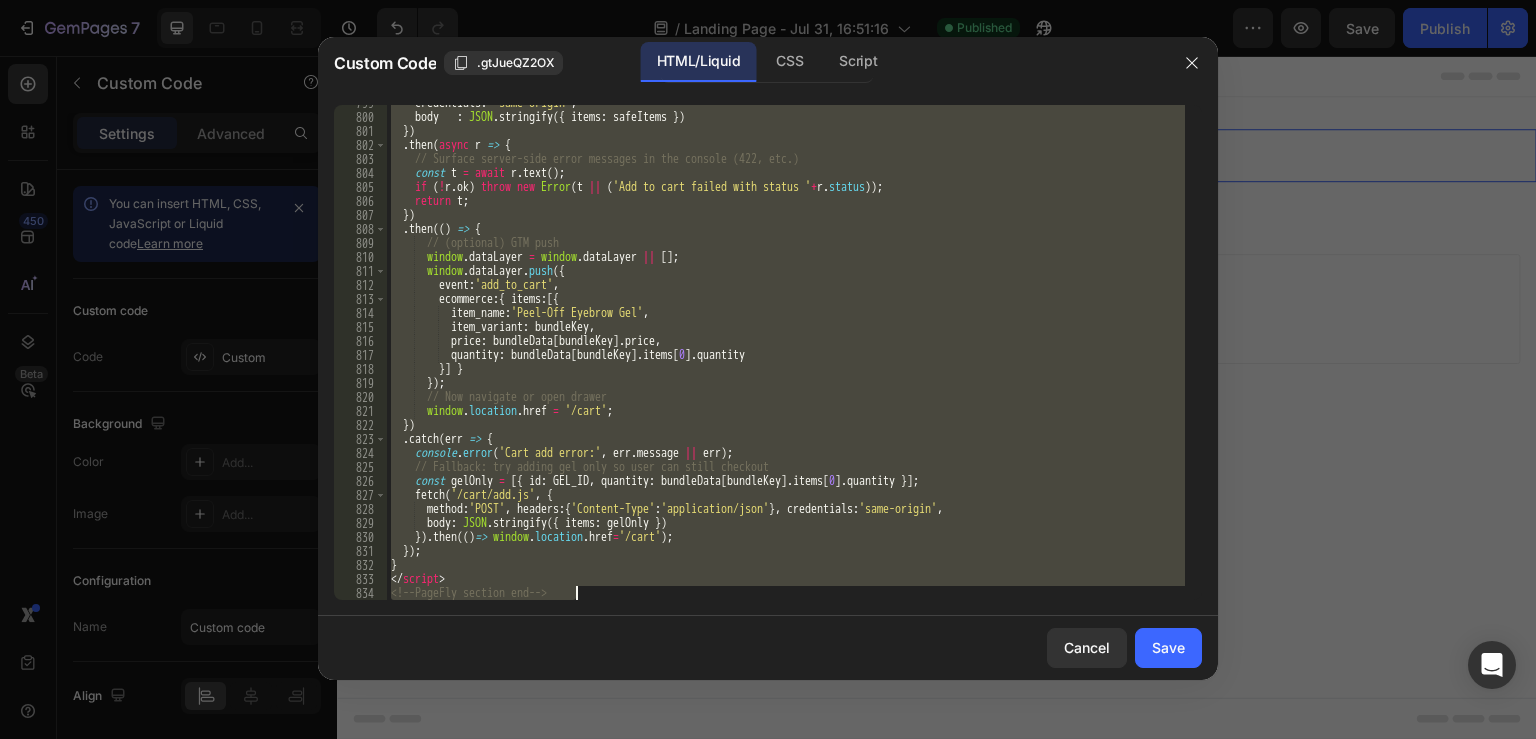 drag, startPoint x: 388, startPoint y: 345, endPoint x: 909, endPoint y: 778, distance: 677.4437 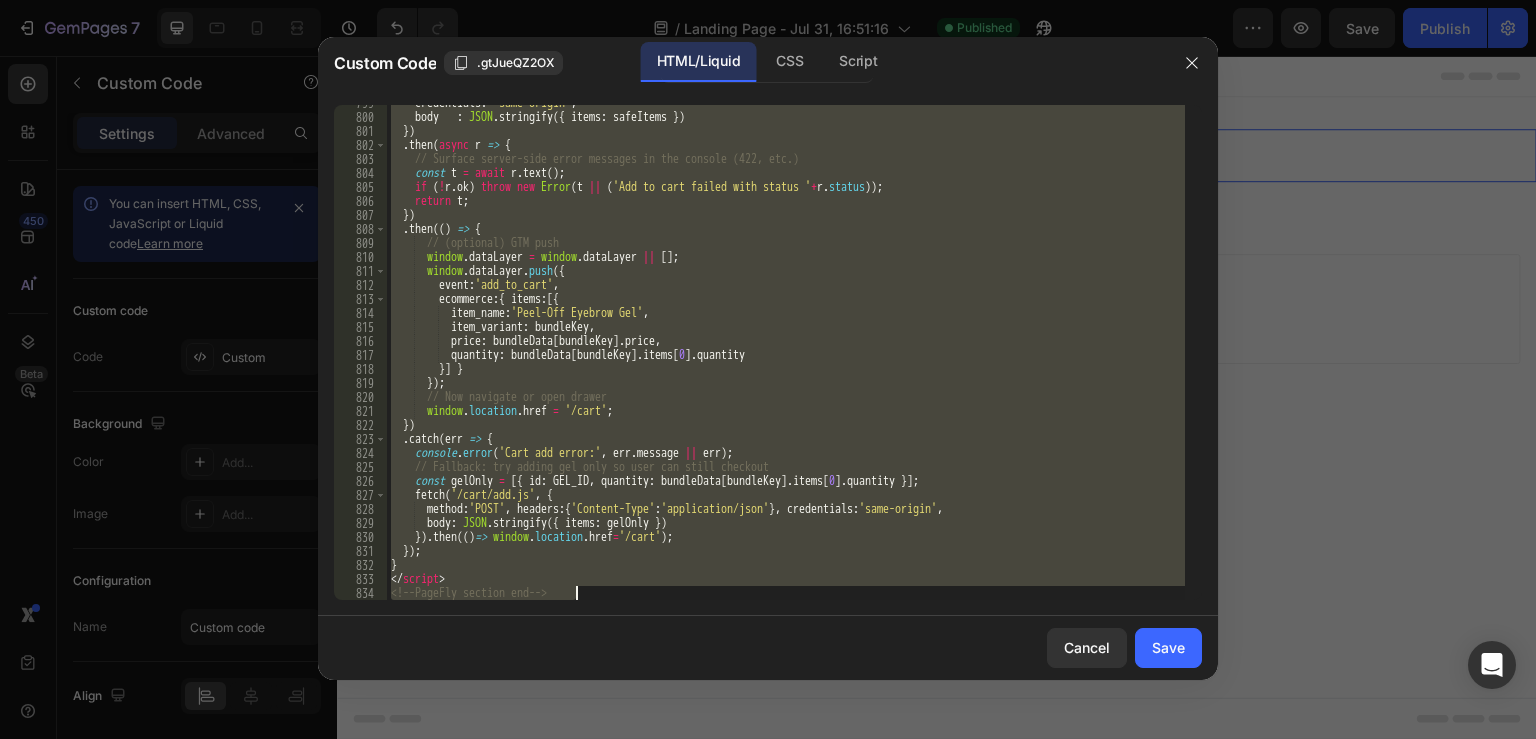 click on "credentials :   'same-origin' ,      body     :   JSON . stringify ({   items :   safeItems   })    })    . then ( async   r =>   {      // Surface server-side error messages in the console (422, etc.)      const   t   =   await   r . text ( ) ;      if   ( ! r . ok )   throw   new   Error ( t   ||   ( 'Add to cart failed with status ' + r . status )) ;      return   t ;    })    . then (( ) =>   {         // (optional) GTM push         window . dataLayer   =   window . dataLayer   ||   [ ] ;         window . dataLayer . push ({           event : 'add_to_cart' ,           ecommerce : {   items : [{              item_name : 'Peel-Off Eyebrow Gel' ,              item_variant :   bundleKey ,              price :   bundleData [ bundleKey ] . price ,              quantity :   bundleData [ bundleKey ] . items [ 0 ] . quantity           }]   }         }) ;         // Now navigate or open drawer         window . location . href   =   '/cart' ;    })    . catch ( err =>   {      console . error ( ,   err ." at bounding box center (786, 352) 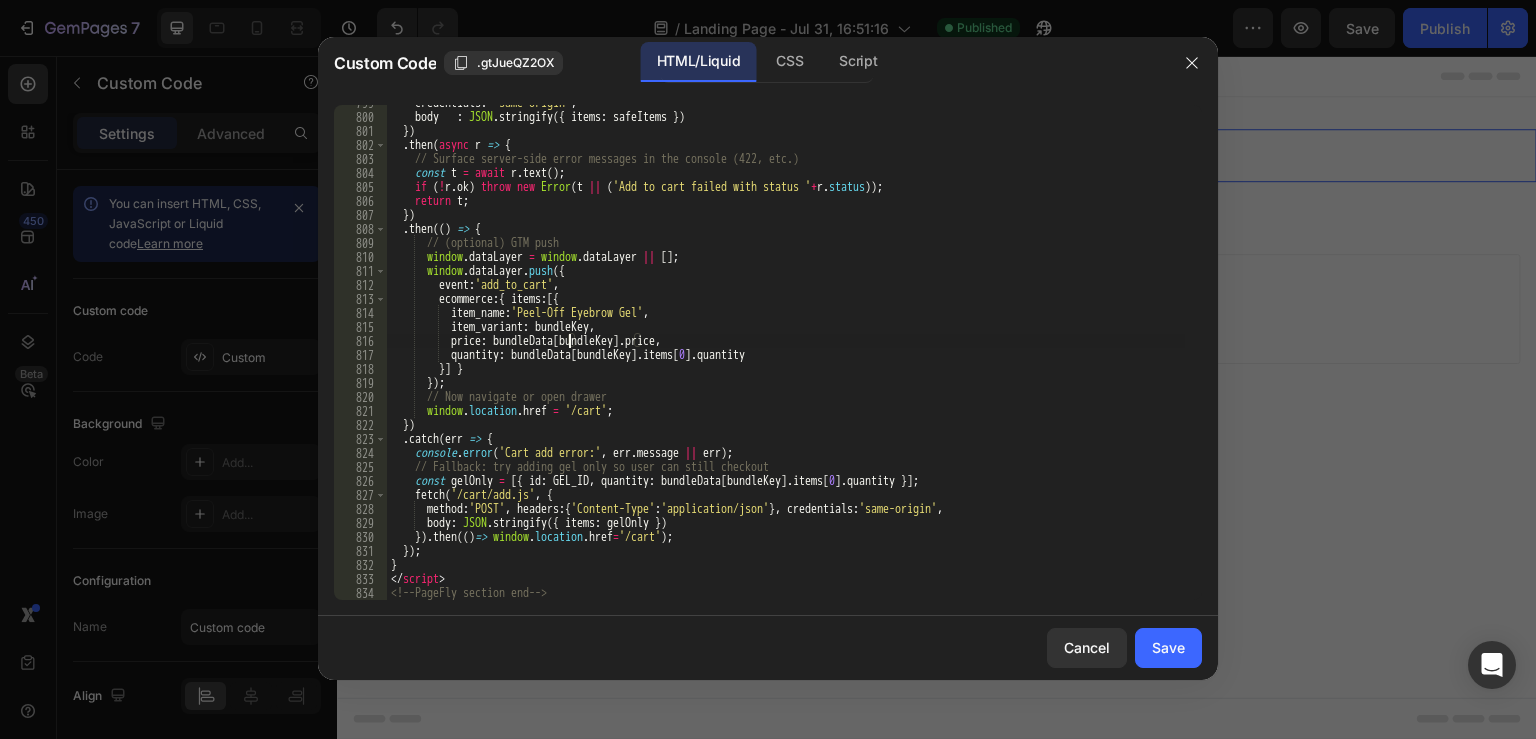 type on "</script>
<!-- PageFly section end -->" 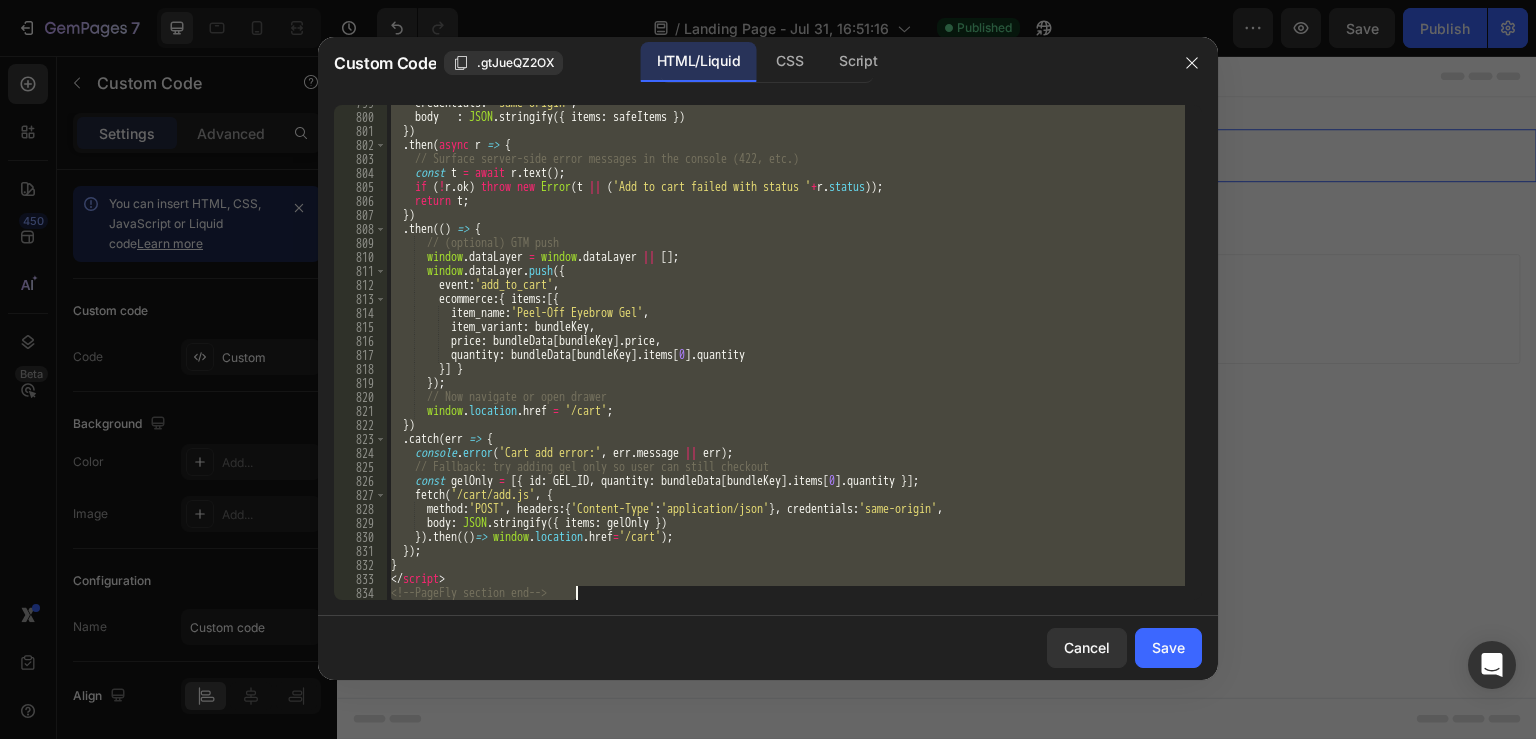 paste 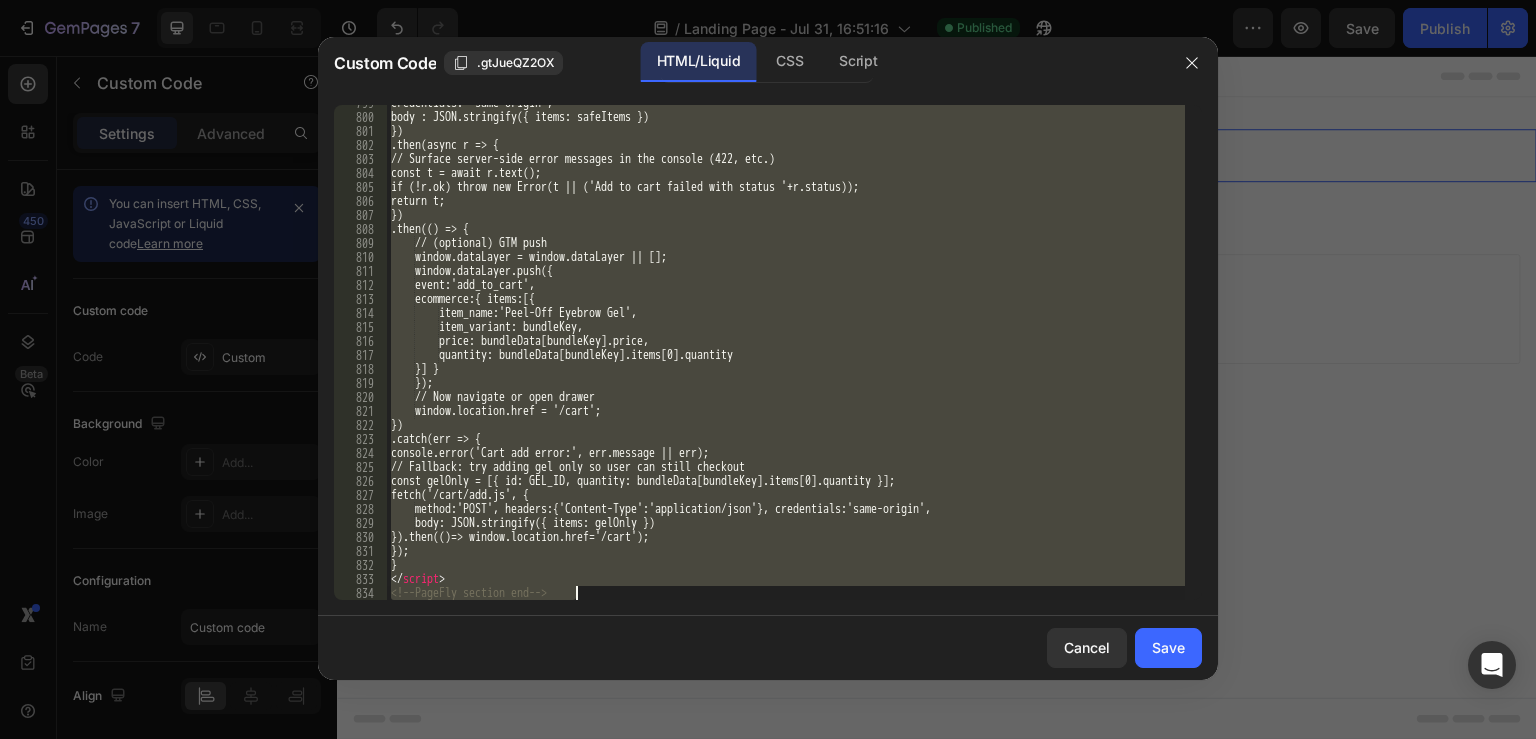 scroll, scrollTop: 11964, scrollLeft: 0, axis: vertical 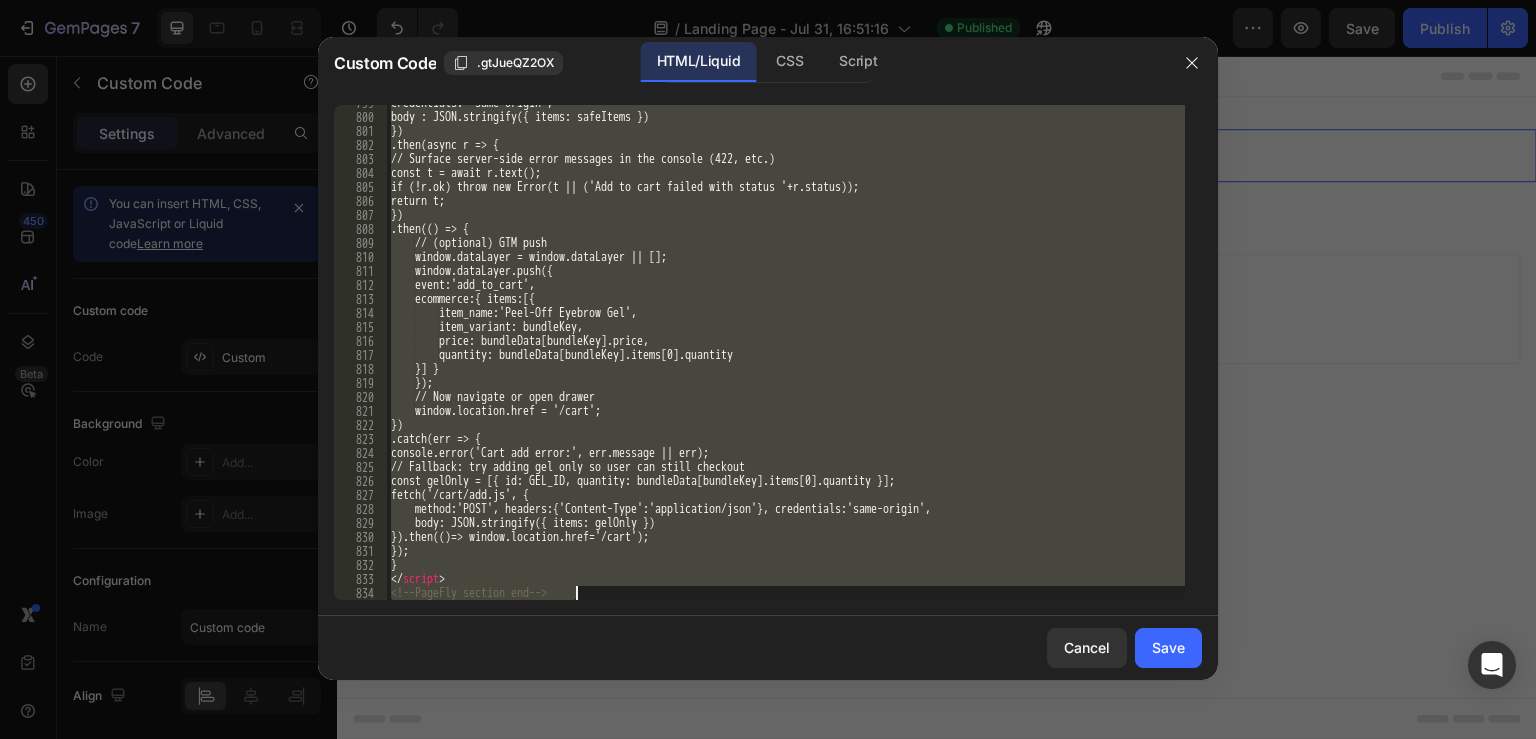 click on "credentials: 'same-origin',     body   : JSON.stringify({ items: safeItems })   })   .then(async r => {     // Surface server-side error messages in the console (422, etc.)     const t = await r.text();     if (!r.ok) throw new Error(t || ('Add to cart failed with status '+r.status));     return t;   })   .then(() => {        // (optional) GTM push        window.dataLayer = window.dataLayer || [];        window.dataLayer.push({          event:'add_to_cart',          ecommerce:{ items:[{             item_name:'Peel-Off Eyebrow Gel',             item_variant: bundleKey,             price: bundleData[bundleKey].price,             quantity: bundleData[bundleKey].items[0].quantity          }] }        });        // Now navigate or open drawer        window.location.href = '/cart';   })   .catch(err => {     console.error('Cart add error:', err.message || err);     // Fallback: try adding gel only so user can still checkout     const gelOnly = [{ id: GEL_ID, quantity: bundleData[bundleKey].items[0].quantity }];" at bounding box center (786, 352) 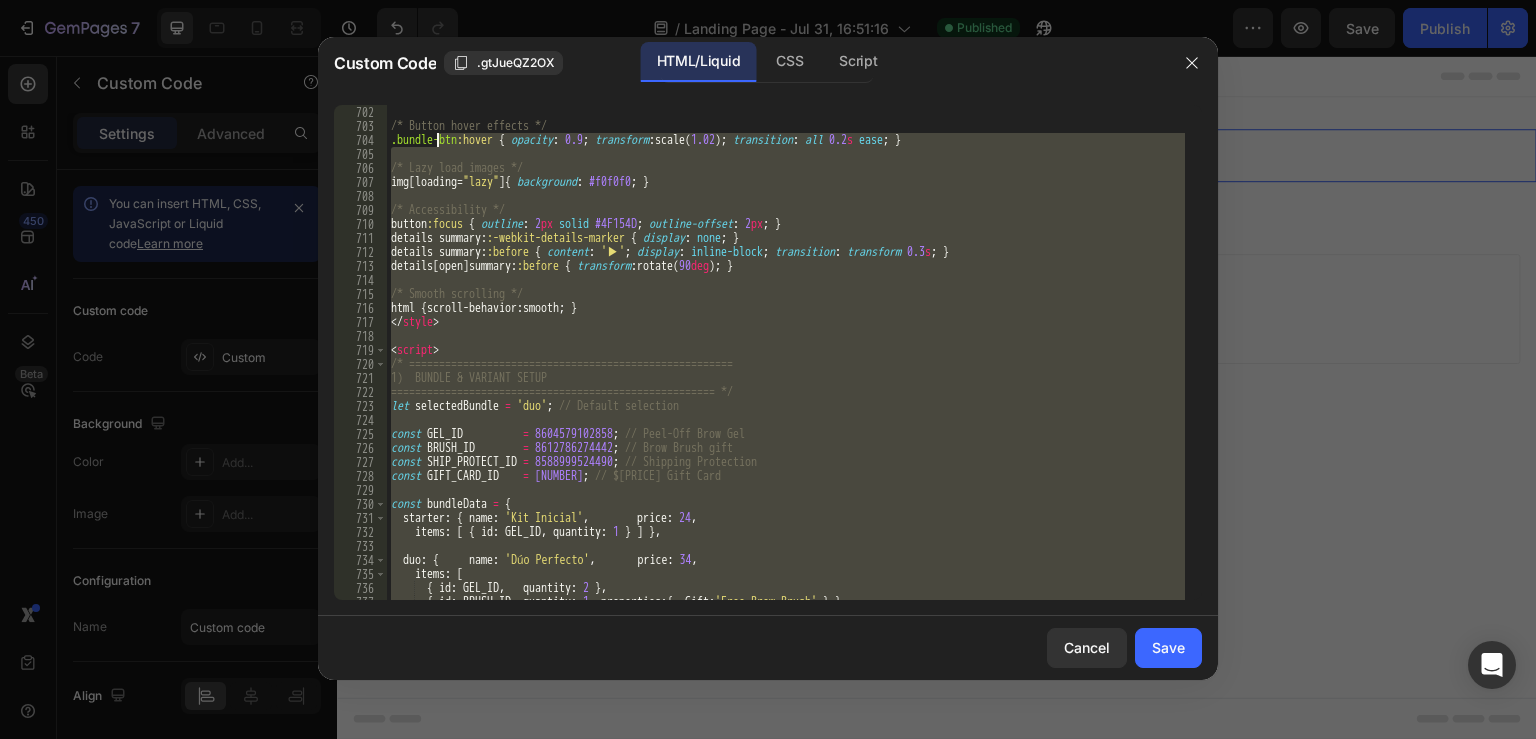 scroll, scrollTop: 10597, scrollLeft: 0, axis: vertical 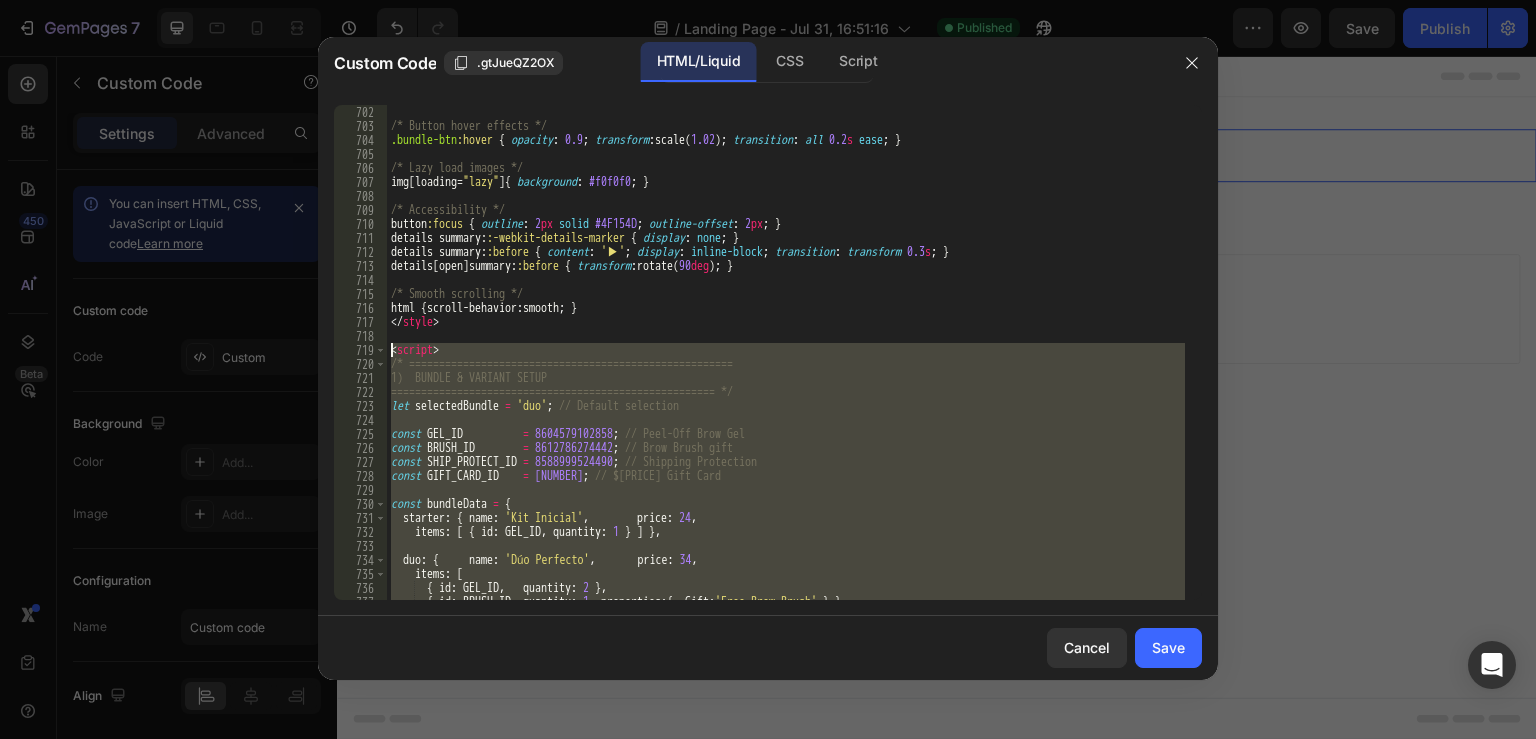 drag, startPoint x: 616, startPoint y: 594, endPoint x: 375, endPoint y: 355, distance: 339.4142 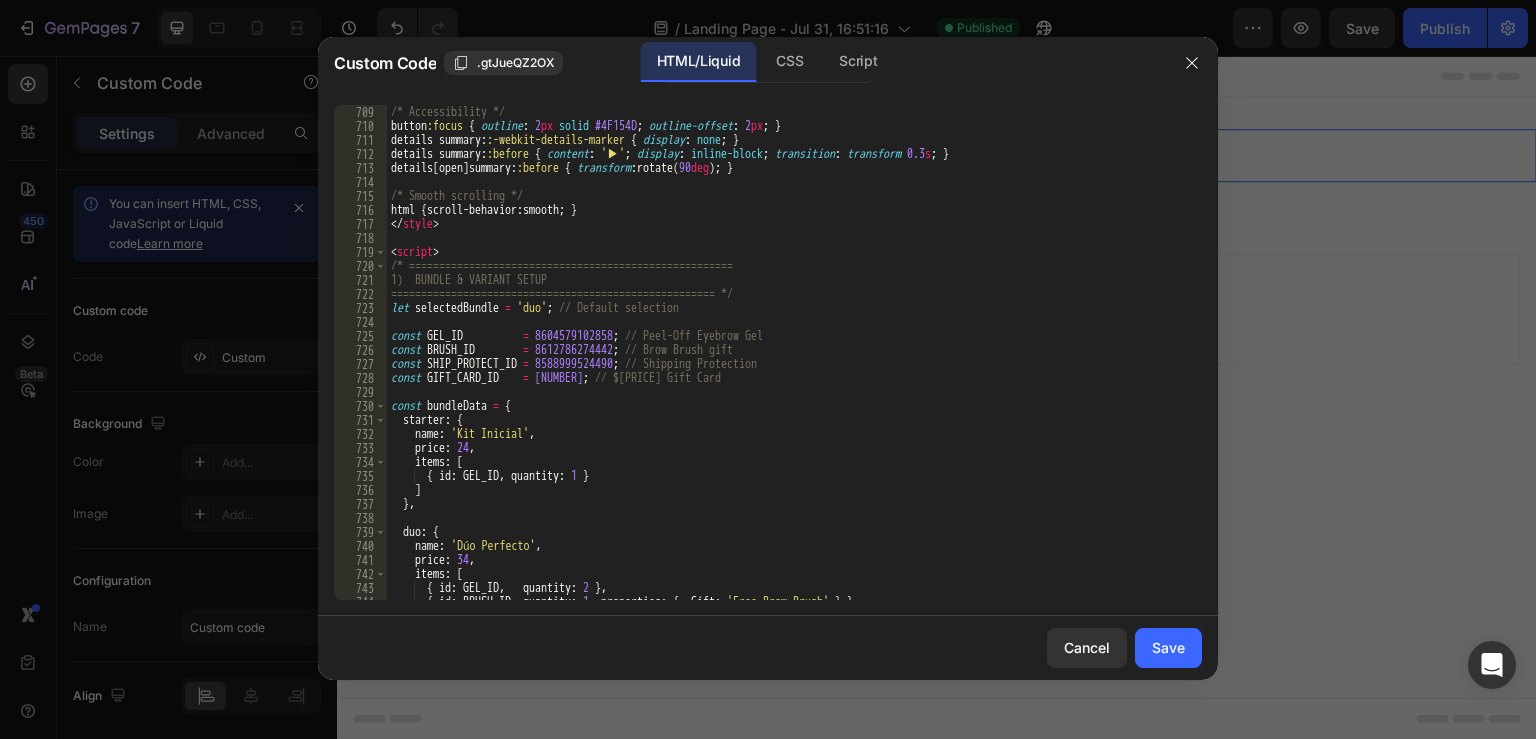 scroll, scrollTop: 10696, scrollLeft: 0, axis: vertical 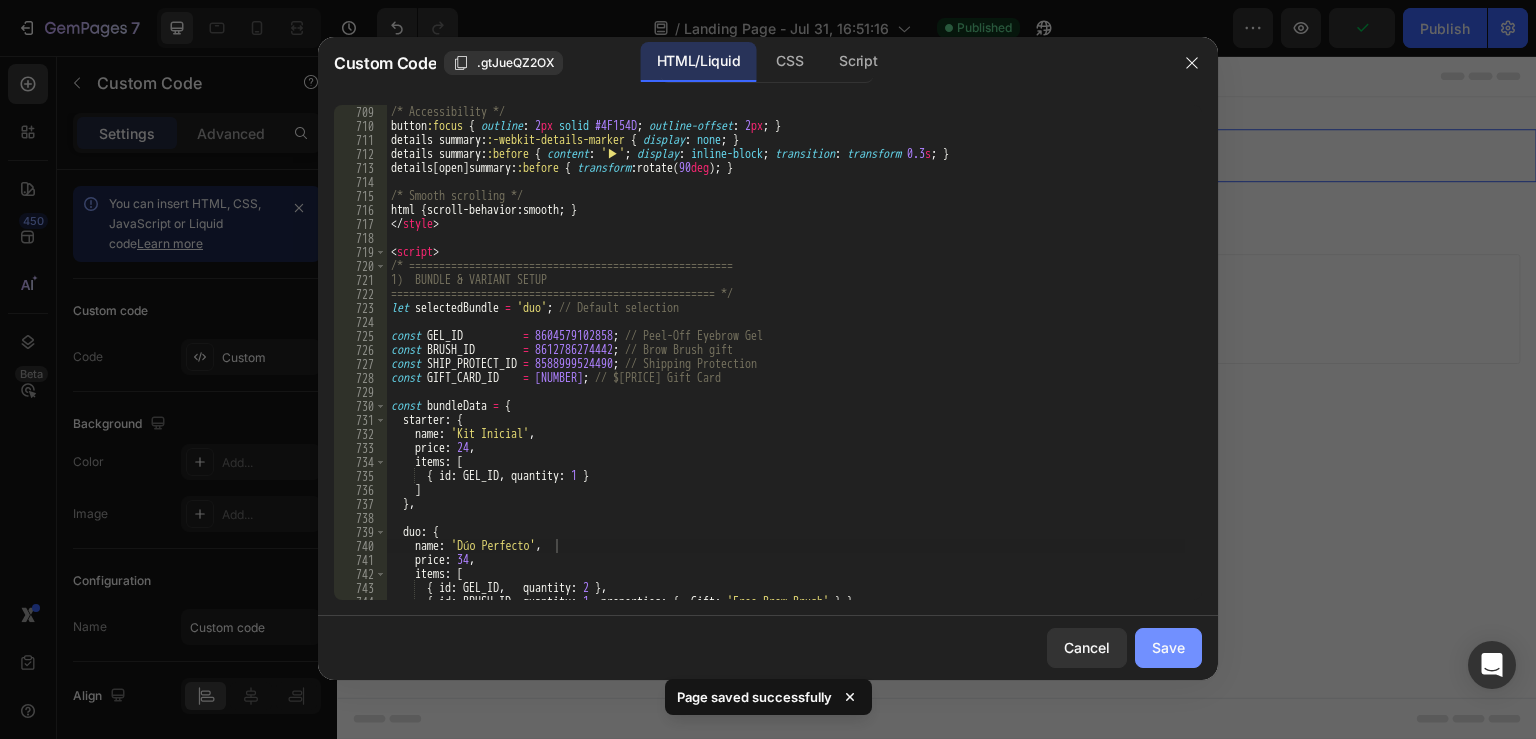 click on "Save" 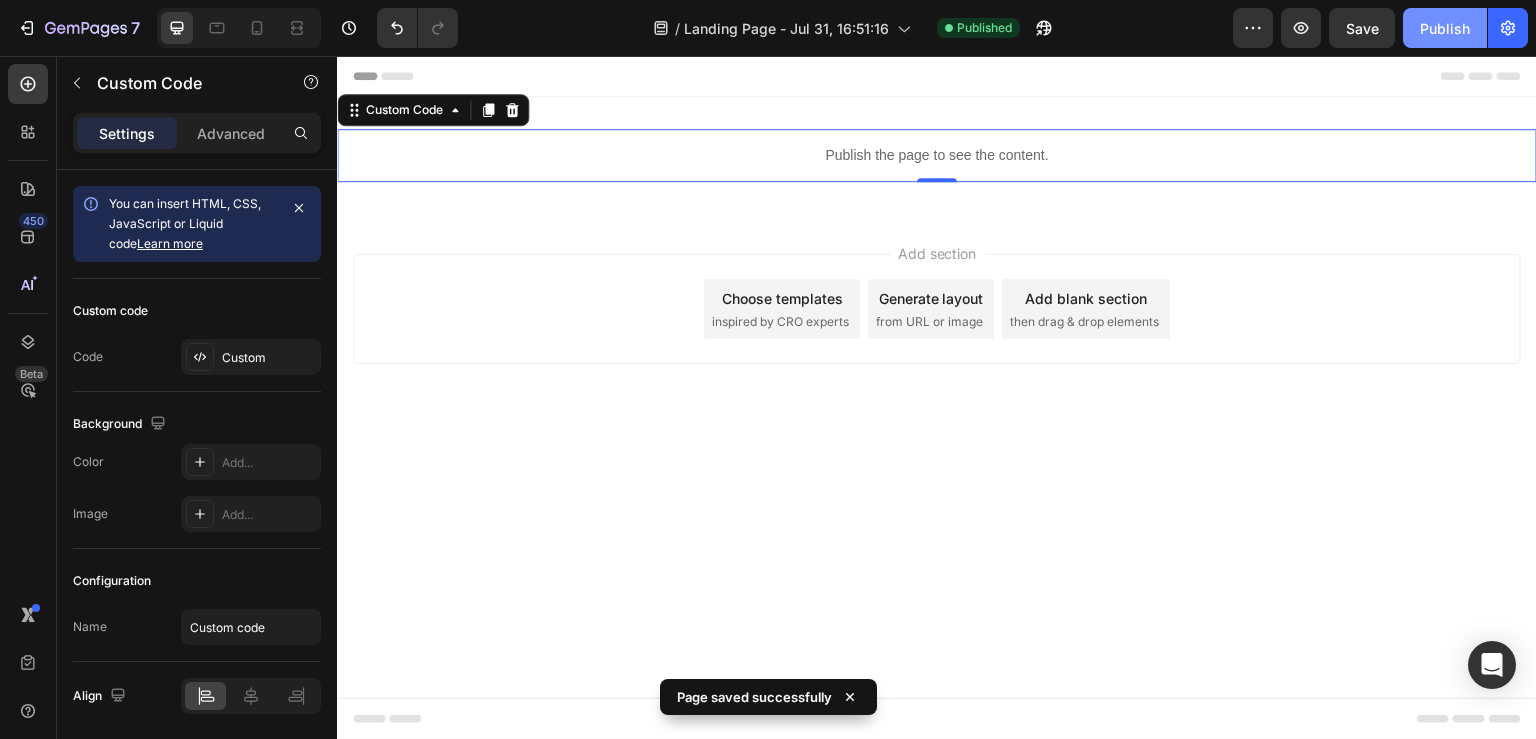 click on "Publish" at bounding box center [1445, 28] 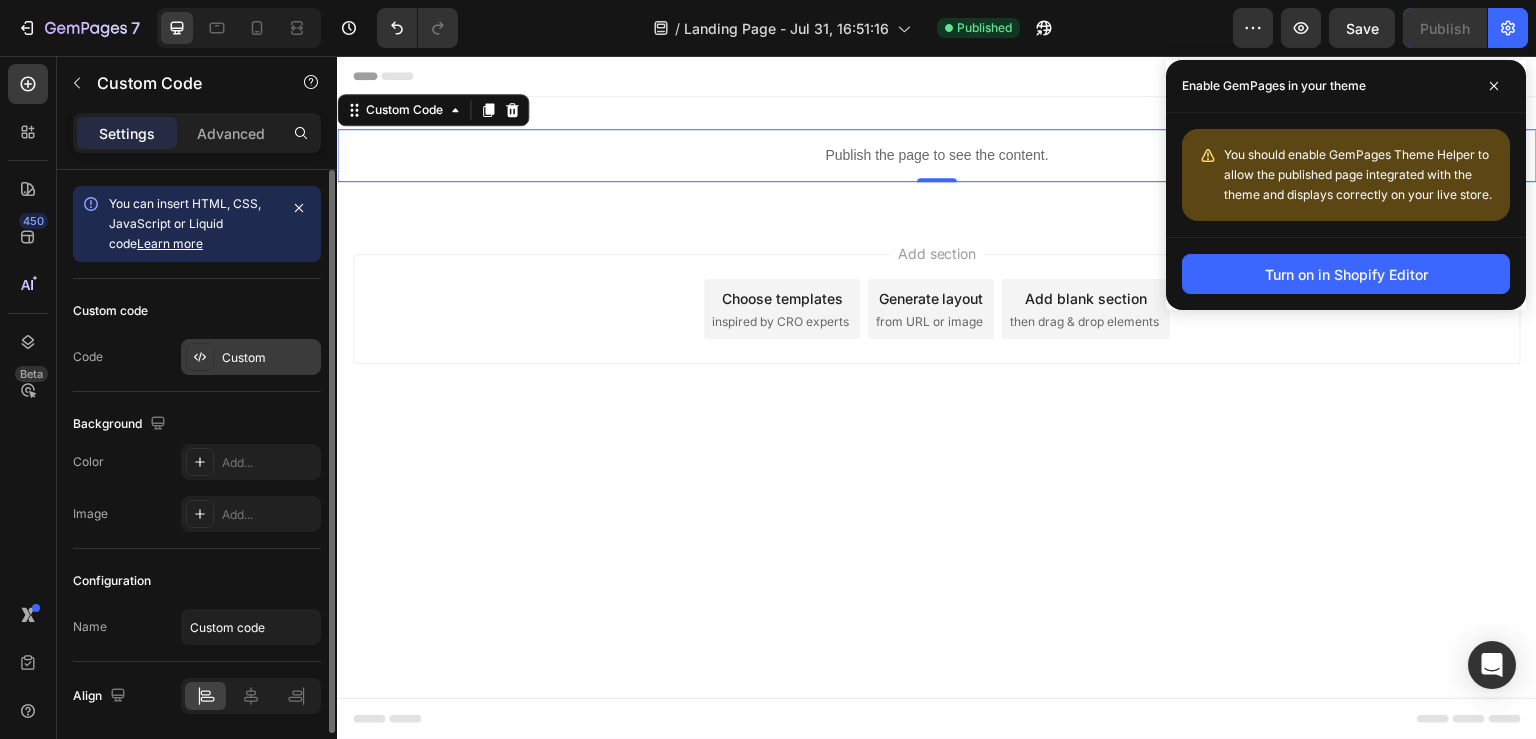 click on "Custom" at bounding box center [269, 358] 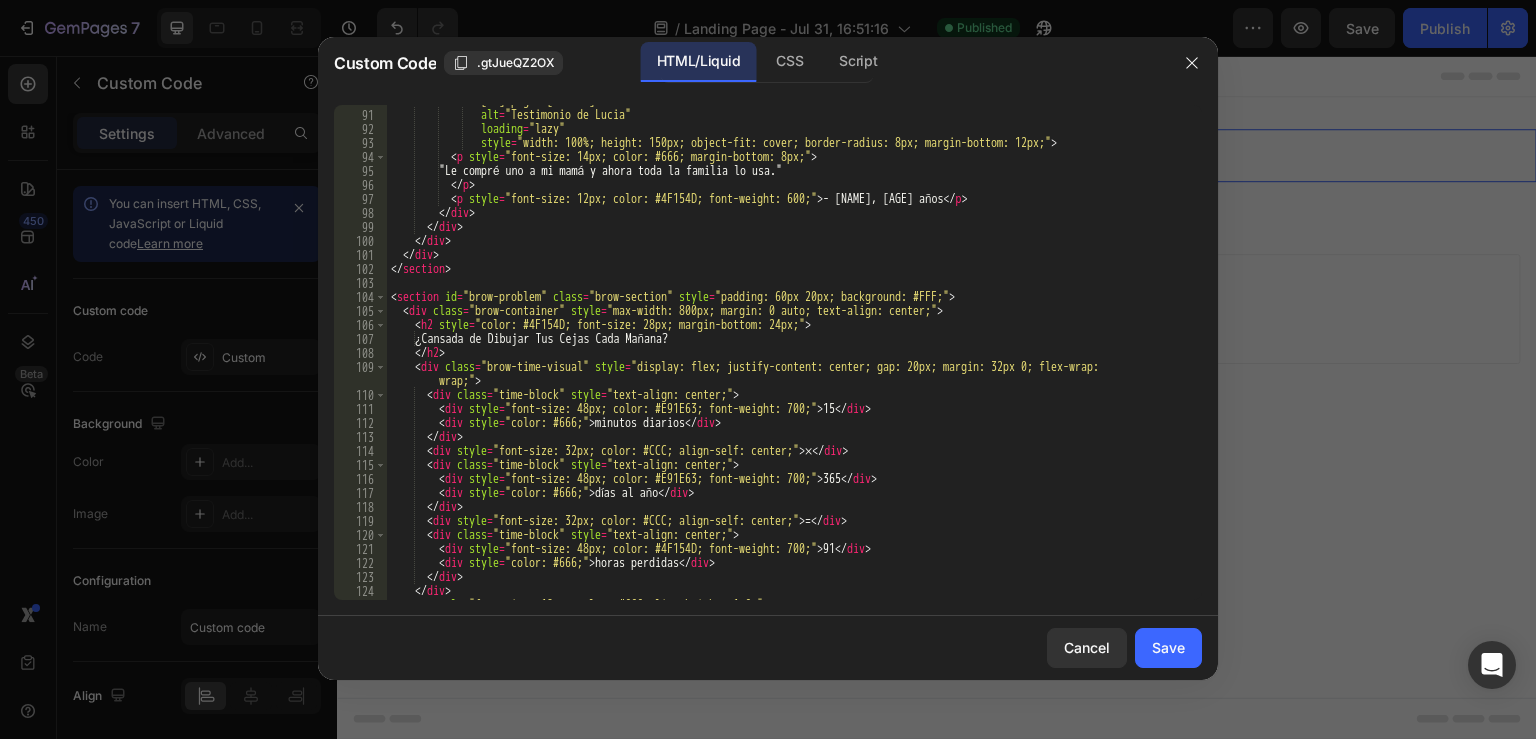 scroll, scrollTop: 1383, scrollLeft: 0, axis: vertical 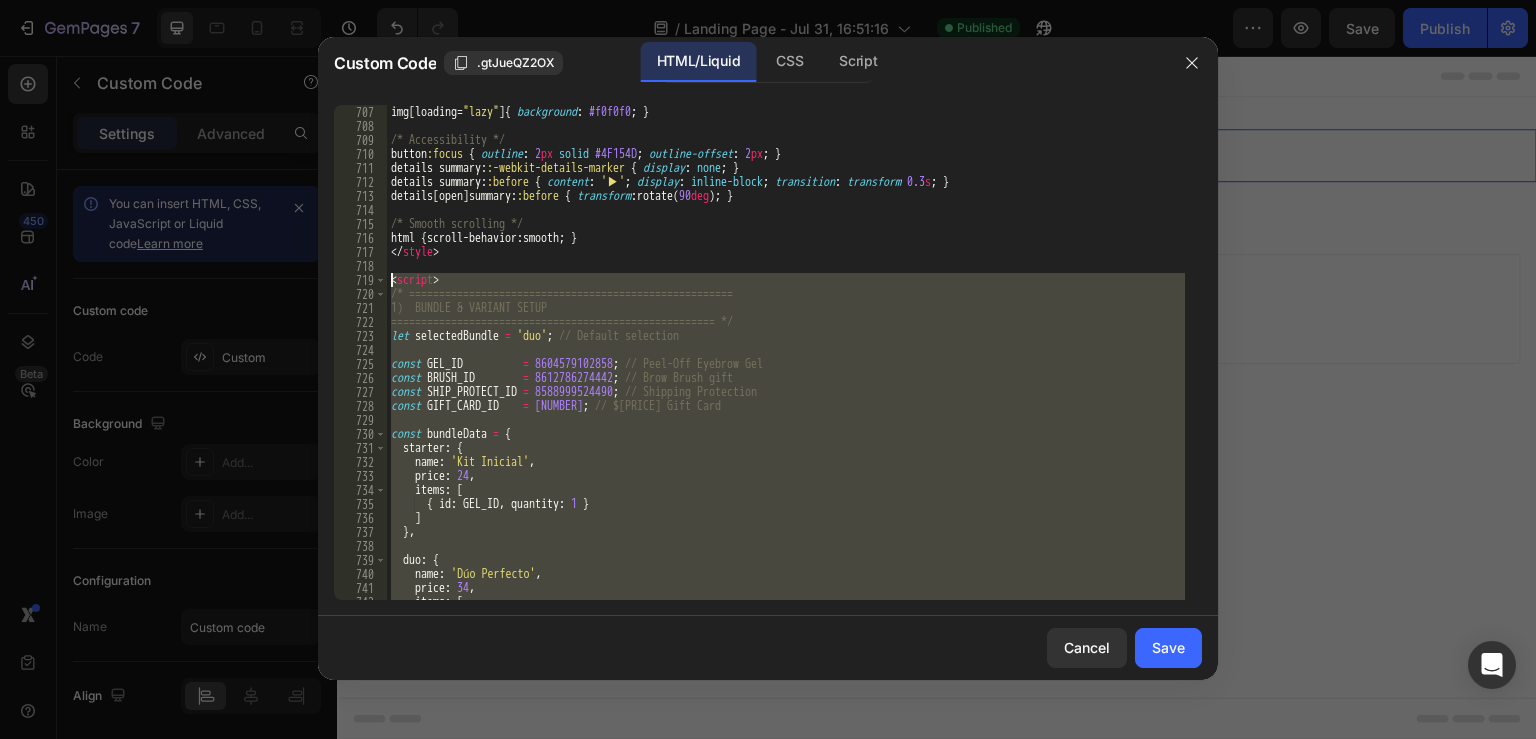 drag, startPoint x: 455, startPoint y: 584, endPoint x: 381, endPoint y: 280, distance: 312.87698 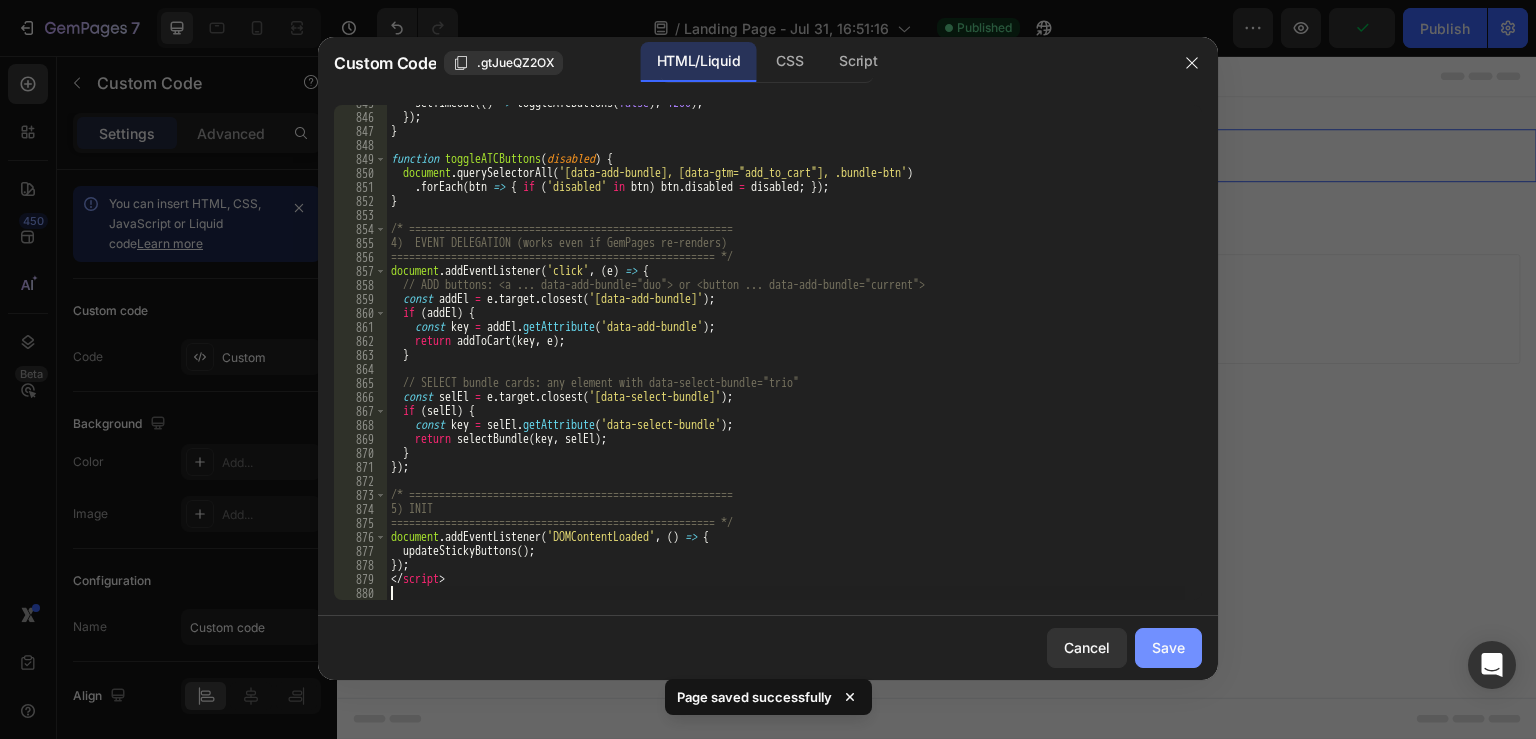 click on "Save" at bounding box center (1168, 647) 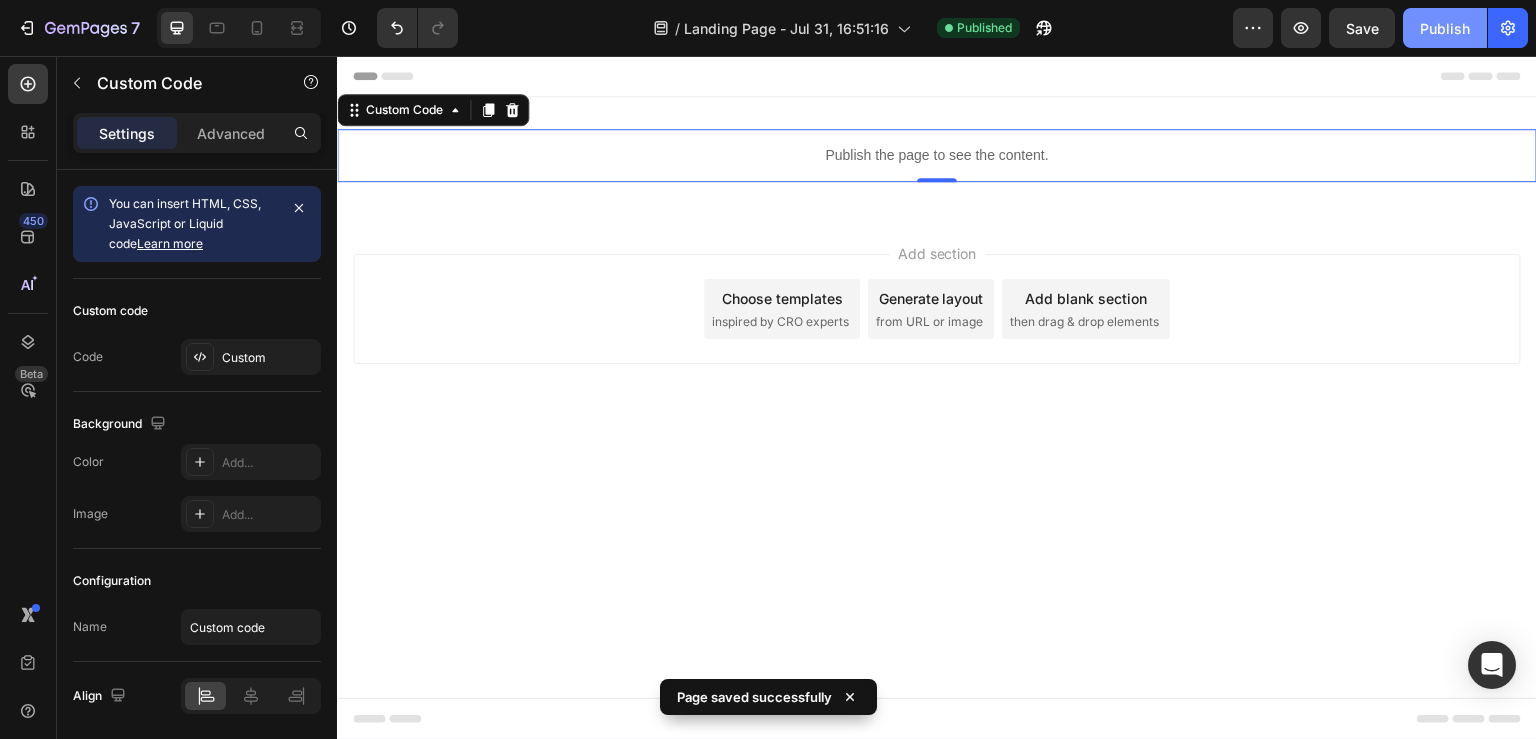 click on "Publish" 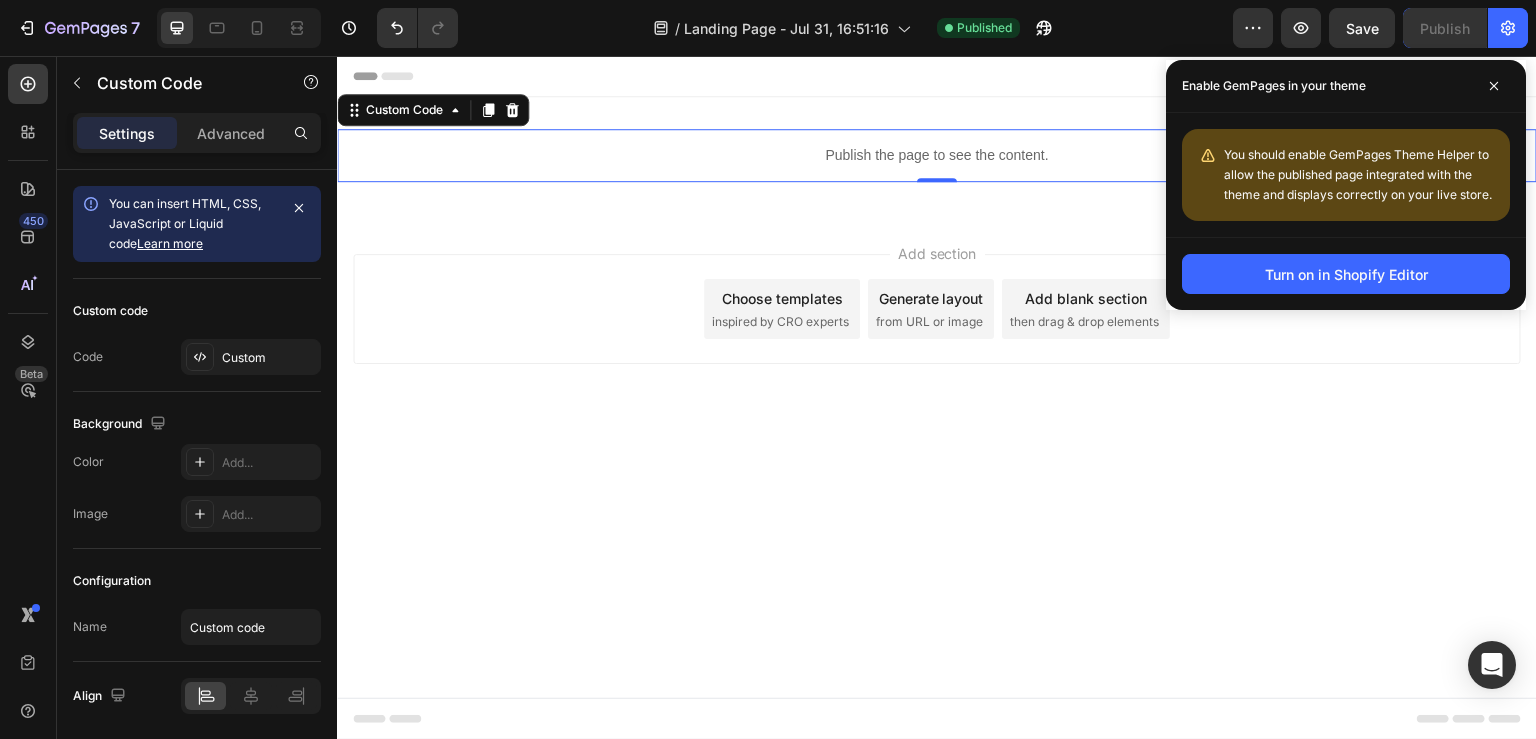 click on "Turn on in Shopify Editor" at bounding box center (1346, 273) 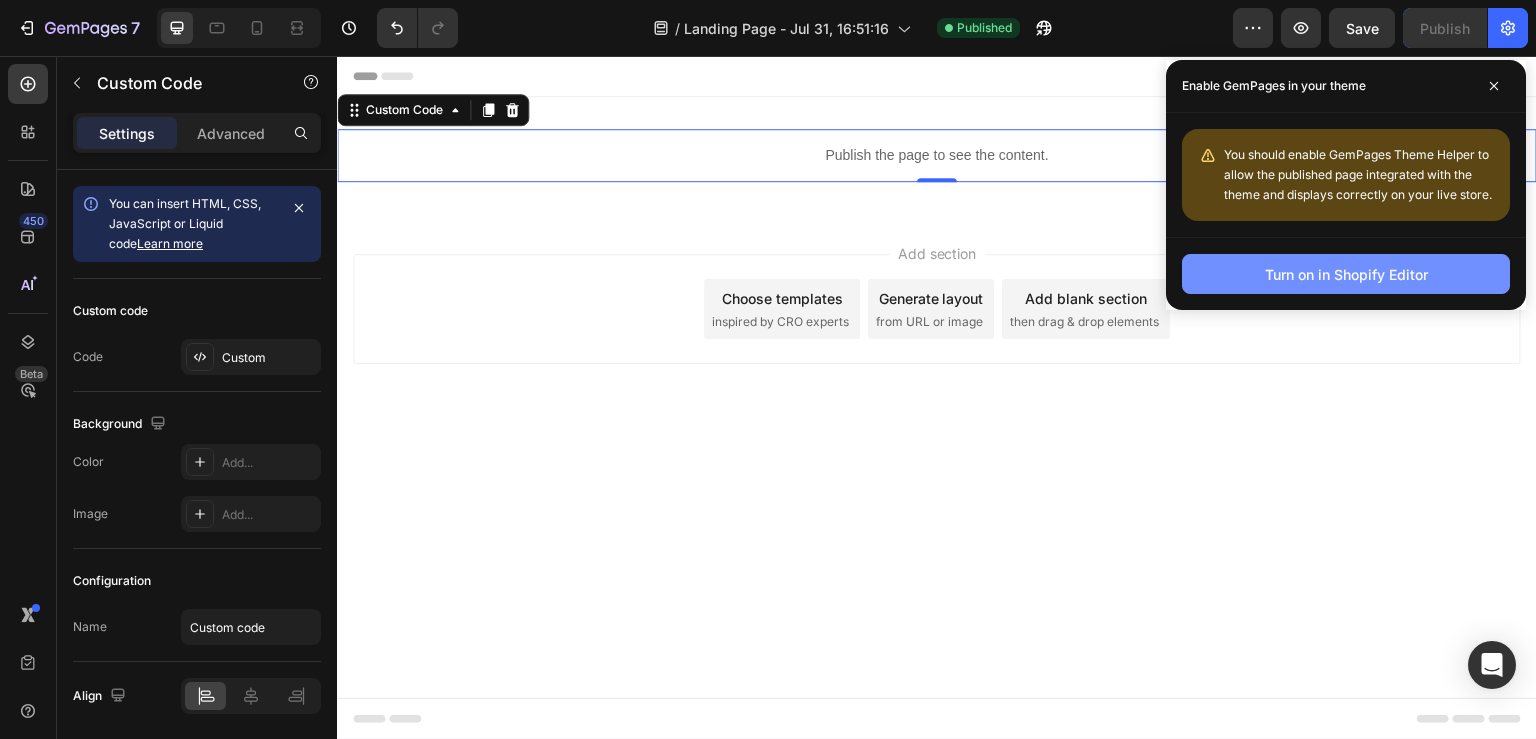 click on "Turn on in Shopify Editor" at bounding box center [1346, 274] 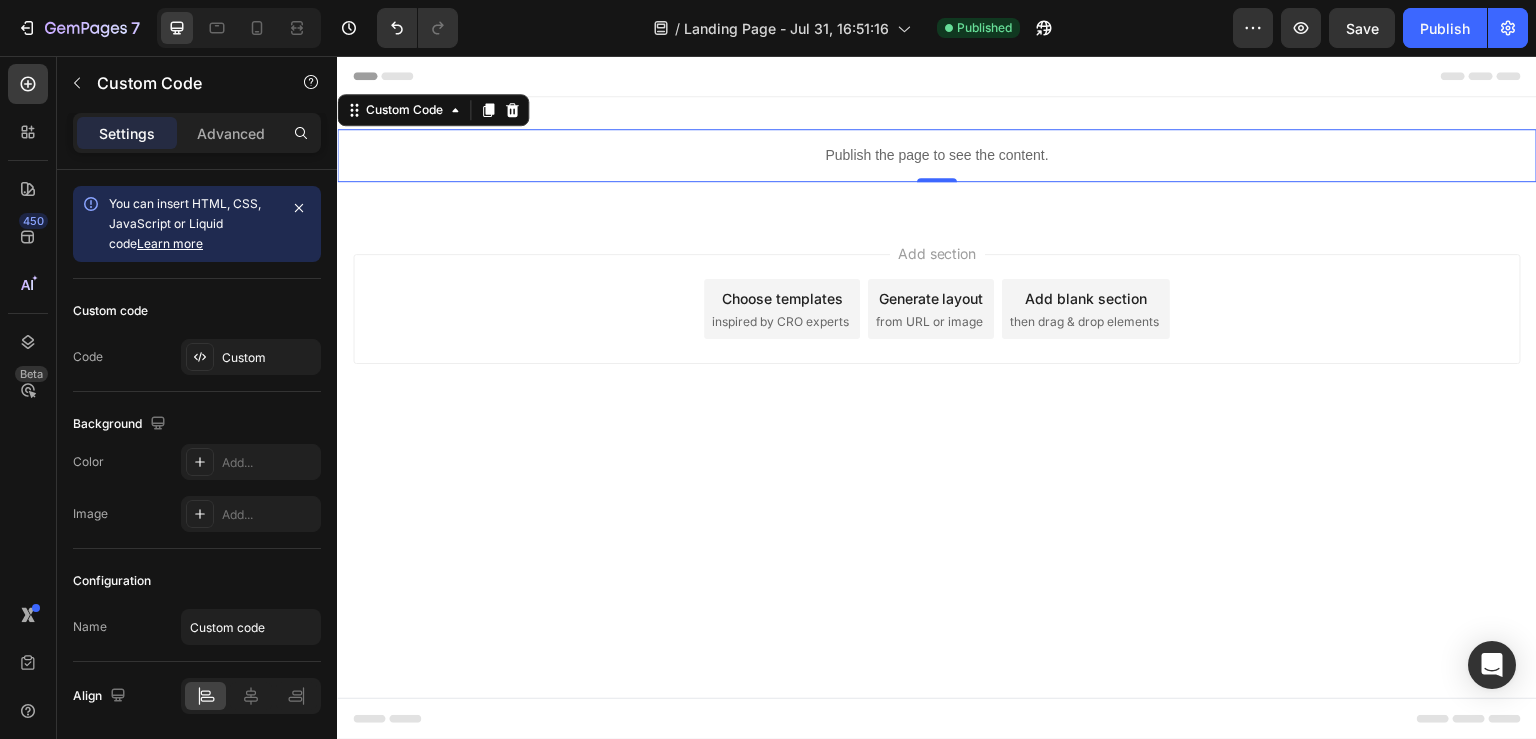 drag, startPoint x: 1308, startPoint y: 41, endPoint x: 1163, endPoint y: 41, distance: 145 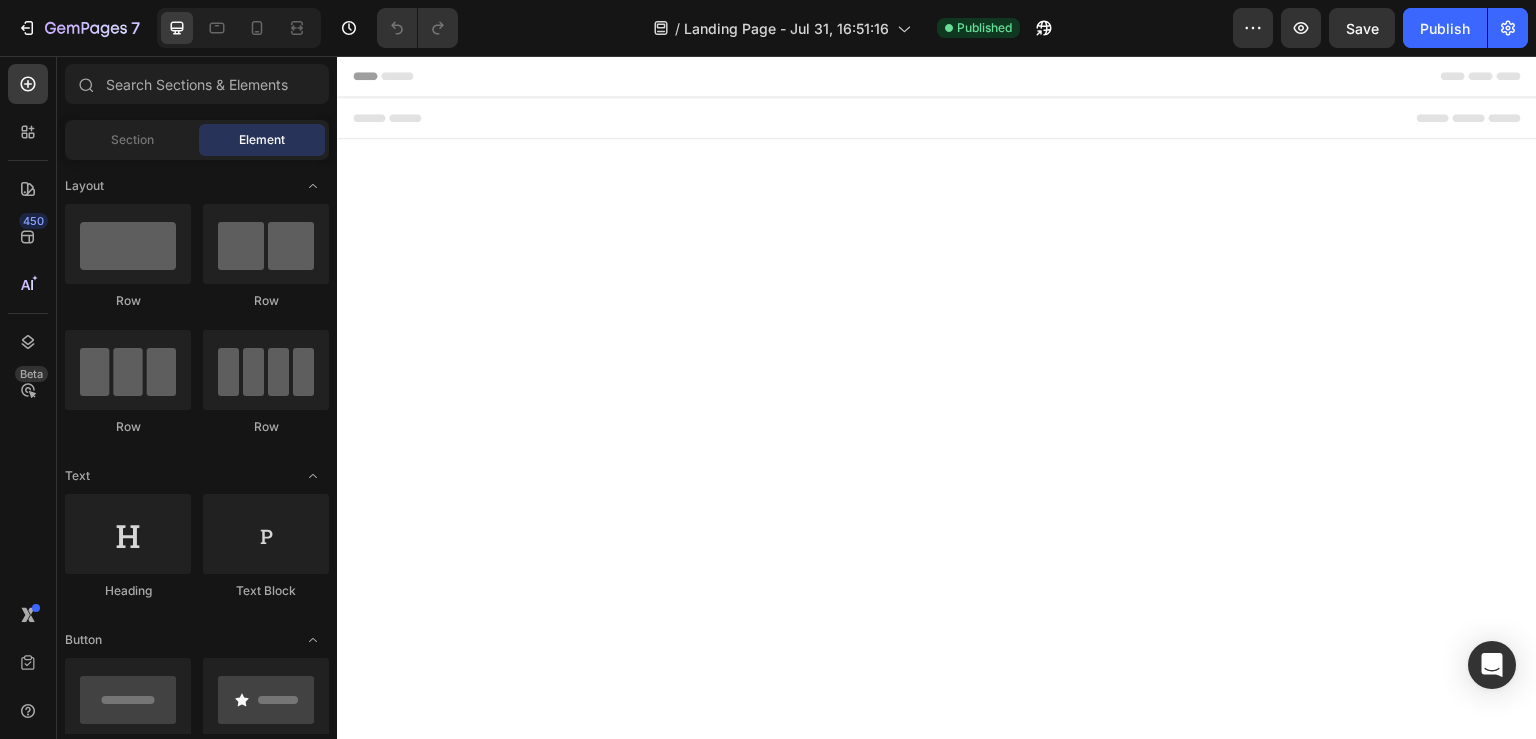 scroll, scrollTop: 0, scrollLeft: 0, axis: both 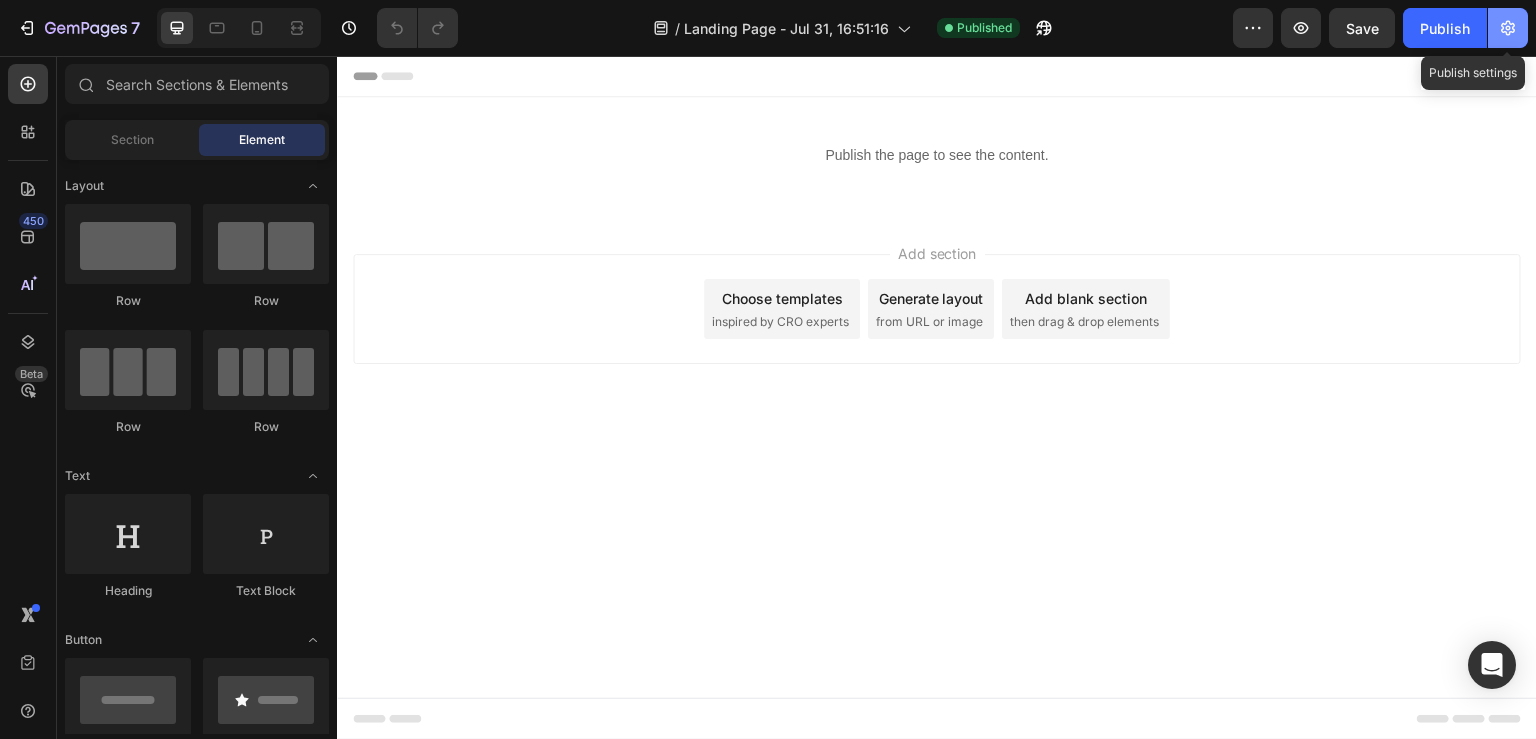 click 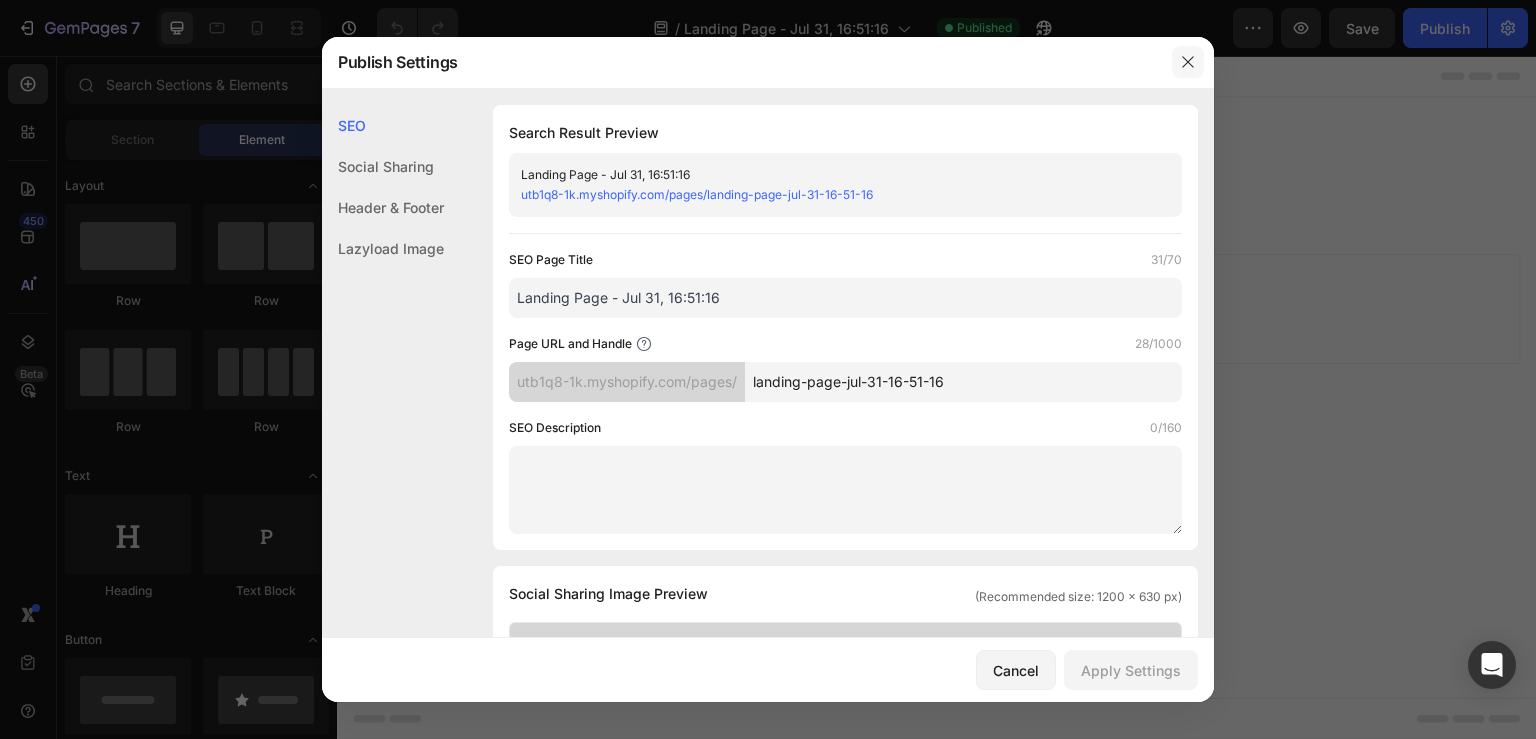 click at bounding box center (1188, 62) 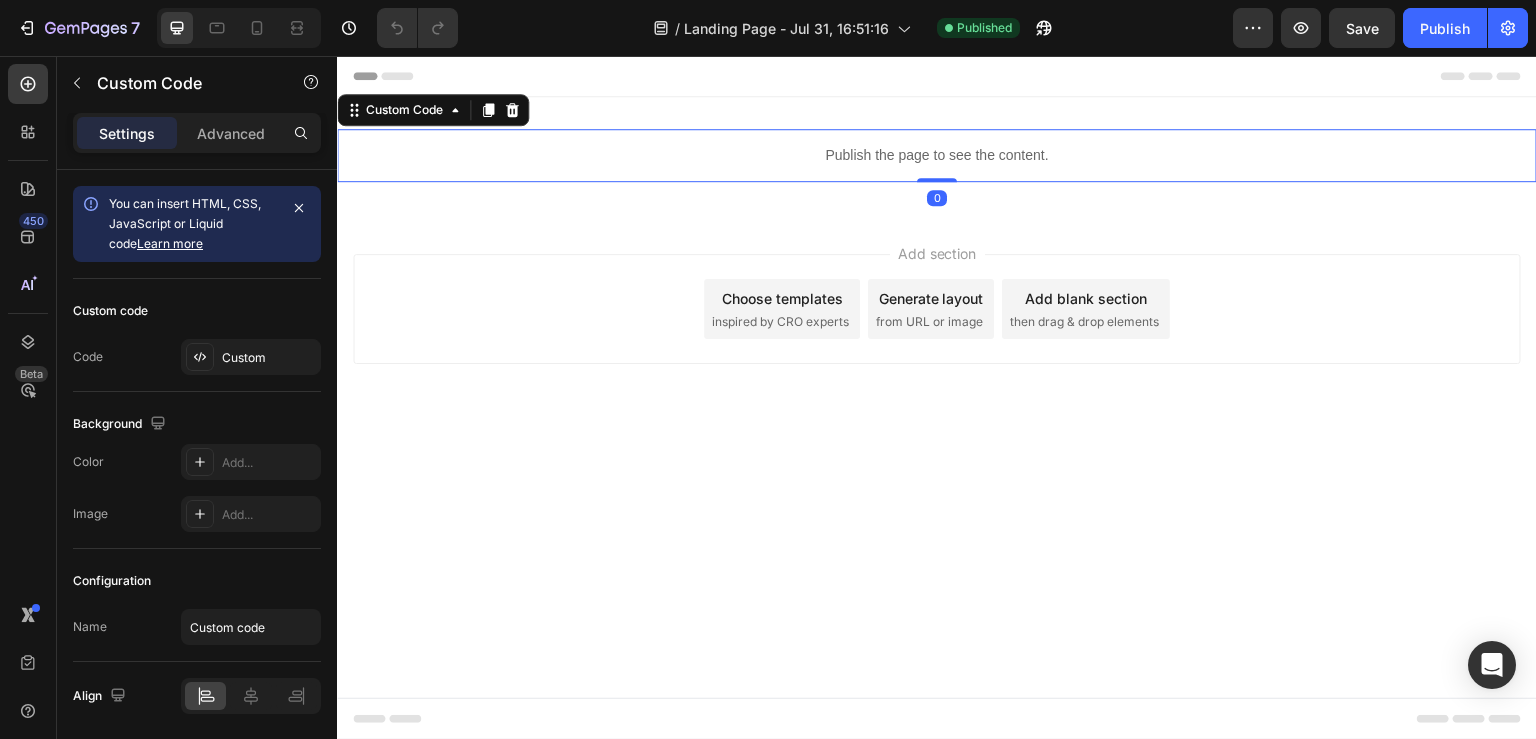 drag, startPoint x: 912, startPoint y: 158, endPoint x: 643, endPoint y: 355, distance: 333.42166 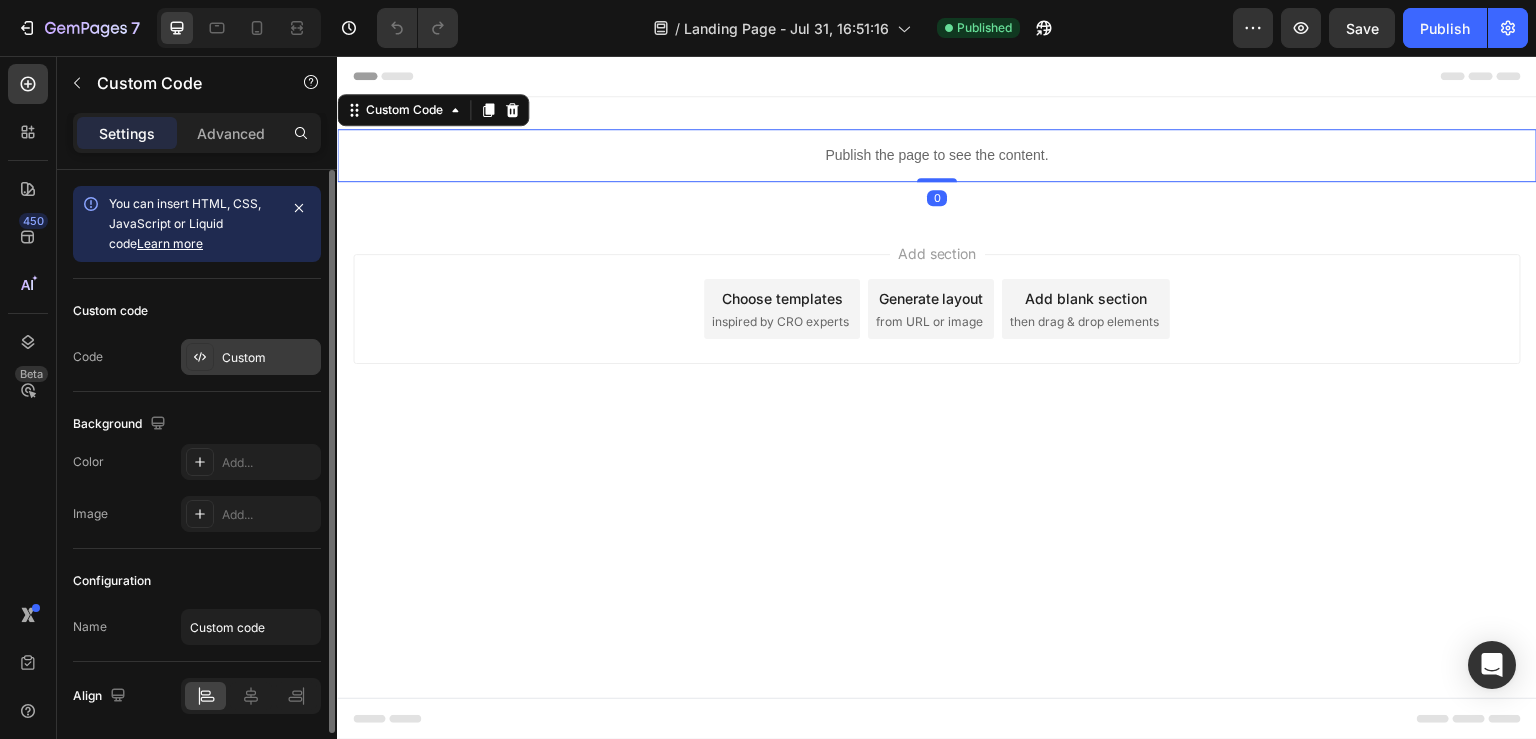 click on "Custom" at bounding box center [269, 358] 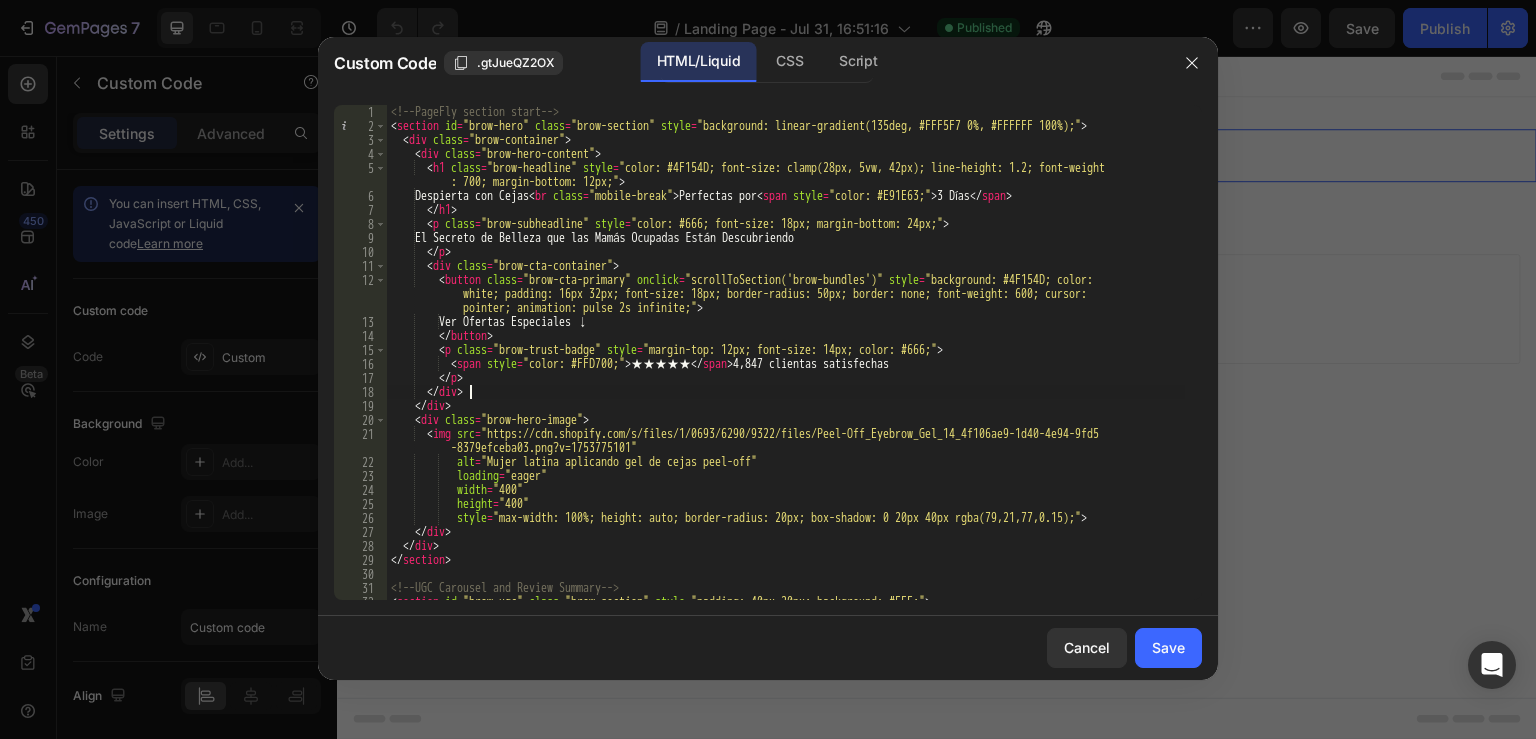 type on "</div>" 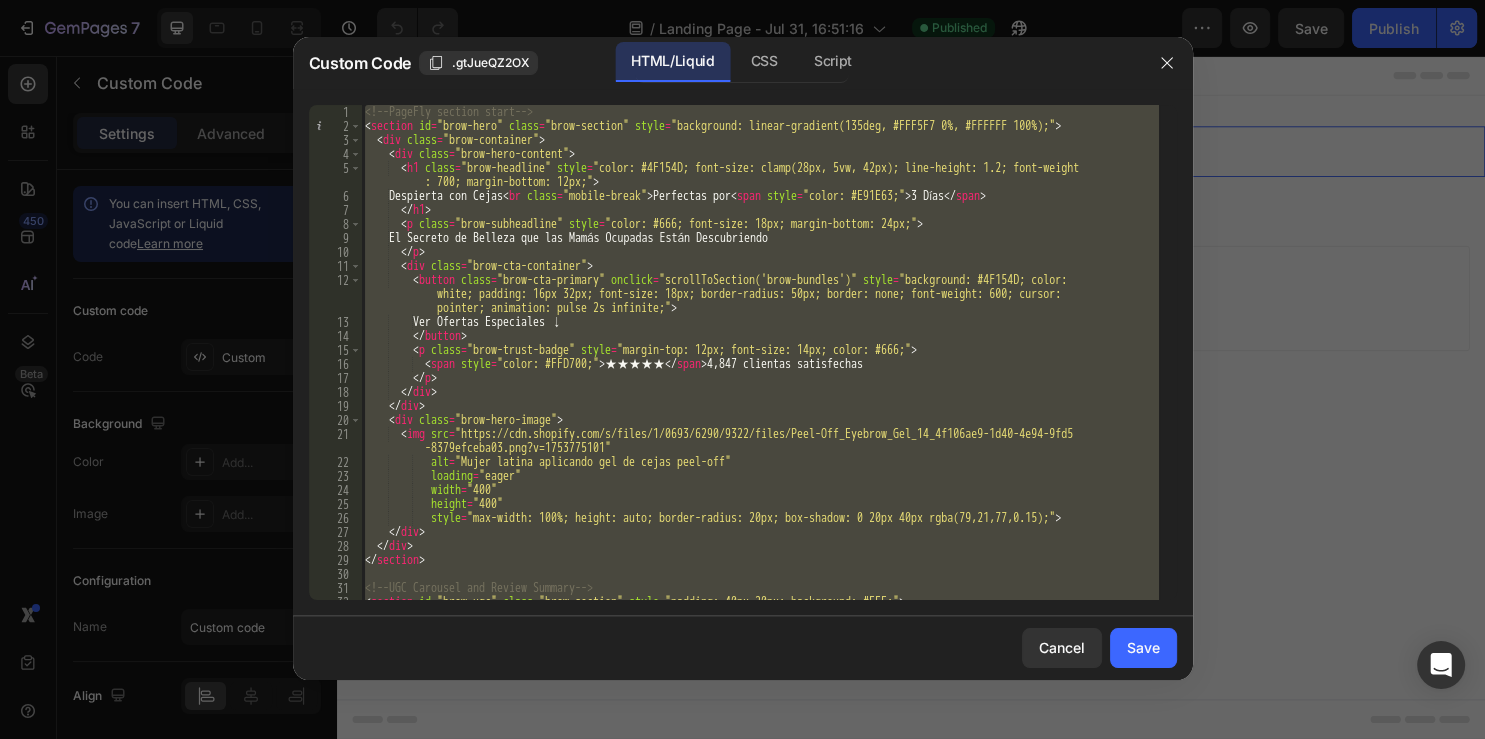 click on "html { scroll-behavior: smooth; } < section   id = "brow-hero"   class = "brow-section"   style = "background: linear-gradient(135deg, #FFF5F7 0%, #FFFFFF 100%);" >    < div   class = "brow-container" >      < div   class = "brow-hero-content" >         < h1   class = "brow-headline"   style = "color: #4F154D; font-size: clamp(28px, 5vw, 42px); line-height: 1.2; font-weight : 700; margin-bottom: 12px;" >          Despierta con Cejas < br   class = "mobile-break" >  Perfectas por  < span   style = "color: #E91E63;" > 3 Días < / span >         < / h1 >         < p   class = "brow-subheadline"   style = "color: #666; font-size: 18px; margin-bottom: 24px;" >          El Secreto de Belleza que las Mamás Ocupadas Están Descubriendo         < / p >         < div   class = "brow-cta-container" >           < button   class = "brow-cta-primary"   onclick = "scrollToSection('brow-bundles')"   style = "background: #4F154D; color:                            >" at bounding box center (760, 352) 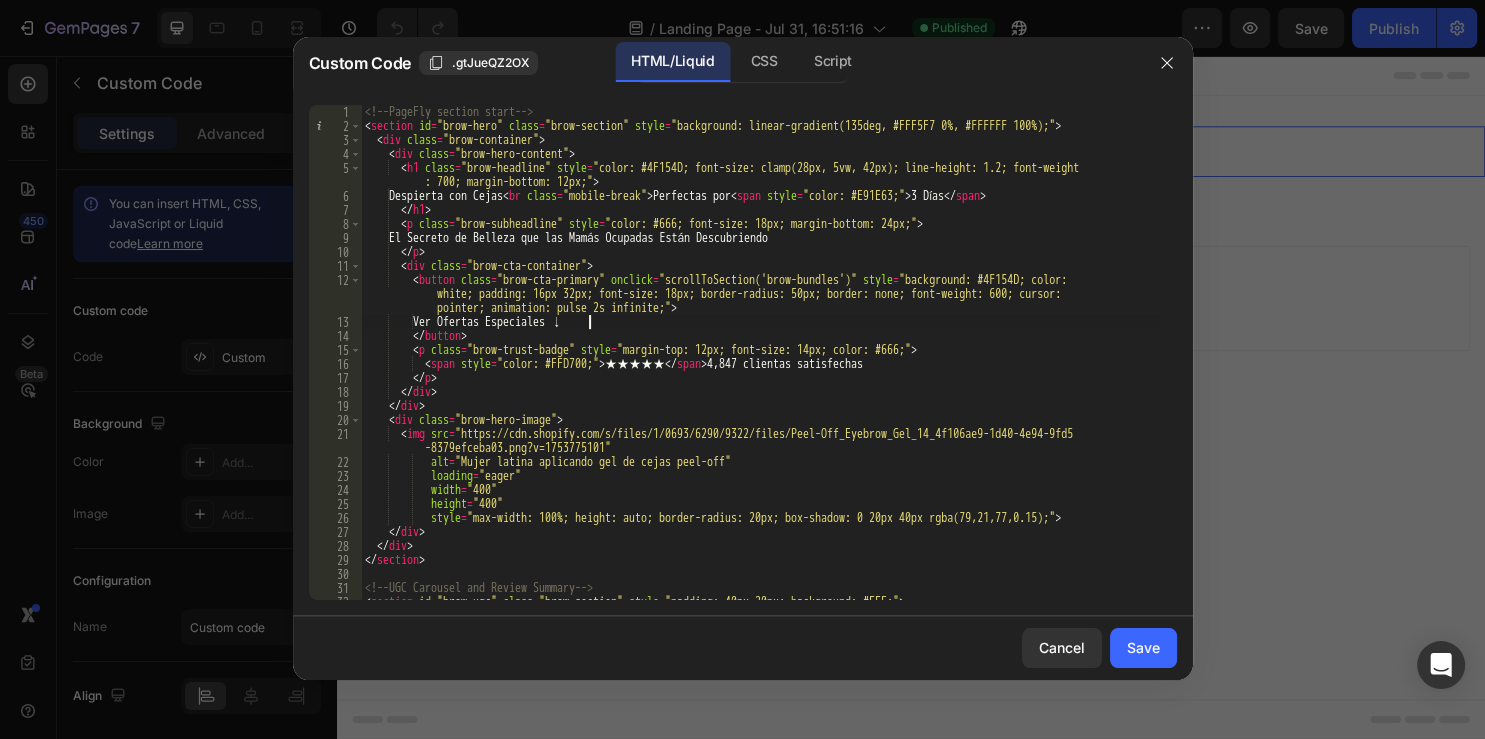 click on "html { scroll-behavior: smooth; } < section   id = "brow-hero"   class = "brow-section"   style = "background: linear-gradient(135deg, #FFF5F7 0%, #FFFFFF 100%);" >    < div   class = "brow-container" >      < div   class = "brow-hero-content" >         < h1   class = "brow-headline"   style = "color: #4F154D; font-size: clamp(28px, 5vw, 42px); line-height: 1.2; font-weight : 700; margin-bottom: 12px;" >          Despierta con Cejas < br   class = "mobile-break" >  Perfectas por  < span   style = "color: #E91E63;" > 3 Días < / span >         < / h1 >         < p   class = "brow-subheadline"   style = "color: #666; font-size: 18px; margin-bottom: 24px;" >          El Secreto de Belleza que las Mamás Ocupadas Están Descubriendo         < / p >         < div   class = "brow-cta-container" >           < button   class = "brow-cta-primary"   onclick = "scrollToSection('brow-bundles')"   style = "background: #4F154D; color:                            >" at bounding box center [760, 366] 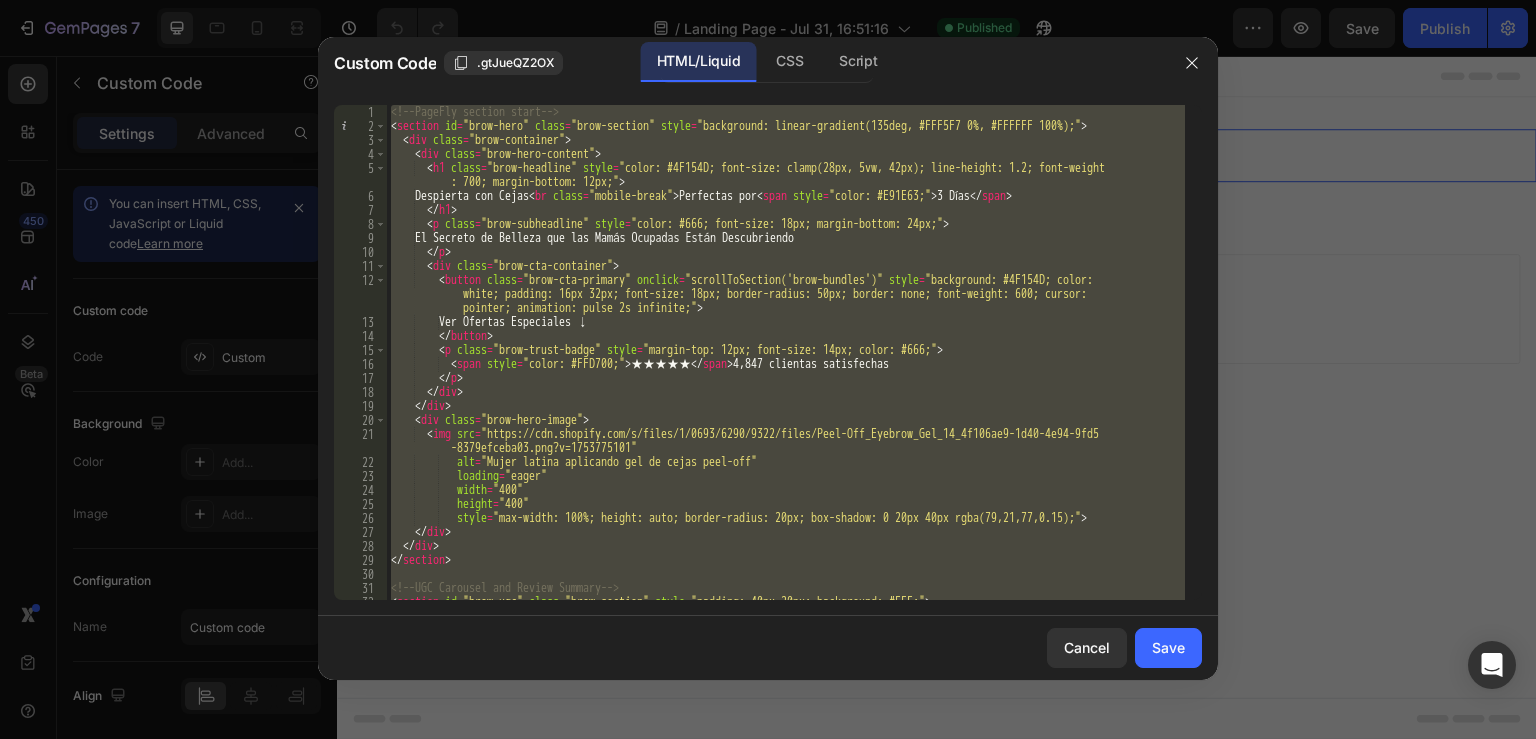 click on "html { scroll-behavior: smooth; } < section   id = "brow-hero"   class = "brow-section"   style = "background: linear-gradient(135deg, #FFF5F7 0%, #FFFFFF 100%);" >    < div   class = "brow-container" >      < div   class = "brow-hero-content" >         < h1   class = "brow-headline"   style = "color: #4F154D; font-size: clamp(28px, 5vw, 42px); line-height: 1.2; font-weight : 700; margin-bottom: 12px;" >          Despierta con Cejas < br   class = "mobile-break" >  Perfectas por  < span   style = "color: #E91E63;" > 3 Días < / span >         < / h1 >         < p   class = "brow-subheadline"   style = "color: #666; font-size: 18px; margin-bottom: 24px;" >          El Secreto de Belleza que las Mamás Ocupadas Están Descubriendo         < / p >         < div   class = "brow-cta-container" >           < button   class = "brow-cta-primary"   onclick = "scrollToSection('brow-bundles')"   style = "background: #4F154D; color:                            >" at bounding box center [786, 352] 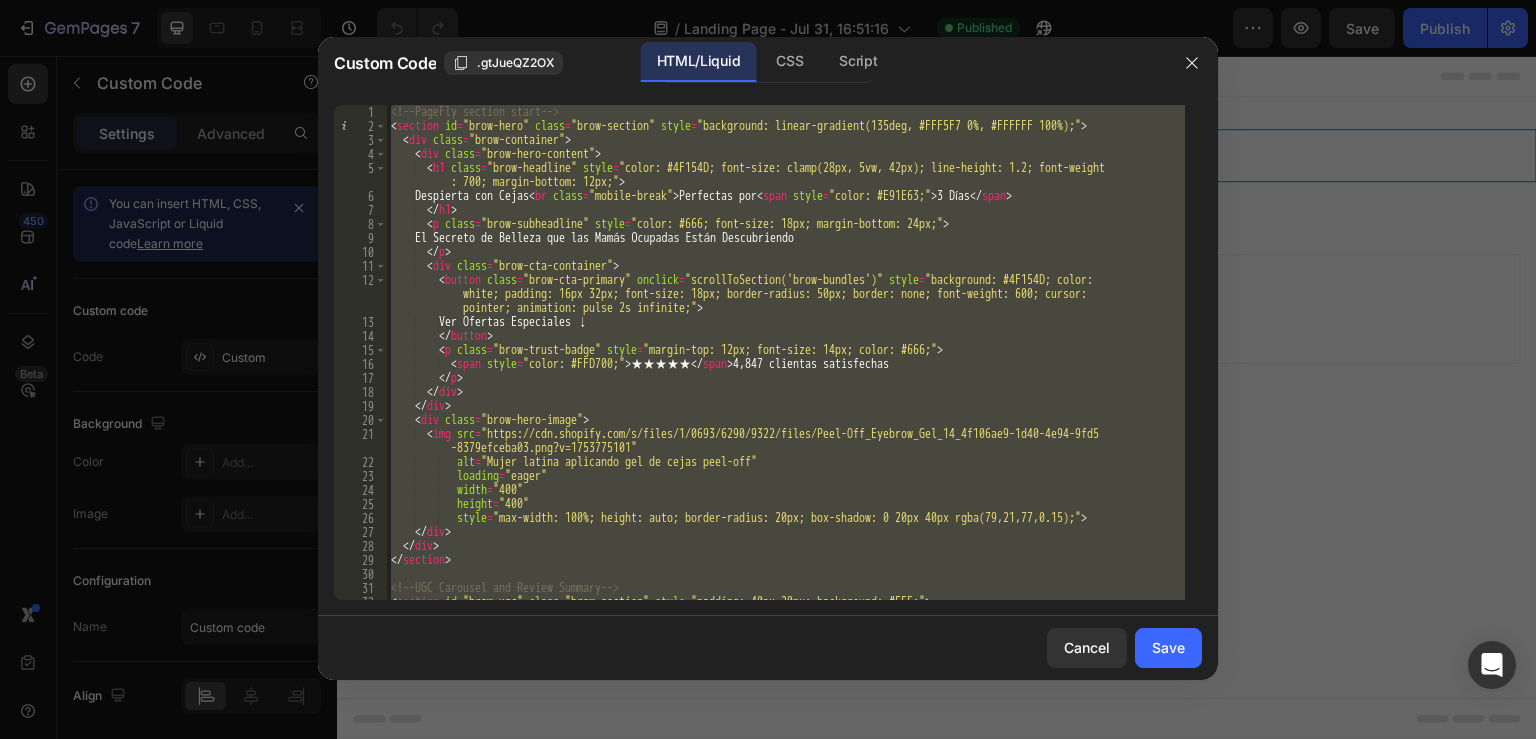 type 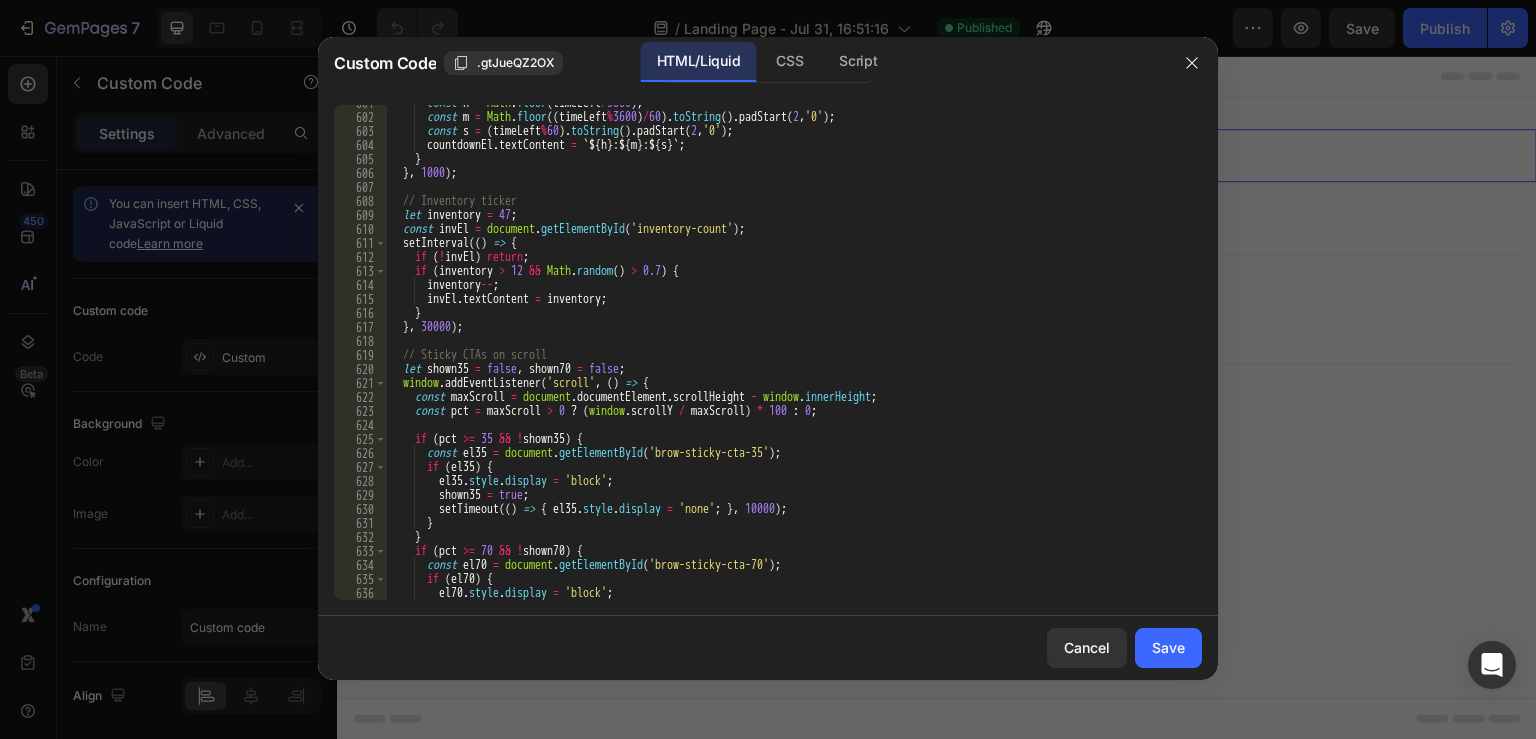 scroll, scrollTop: 10424, scrollLeft: 0, axis: vertical 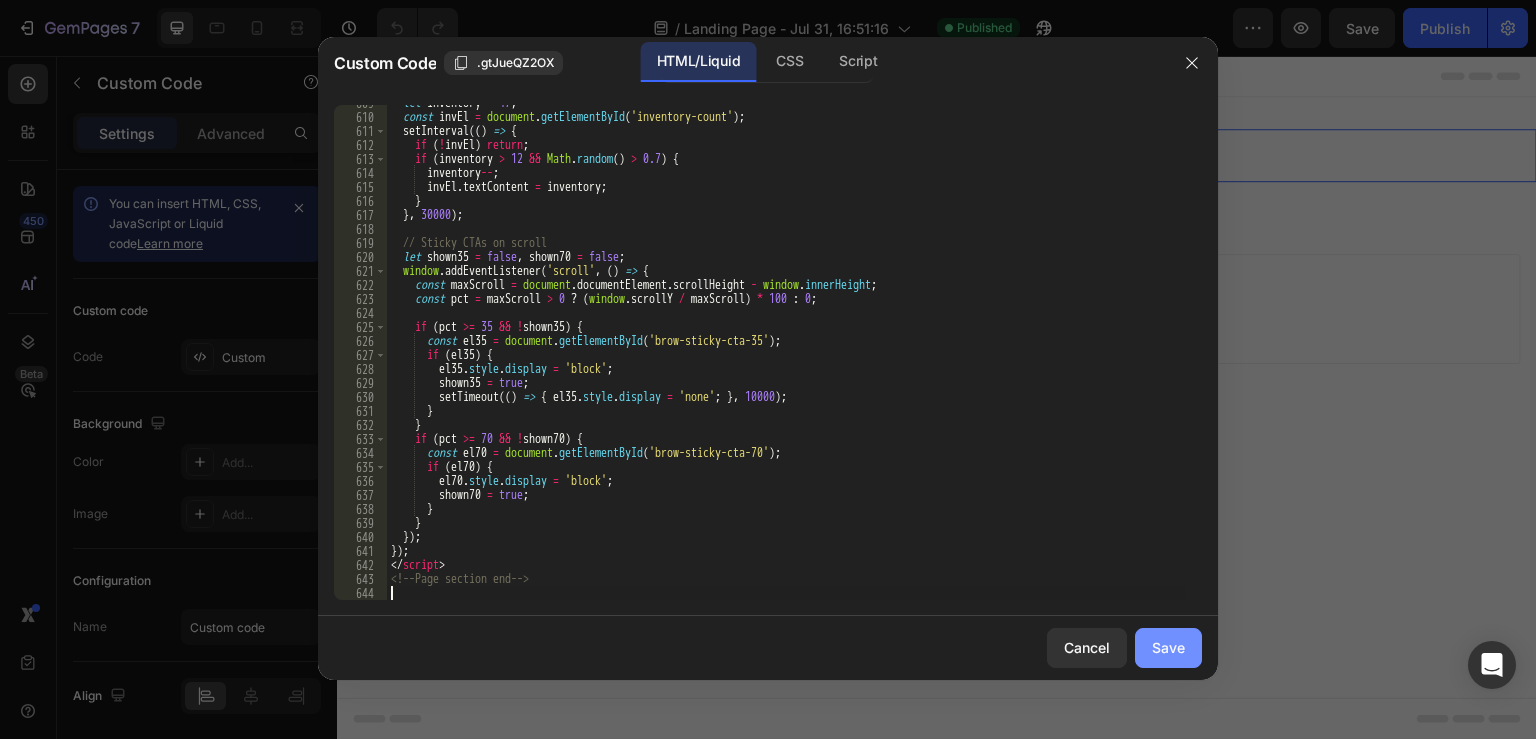 click on "Save" at bounding box center [1168, 647] 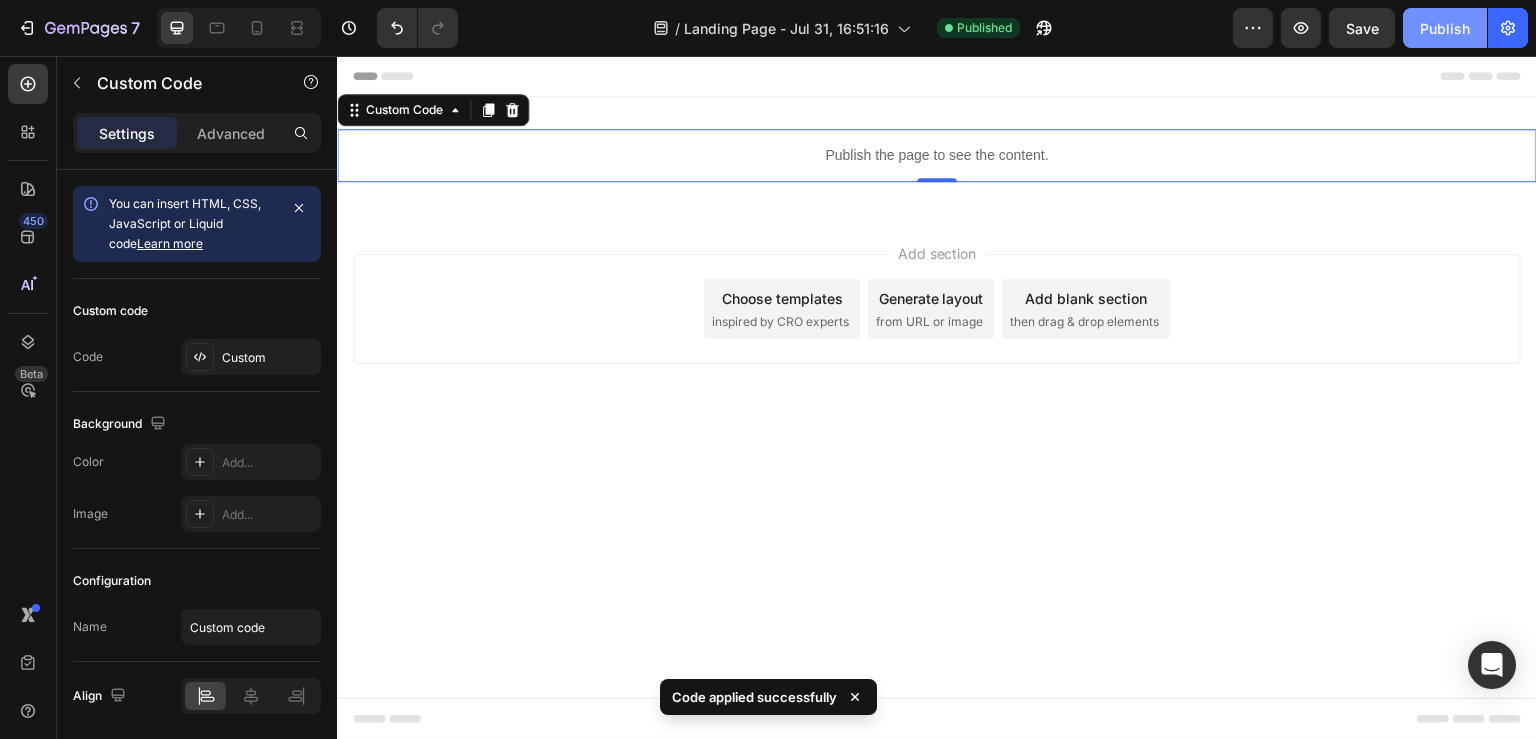 click on "Publish" 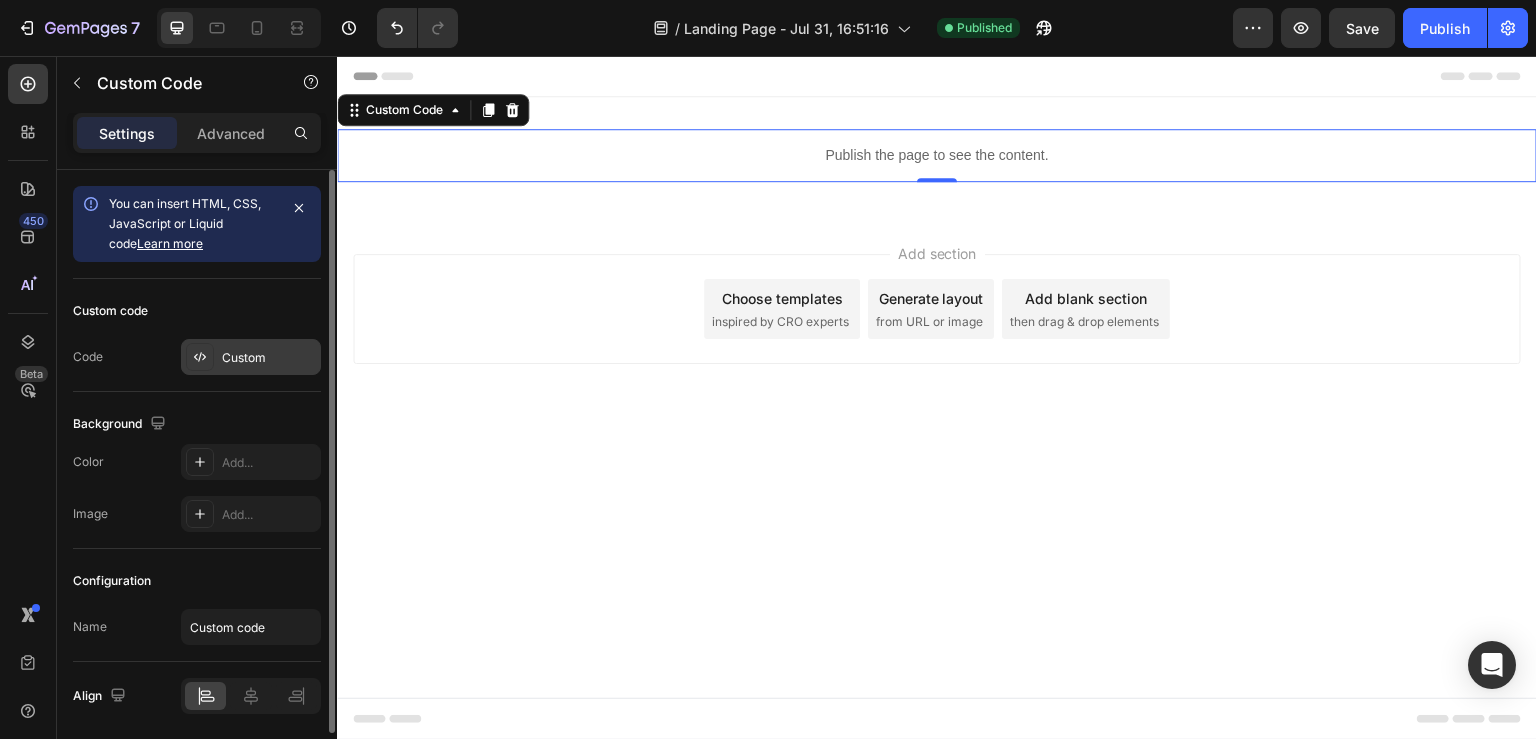 click on "Custom" at bounding box center [251, 357] 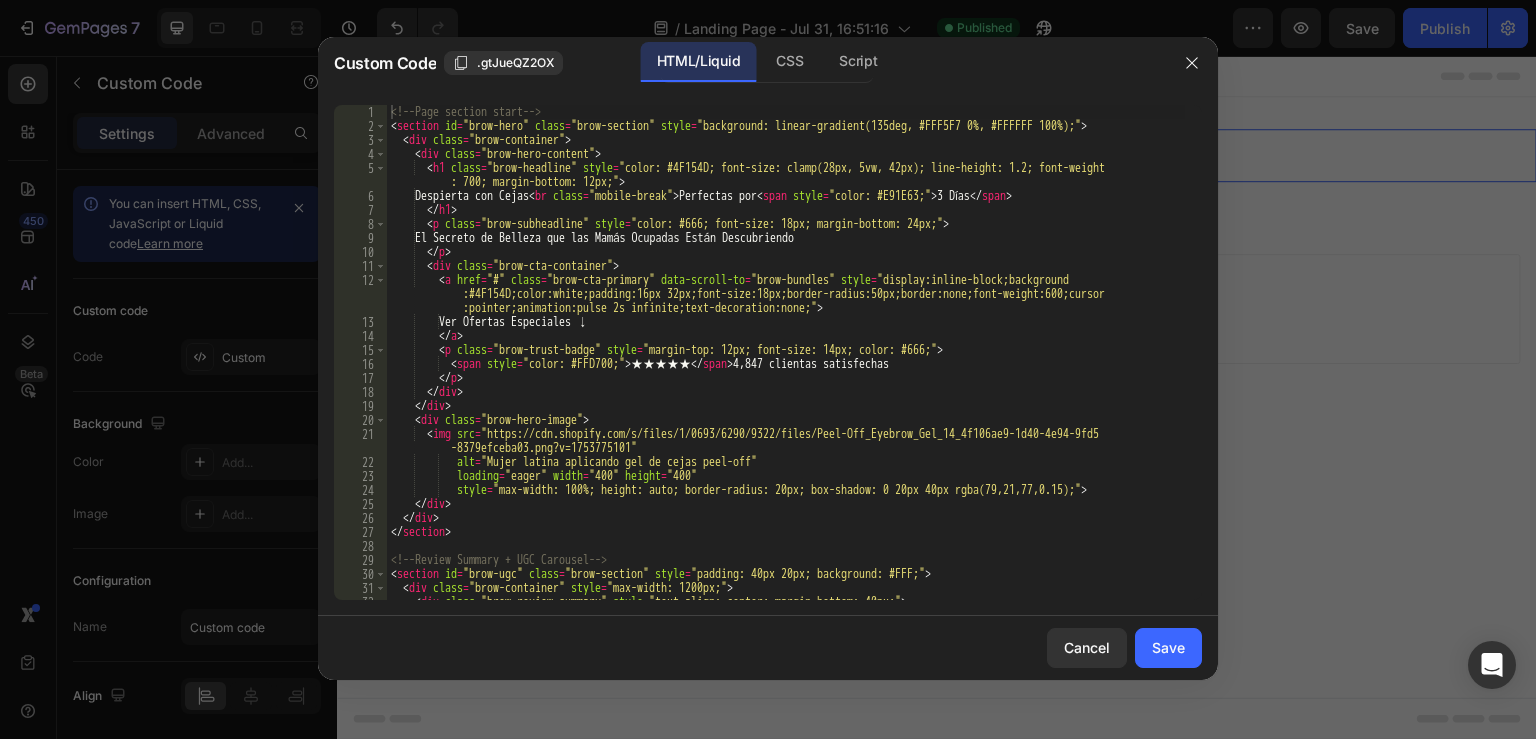 type on "</p>" 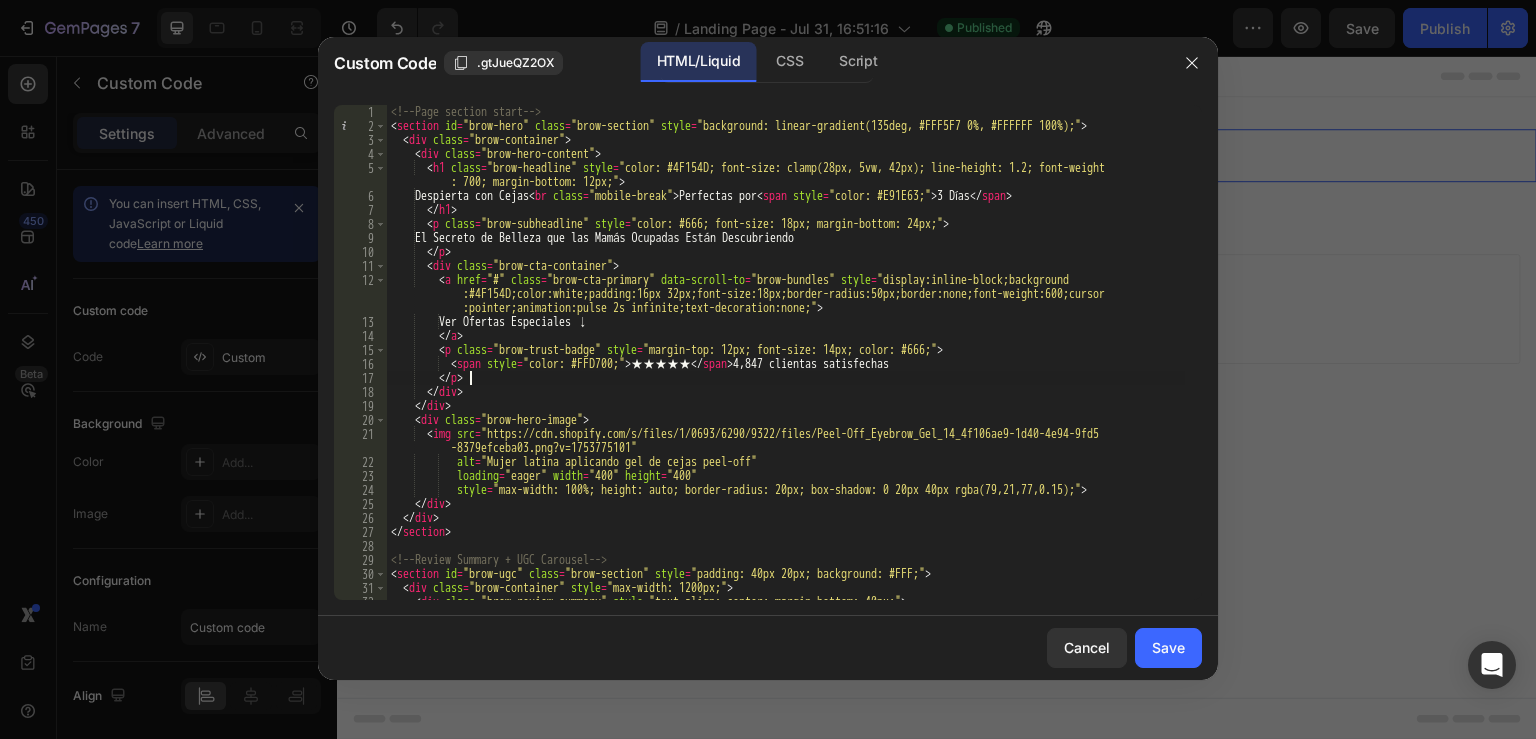 click on "<!--  Page section start  --> < section   id = "brow-hero"   class = "brow-section"   style = "background: linear-gradient(135deg, #FFF5F7 0%, #FFFFFF 100%);" >    < div   class = "brow-container" >      < div   class = "brow-hero-content" >         < h1   class = "brow-headline"   style = "color: #4F154D; font-size: clamp(28px, 5vw, 42px); line-height: 1.2; font-weight            : 700; margin-bottom: 12px;" >          Despierta con Cejas < br   class = "mobile-break" >  Perfectas por  < span   style = "color: #E91E63;" > 3 Días </ span >         </ h1 >         < p   class = "brow-subheadline"   style = "color: #666; font-size: 18px; margin-bottom: 24px;" >          El Secreto de Belleza que las Mamás Ocupadas Están Descubriendo         </ p >         < div   class = "brow-cta-container" >           < a   href = "#"   class = "brow-cta-primary"   data-scroll-to = "brow-bundles"   style = "display:inline-block;background                           >                     </" at bounding box center (786, 366) 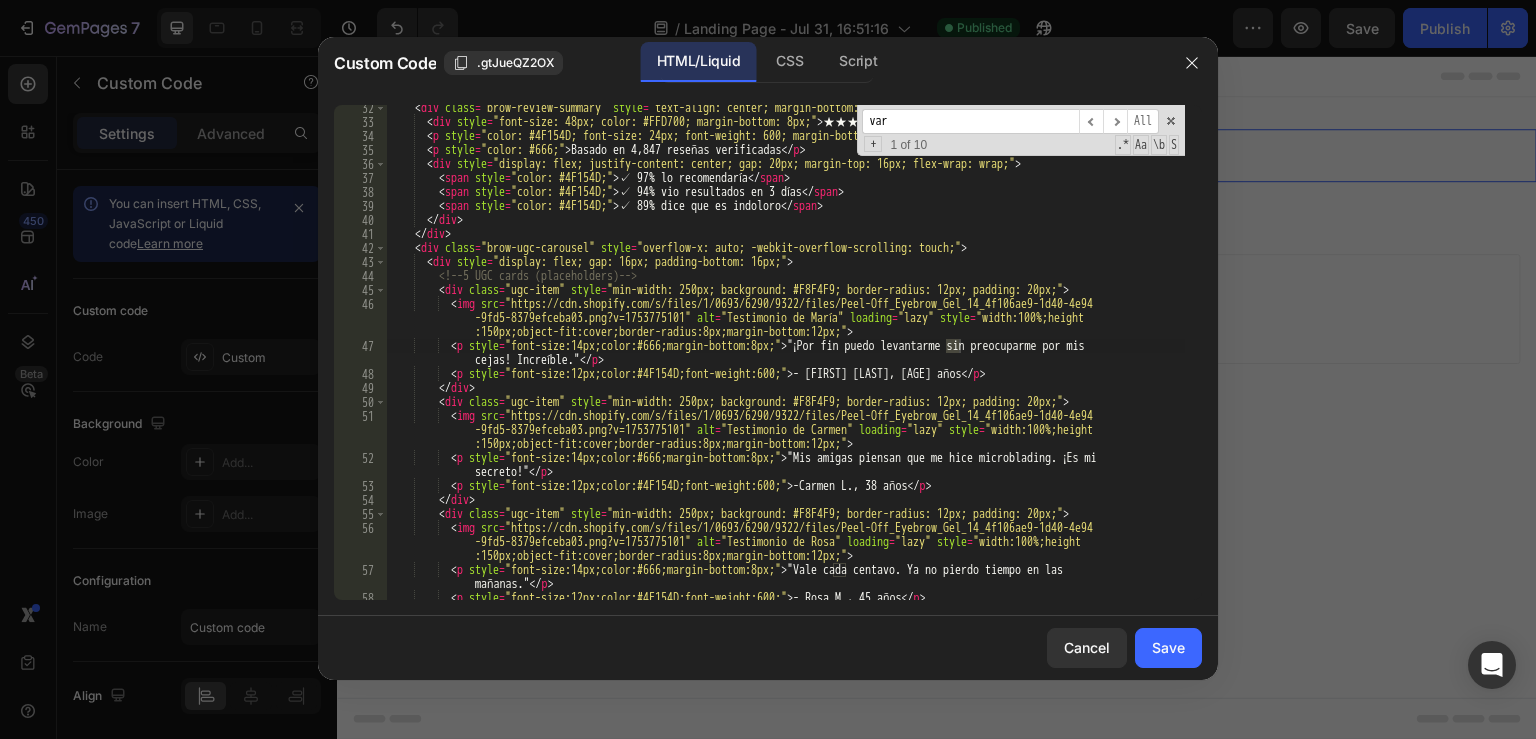 scroll, scrollTop: 8082, scrollLeft: 0, axis: vertical 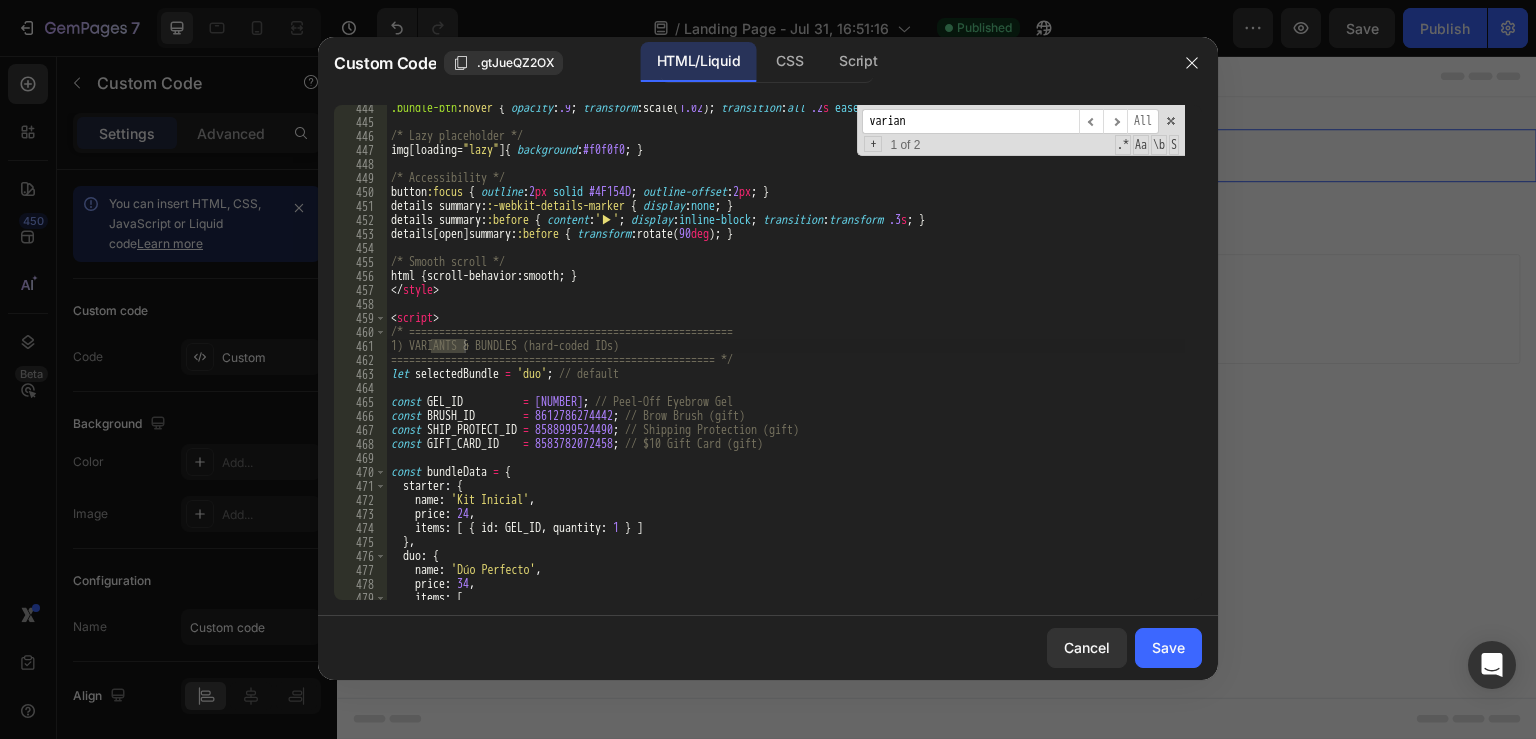 type on "variant" 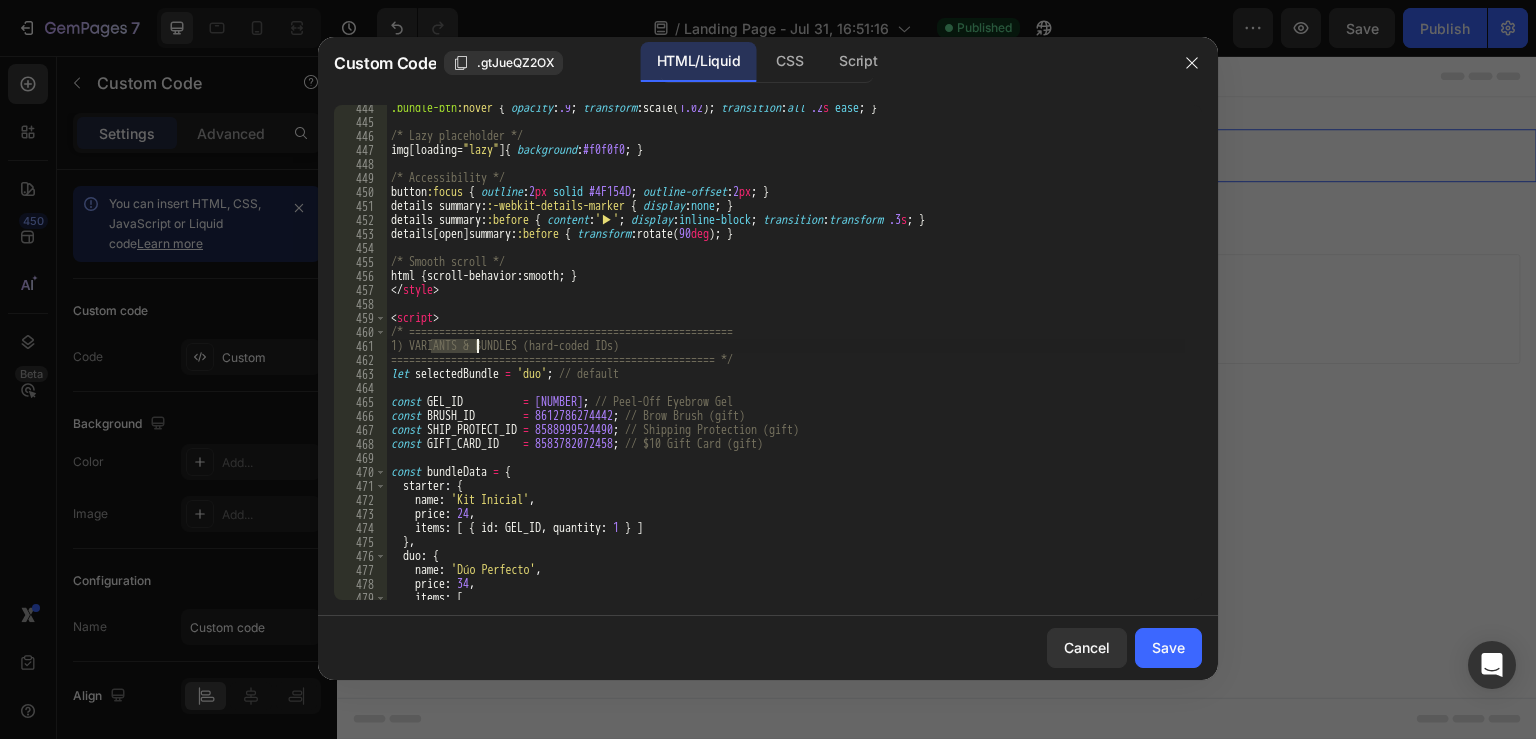 click on ".bundle-btn :hover   {   opacity : .9 ;   transform : scale( 1.02 ) ;   transition : all   .2 s   ease ;   } /* Lazy placeholder */ img [ loading = " lazy " ]  {   background : #f0f0f0 ;   } /* Accessibility */ button :focus   {   outline : 2 px   solid   #4F154D ;   outline-offset : 2 px ;   } details   summary : :-webkit-details-marker   {   display : none ;   } details   summary : :before   {   content : ' ▶  ' ;   display : inline-block ;   transition : transform   .3 s ;   } details [ open ]  summary : :before   {   transform :  rotate( 90 deg ) ;   } /* Smooth scroll */ html   {  scroll-behavior : smooth ;   } </ style > < script > /* ======================================================    1) VARIANTS & BUNDLES (hard-coded IDs) ====================================================== */ let   selectedBundle   =   'duo' ;   // default const   GEL_ID            =   8604579102858 ;   // Peel-Off Eyebrow Gel const   BRUSH_ID          =   8612786274442 ;   // Brow Brush (gift) const   SHIP_PROTECT_ID   =" at bounding box center (786, 362) 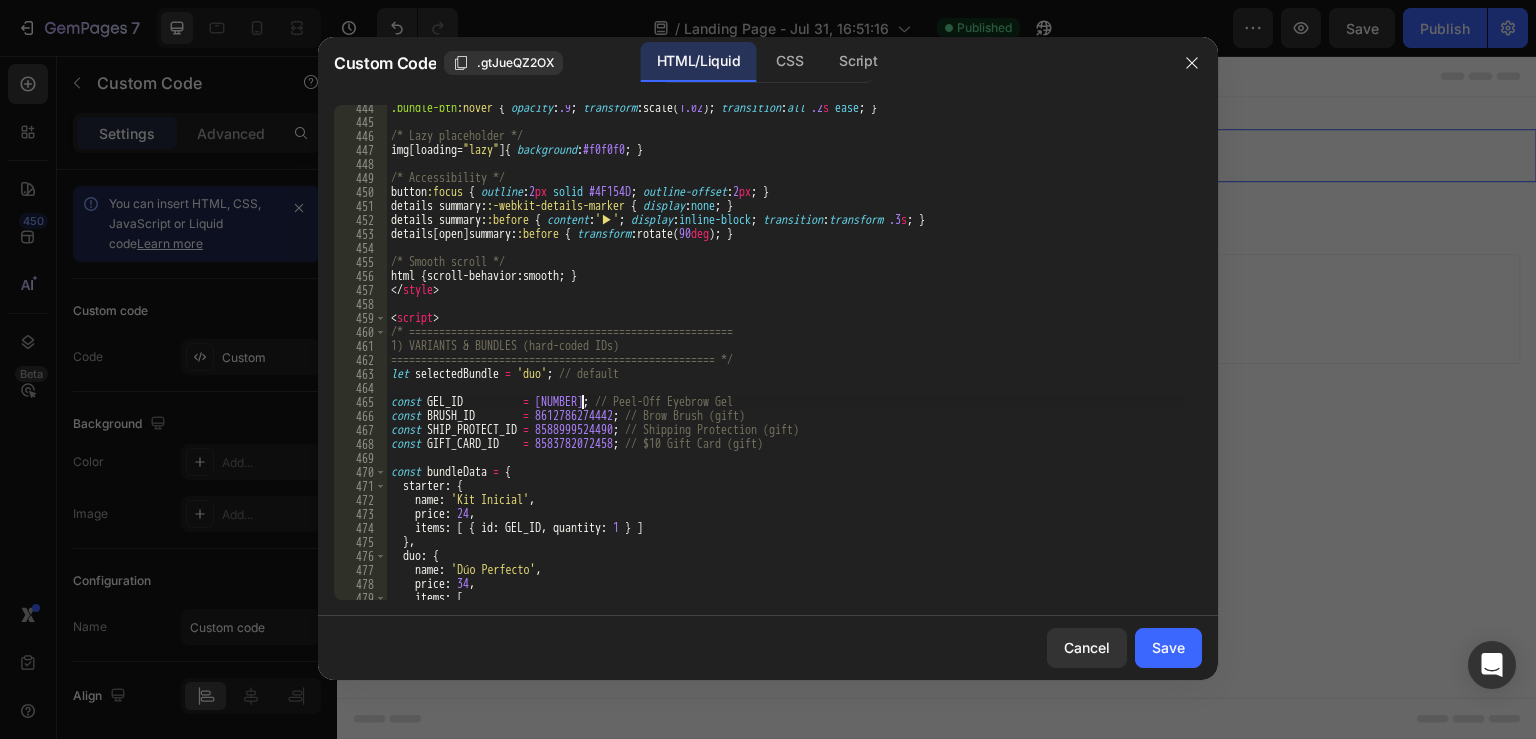 click on ".bundle-btn :hover   {   opacity : .9 ;   transform : scale( 1.02 ) ;   transition : all   .2 s   ease ;   } /* Lazy placeholder */ img [ loading = " lazy " ]  {   background : #f0f0f0 ;   } /* Accessibility */ button :focus   {   outline : 2 px   solid   #4F154D ;   outline-offset : 2 px ;   } details   summary : :-webkit-details-marker   {   display : none ;   } details   summary : :before   {   content : ' ▶  ' ;   display : inline-block ;   transition : transform   .3 s ;   } details [ open ]  summary : :before   {   transform :  rotate( 90 deg ) ;   } /* Smooth scroll */ html   {  scroll-behavior : smooth ;   } </ style > < script > /* ======================================================    1) VARIANTS & BUNDLES (hard-coded IDs) ====================================================== */ let   selectedBundle   =   'duo' ;   // default const   GEL_ID            =   8604579102858 ;   // Peel-Off Eyebrow Gel const   BRUSH_ID          =   8612786274442 ;   // Brow Brush (gift) const   SHIP_PROTECT_ID   =" at bounding box center (786, 362) 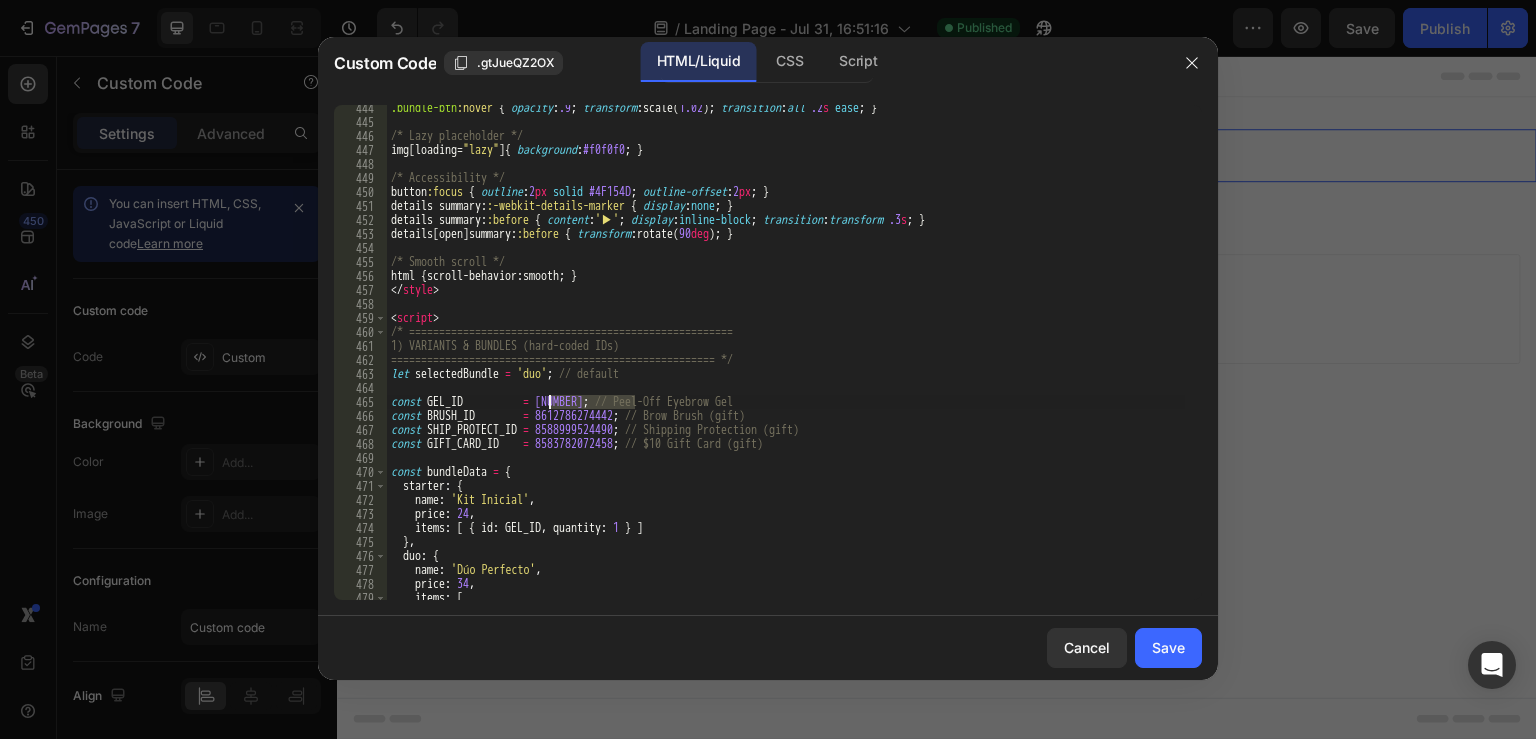 paste on "46435490398346" 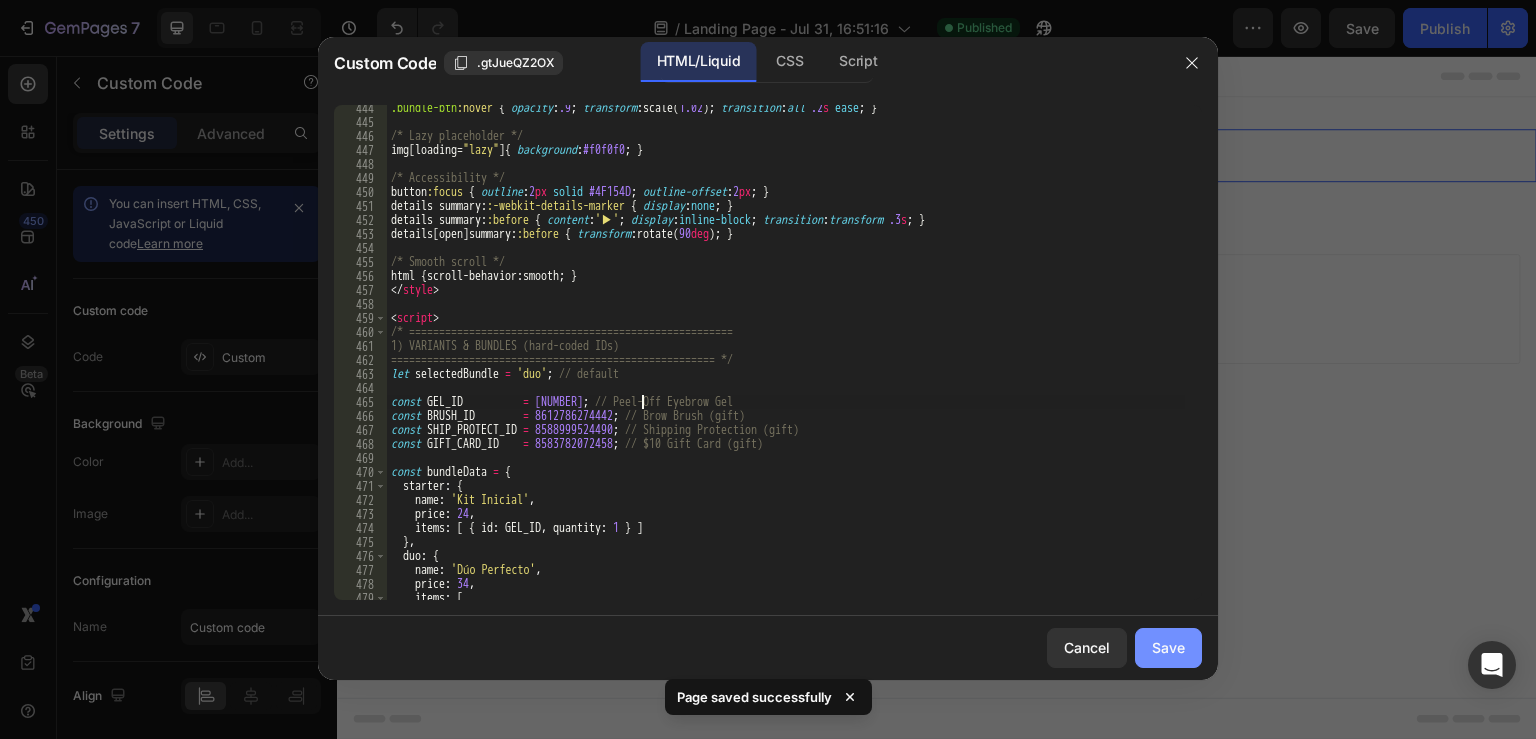 click on "Save" at bounding box center (1168, 647) 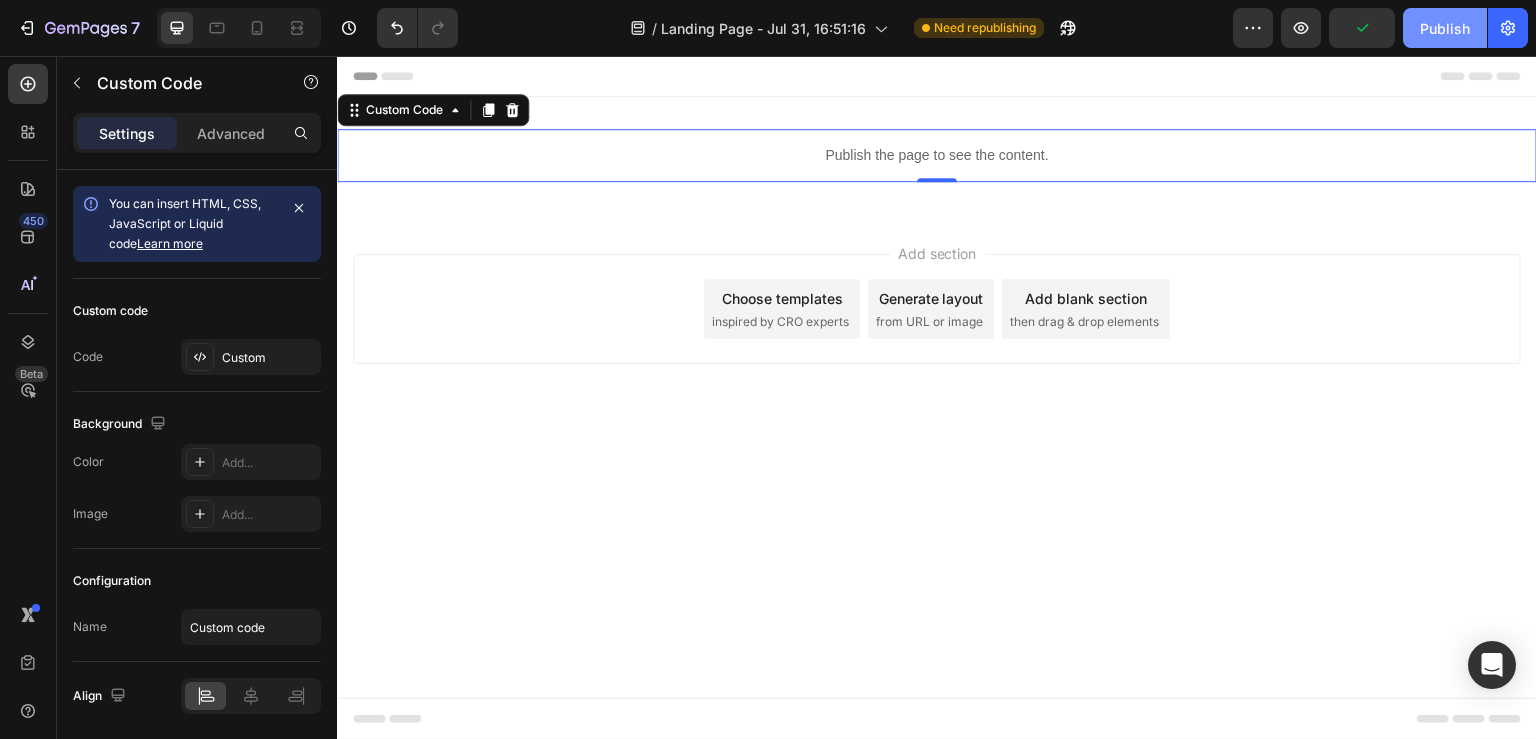 click on "Publish" at bounding box center (1445, 28) 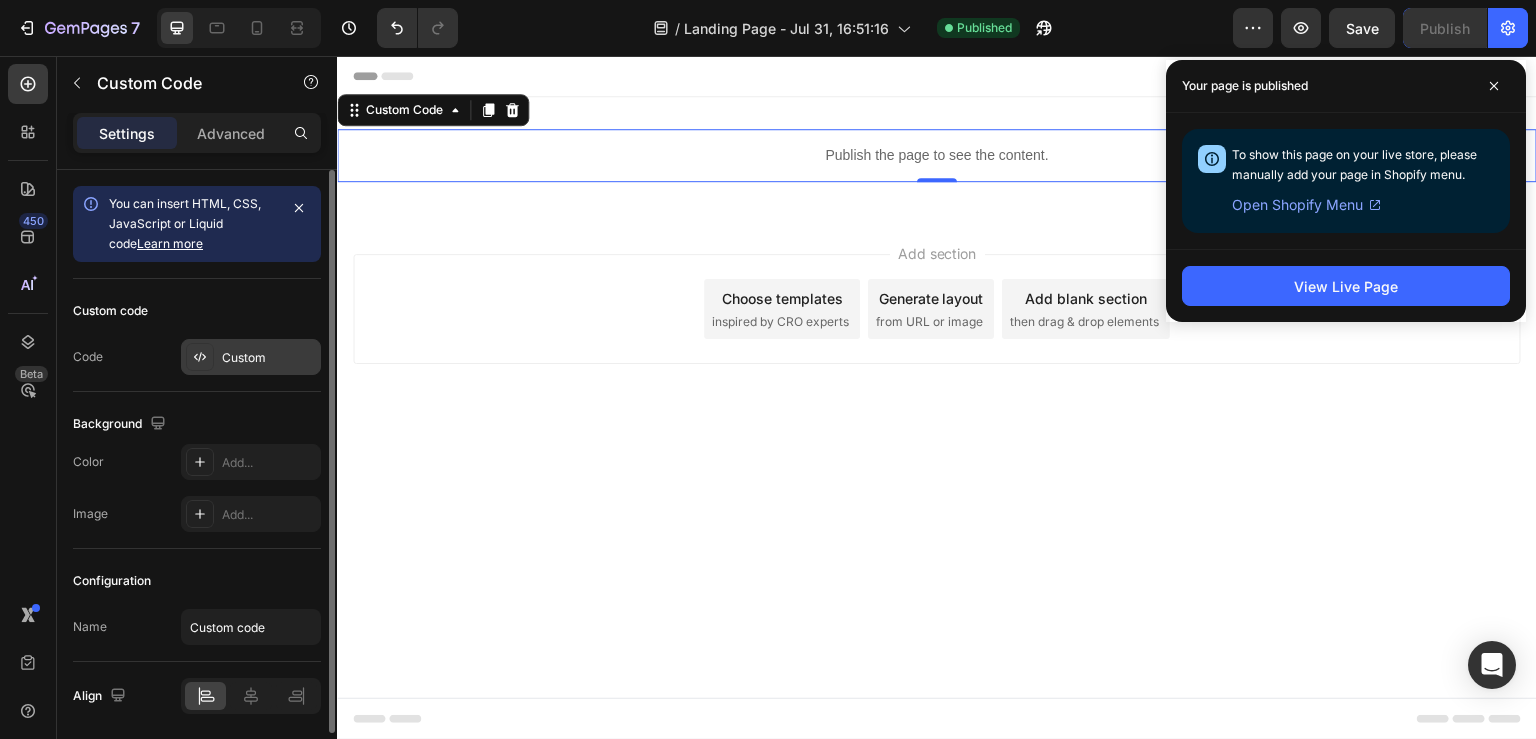 click on "Custom" at bounding box center (251, 357) 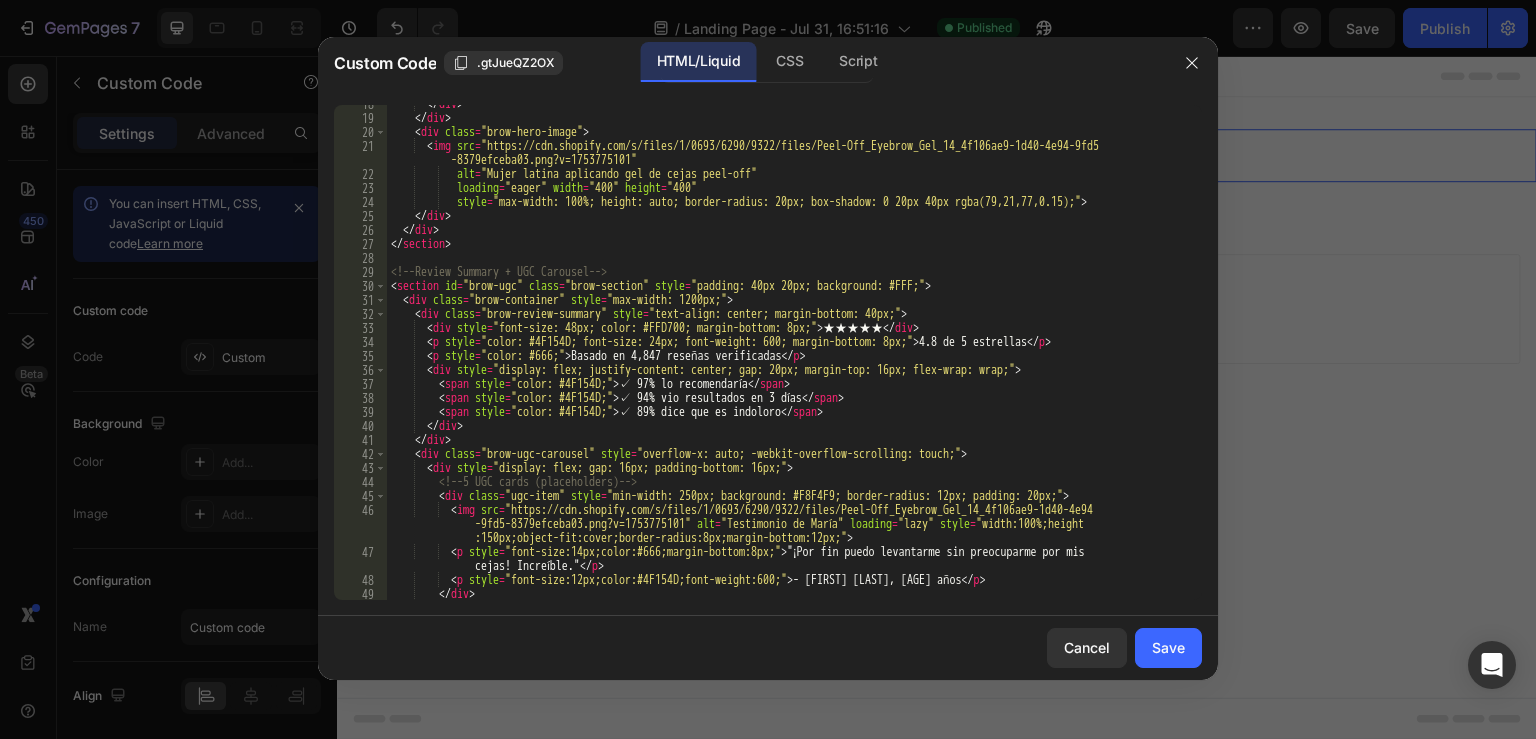 scroll, scrollTop: 288, scrollLeft: 0, axis: vertical 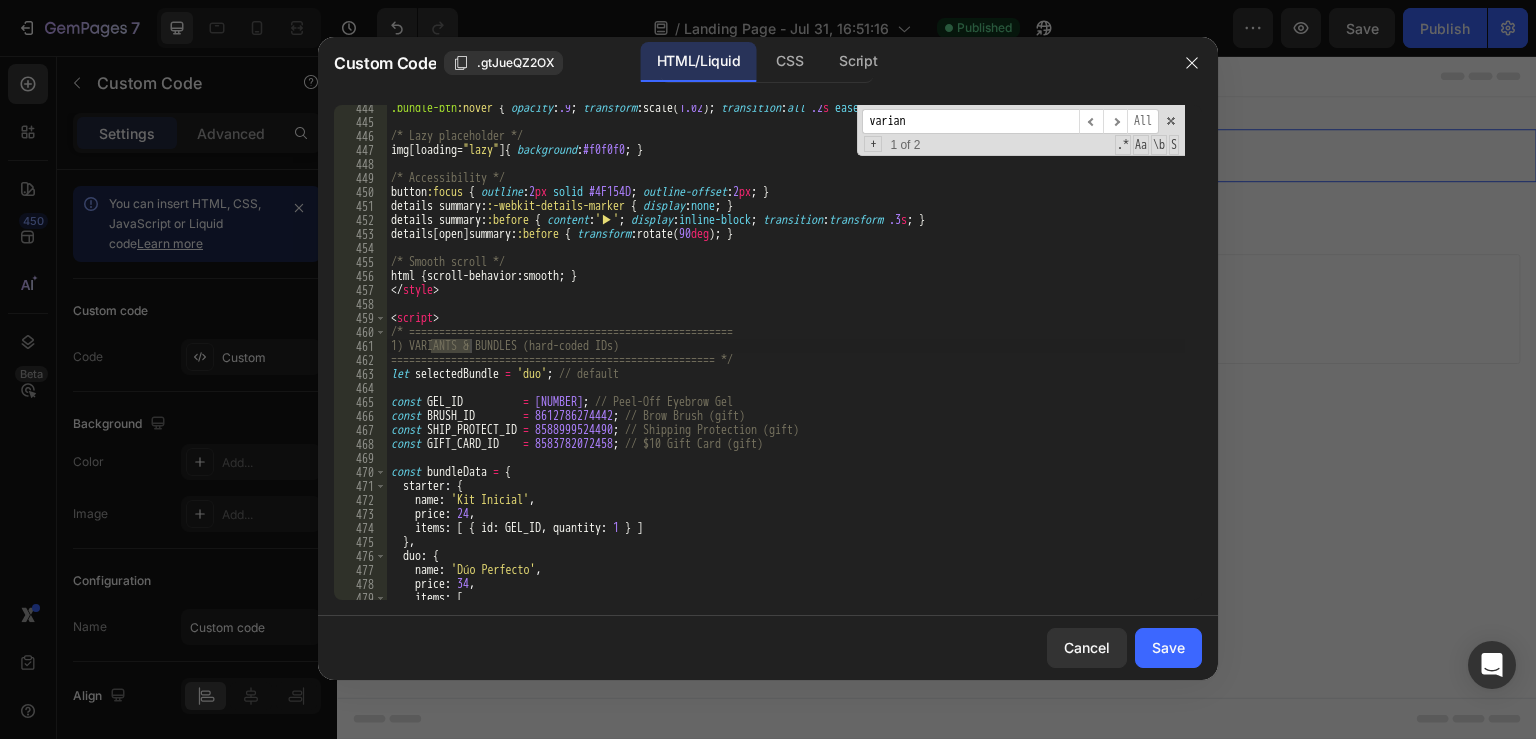 type on "variant" 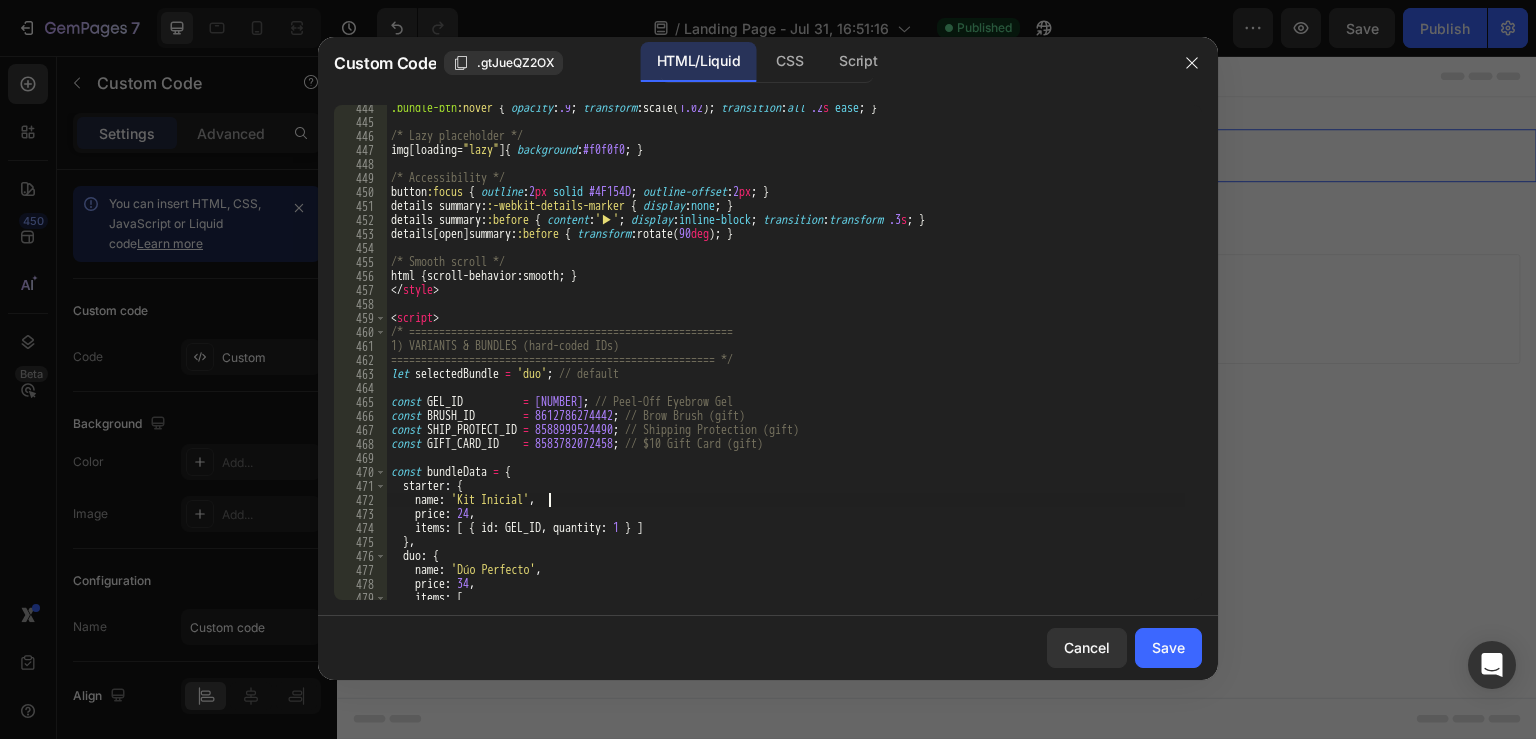 click on ".bundle-btn :hover   {   opacity : .9 ;   transform : scale( 1.02 ) ;   transition : all   .2 s   ease ;   } /* Lazy placeholder */ img [ loading = " lazy " ]  {   background : #f0f0f0 ;   } /* Accessibility */ button :focus   {   outline : 2 px   solid   #4F154D ;   outline-offset : 2 px ;   } details   summary : :-webkit-details-marker   {   display : none ;   } details   summary : :before   {   content : ' ▶  ' ;   display : inline-block ;   transition : transform   .3 s ;   } details [ open ]  summary : :before   {   transform :  rotate( 90 deg ) ;   } /* Smooth scroll */ html   {  scroll-behavior : smooth ;   } </ style > < script > /* ======================================================    1) VARIANTS & BUNDLES (hard-coded IDs) ====================================================== */ let   selectedBundle   =   'duo' ;   // default const   GEL_ID            =   46435490398346 ;   // Peel-Off Eyebrow Gel const   BRUSH_ID          =   8612786274442 ;   // Brow Brush (gift) const   SHIP_PROTECT_ID   =" at bounding box center (786, 362) 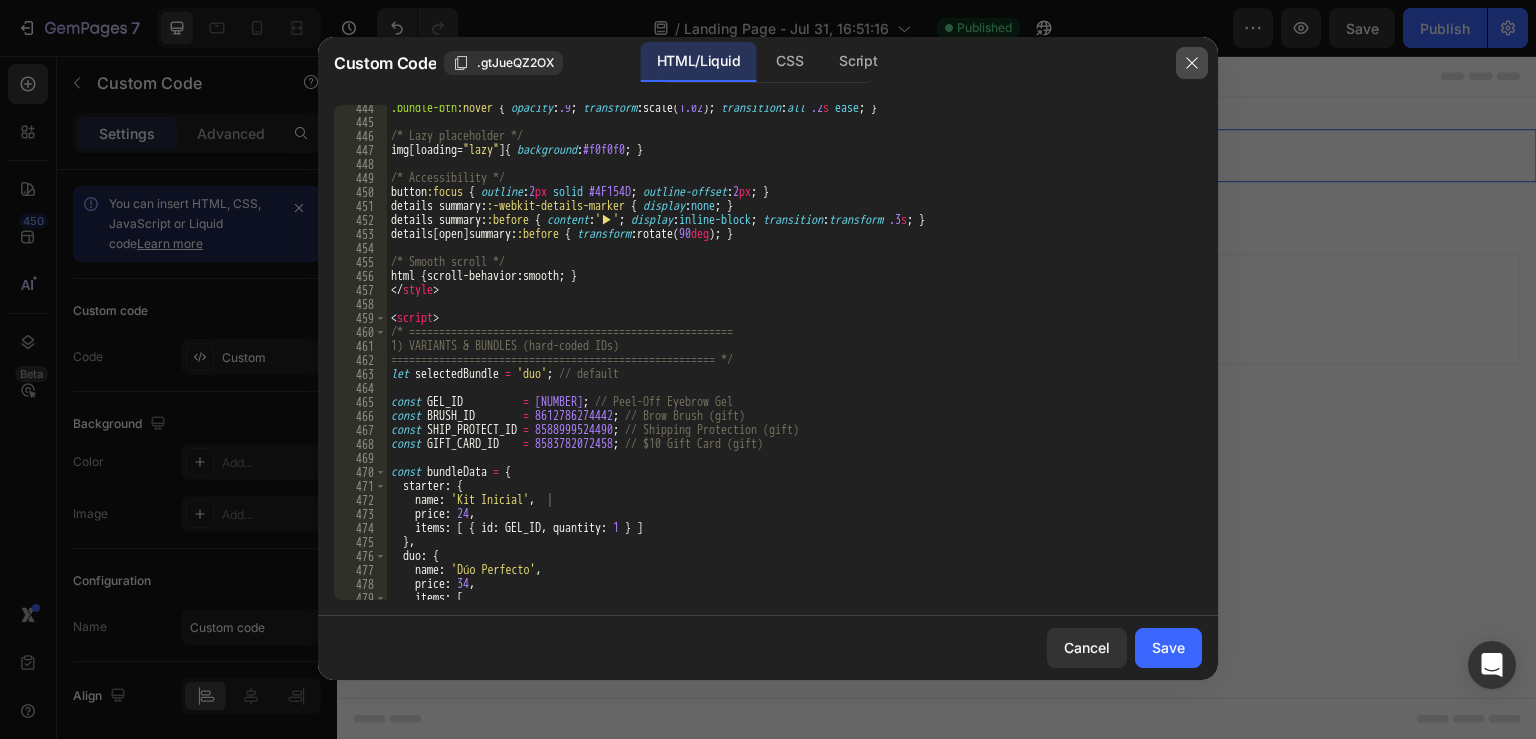 click 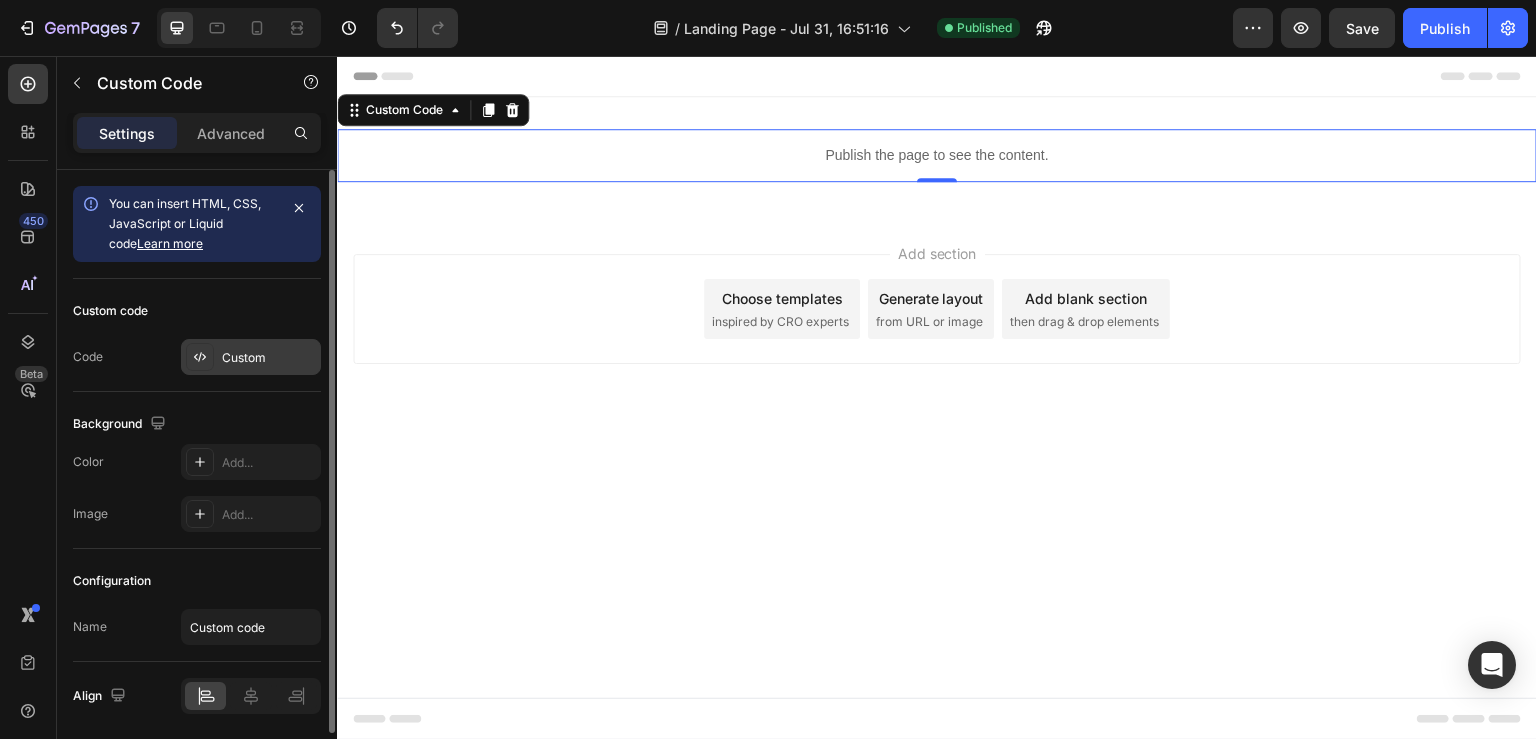 click on "Custom" at bounding box center (251, 357) 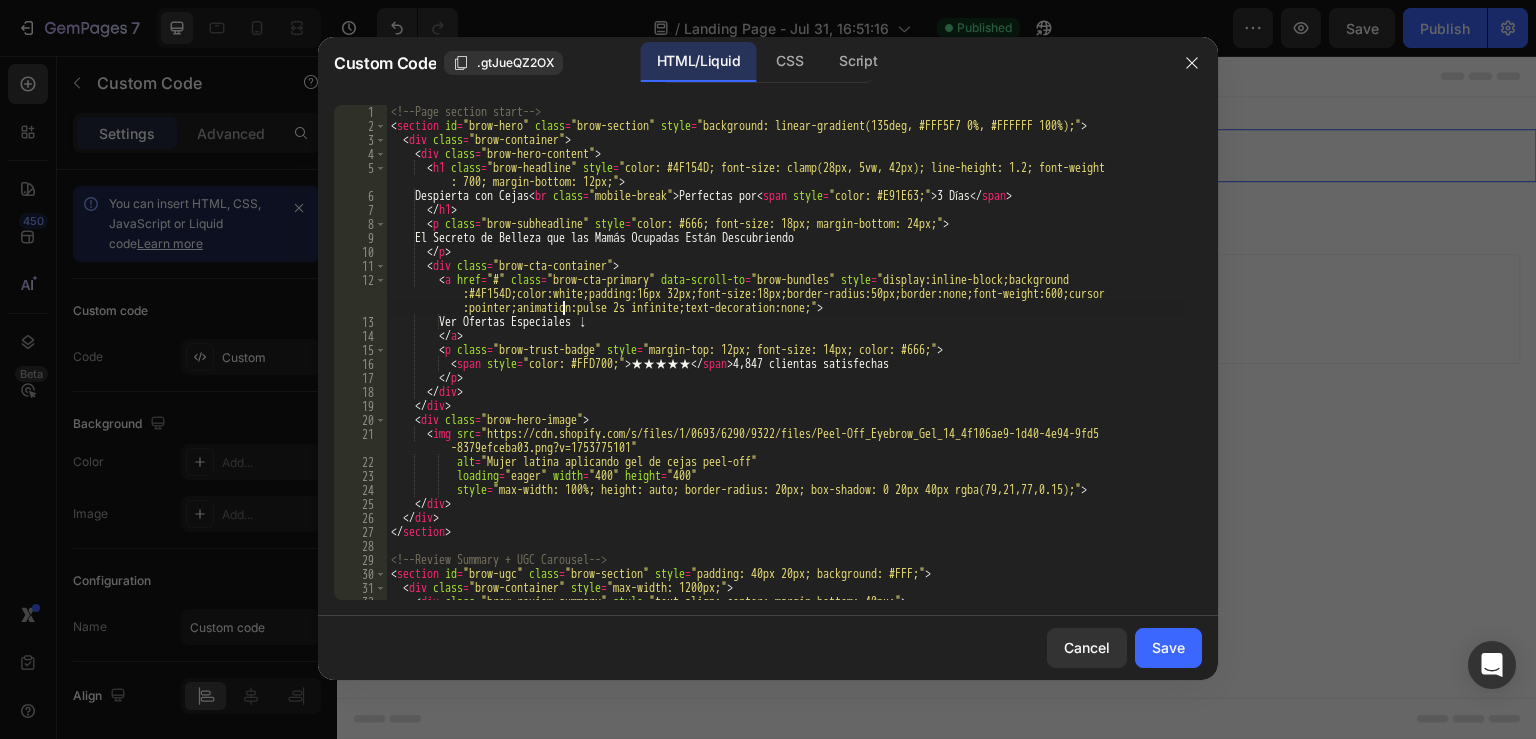 type on "<a href="#" class="brow-cta-primary" data-scroll-to="brow-bundles" style="display:inline-block;background:#4F154D;color:white;padding:16px 32px;font-size:18px;border-radius:50px;border:none;font-weight:600;cursor:pointer;animation:pulse 2s infinite;text-decoration:none;">" 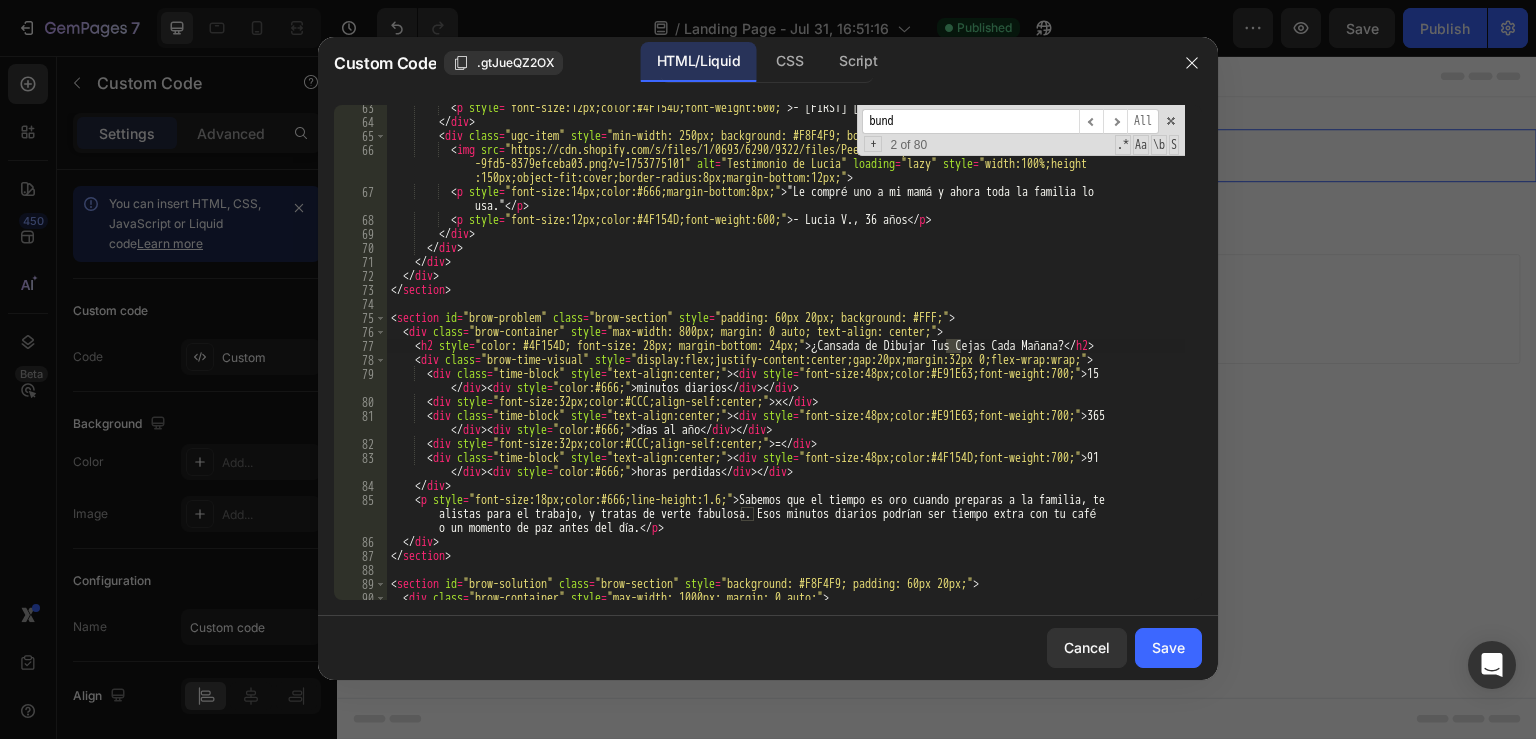 scroll, scrollTop: 3476, scrollLeft: 0, axis: vertical 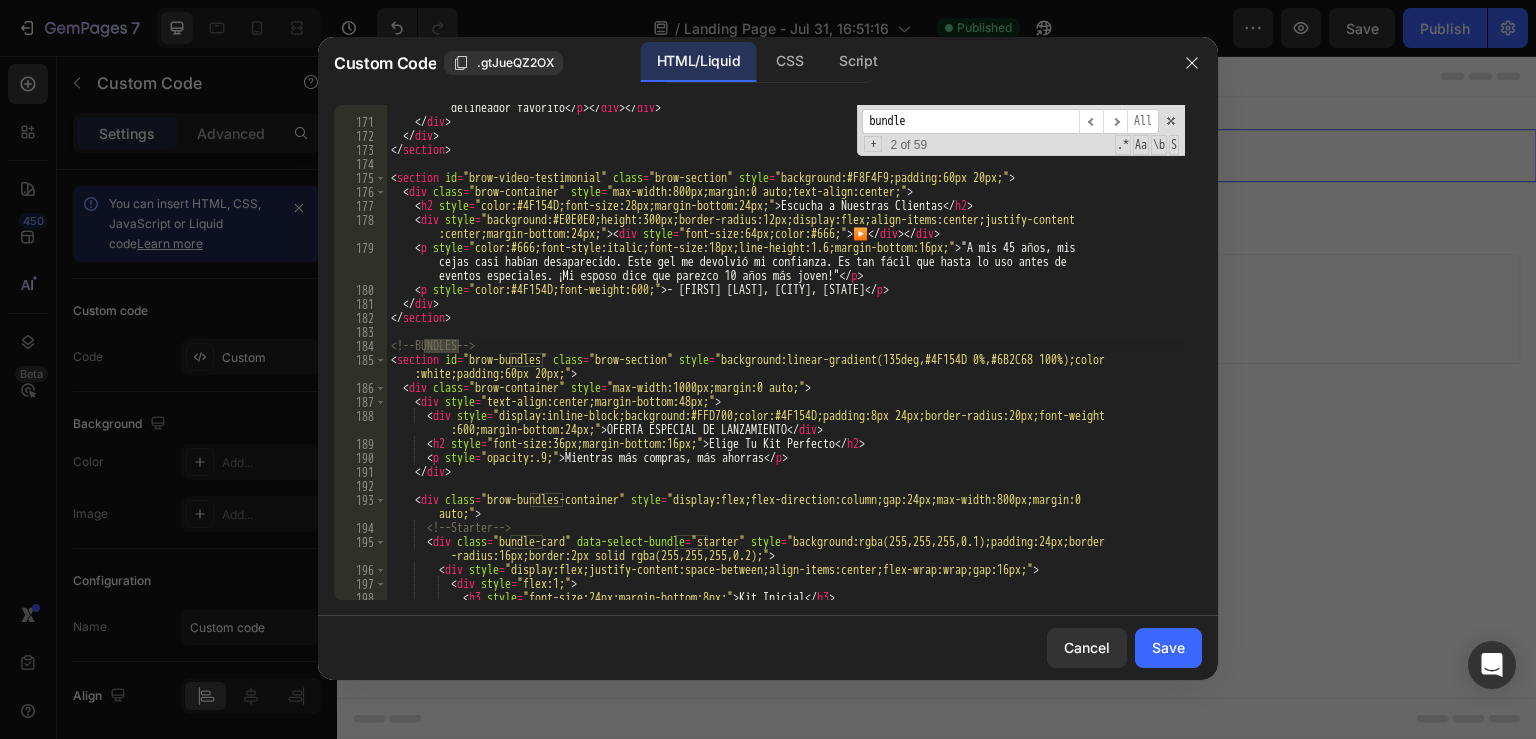 type on "bundles" 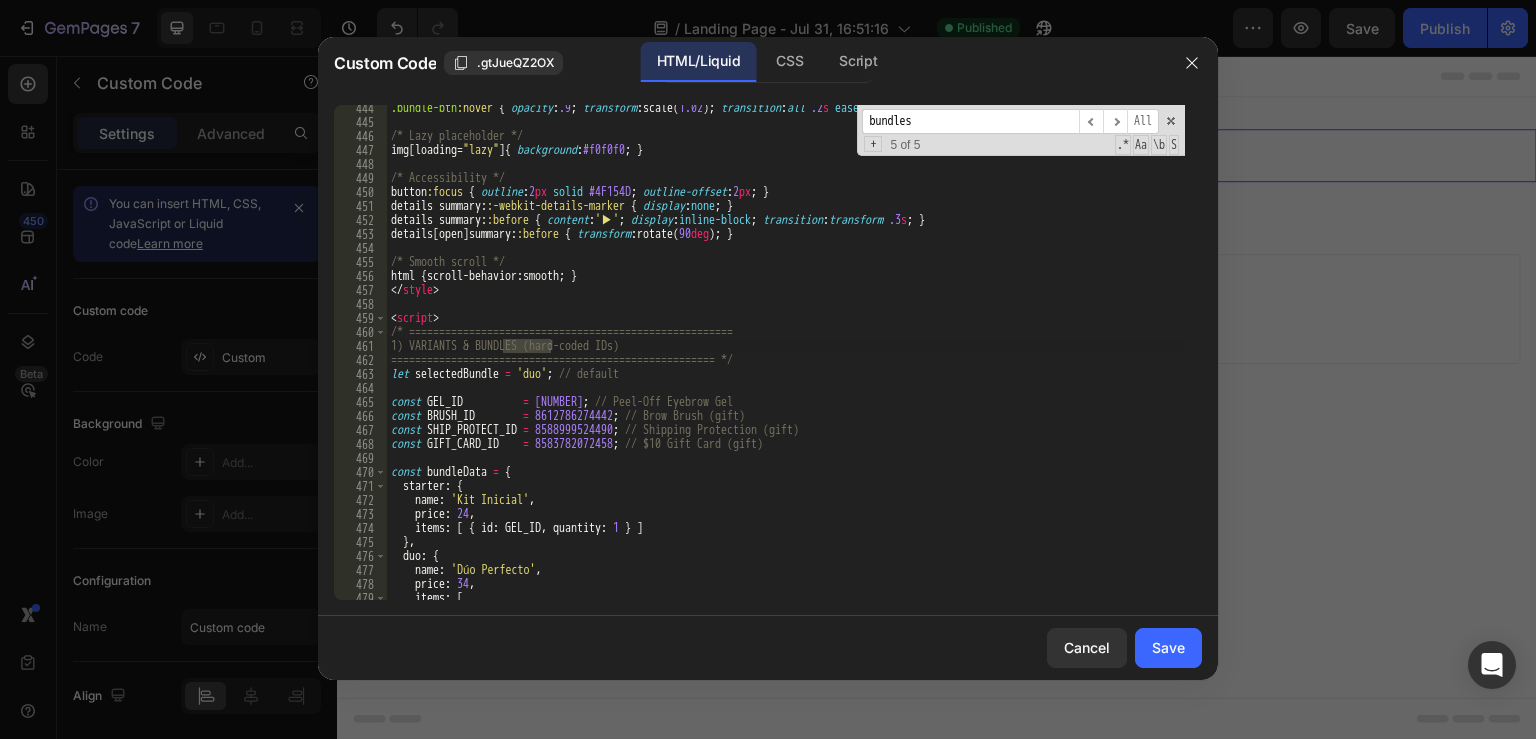 scroll, scrollTop: 8082, scrollLeft: 0, axis: vertical 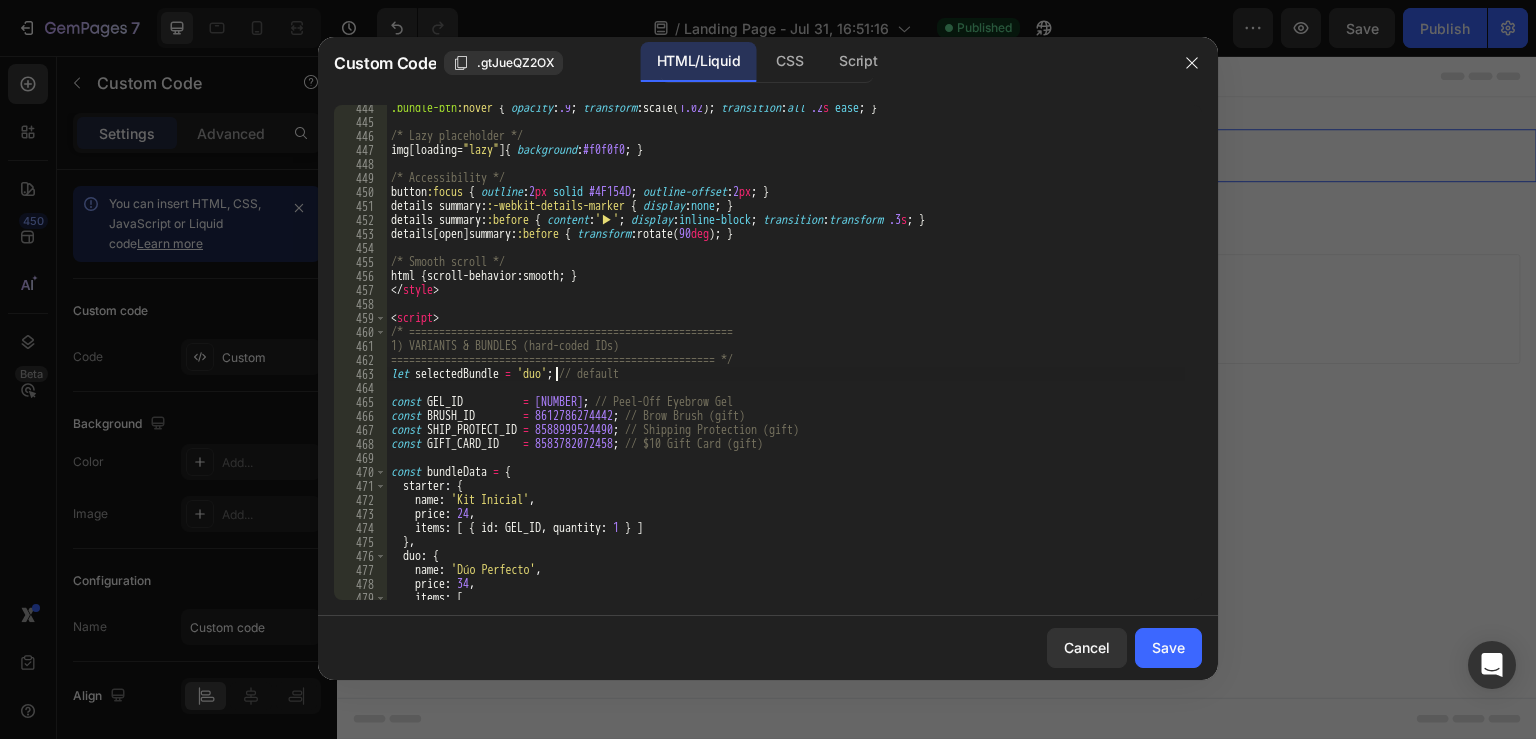 click on ".bundle-btn :hover   {   opacity : .9 ;   transform : scale( 1.02 ) ;   transition : all   .2 s   ease ;   } /* Lazy placeholder */ img [ loading = " lazy " ]  {   background : #f0f0f0 ;   } /* Accessibility */ button :focus   {   outline : 2 px   solid   #4F154D ;   outline-offset : 2 px ;   } details   summary : :-webkit-details-marker   {   display : none ;   } details   summary : :before   {   content : ' ▶  ' ;   display : inline-block ;   transition : transform   .3 s ;   } details [ open ]  summary : :before   {   transform :  rotate( 90 deg ) ;   } /* Smooth scroll */ html   {  scroll-behavior : smooth ;   } </ style > < script > /* ======================================================    1) VARIANTS & BUNDLES (hard-coded IDs) ====================================================== */ let   selectedBundle   =   'duo' ;   // default const   GEL_ID            =   46435490398346 ;   // Peel-Off Eyebrow Gel const   BRUSH_ID          =   8612786274442 ;   // Brow Brush (gift) const   SHIP_PROTECT_ID   =" at bounding box center (786, 362) 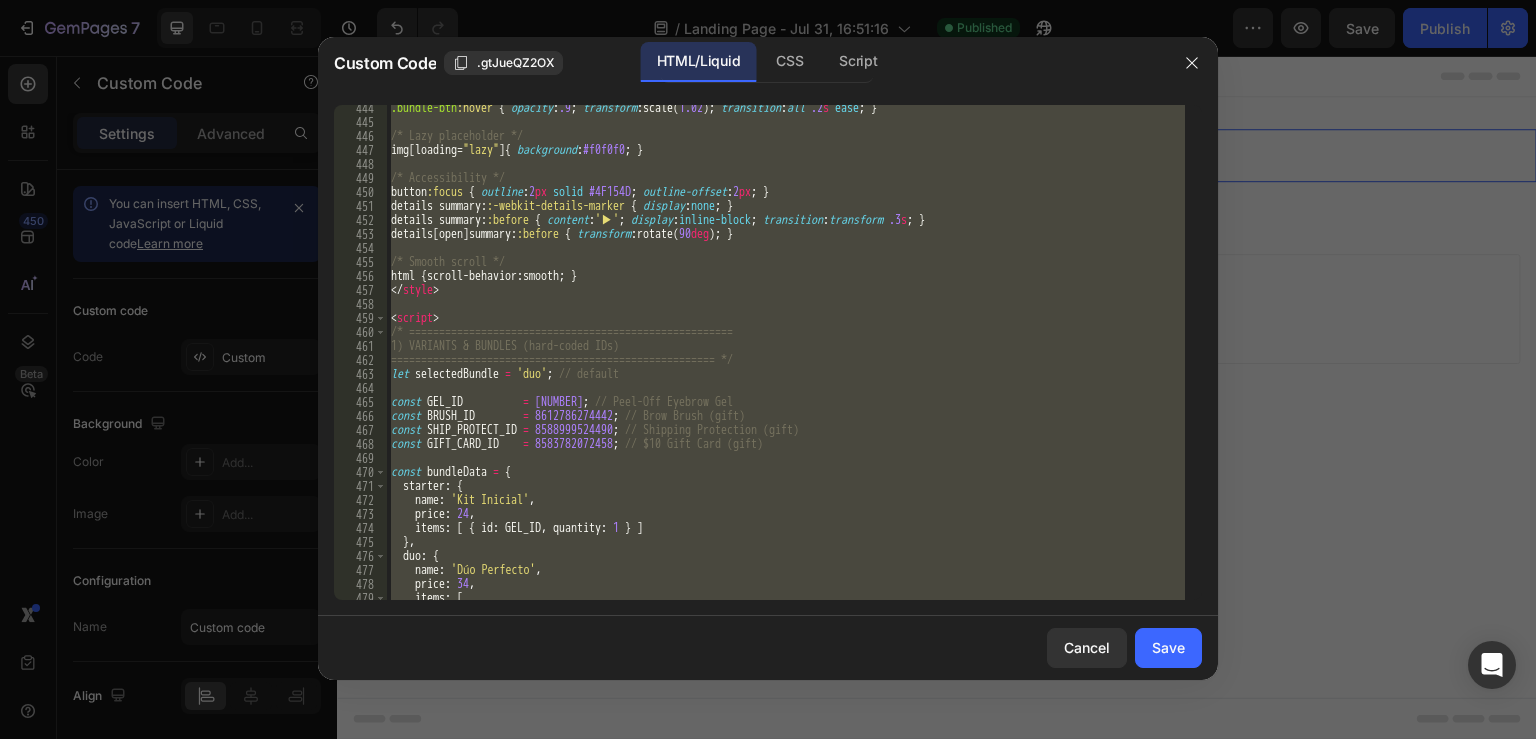 click on ".bundle-btn :hover   {   opacity : .9 ;   transform : scale( 1.02 ) ;   transition : all   .2 s   ease ;   } /* Lazy placeholder */ img [ loading = " lazy " ]  {   background : #f0f0f0 ;   } /* Accessibility */ button :focus   {   outline : 2 px   solid   #4F154D ;   outline-offset : 2 px ;   } details   summary : :-webkit-details-marker   {   display : none ;   } details   summary : :before   {   content : ' ▶  ' ;   display : inline-block ;   transition : transform   .3 s ;   } details [ open ]  summary : :before   {   transform :  rotate( 90 deg ) ;   } /* Smooth scroll */ html   {  scroll-behavior : smooth ;   } </ style > < script > /* ======================================================    1) VARIANTS & BUNDLES (hard-coded IDs) ====================================================== */ let   selectedBundle   =   'duo' ;   // default const   GEL_ID            =   46435490398346 ;   // Peel-Off Eyebrow Gel const   BRUSH_ID          =   8612786274442 ;   // Brow Brush (gift) const   SHIP_PROTECT_ID   =" at bounding box center [786, 352] 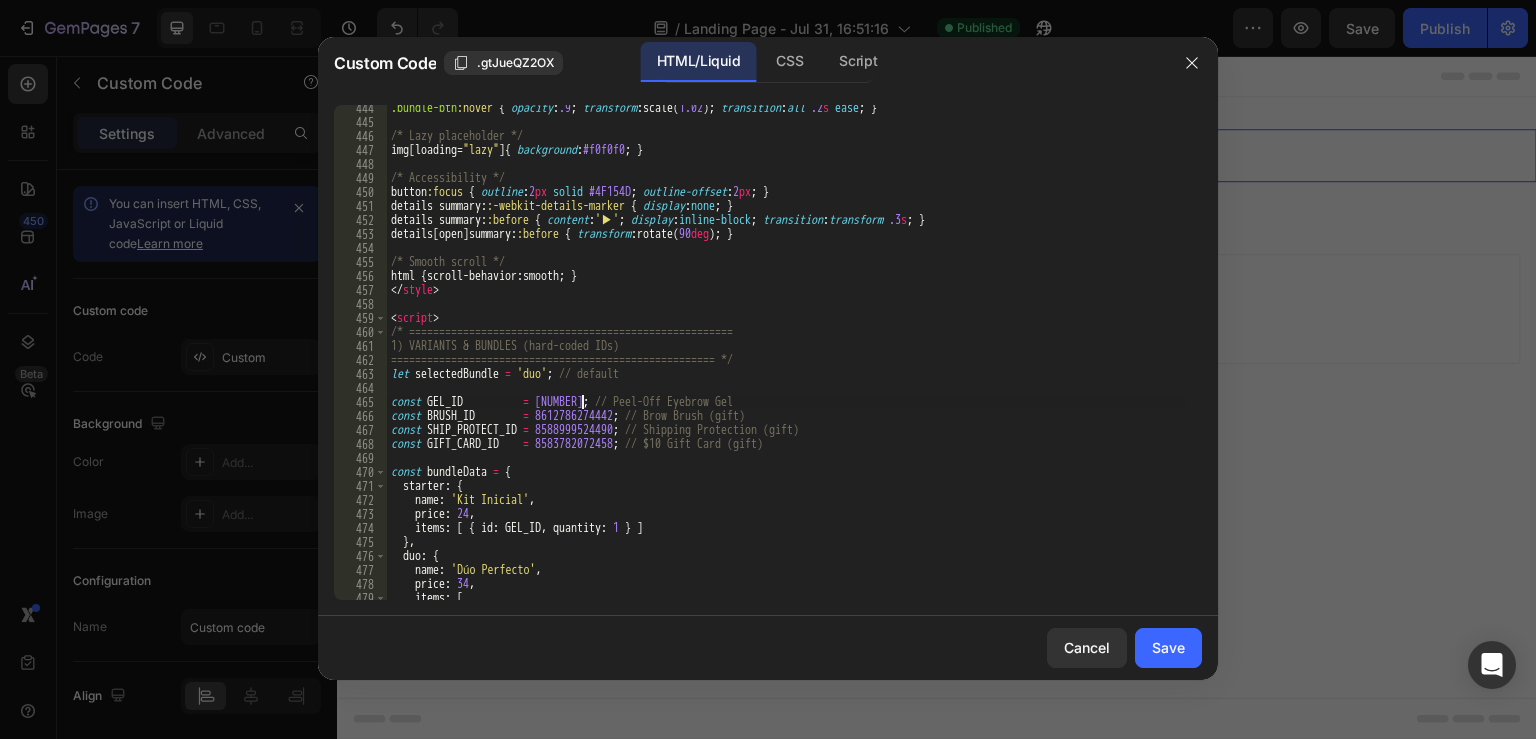 type on "<!-- Page section end -->" 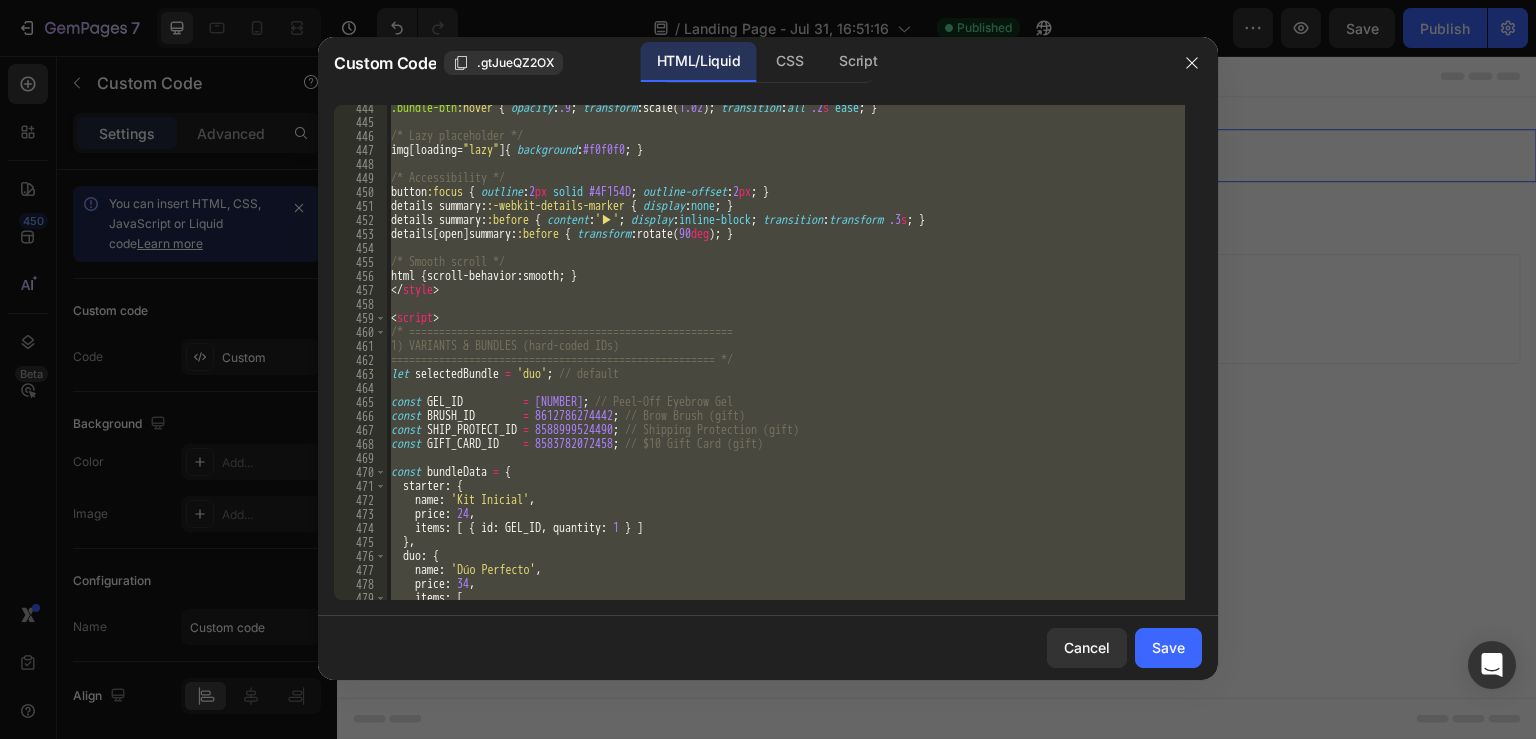 paste 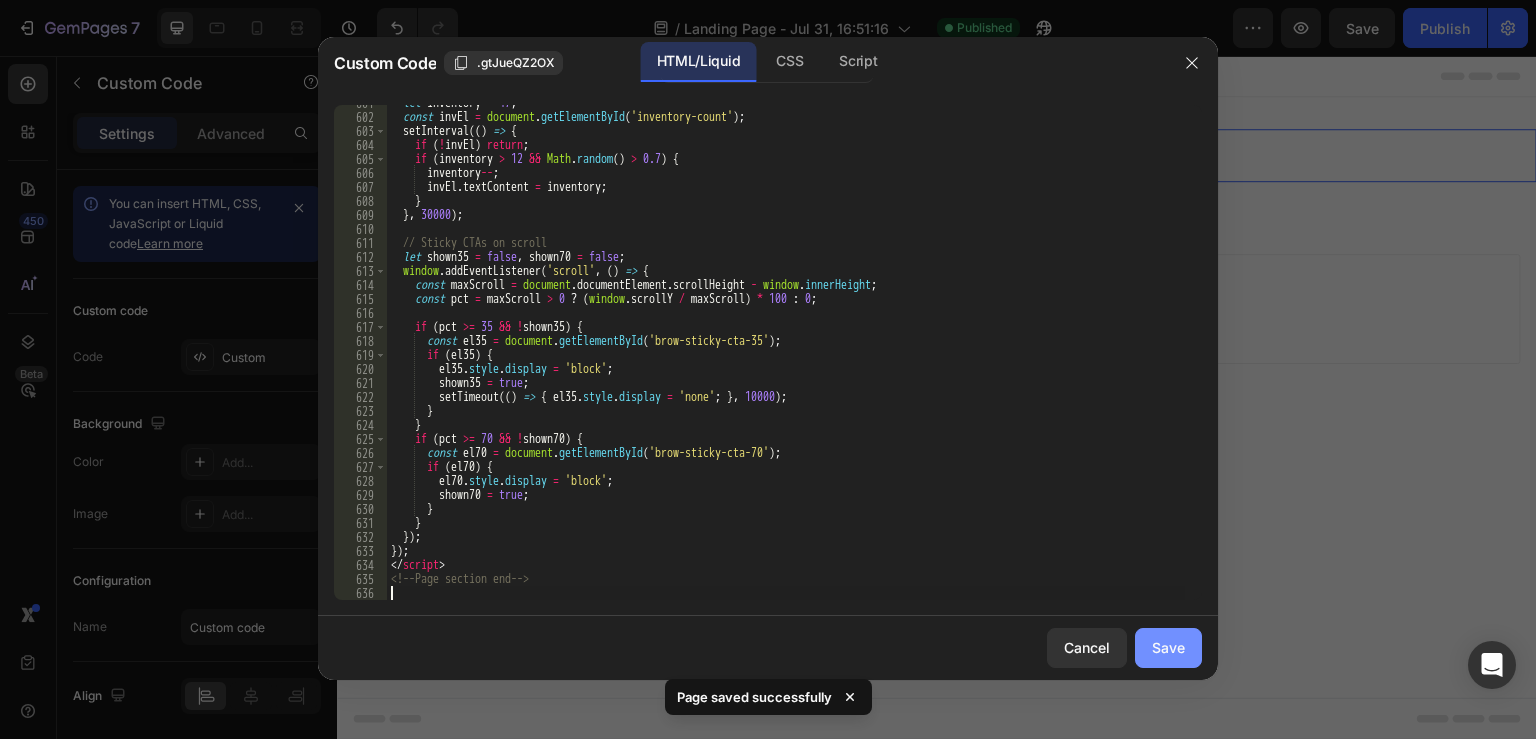 click on "Save" 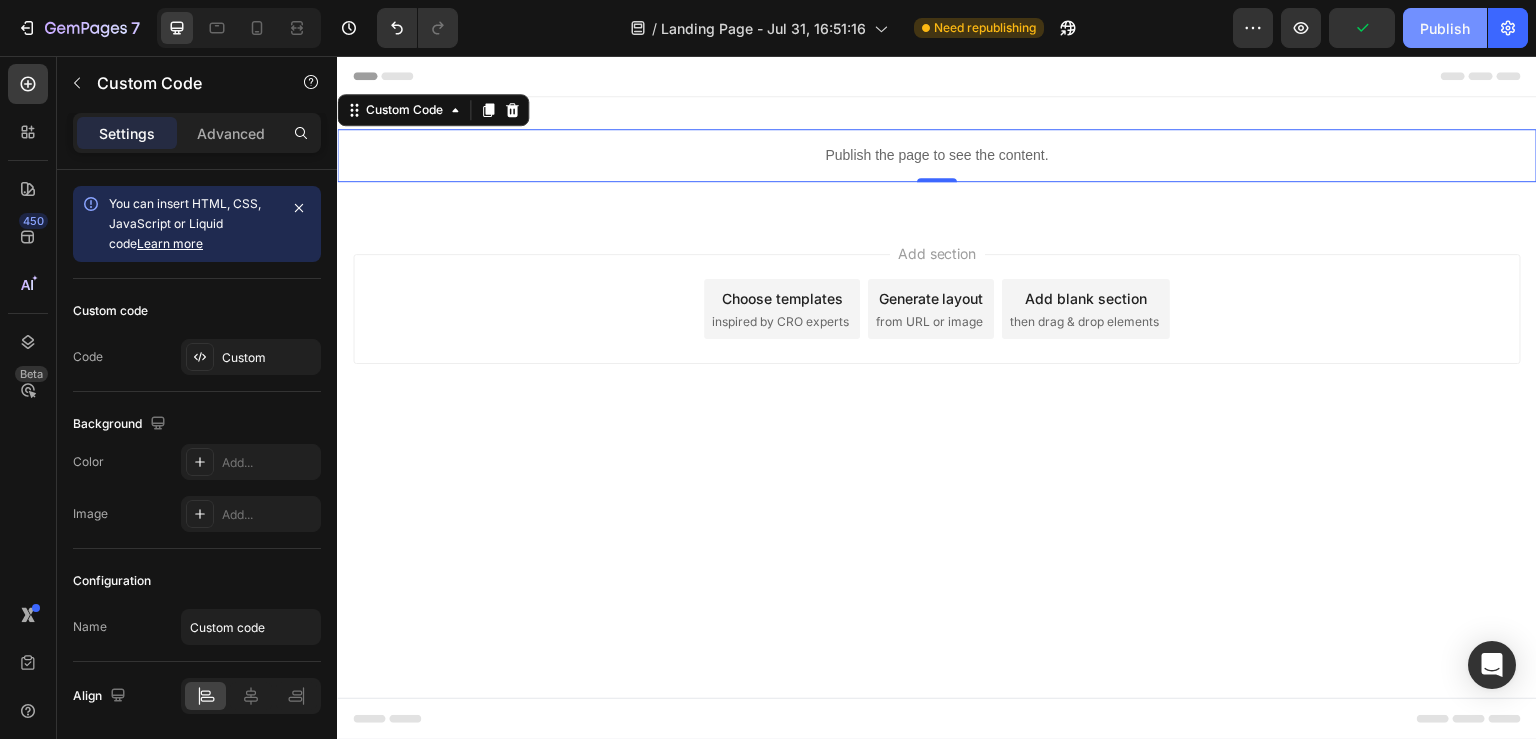 click on "Publish" 